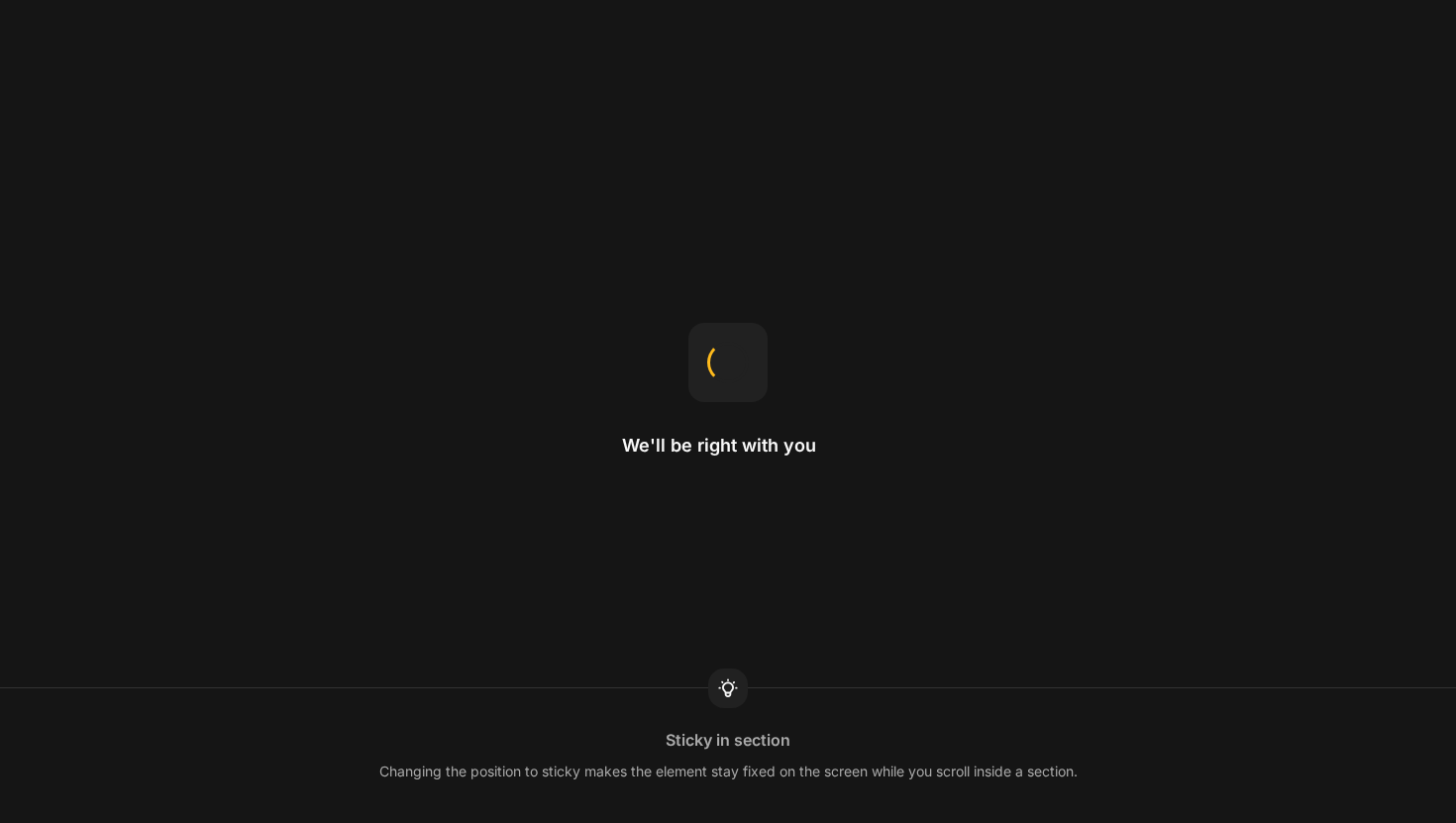 scroll, scrollTop: 0, scrollLeft: 0, axis: both 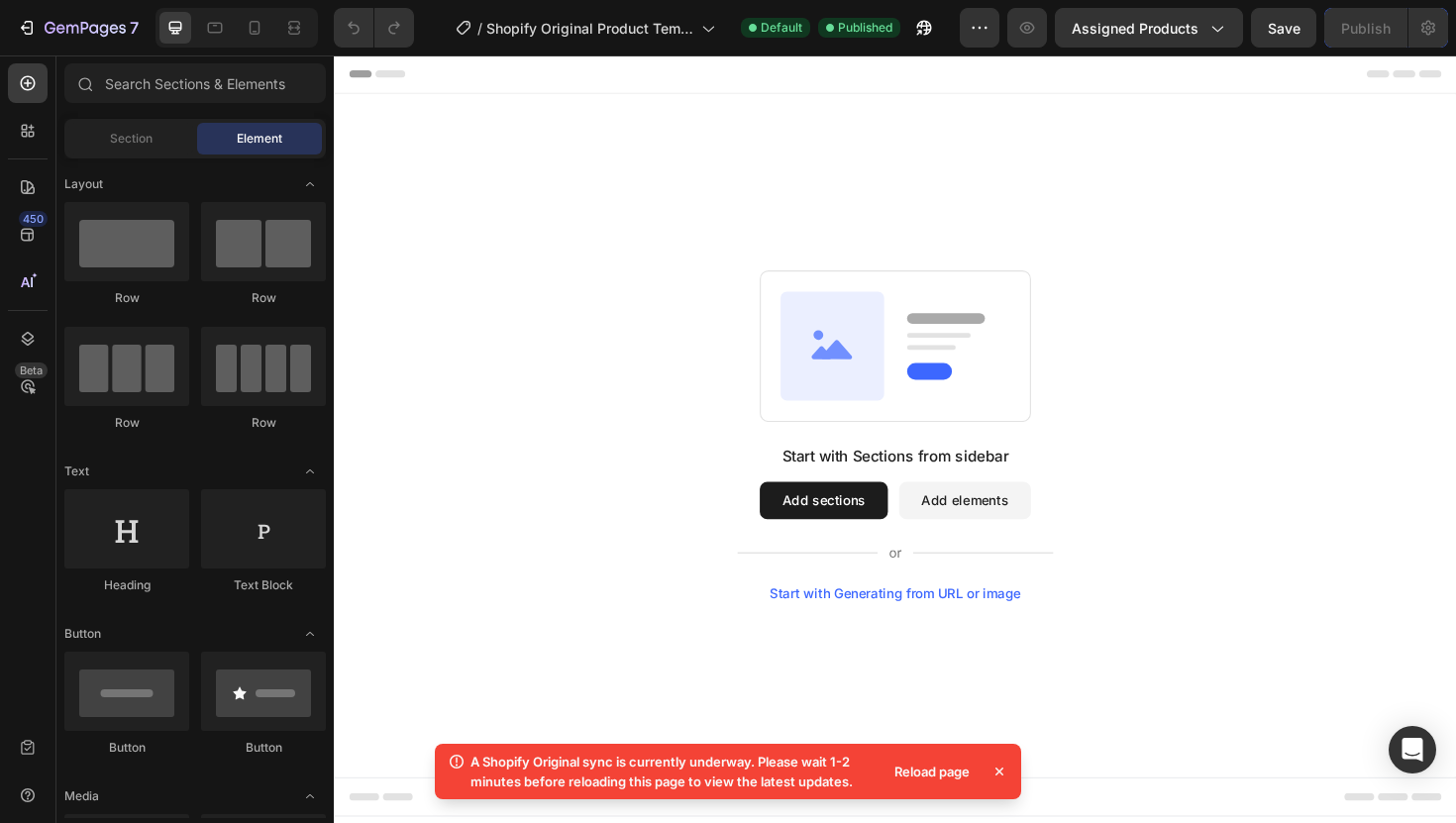 click on "Add sections" at bounding box center (852, 527) 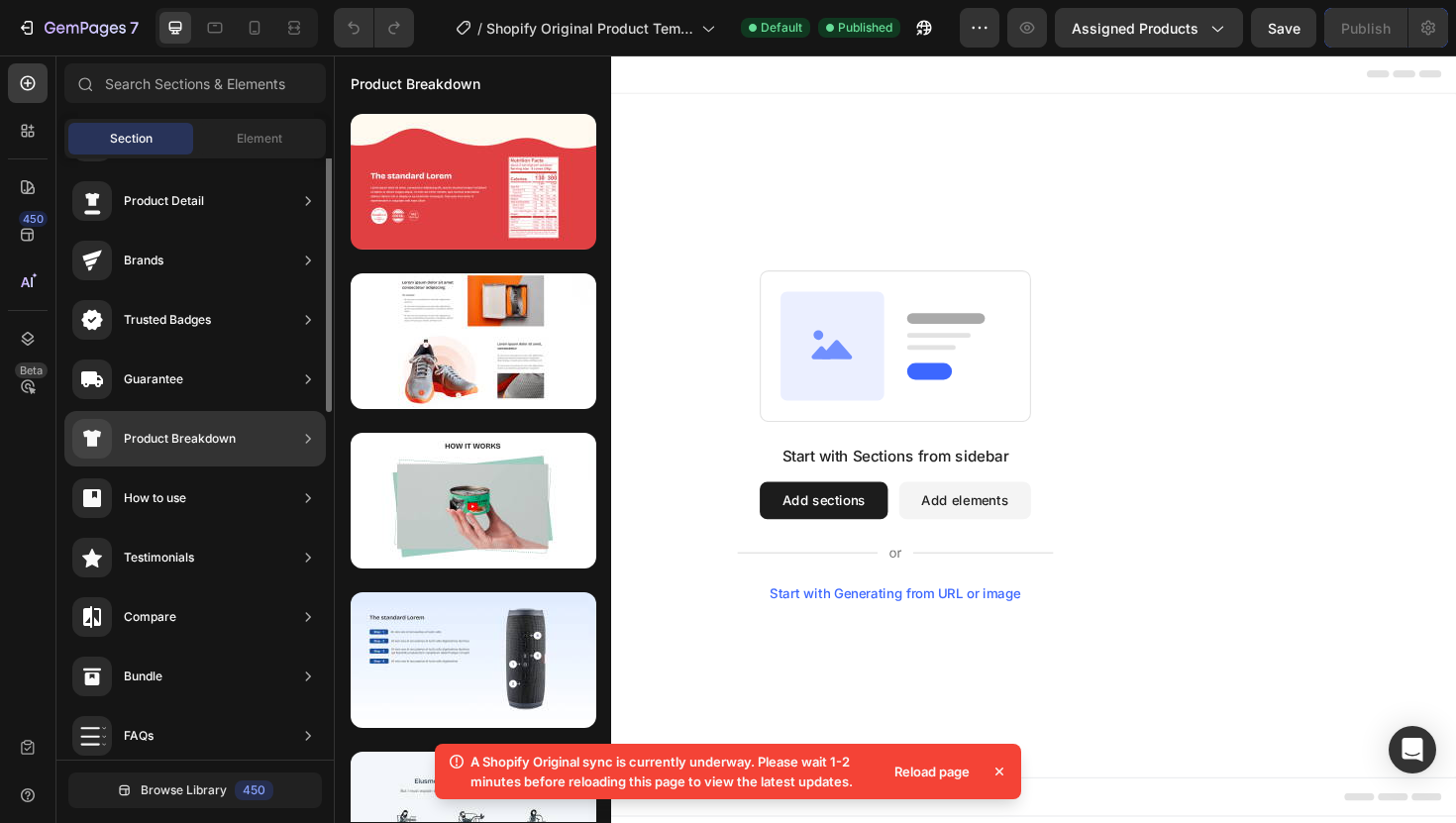 scroll, scrollTop: 0, scrollLeft: 0, axis: both 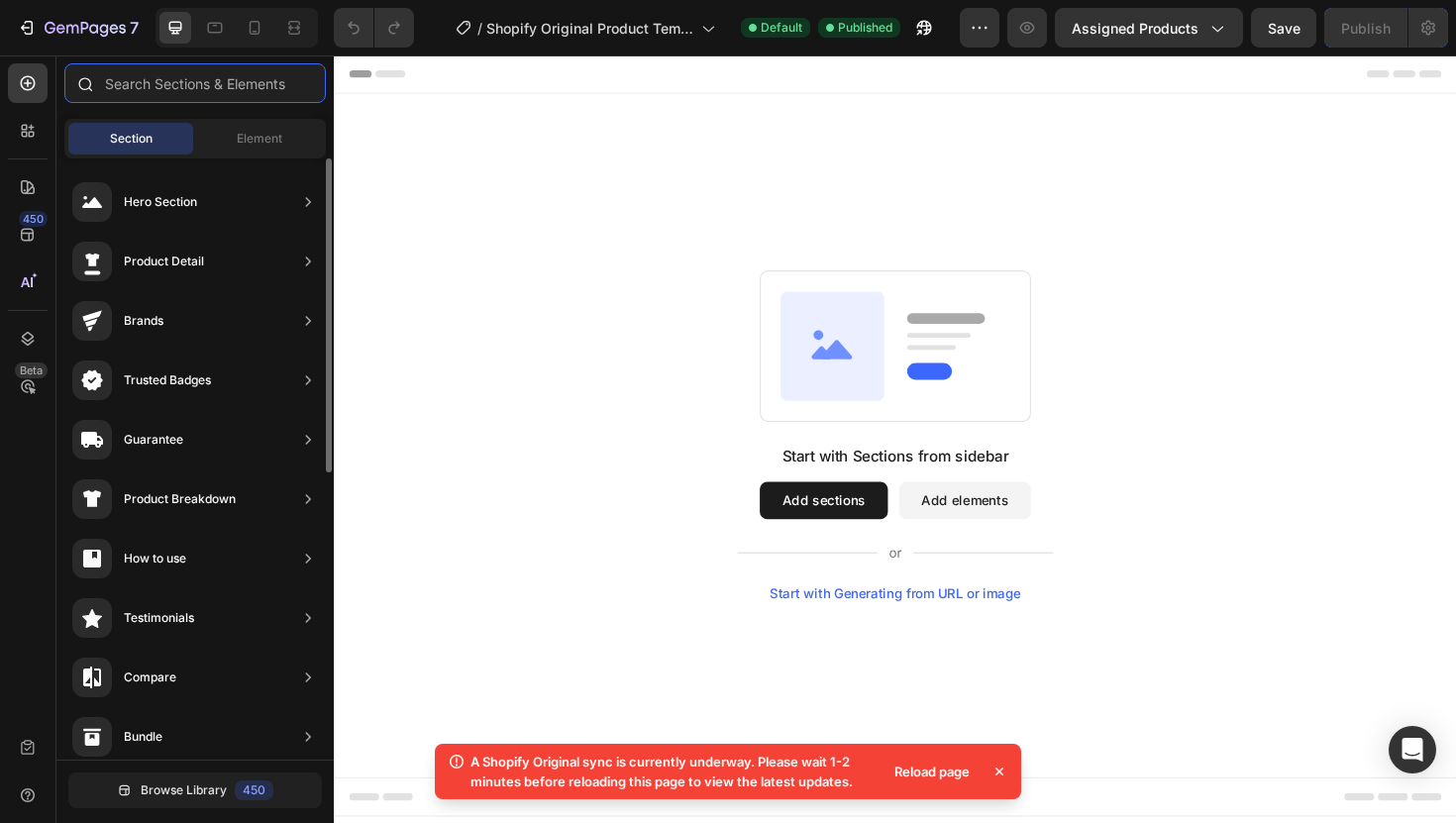 click at bounding box center [195, 83] 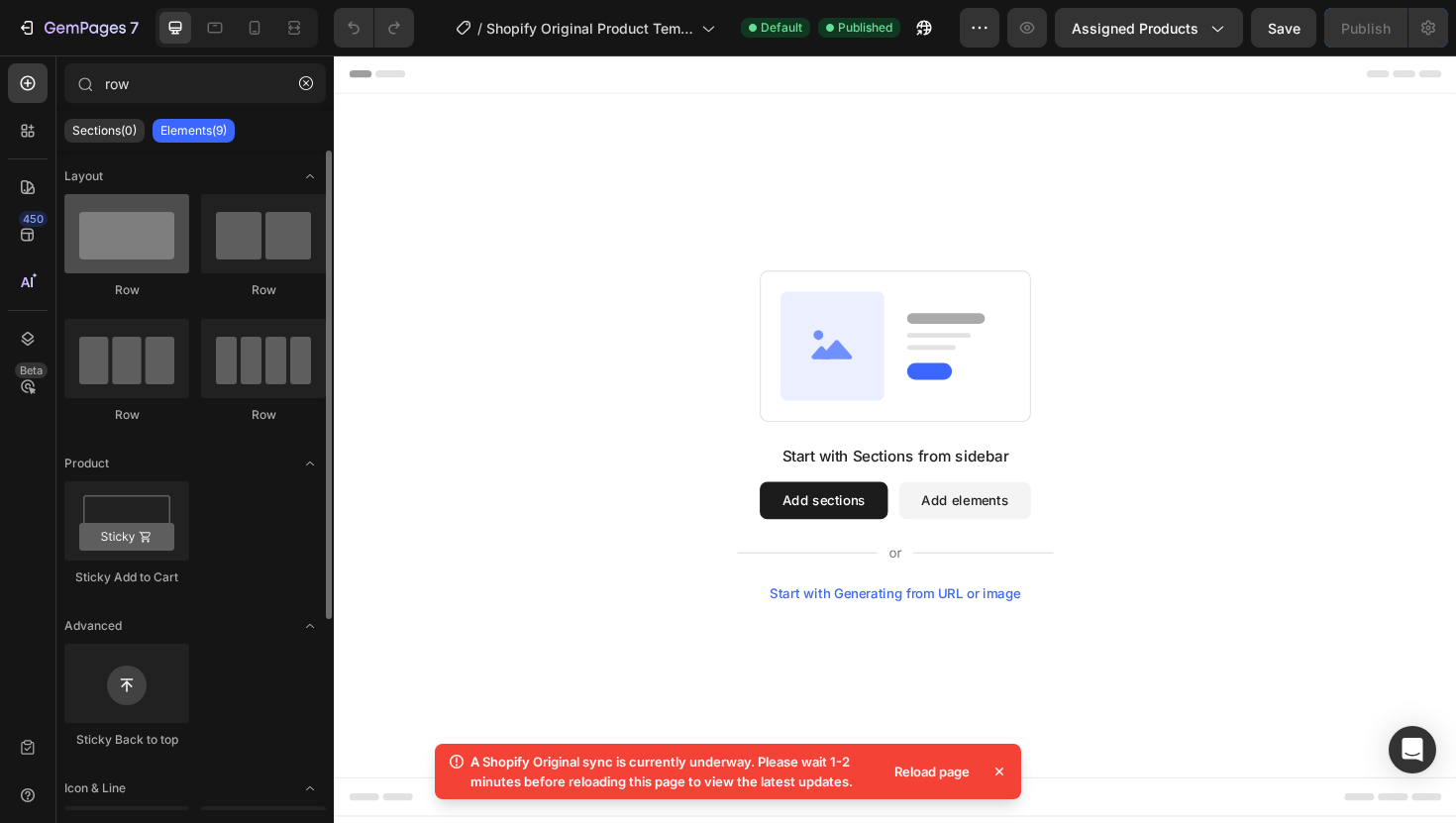 click at bounding box center (127, 234) 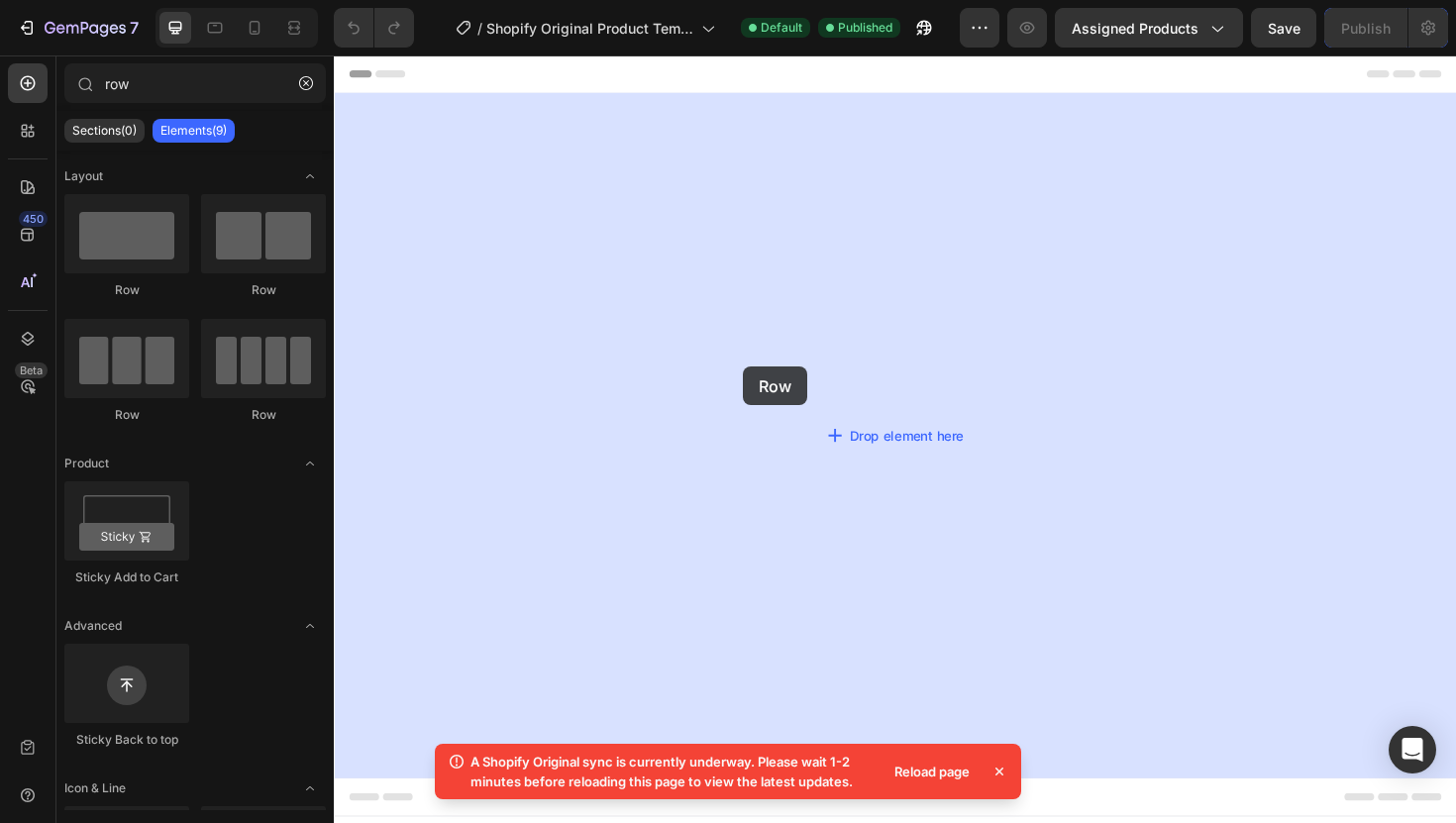 drag, startPoint x: 478, startPoint y: 295, endPoint x: 766, endPoint y: 380, distance: 300.28153 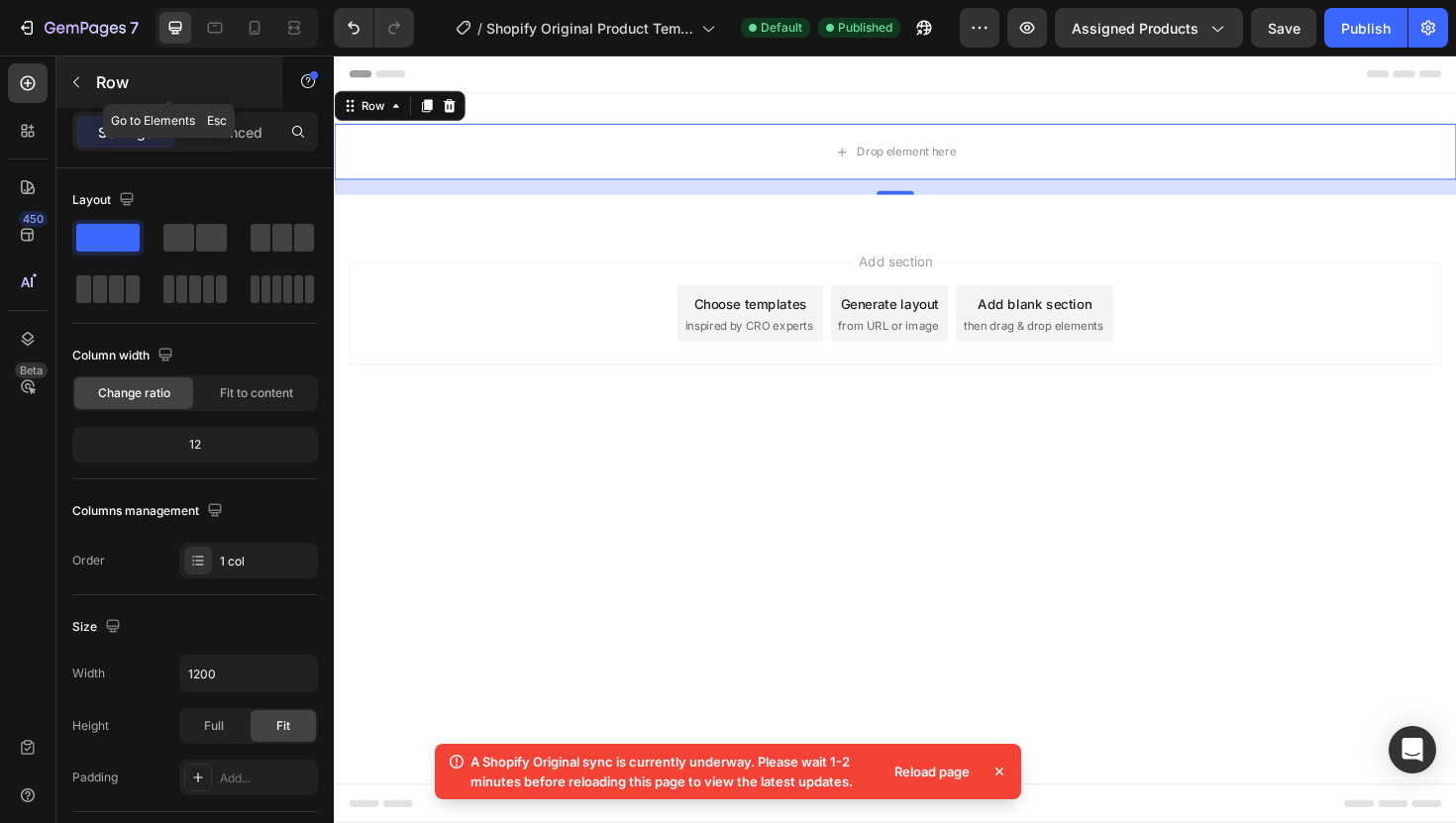 click 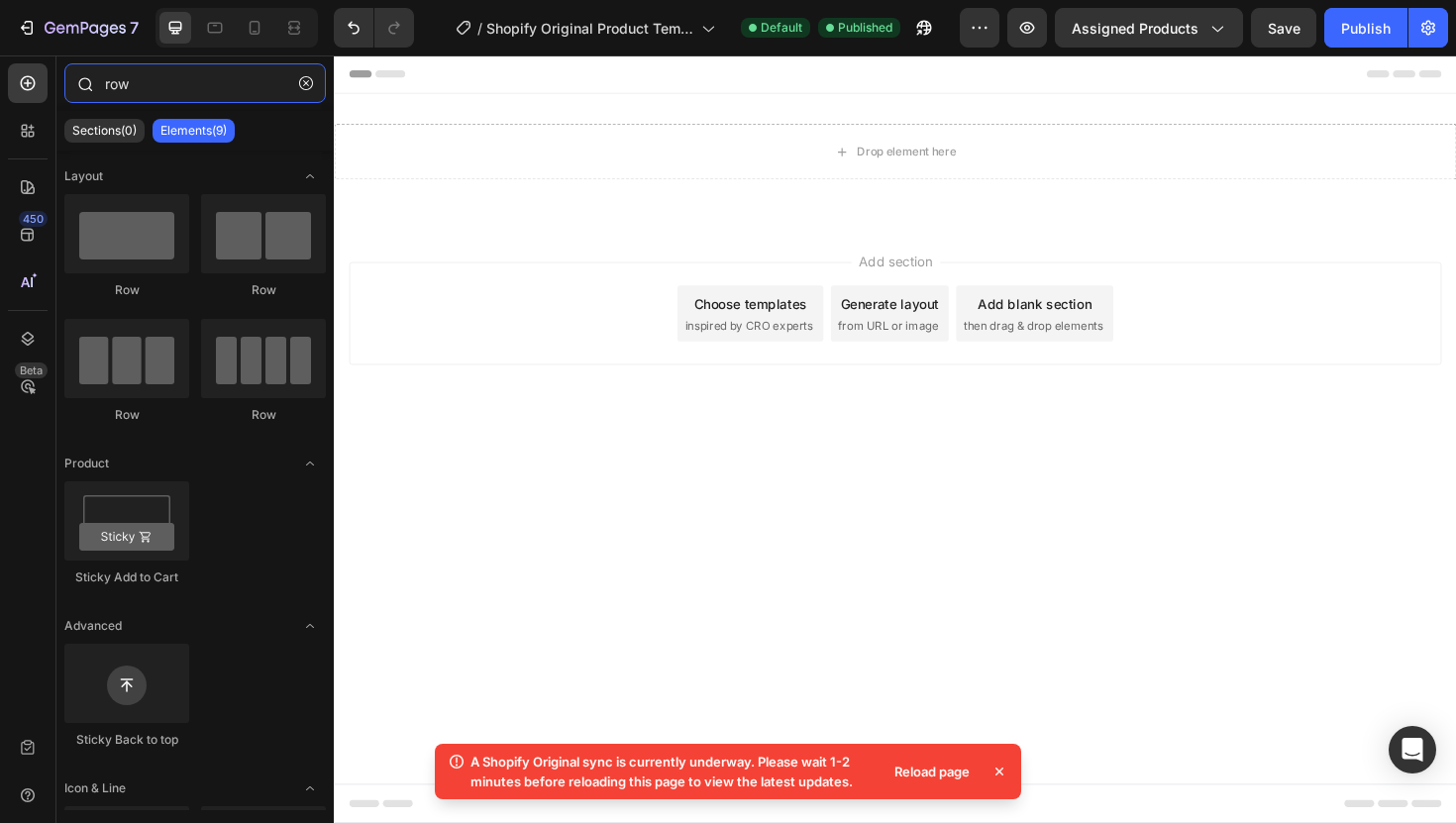 click on "row" at bounding box center (195, 83) 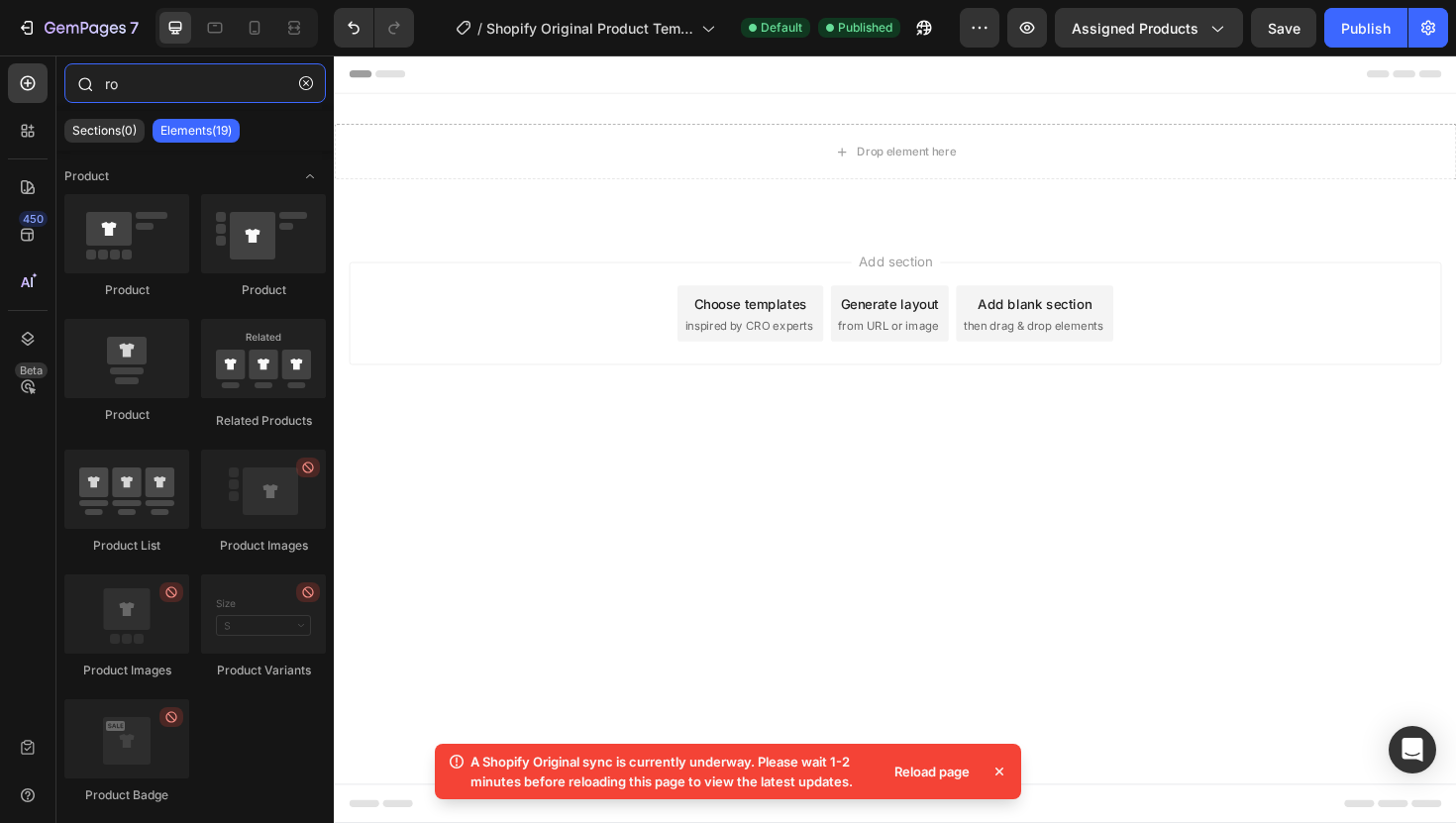 type on "r" 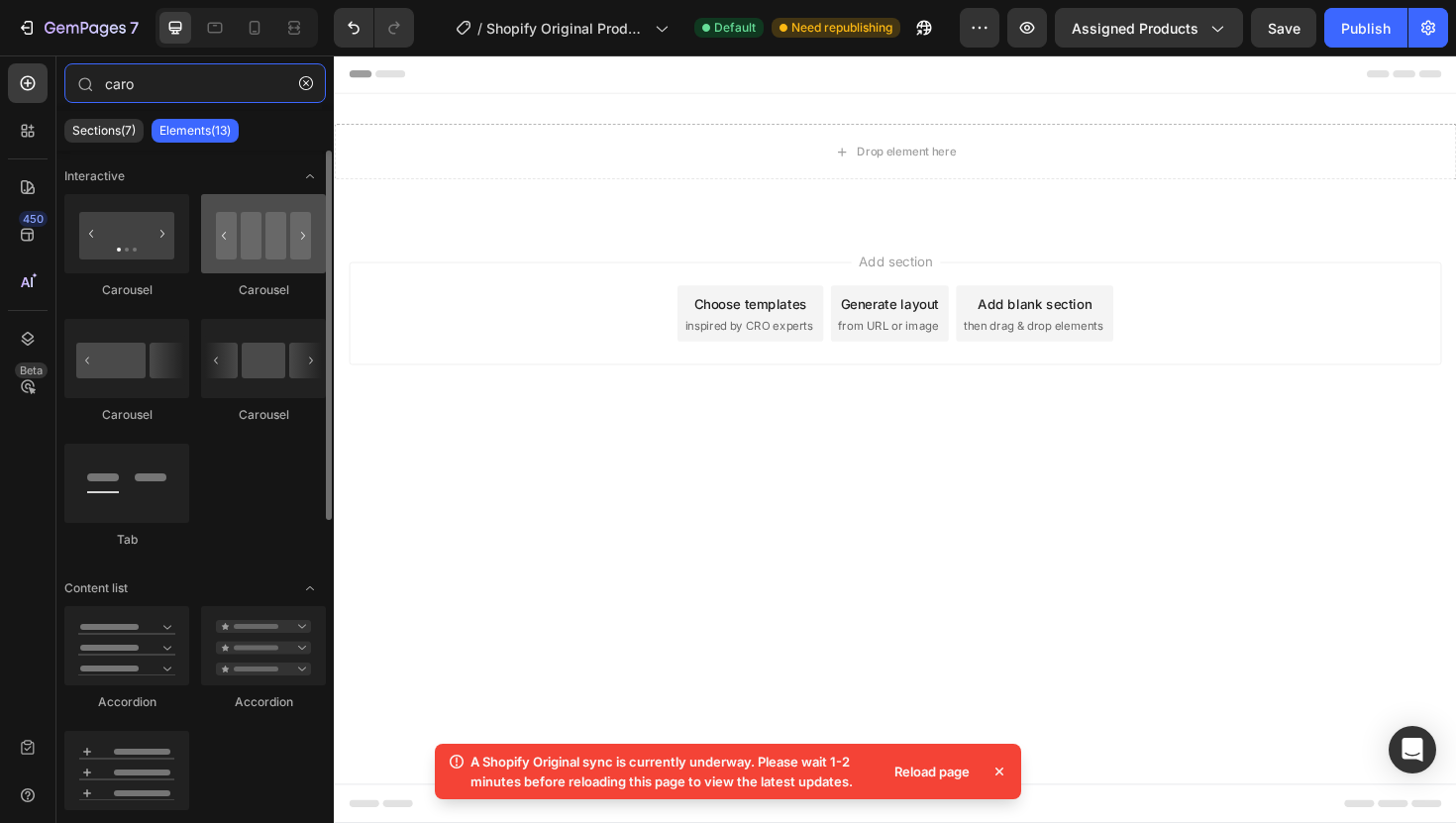 type on "caro" 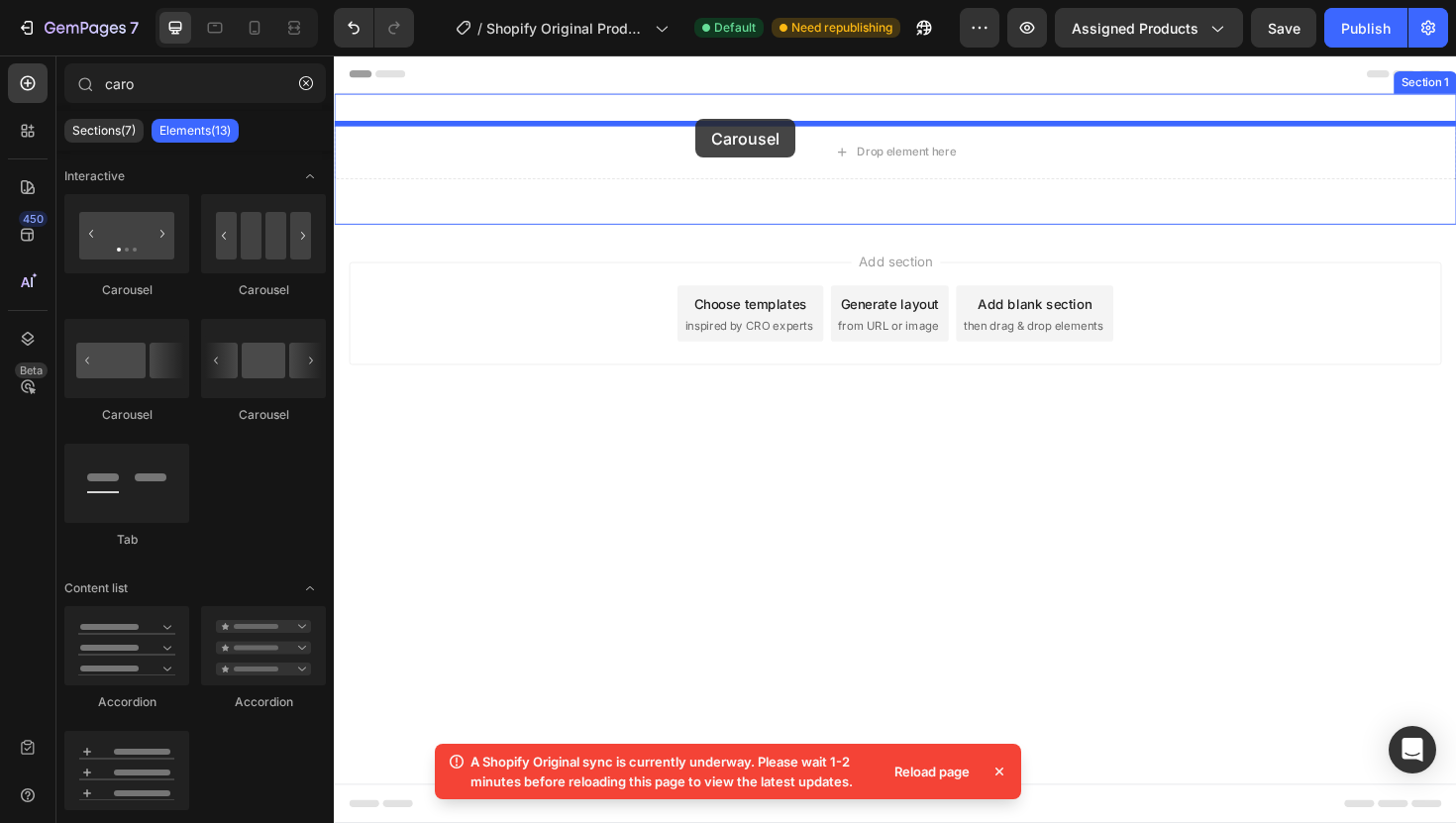 drag, startPoint x: 581, startPoint y: 304, endPoint x: 717, endPoint y: 123, distance: 226.40009 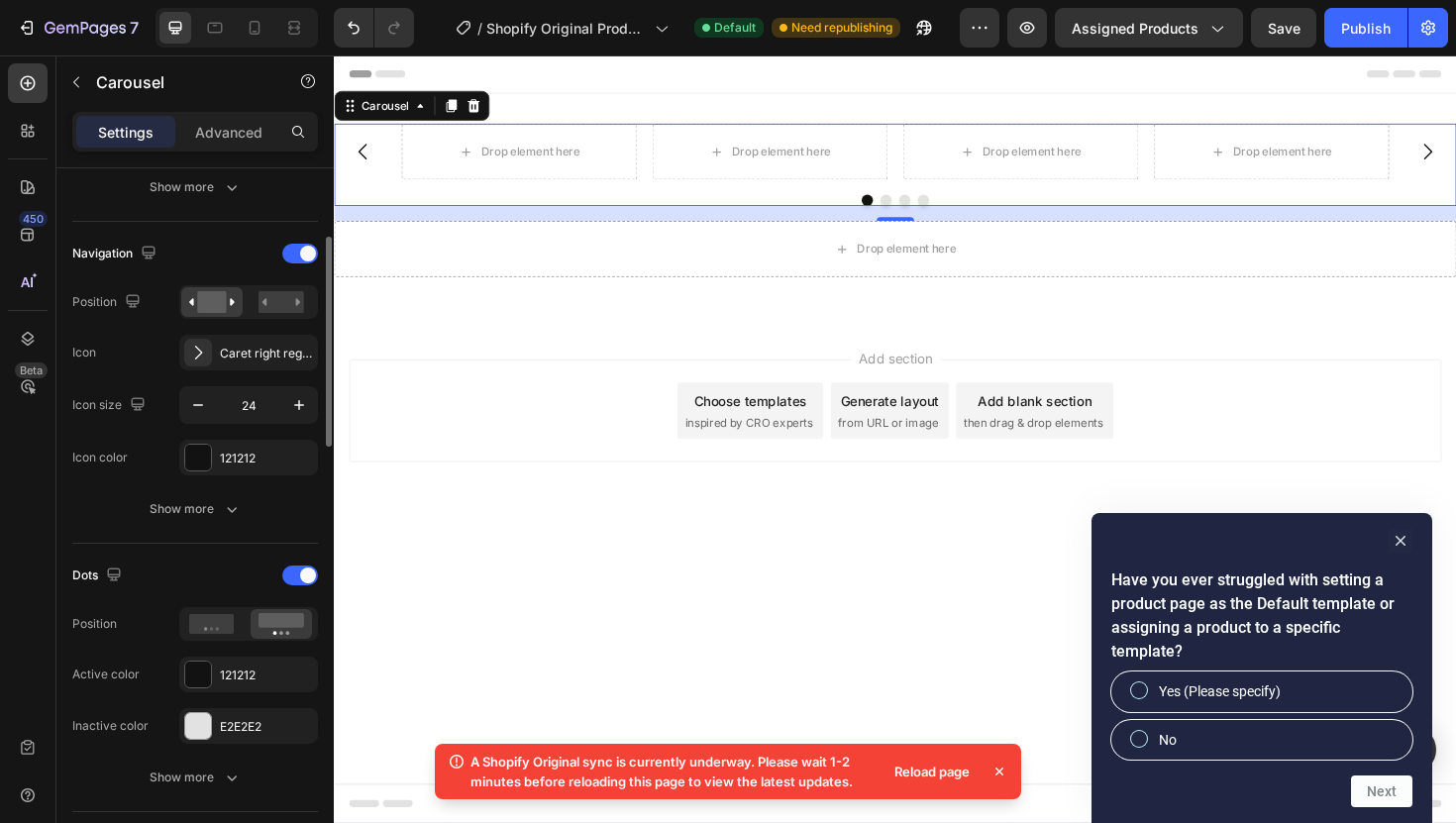 scroll, scrollTop: 0, scrollLeft: 0, axis: both 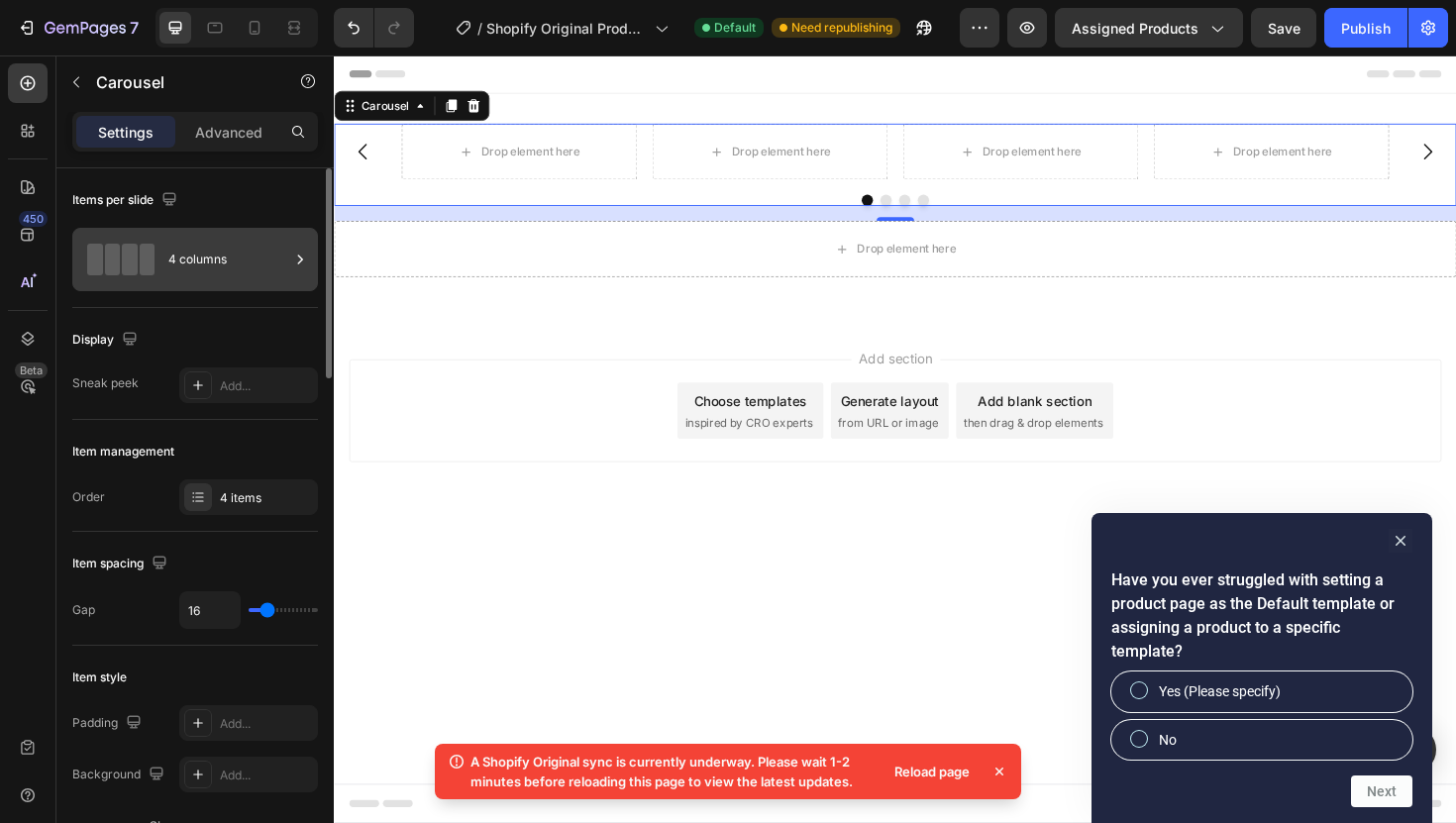 click on "4 columns" at bounding box center (229, 259) 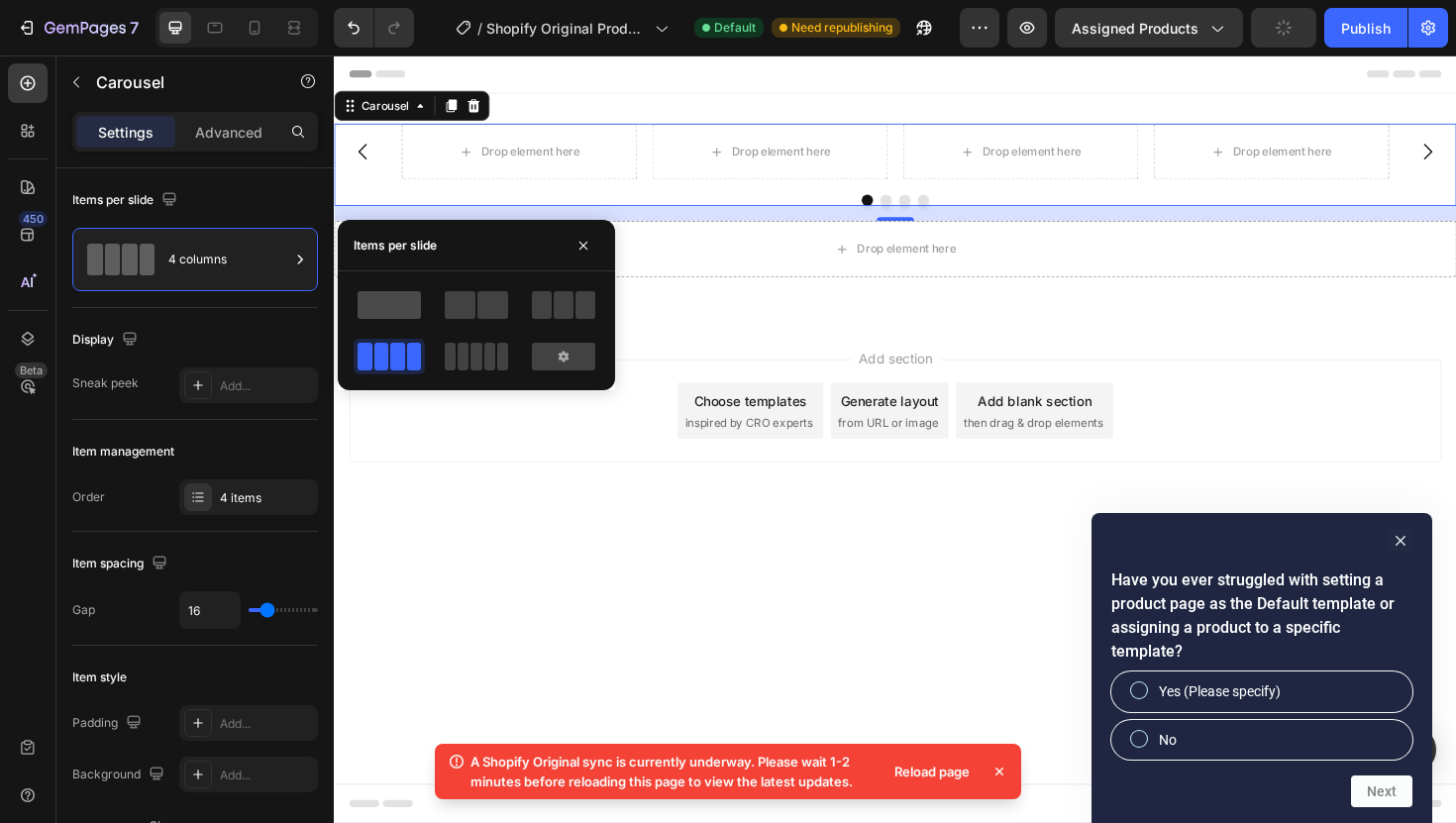 click 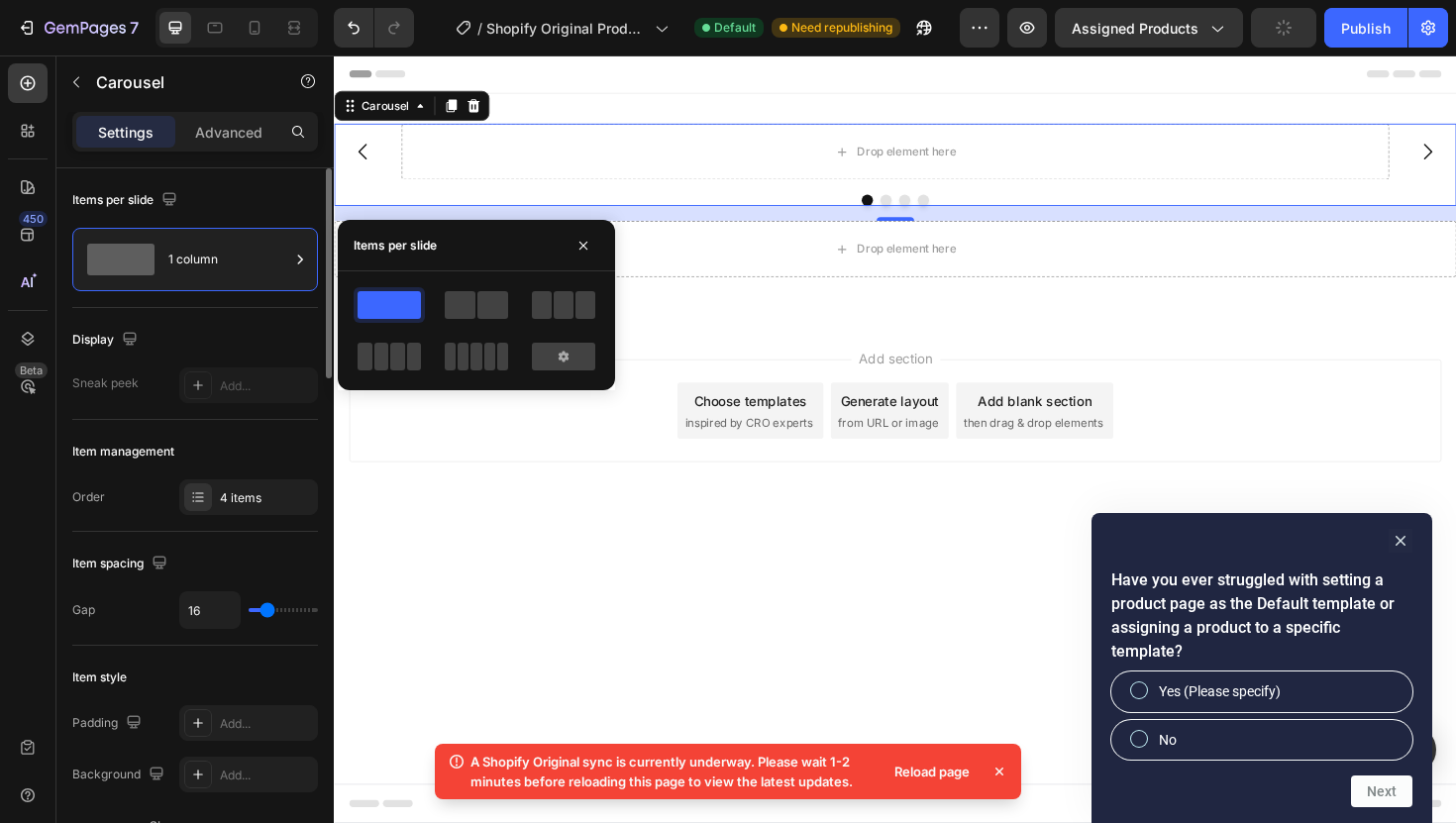 click on "Display" at bounding box center [195, 340] 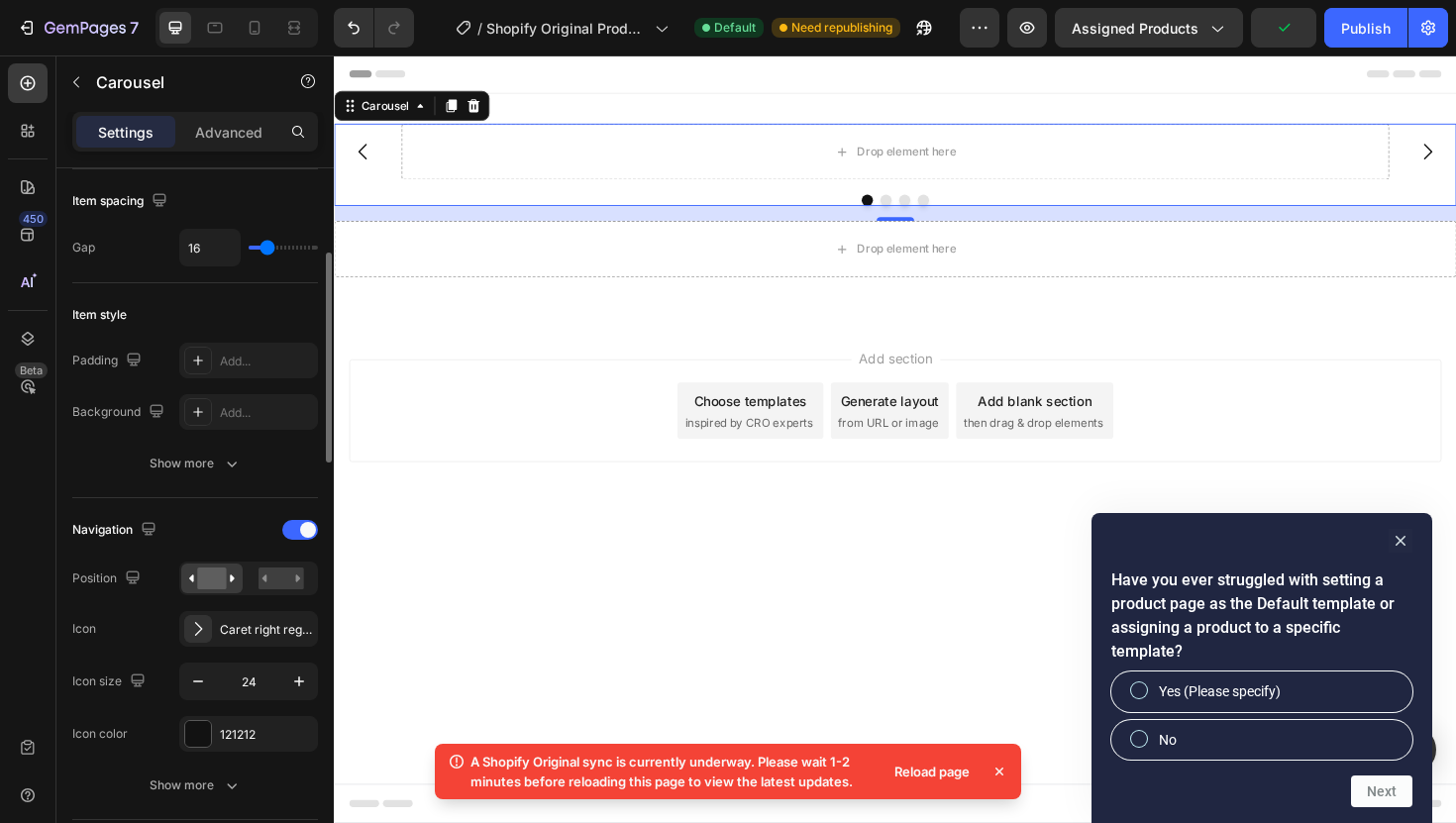 scroll, scrollTop: 0, scrollLeft: 0, axis: both 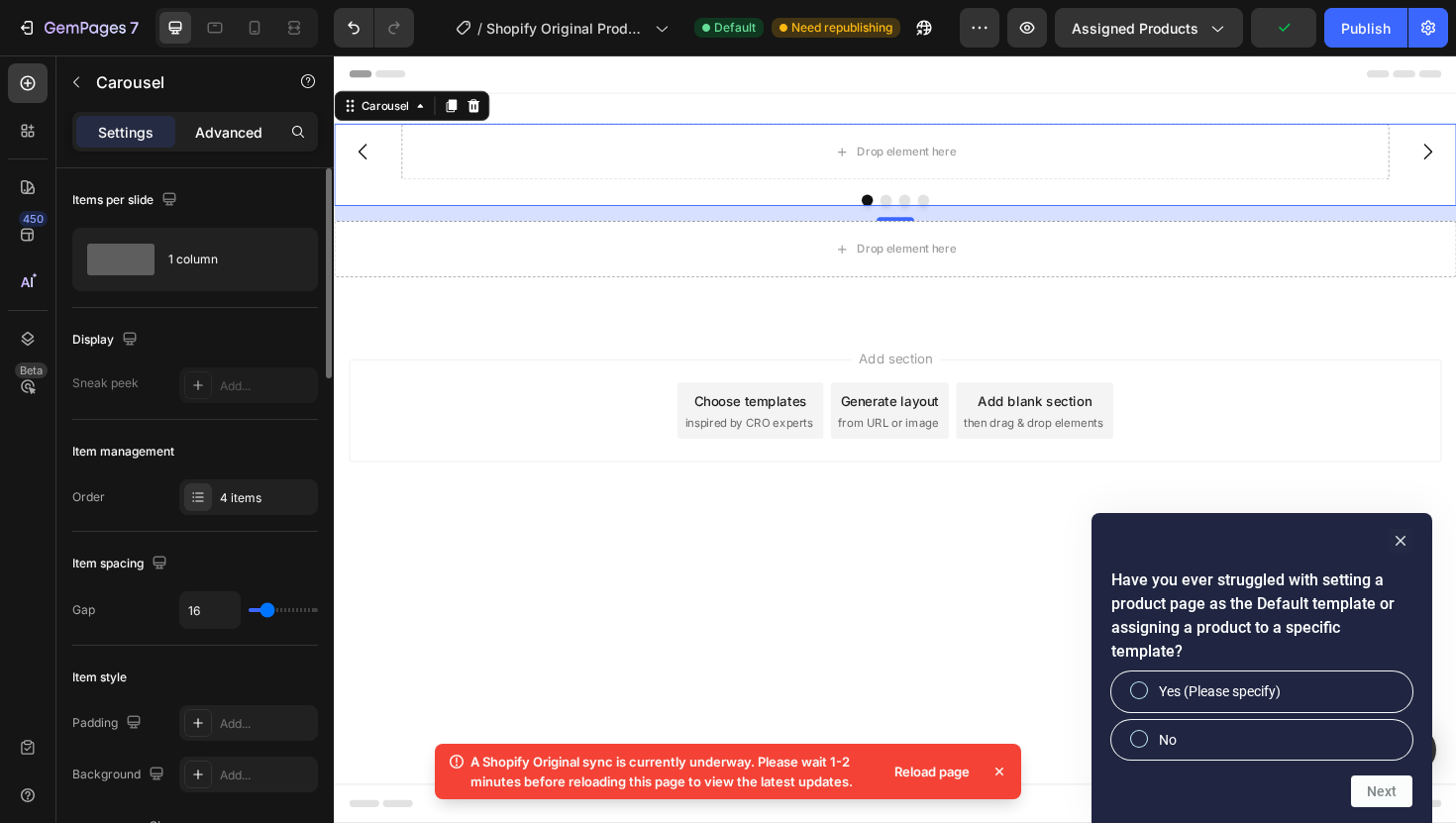click on "Advanced" 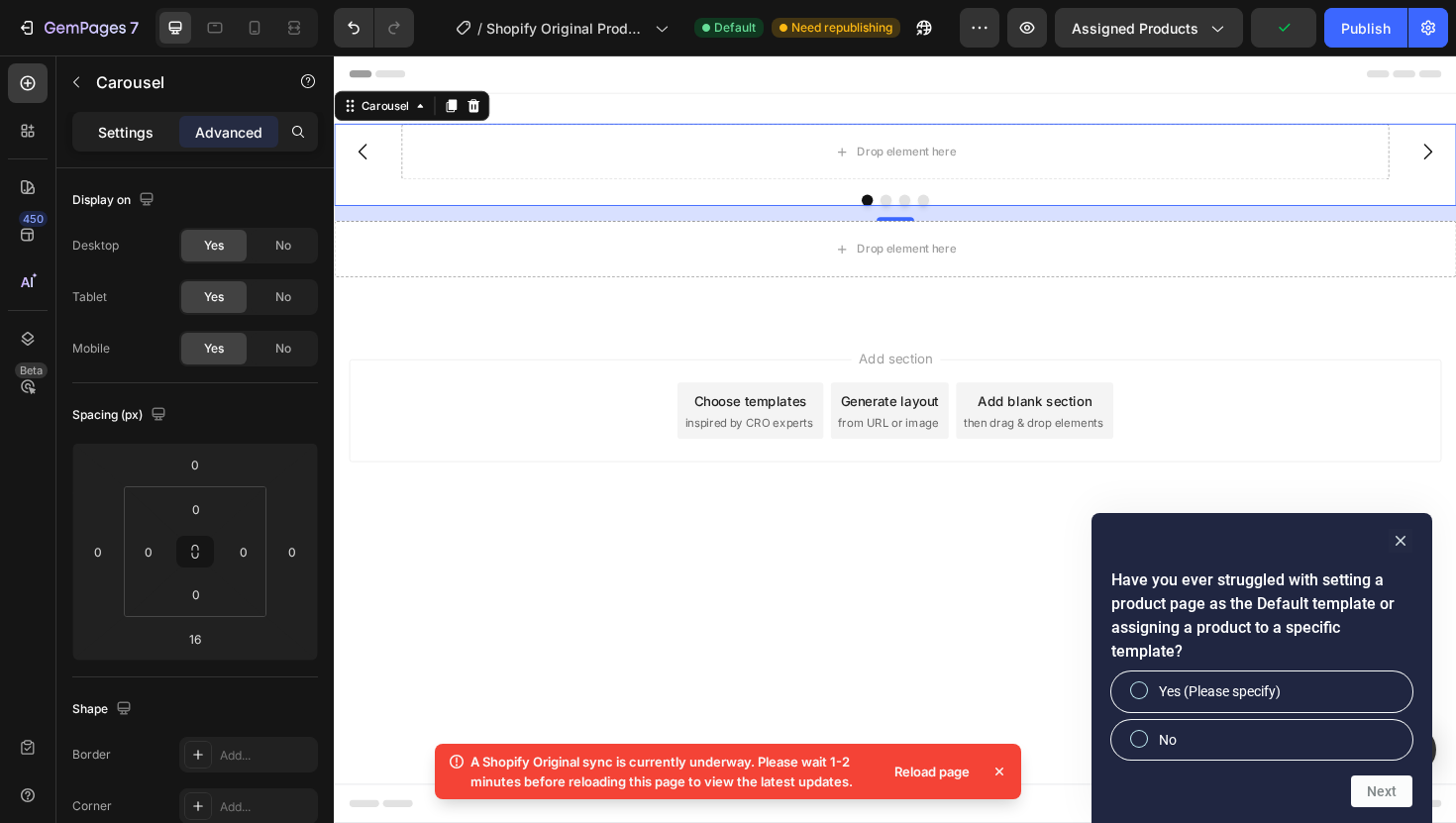 click on "Settings" at bounding box center (126, 132) 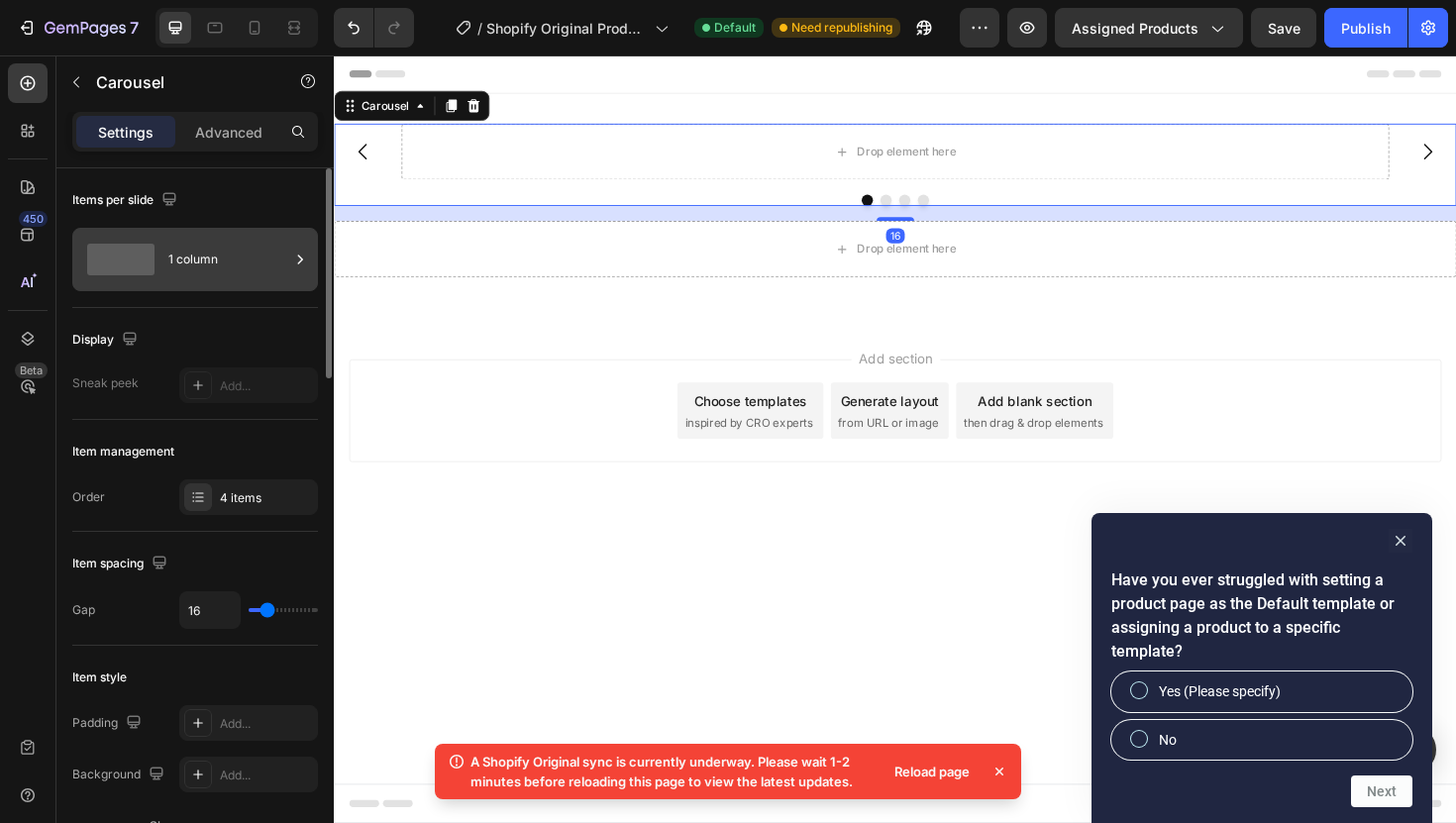 click on "1 column" at bounding box center (229, 259) 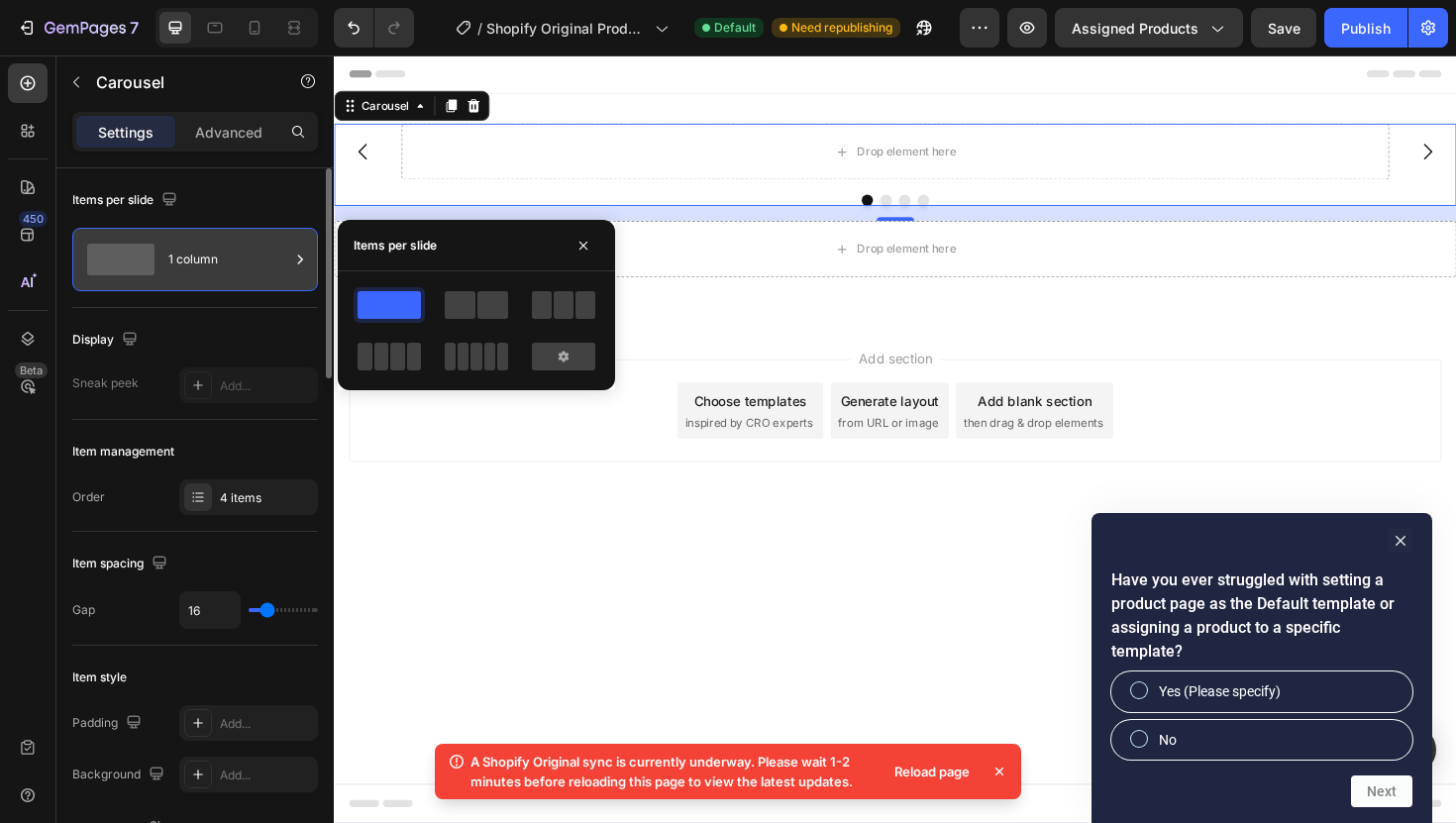 click on "1 column" at bounding box center [229, 259] 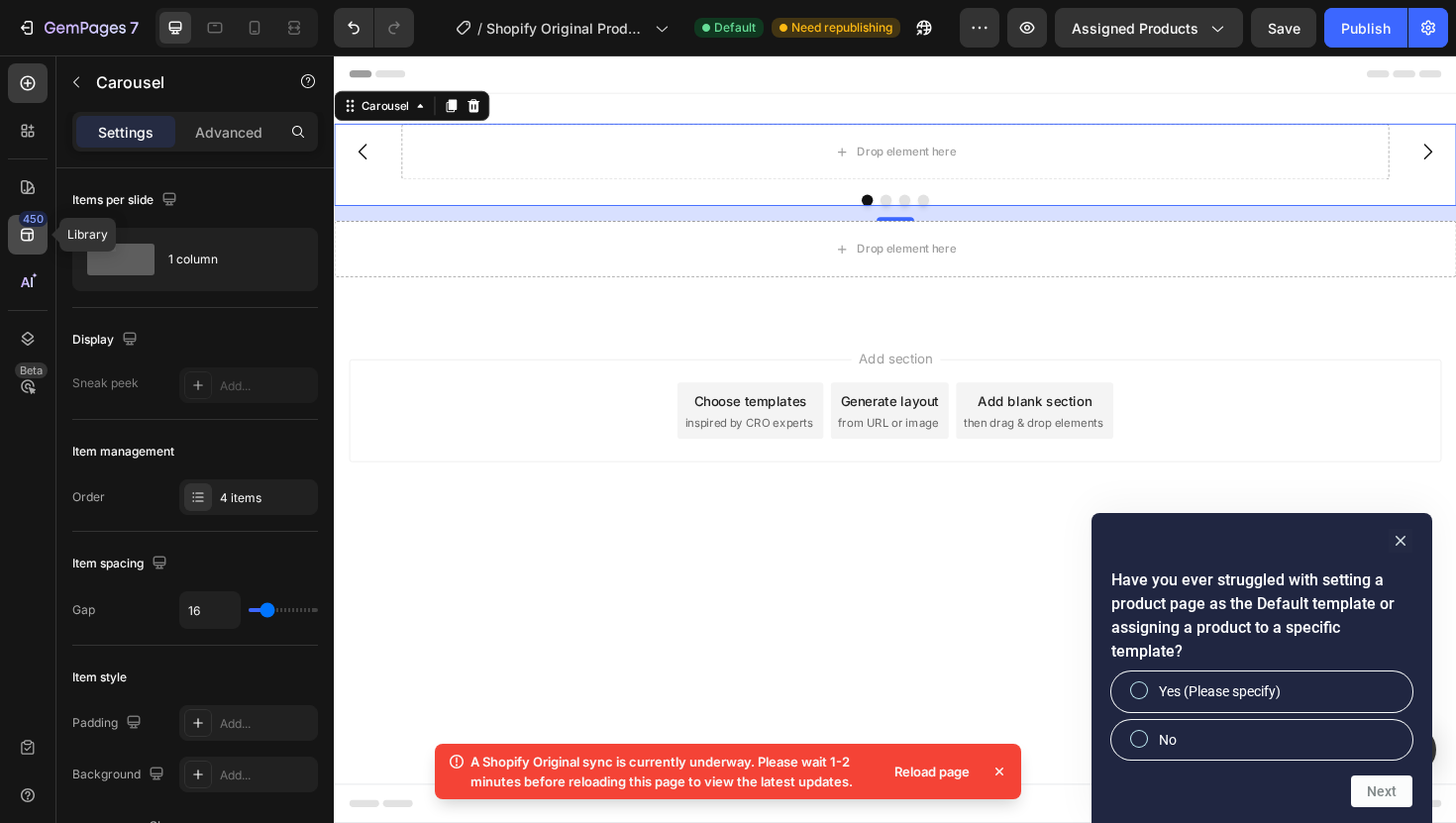 click 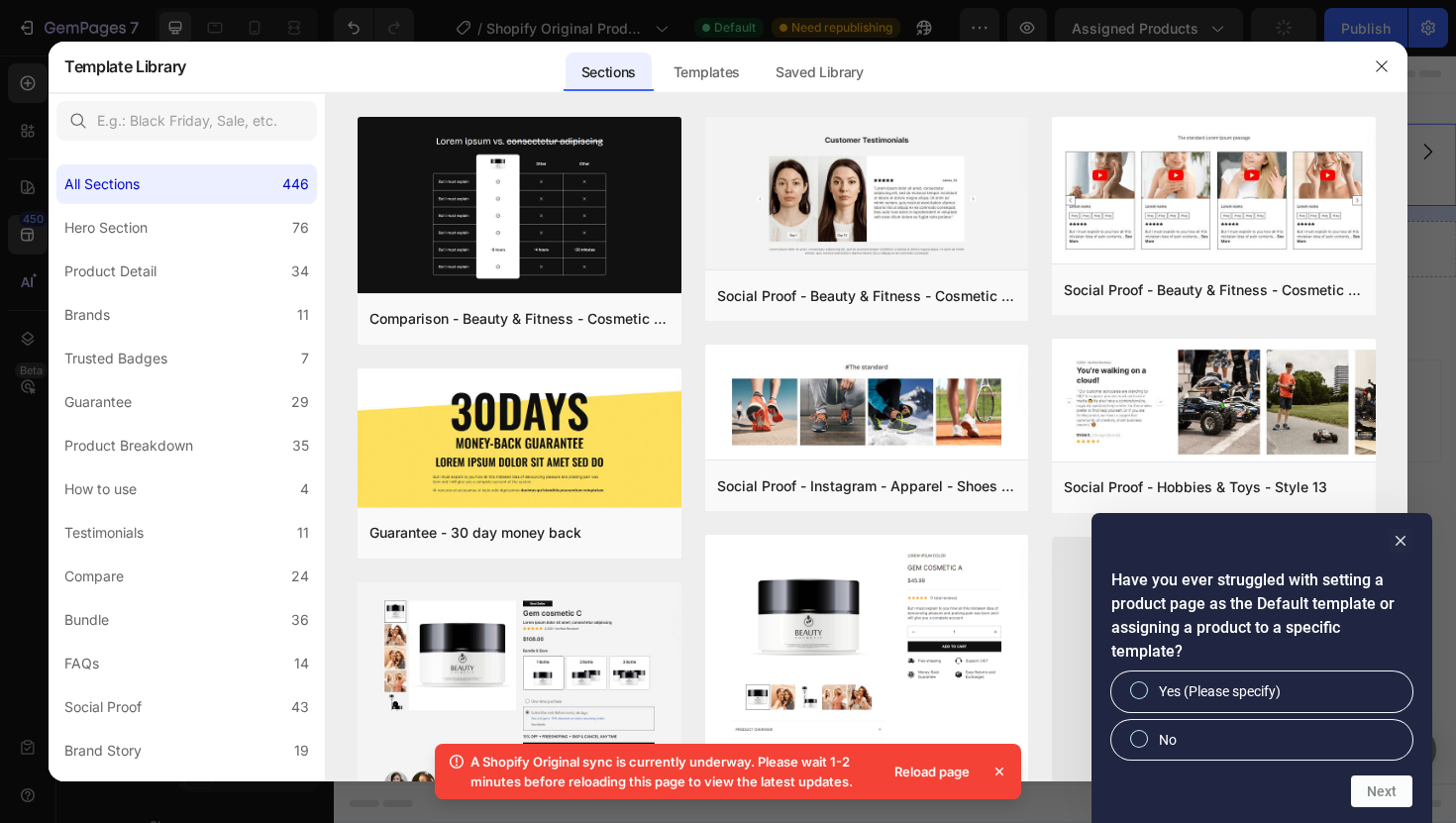 click at bounding box center [728, 411] 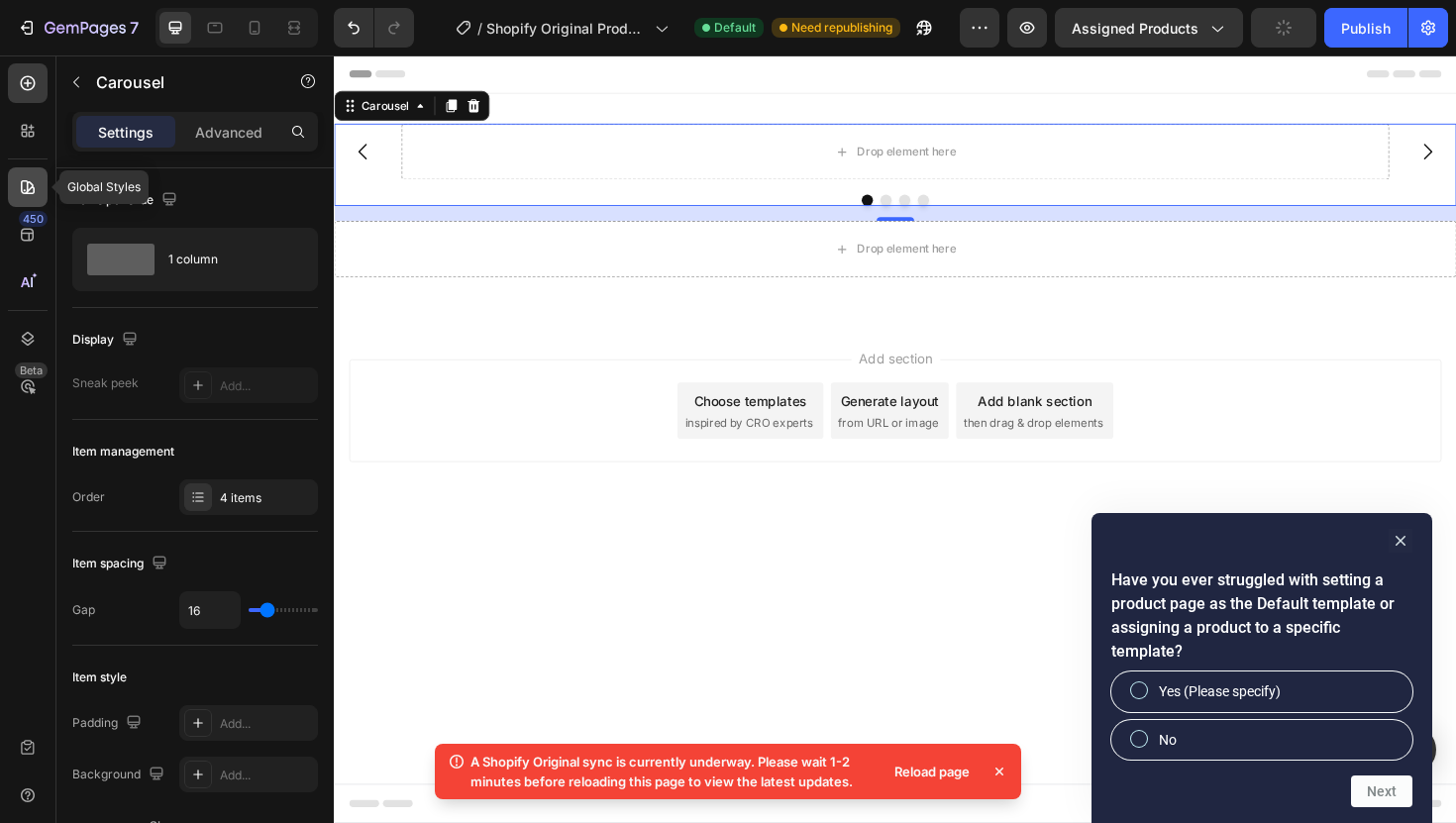 click 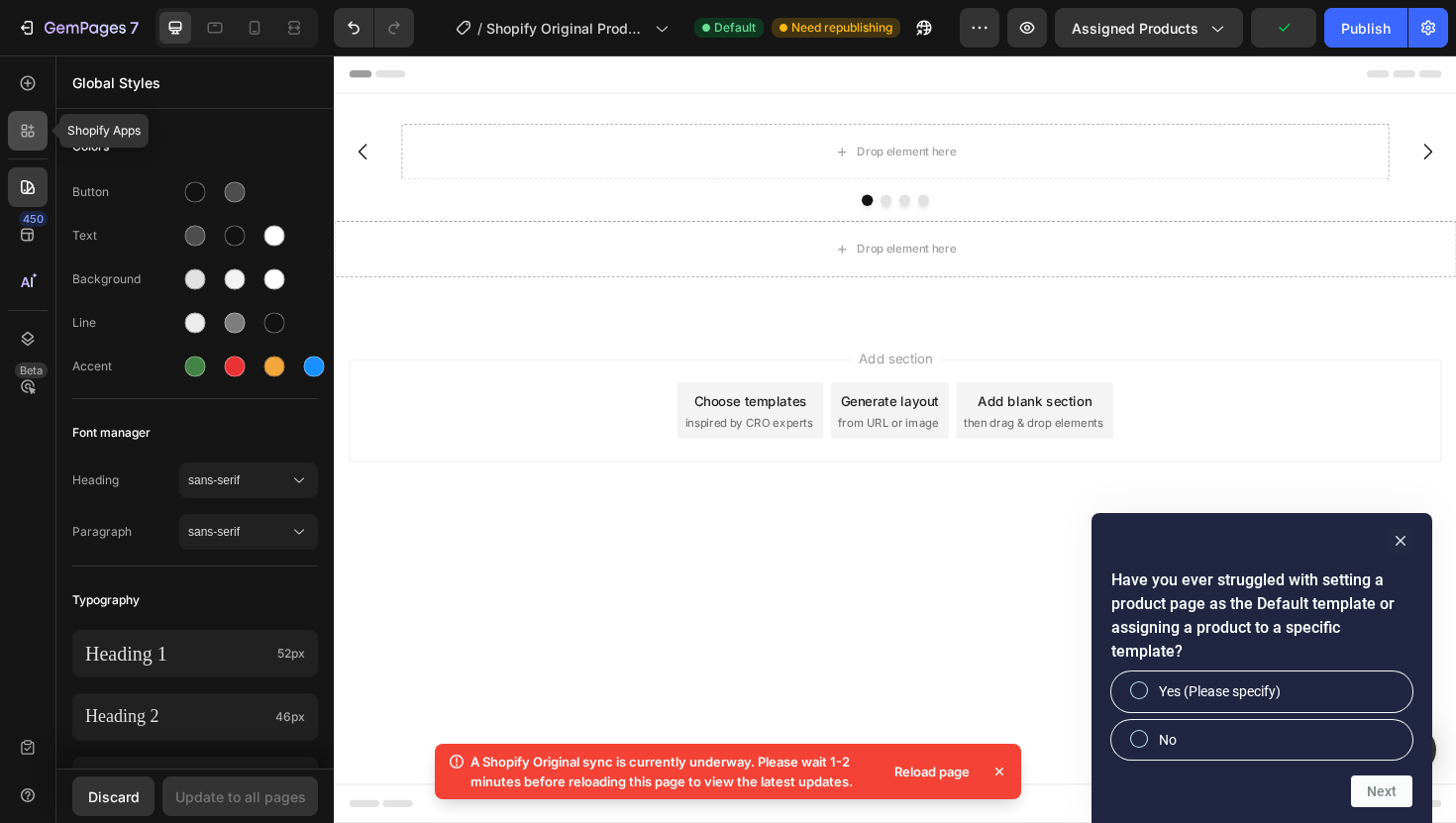 click 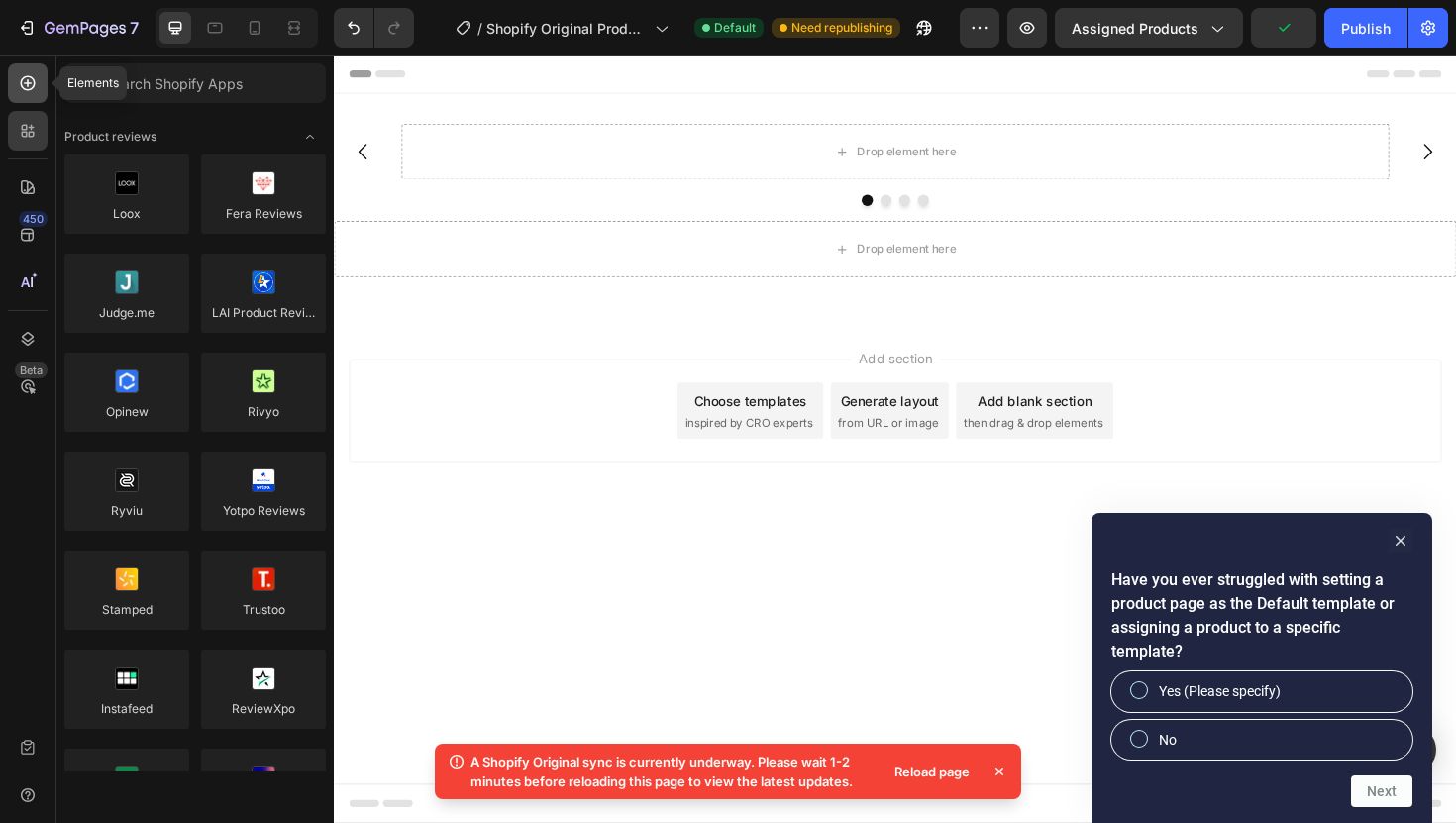 click 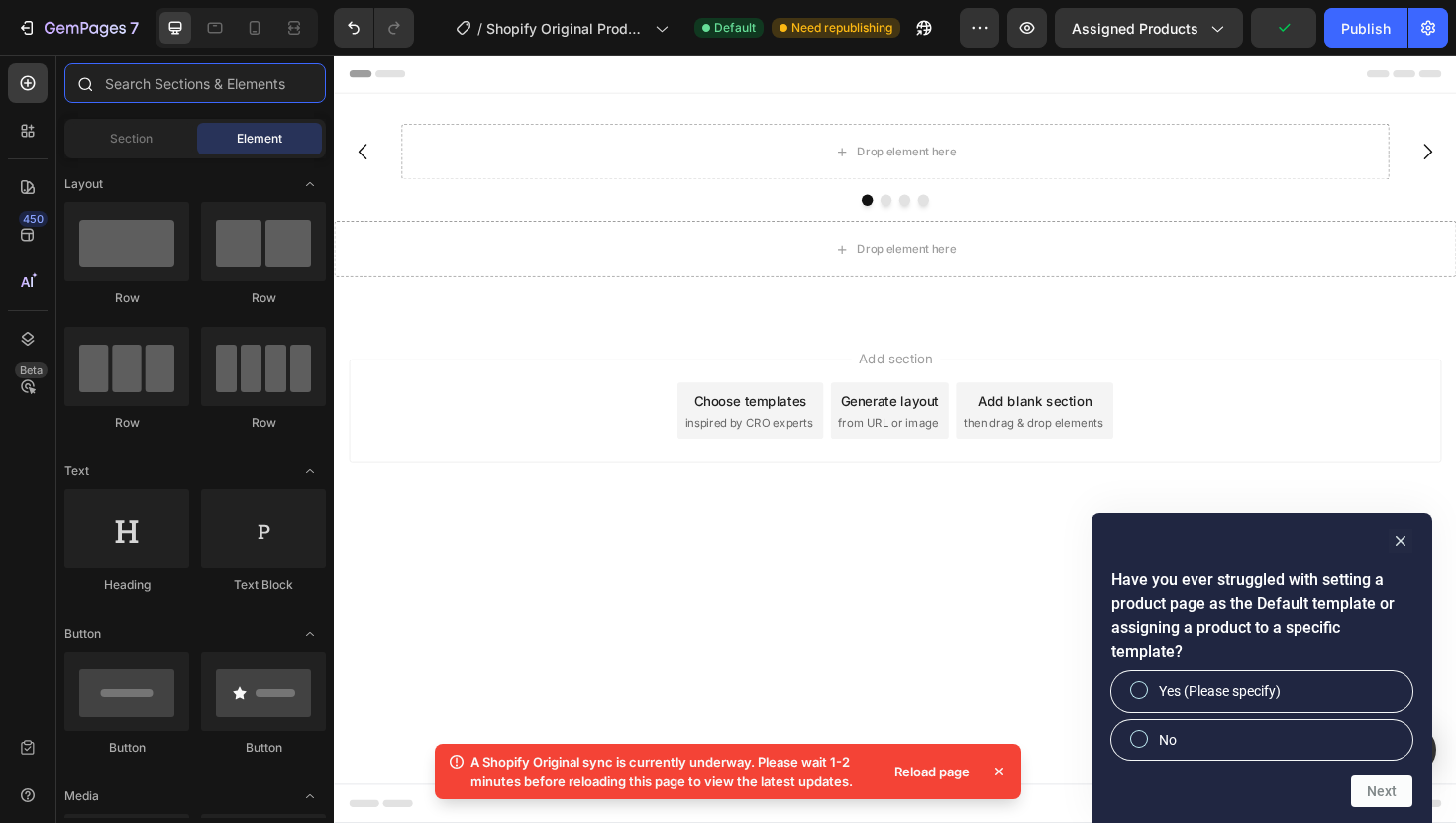 click at bounding box center [195, 83] 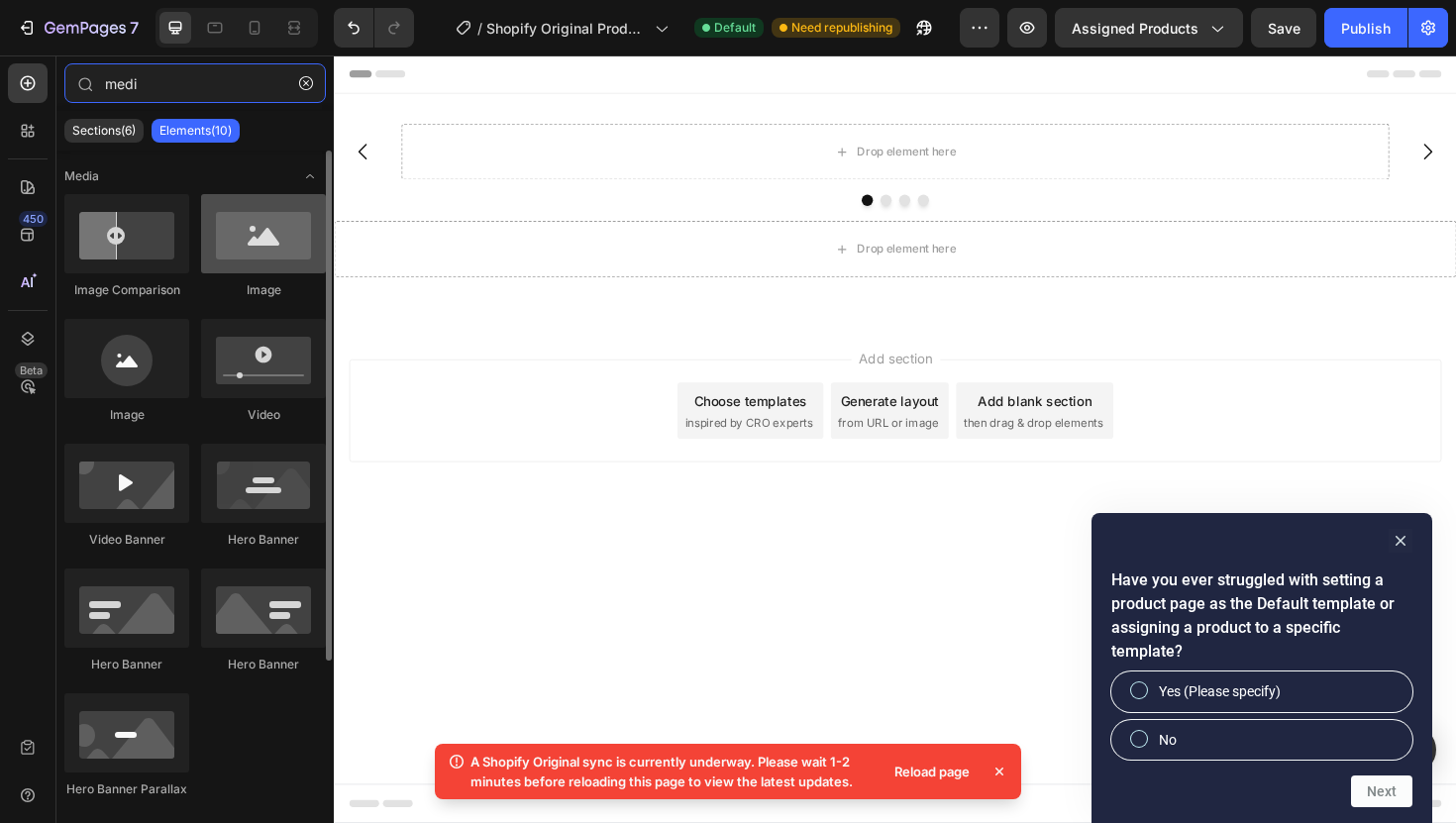 type on "medi" 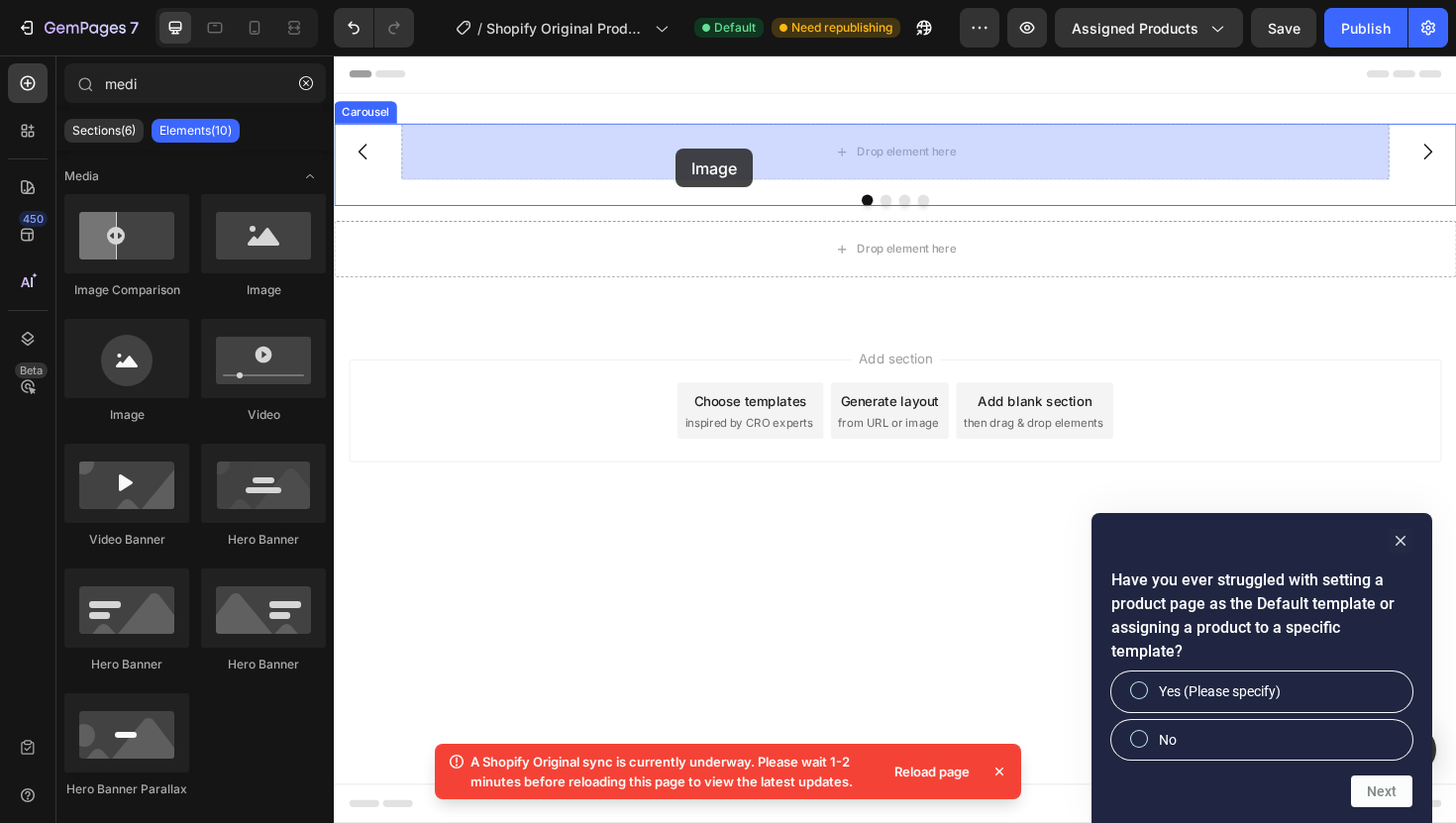 drag, startPoint x: 578, startPoint y: 292, endPoint x: 697, endPoint y: 148, distance: 186.80739 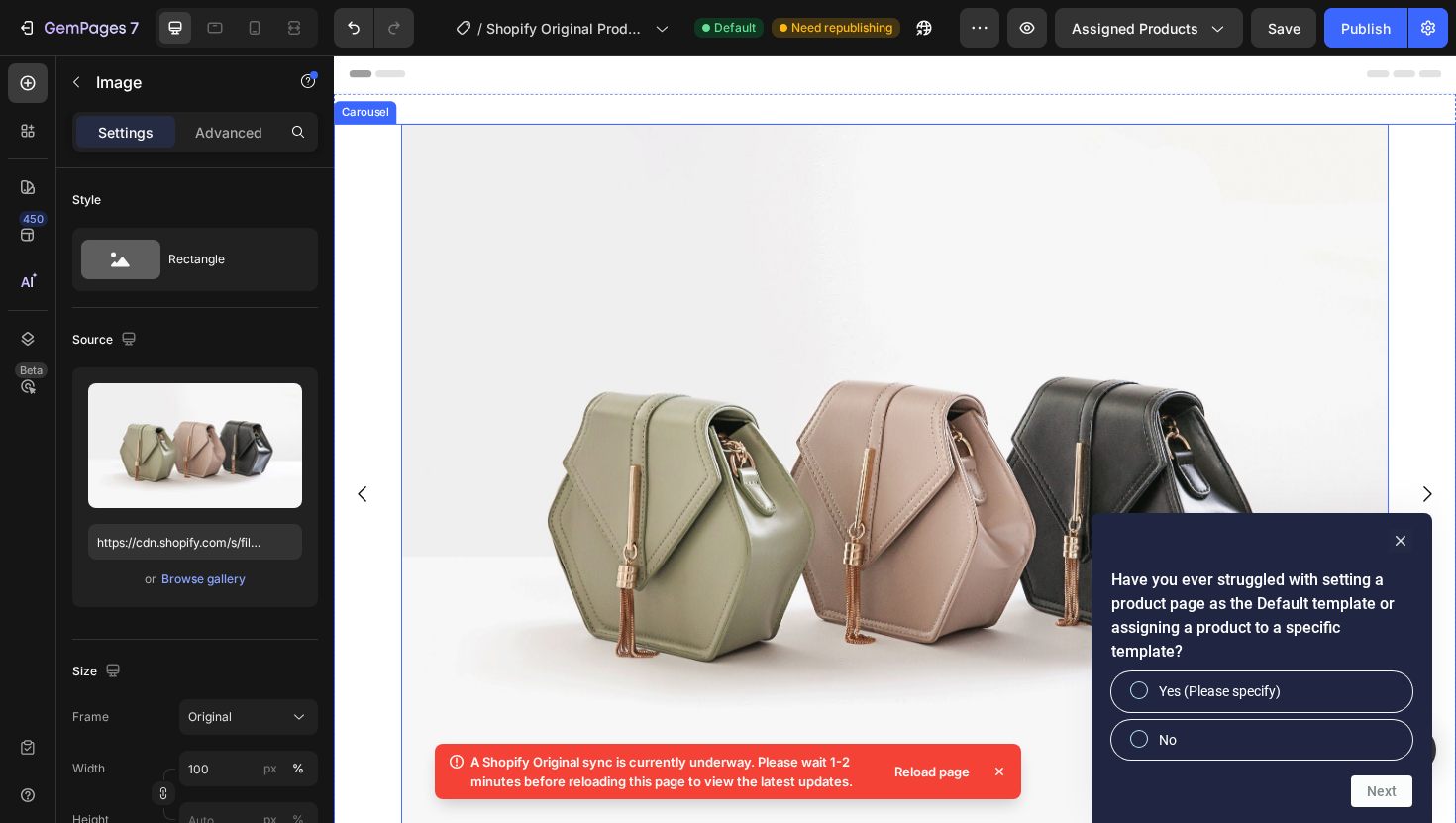 click 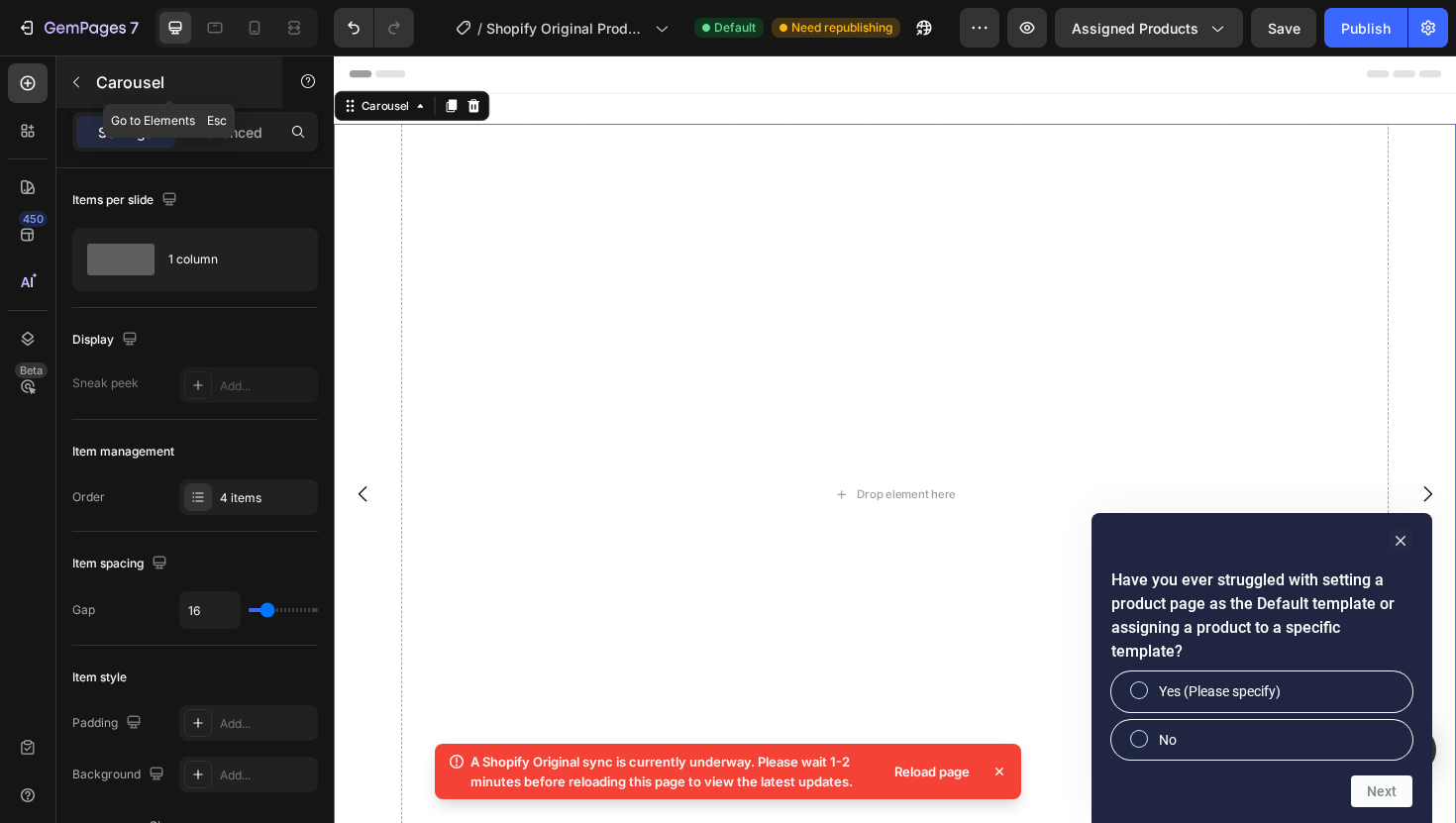 click at bounding box center (76, 82) 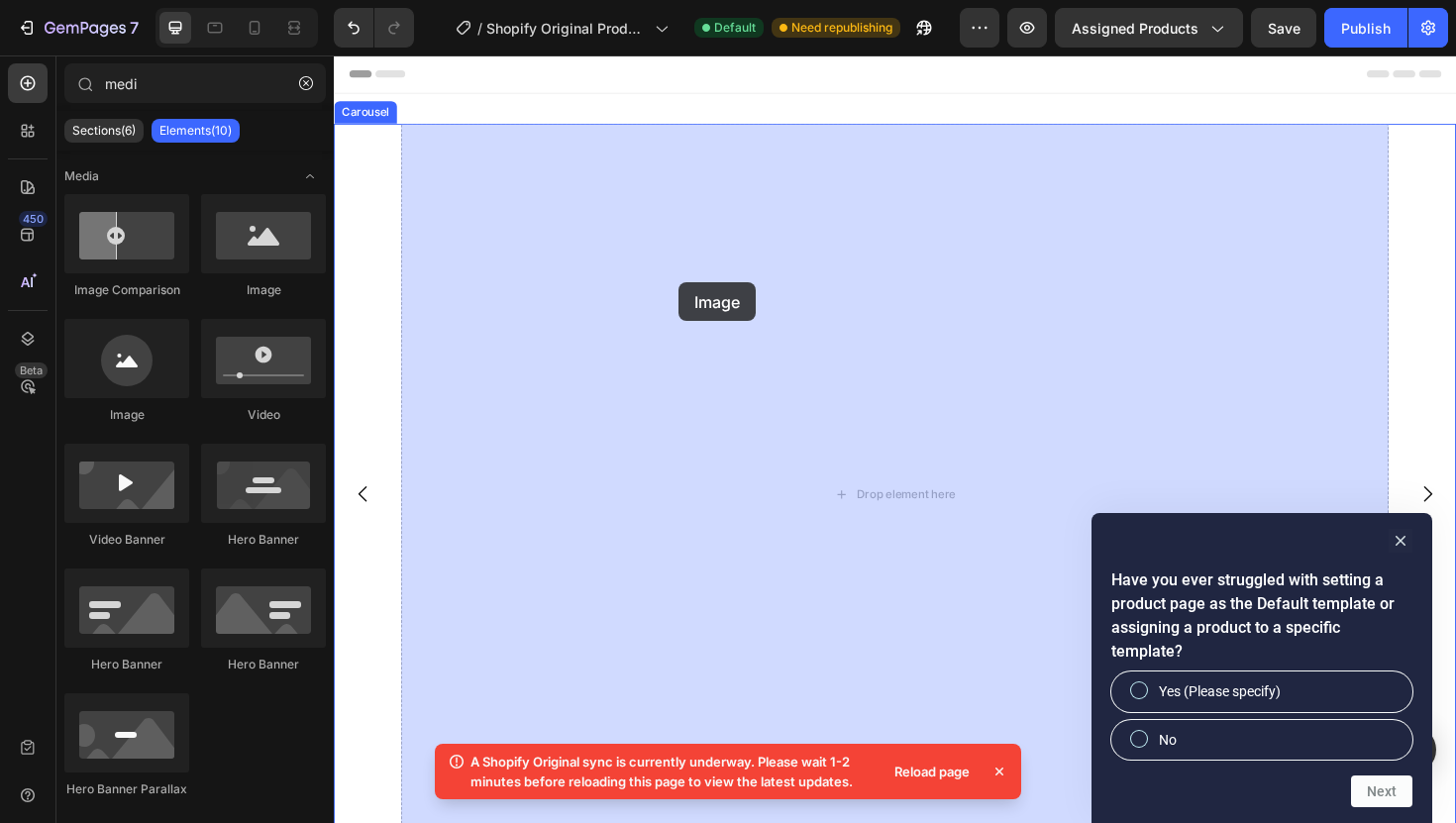 drag, startPoint x: 577, startPoint y: 327, endPoint x: 698, endPoint y: 295, distance: 125.1599 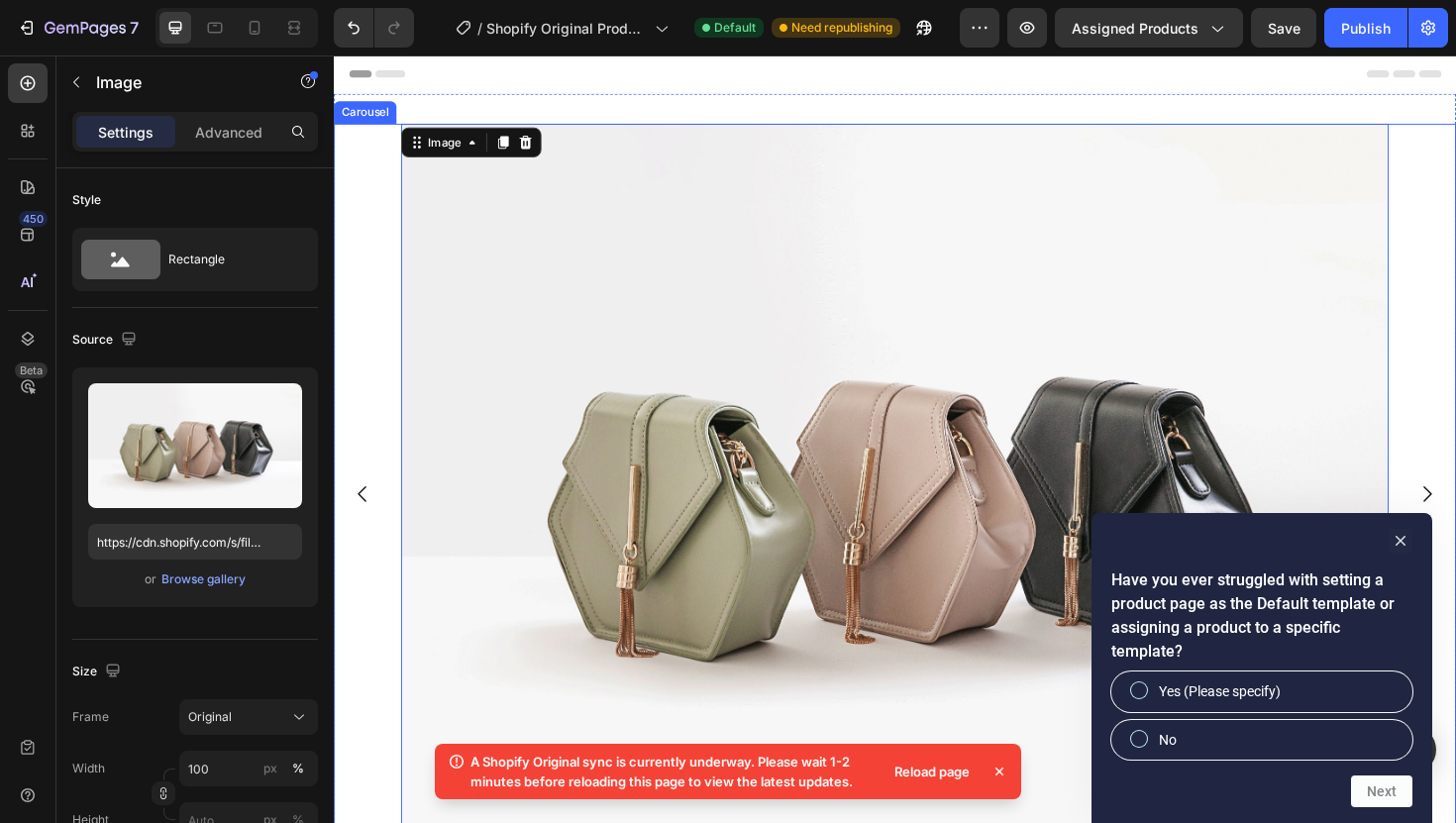 click 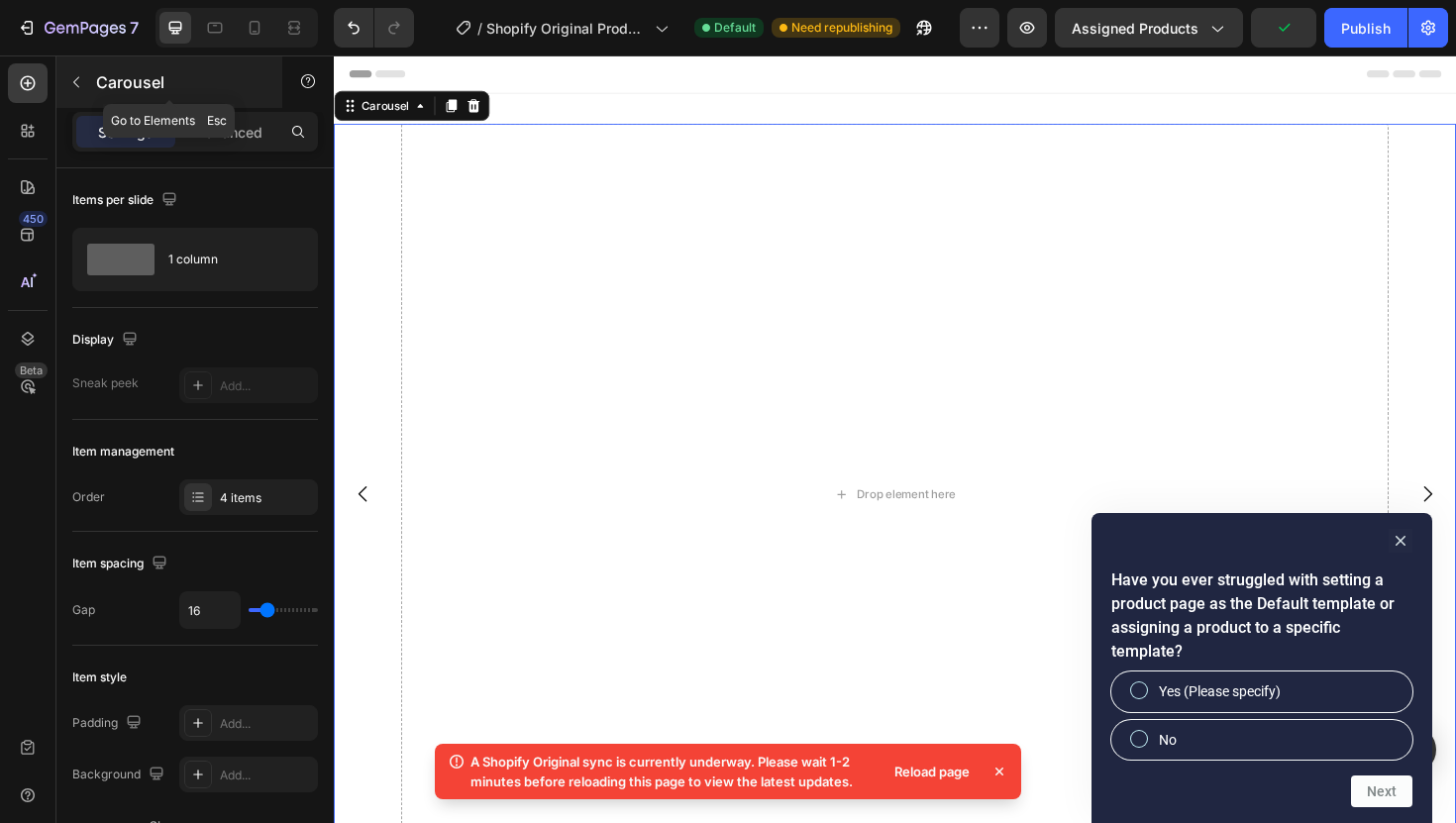 click on "Carousel" at bounding box center (169, 82) 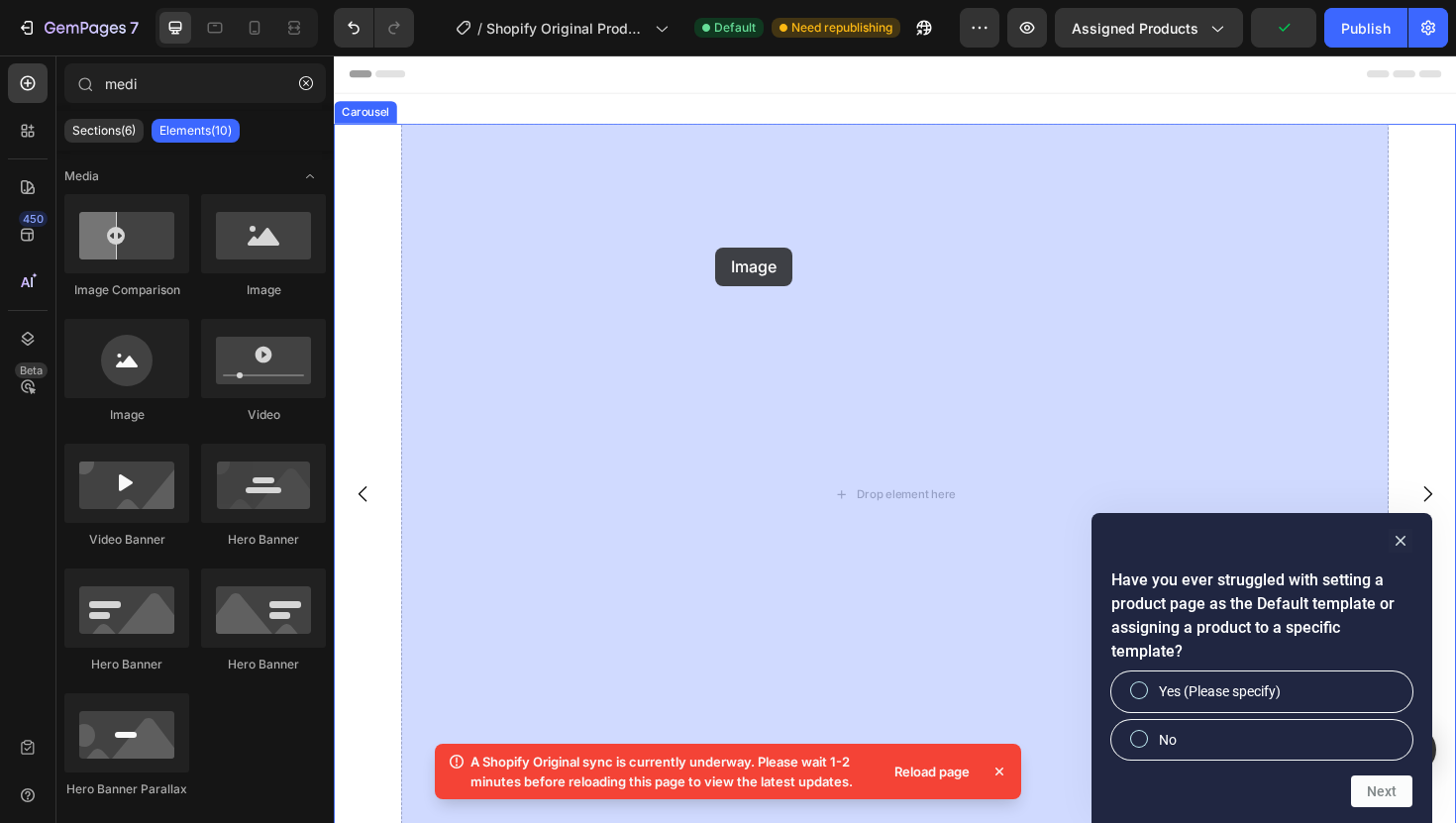 drag, startPoint x: 600, startPoint y: 286, endPoint x: 835, endPoint y: 311, distance: 236.32605 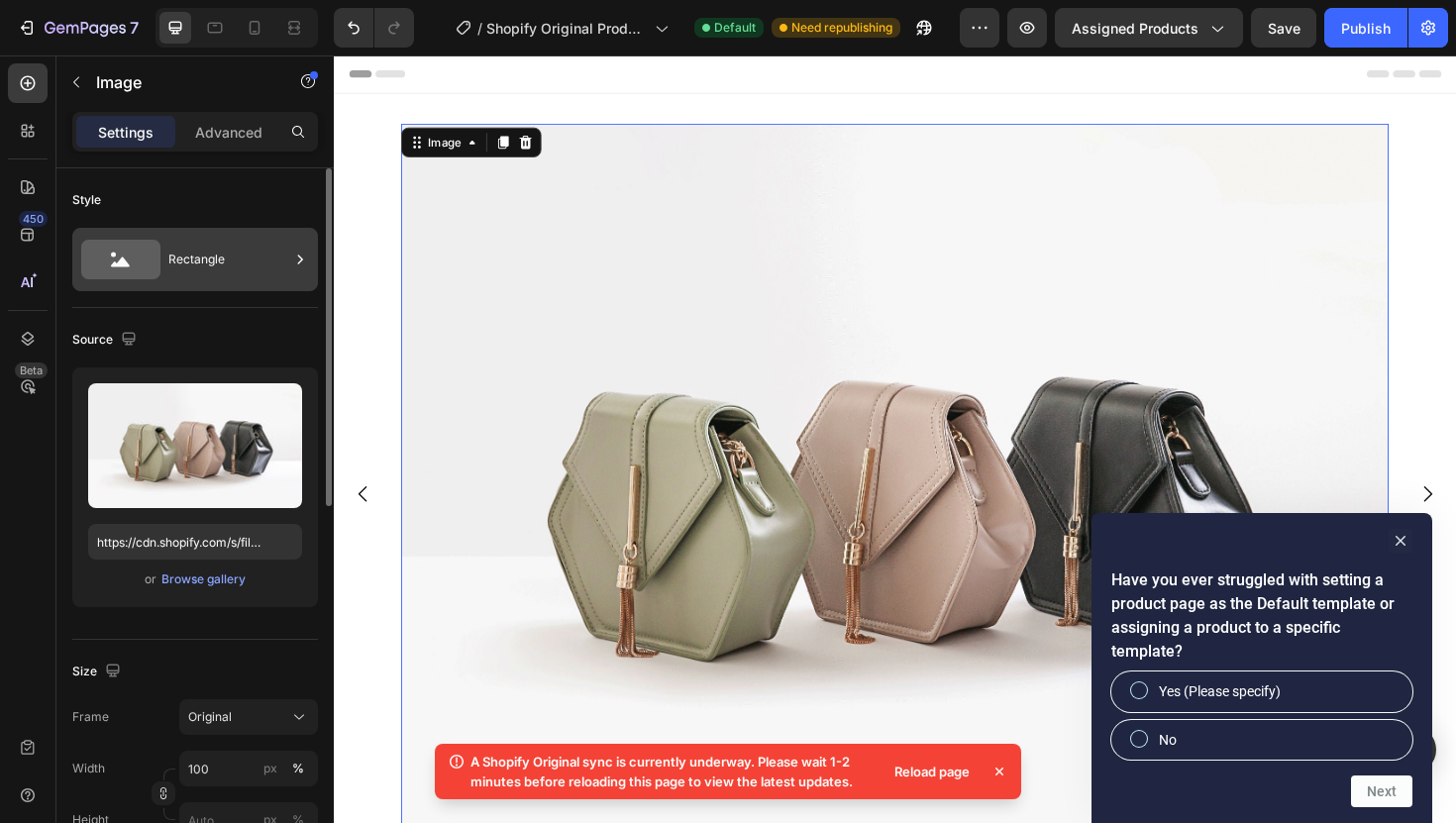 click on "Rectangle" at bounding box center (229, 259) 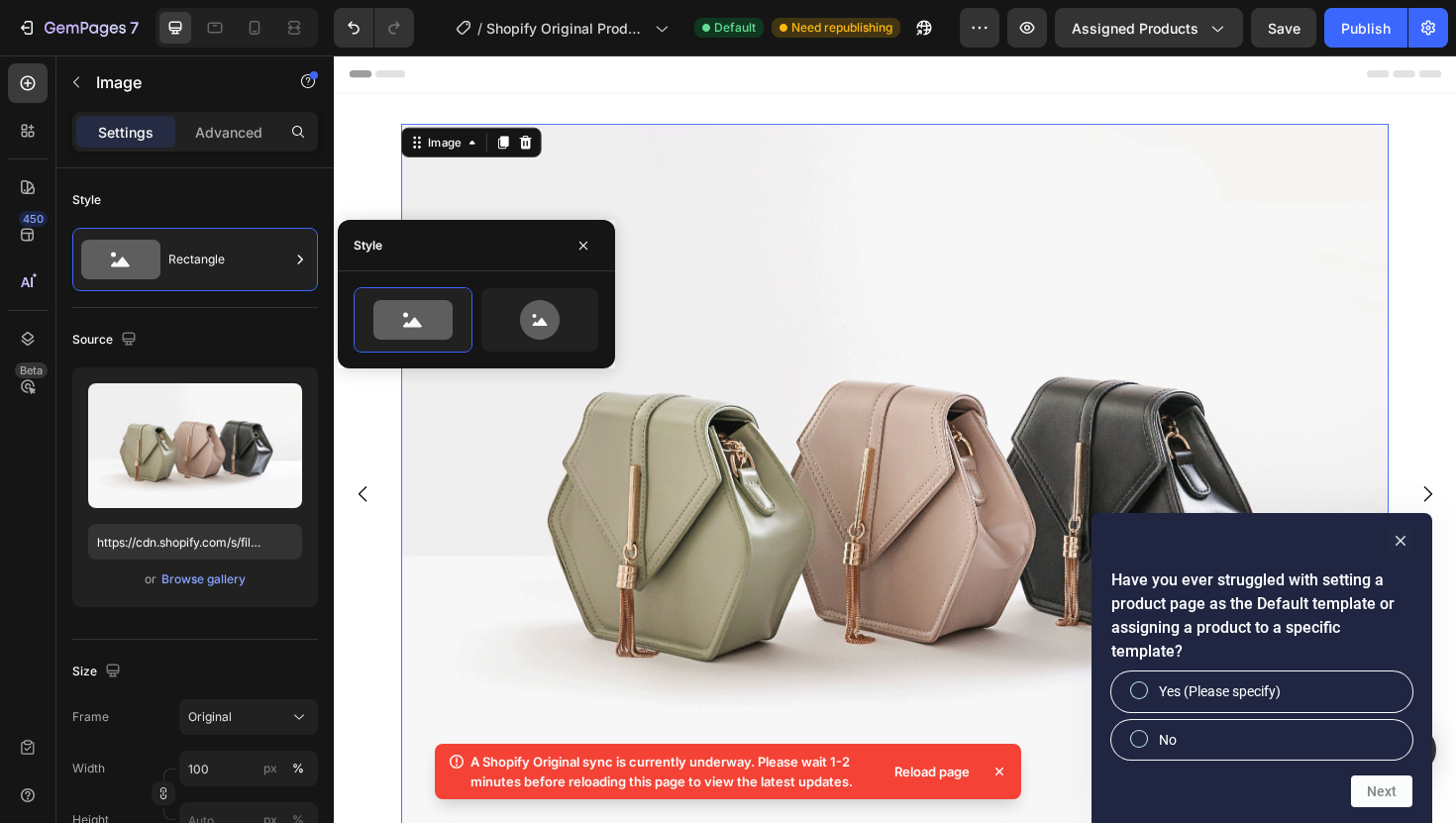 click at bounding box center [928, 520] 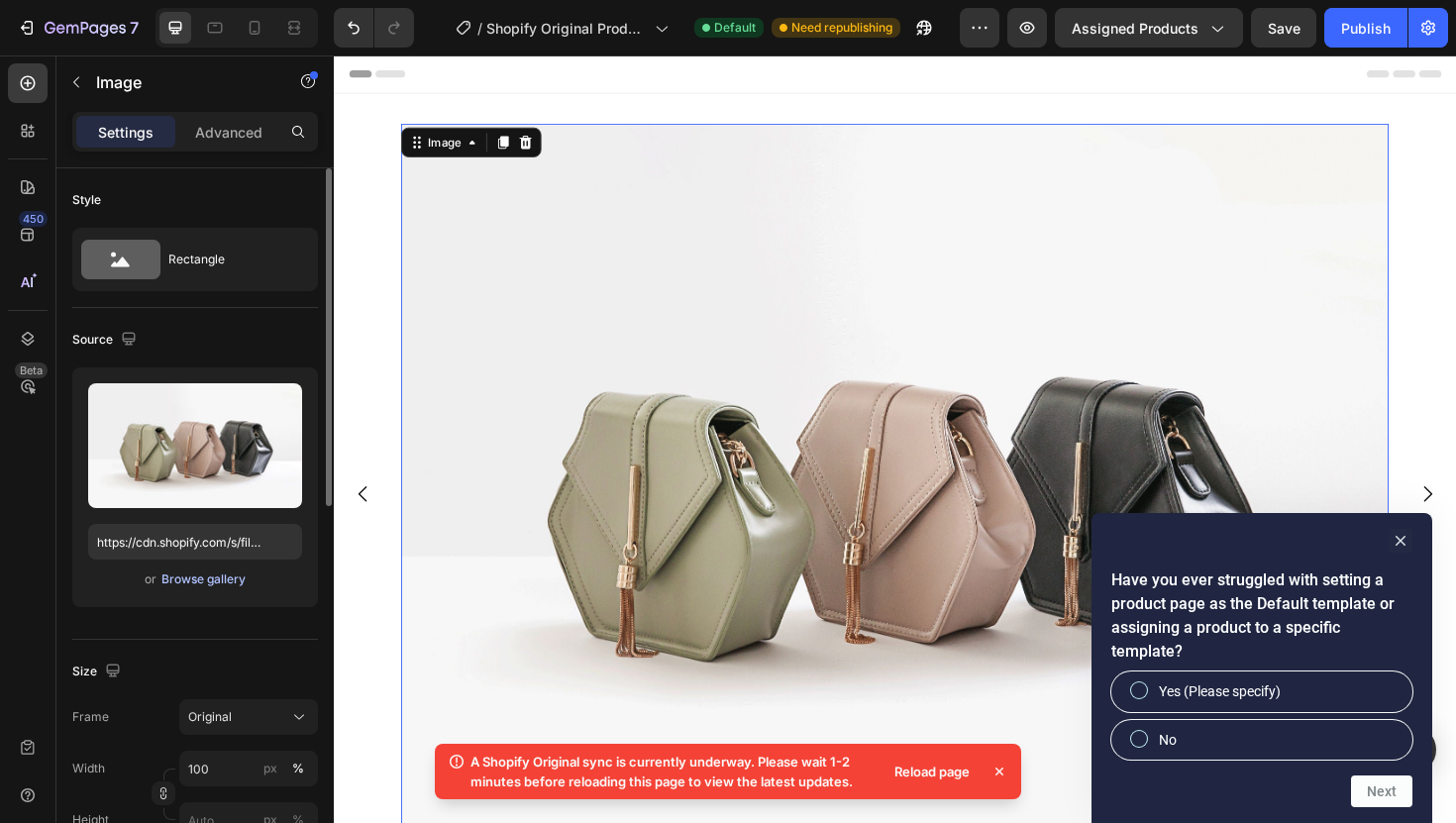 click on "Browse gallery" at bounding box center (203, 579) 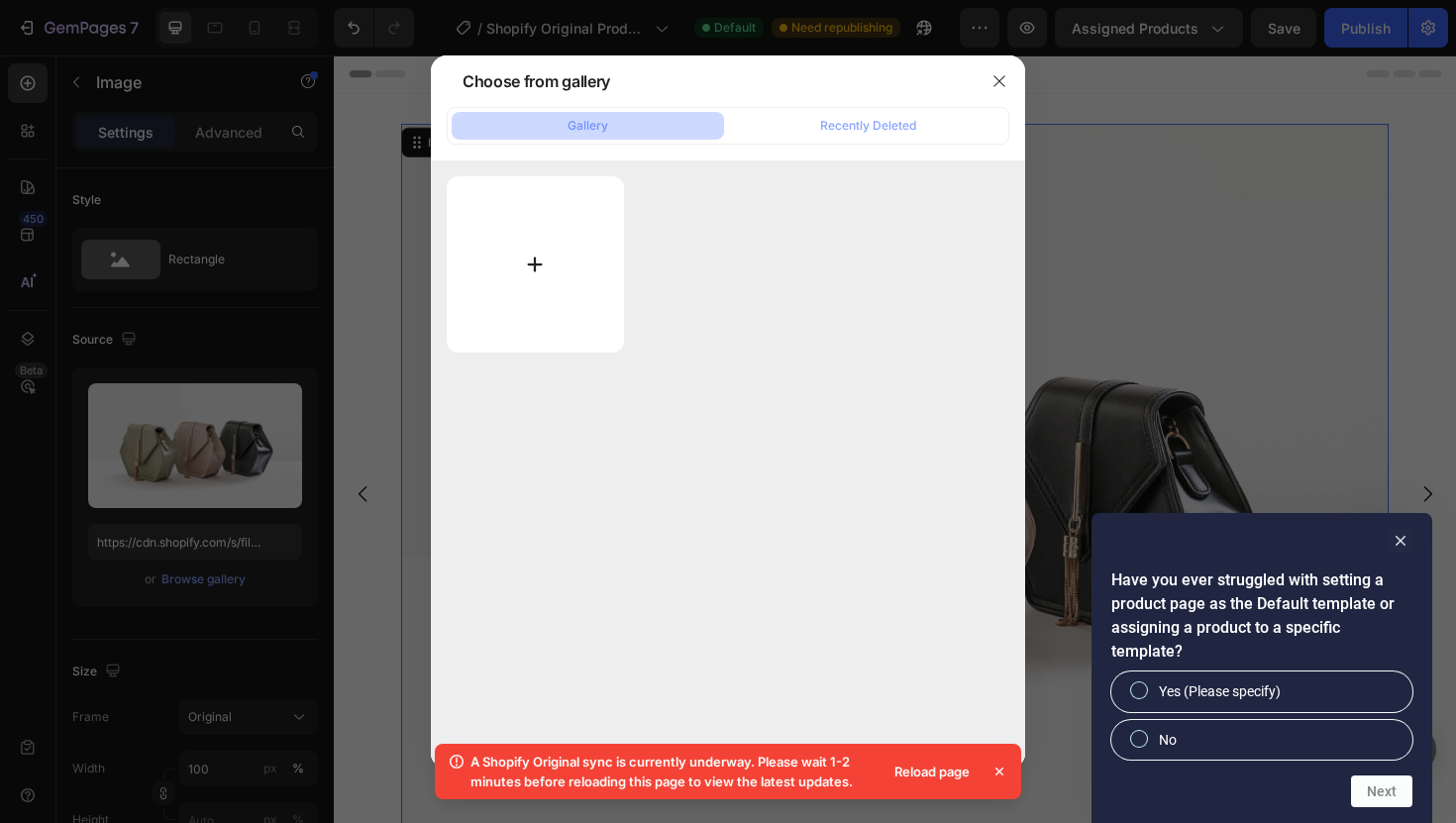 click at bounding box center [535, 264] 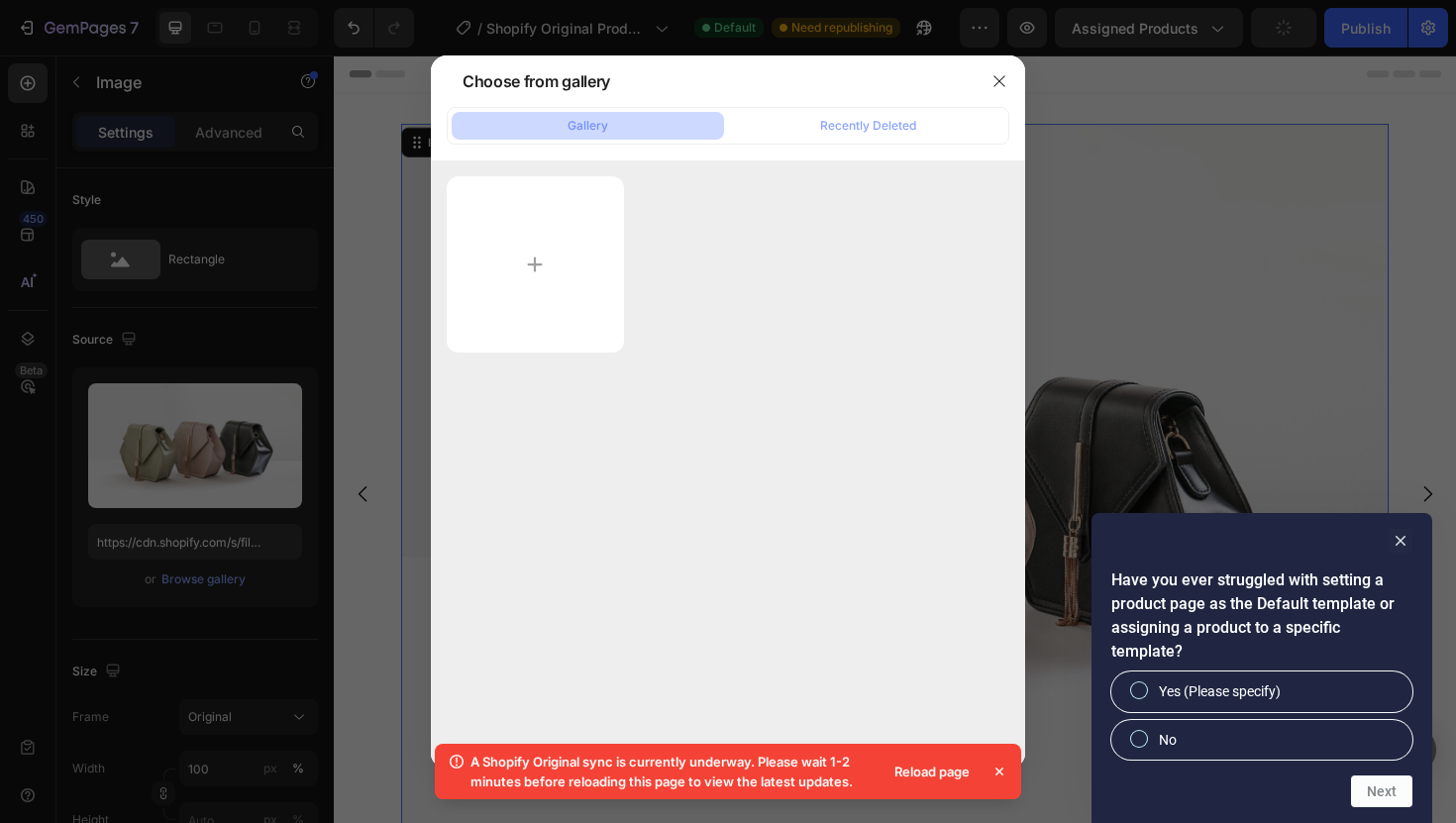 type on "C:\fakepath\ADAMANSE-COM0168_600x.jpg" 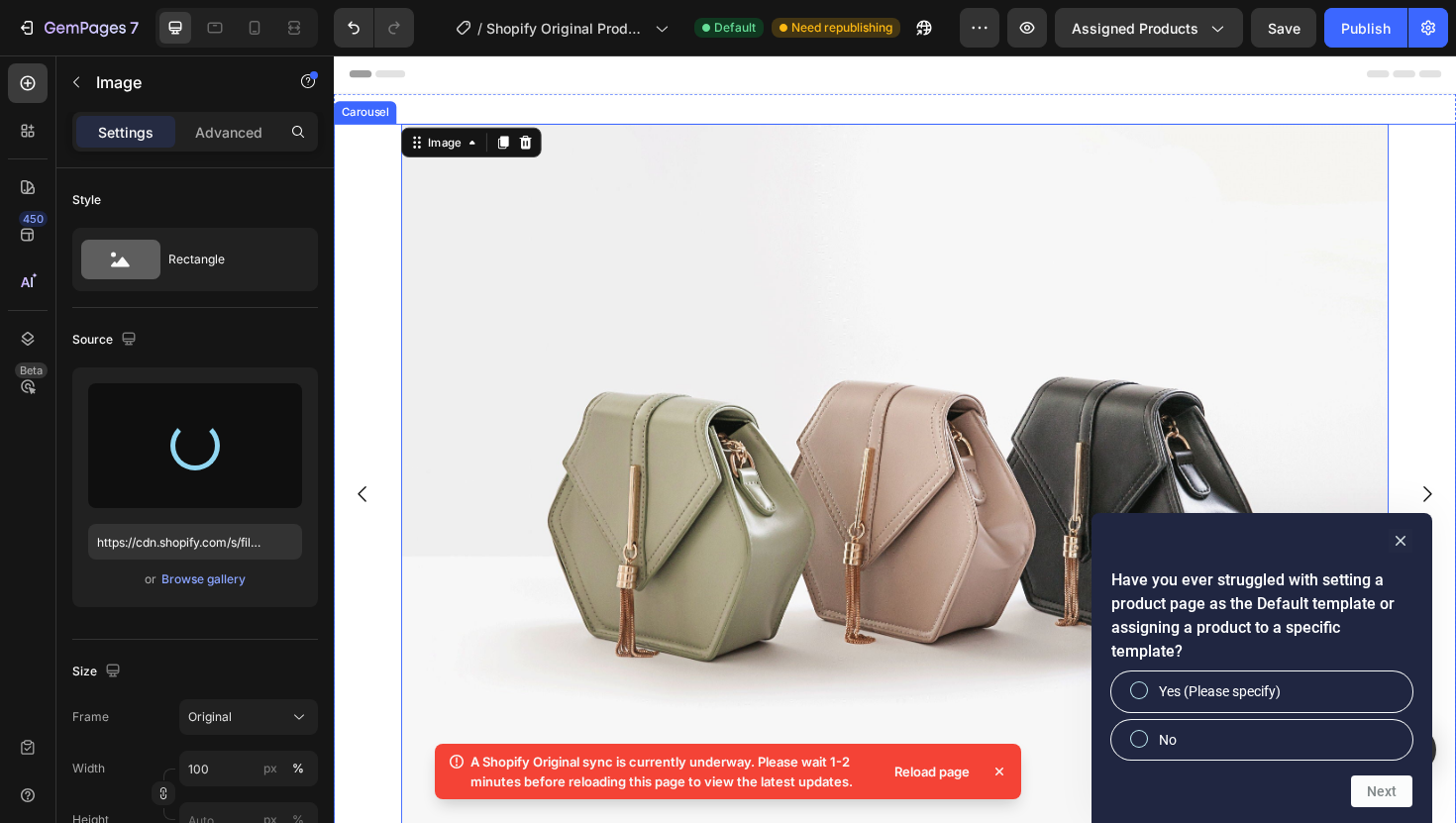 type on "https://cdn.shopify.com/s/files/1/0778/1194/1616/files/gempages_578444753440342651-986b6ce1-0752-49e6-8d1b-0d9c8e58a9a6.jpg" 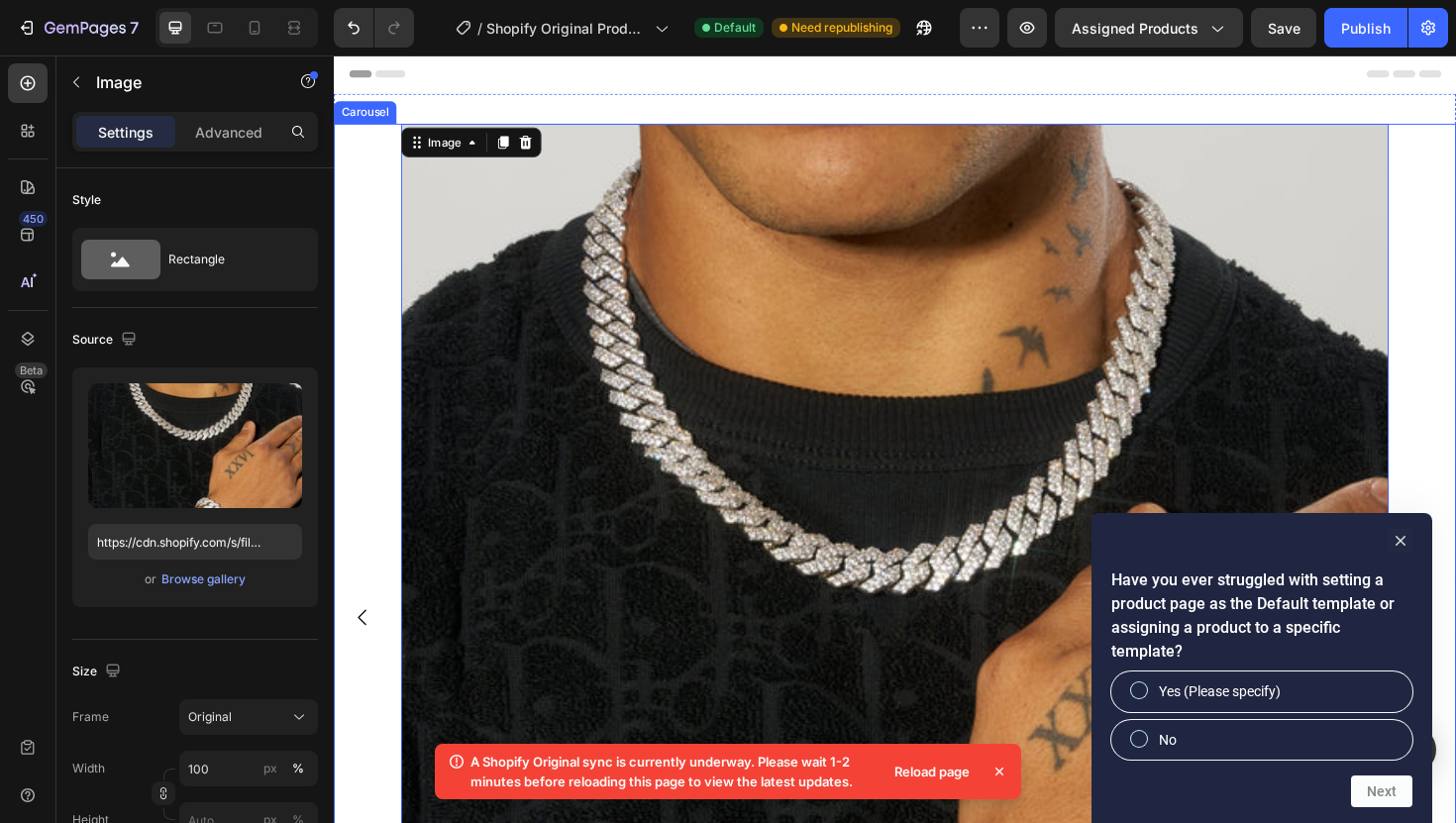 click on "Image
Drop element here Image   0 Image" at bounding box center [928, 651] 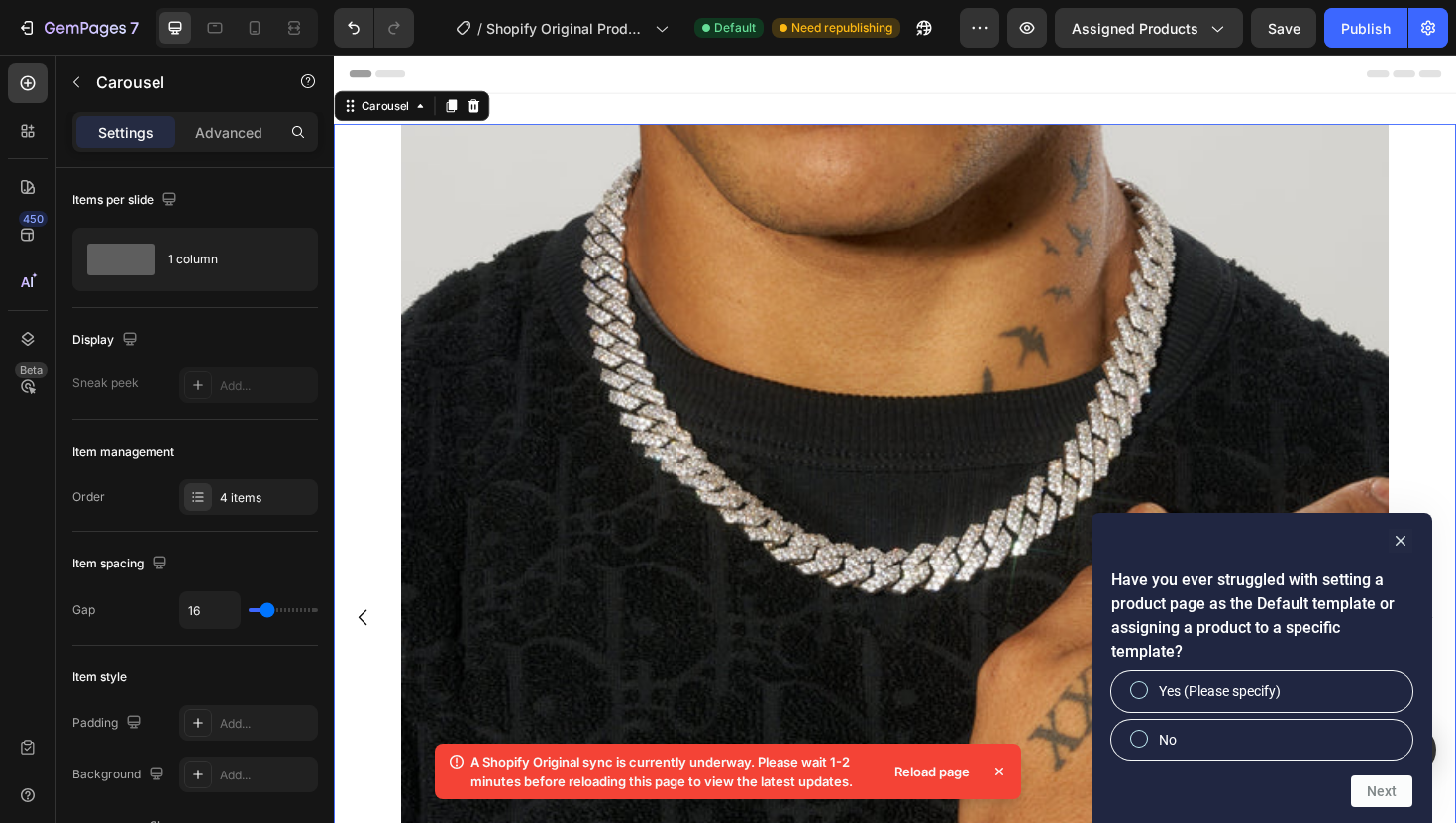 click 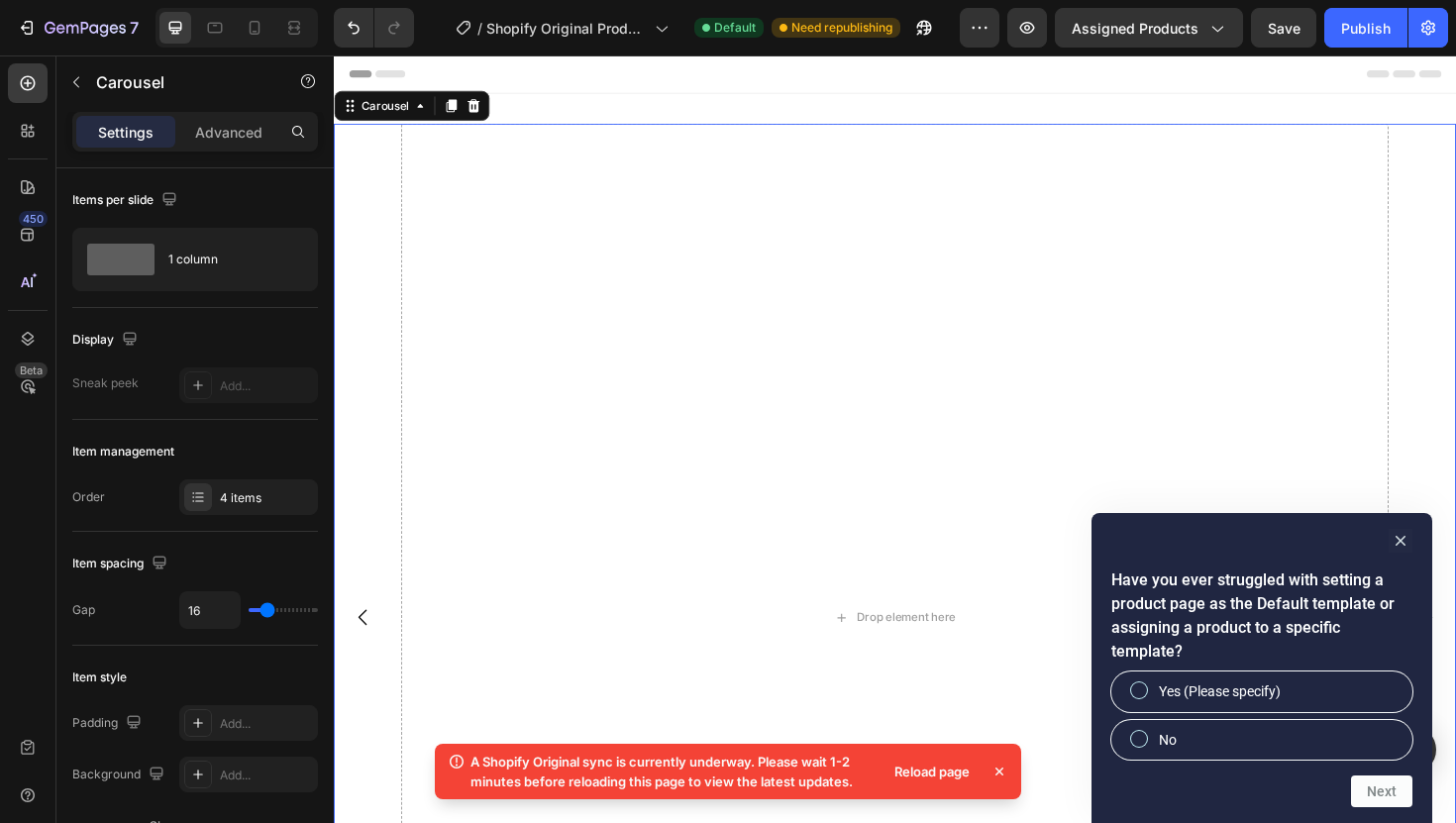 click 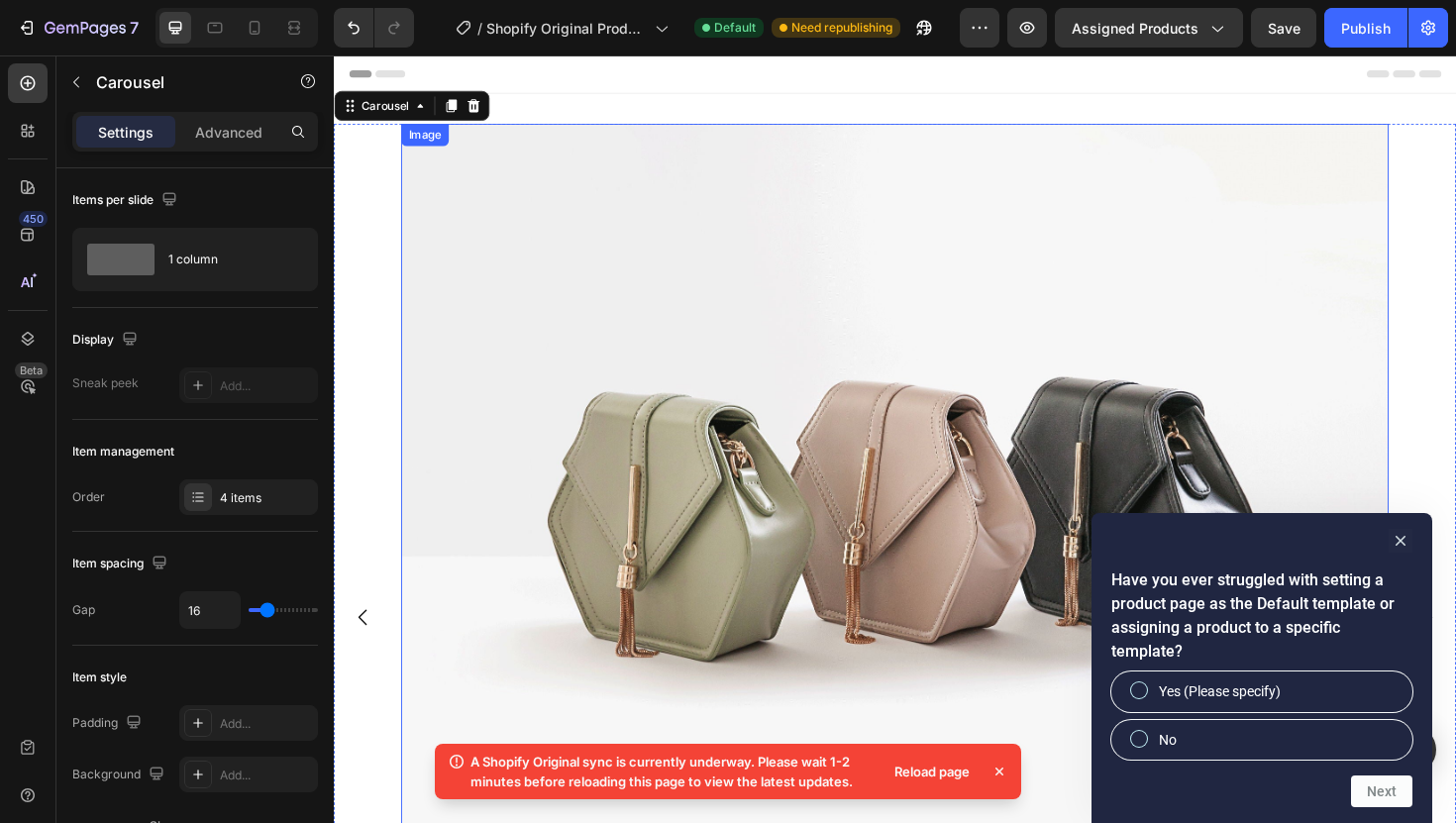 click at bounding box center (928, 520) 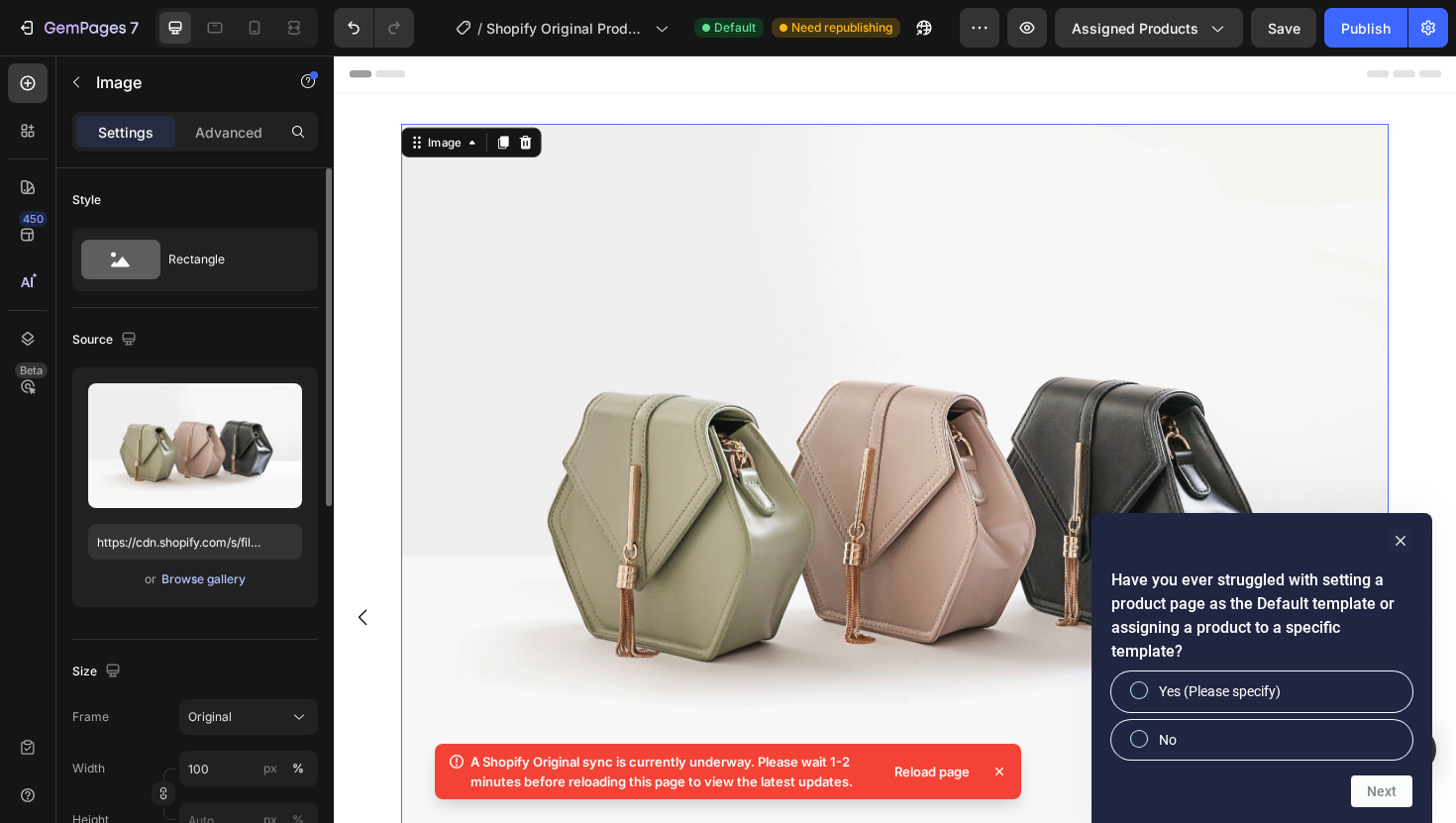 click on "Browse gallery" at bounding box center [203, 579] 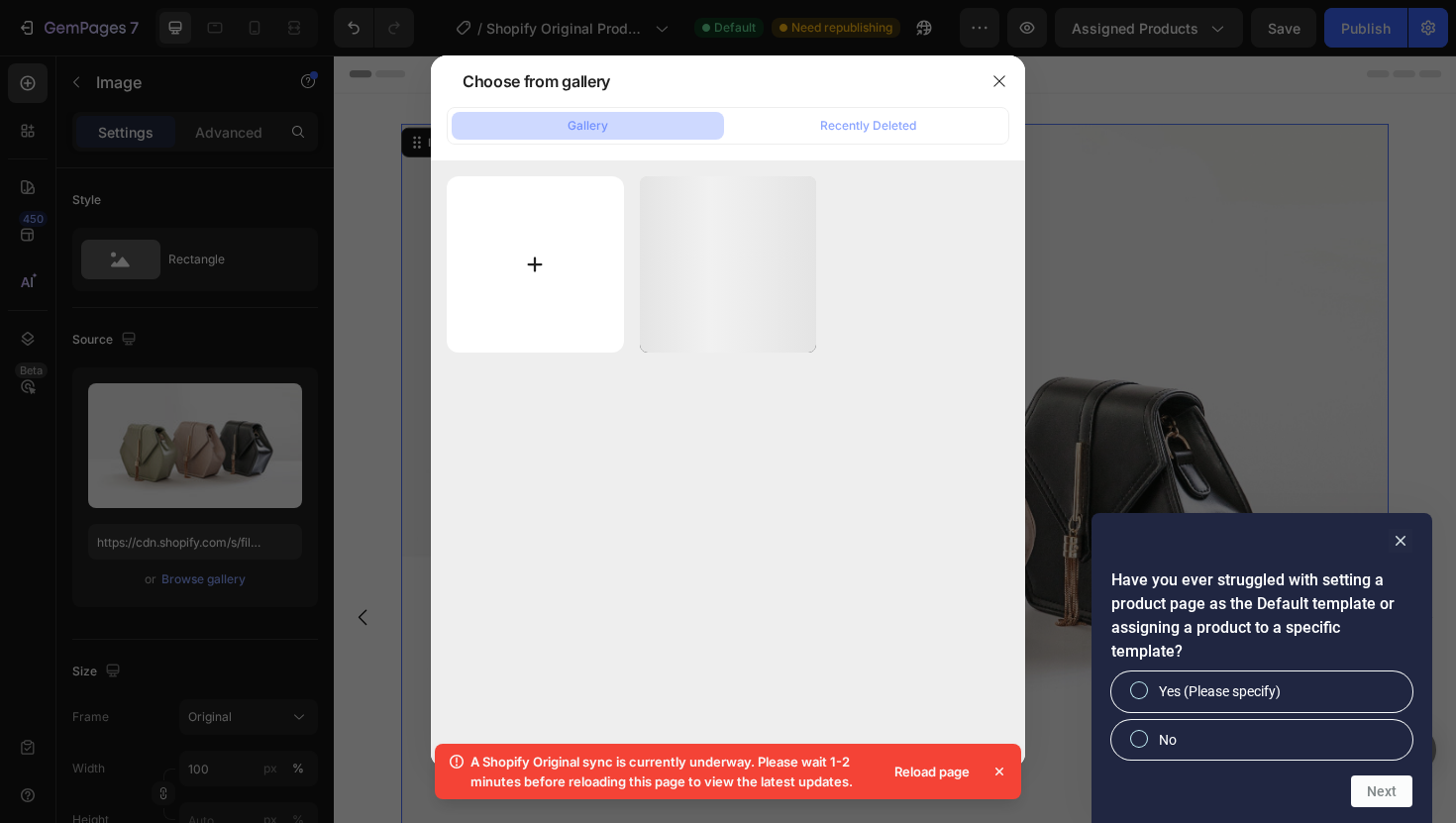 click at bounding box center [535, 264] 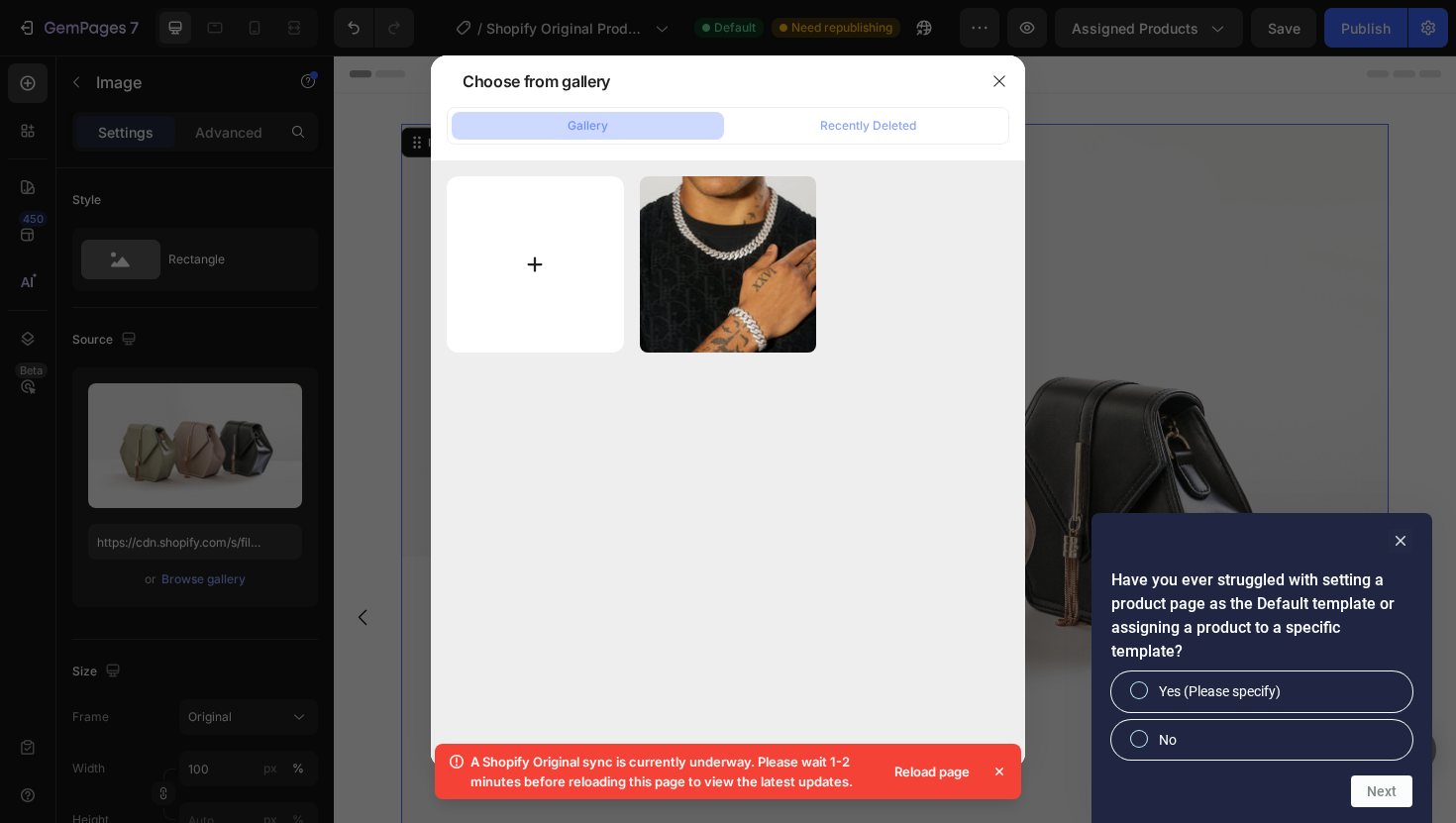 type on "C:\fakepath\IMG_5551_nobg.png" 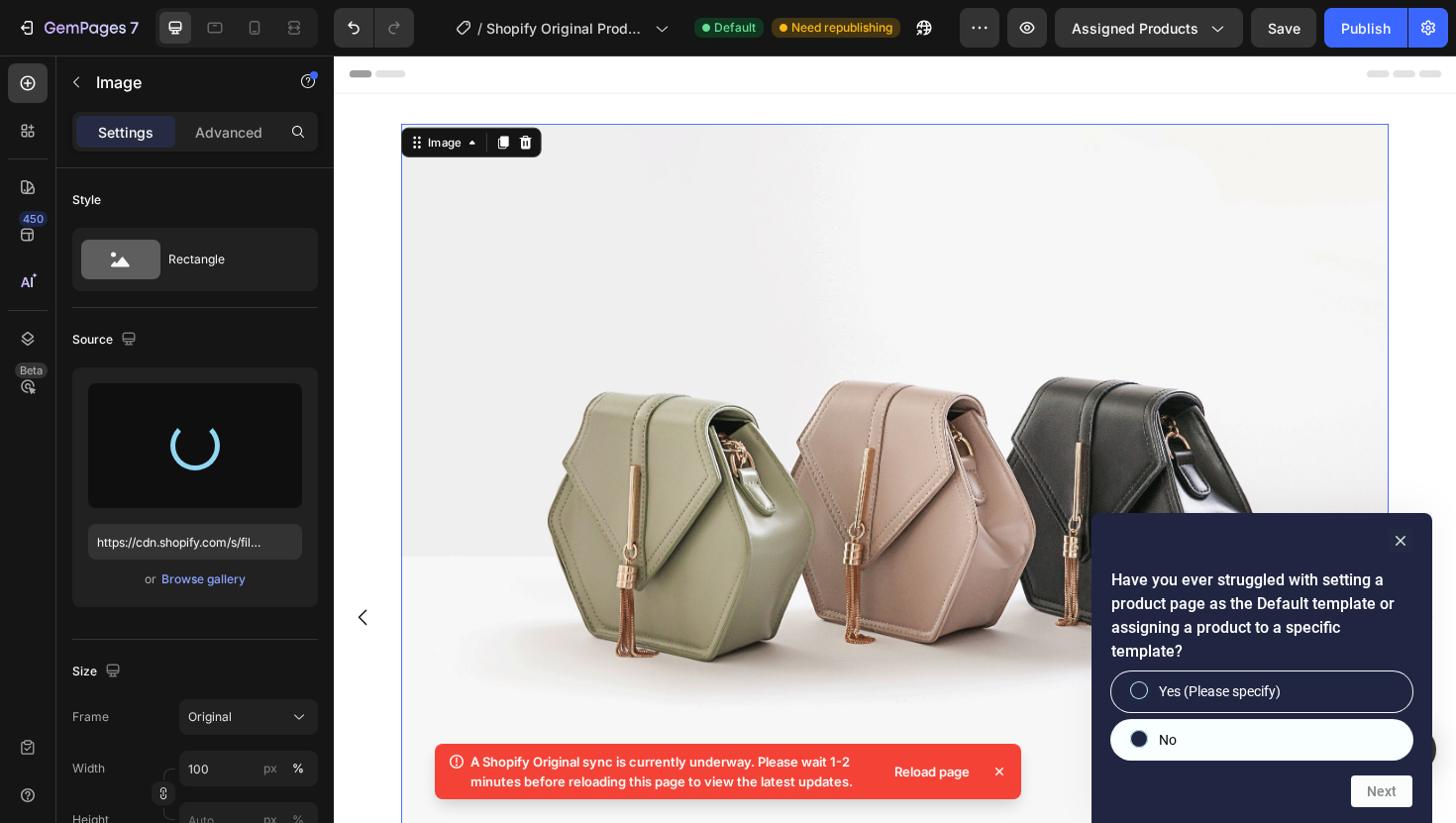 click on "No" at bounding box center (1262, 740) 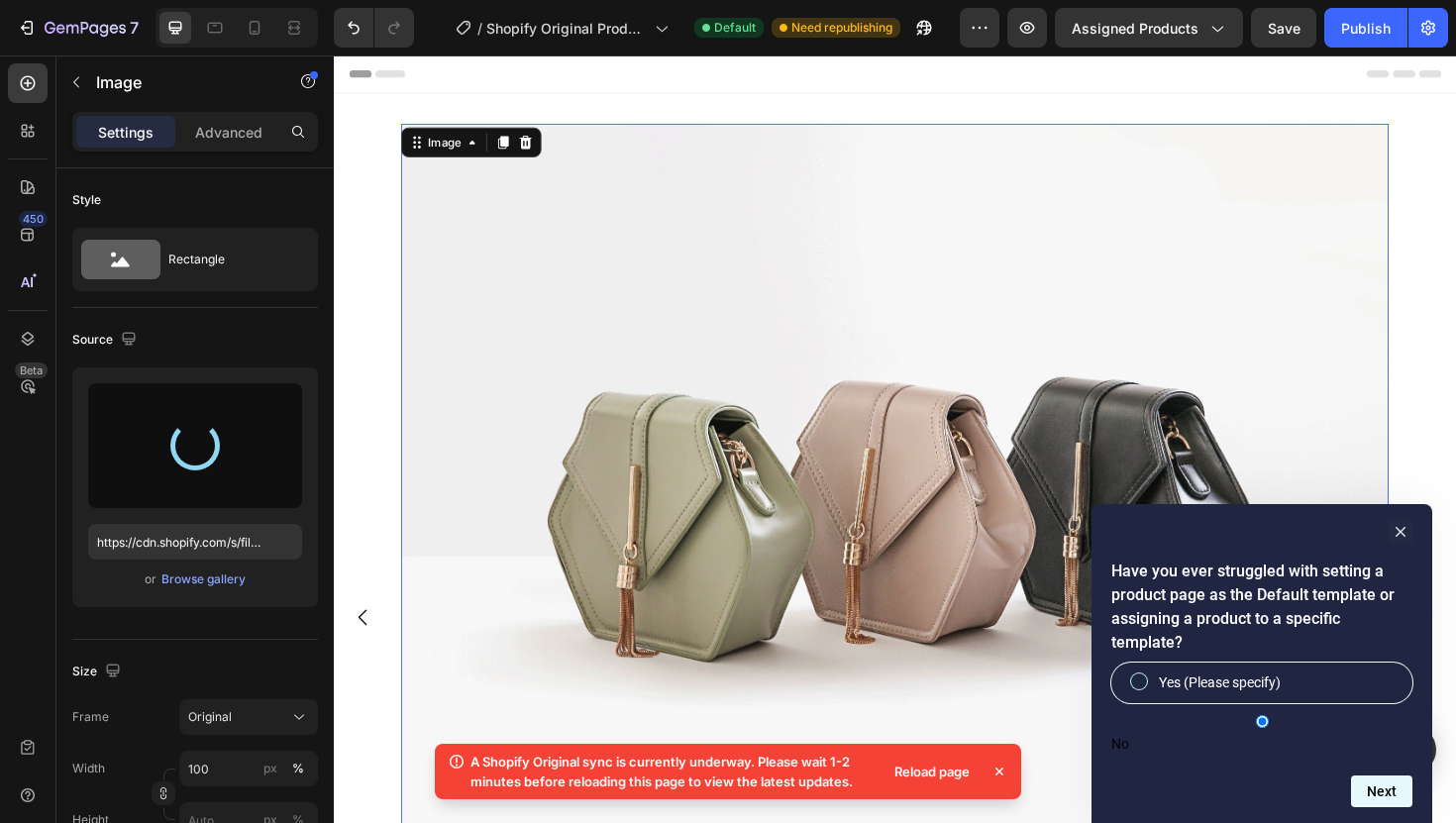 click on "Next" at bounding box center [1382, 791] 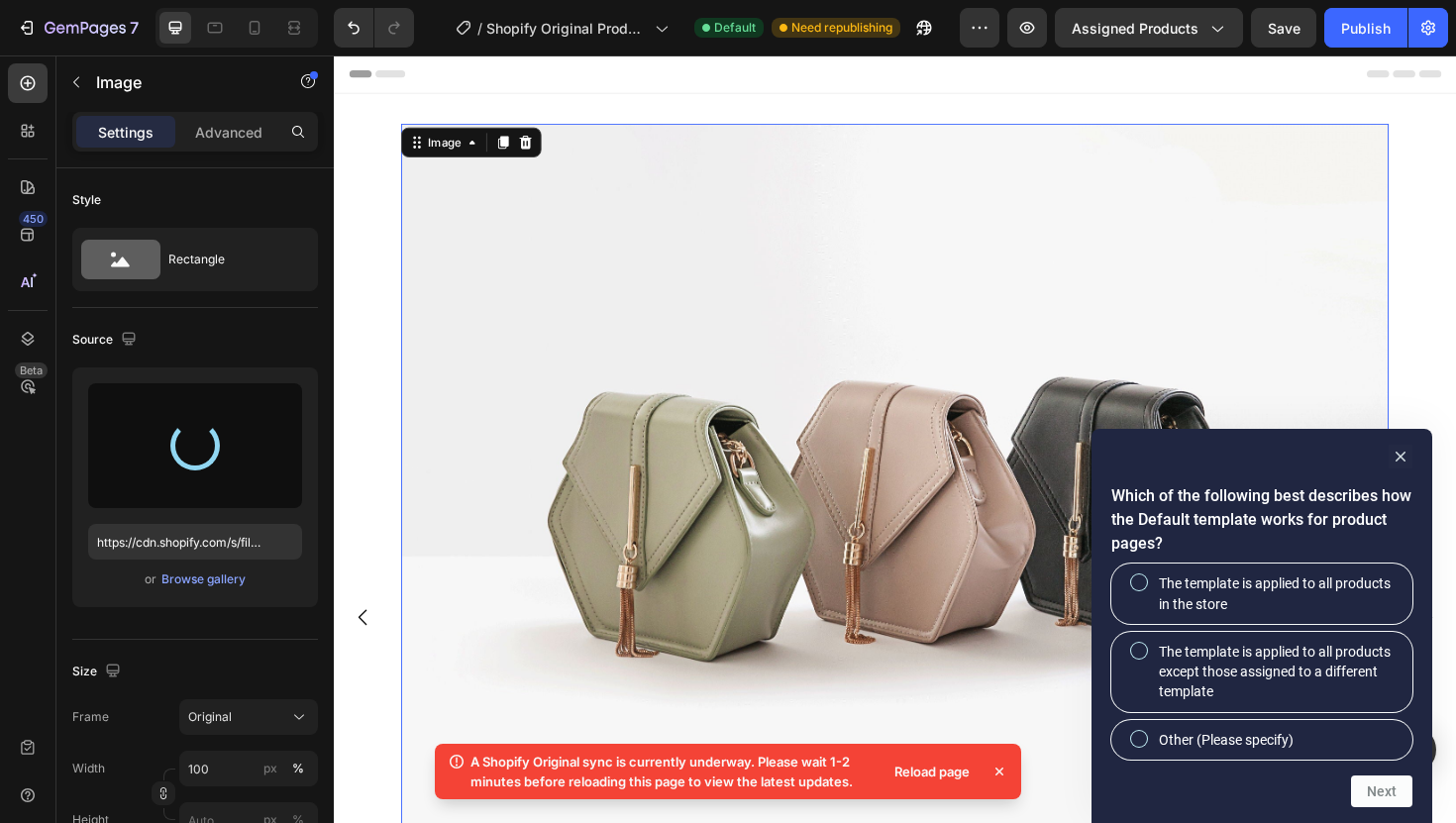 click on "Which of the following best describes how the Default template works for product pages?
The template is applied to all products in the store The template is applied to all products except those assigned to a different template Other (Please specify) Next" at bounding box center (1262, 646) 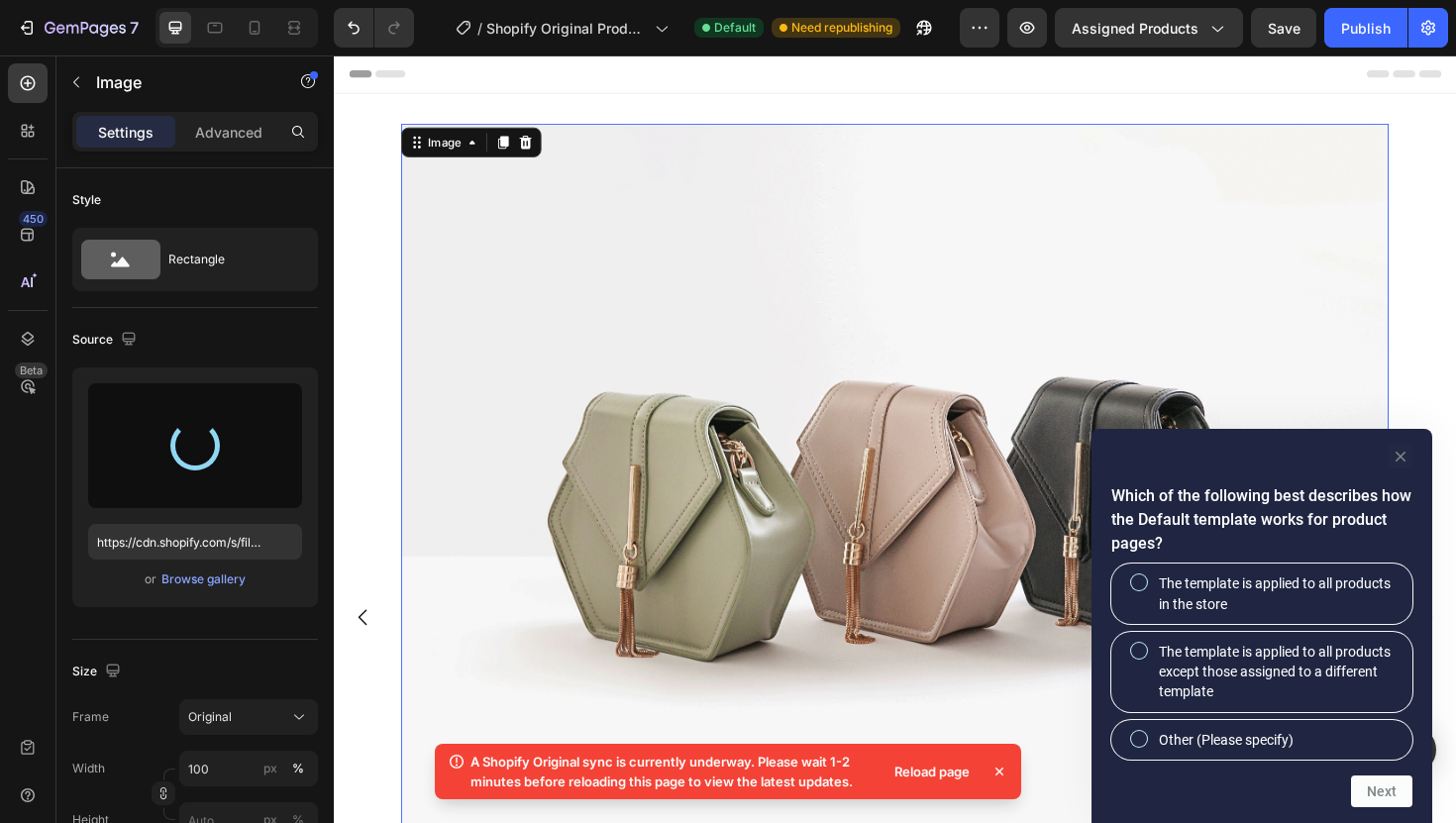 click 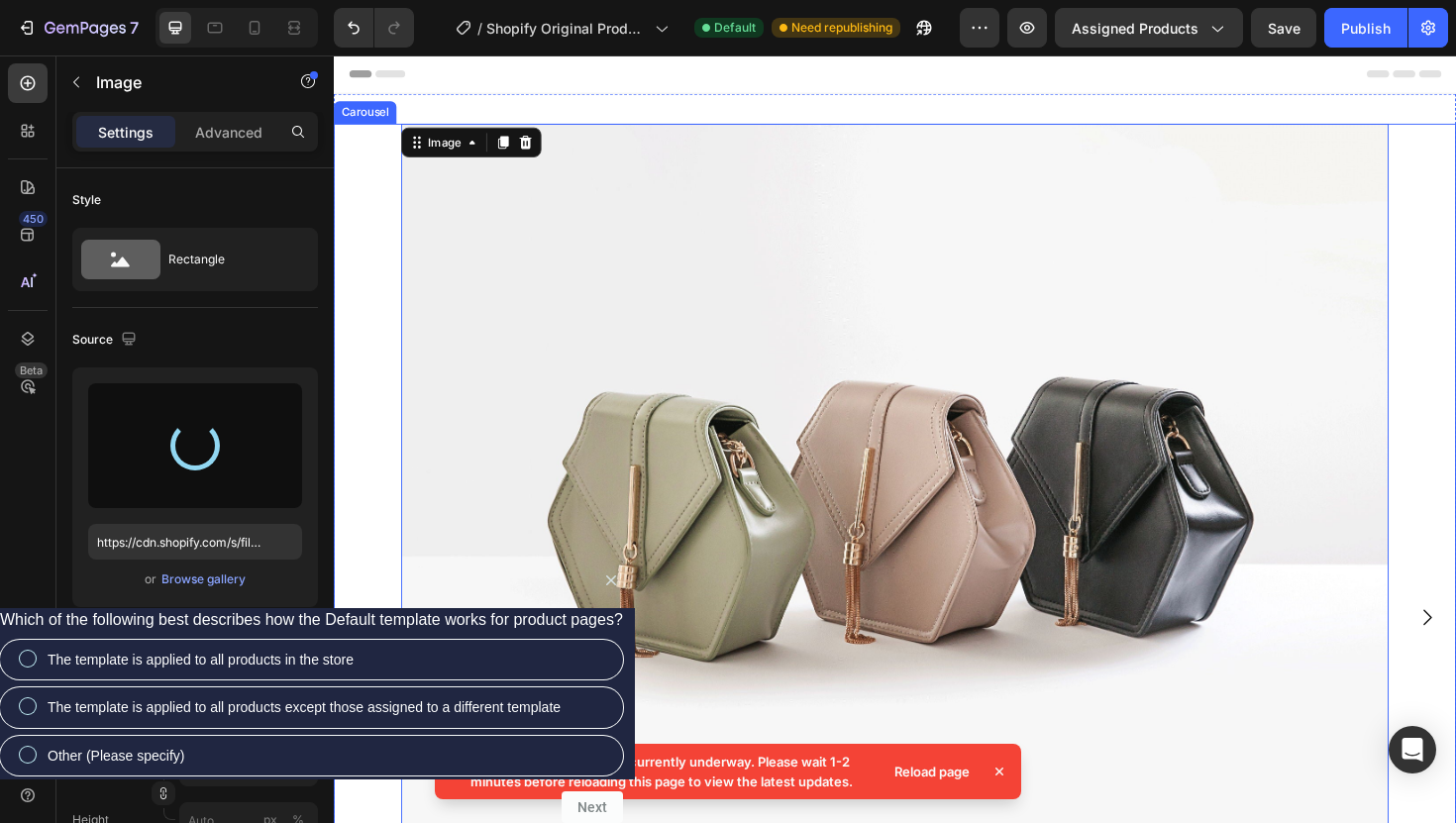 type on "https://cdn.shopify.com/s/files/1/0778/1194/1616/files/gempages_578444753440342651-e25c3774-fbdf-4ff3-bd5b-e5697e1e1904.png" 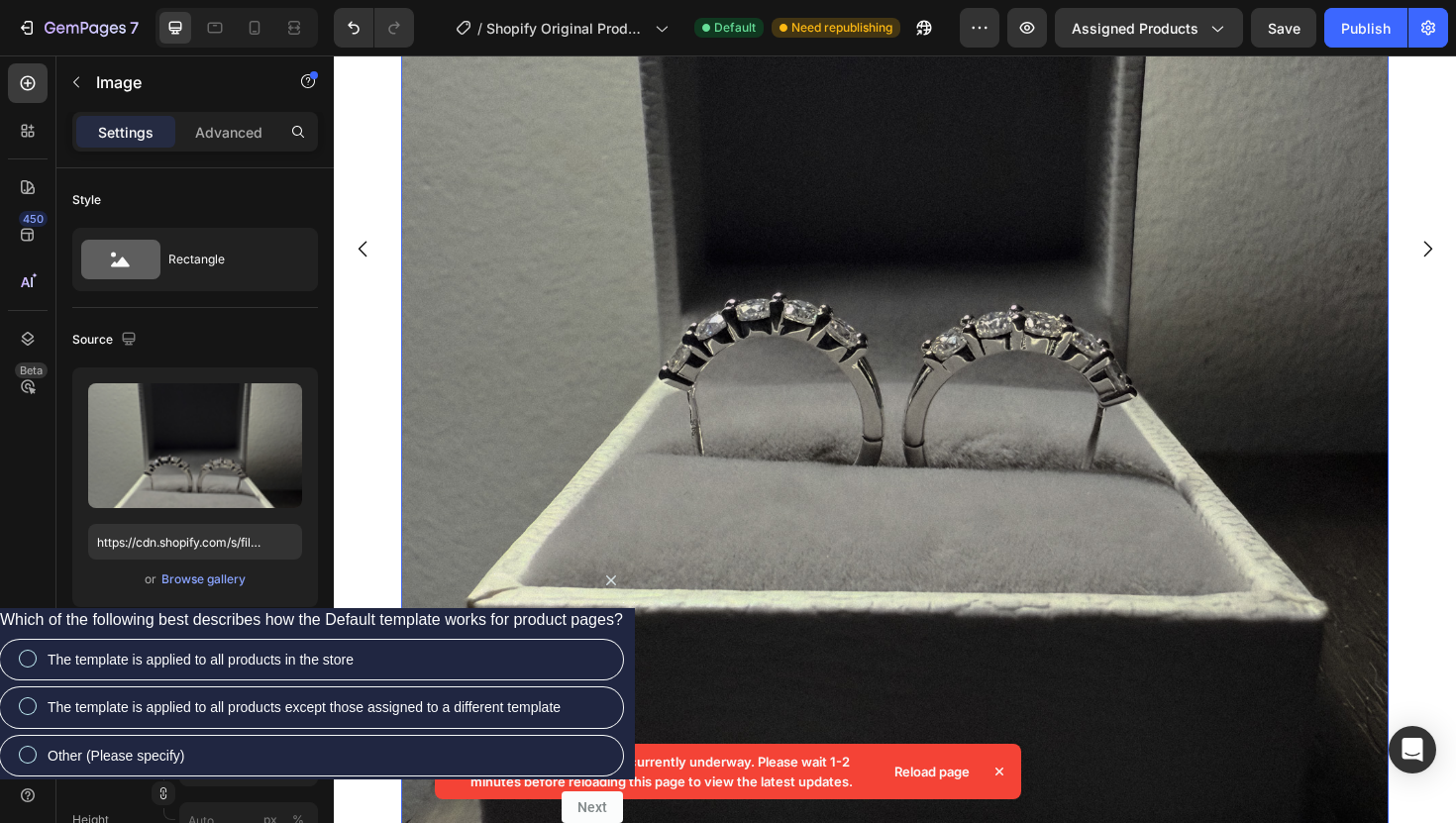 scroll, scrollTop: 584, scrollLeft: 0, axis: vertical 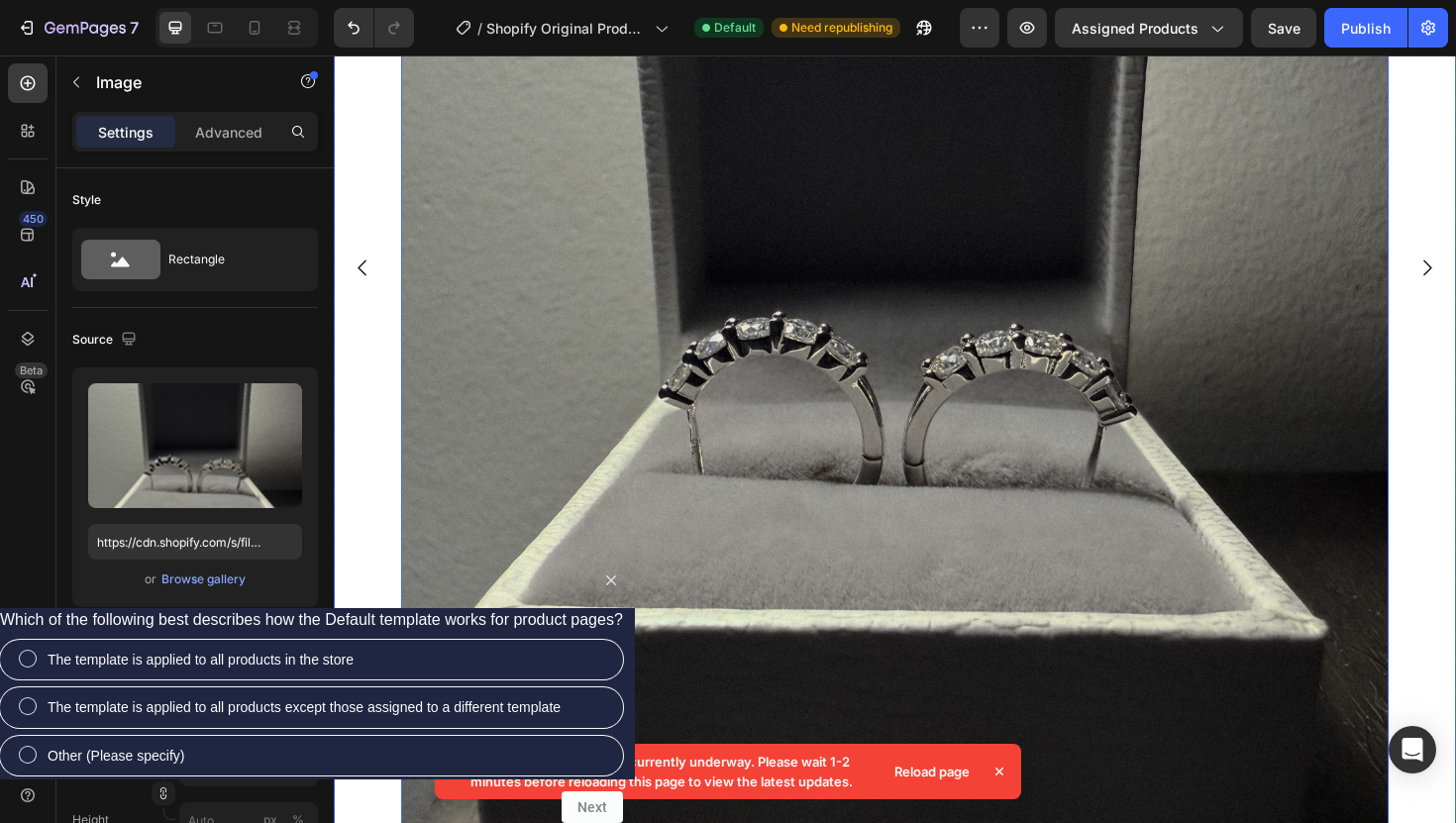 click 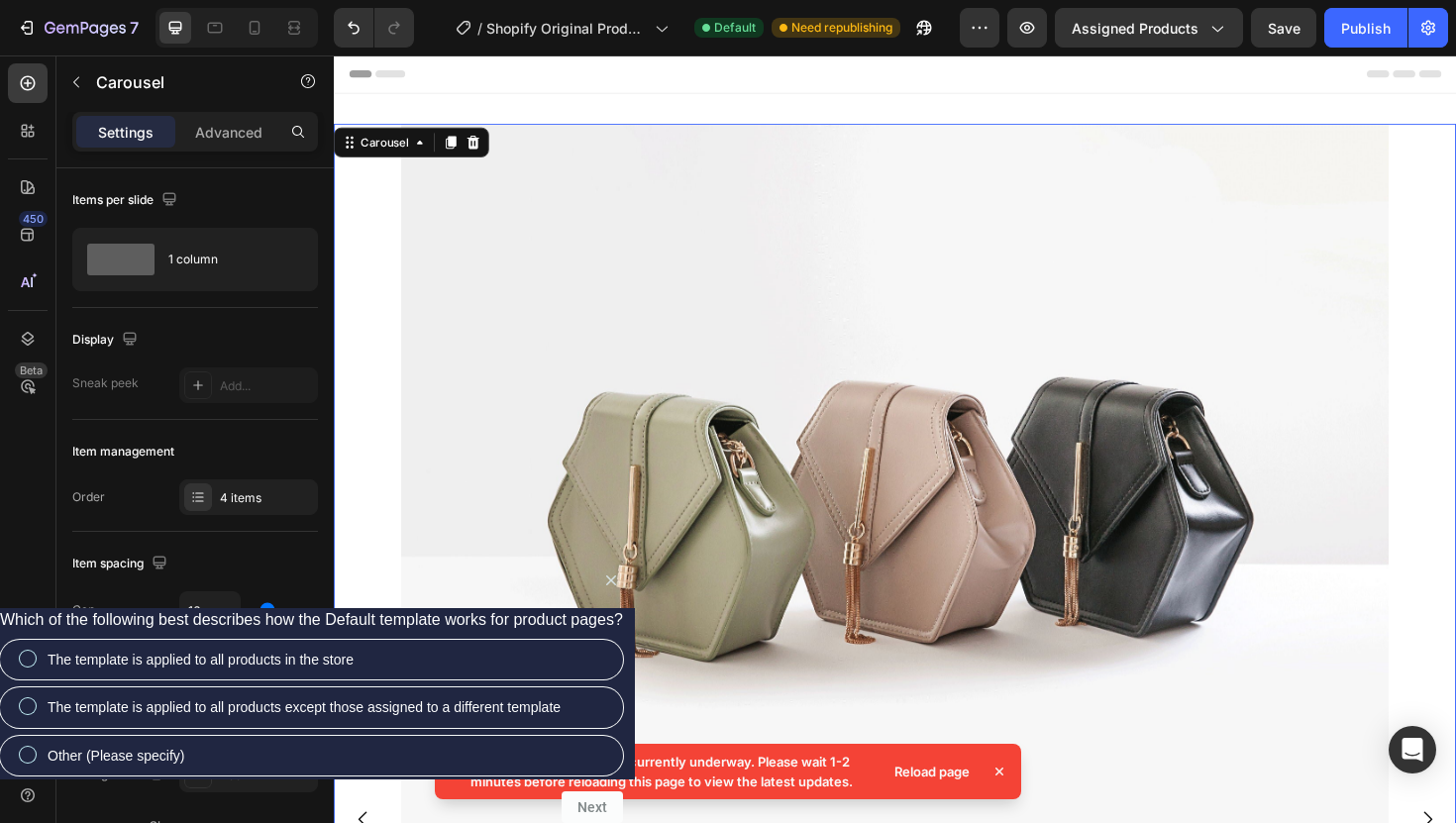scroll, scrollTop: 196, scrollLeft: 0, axis: vertical 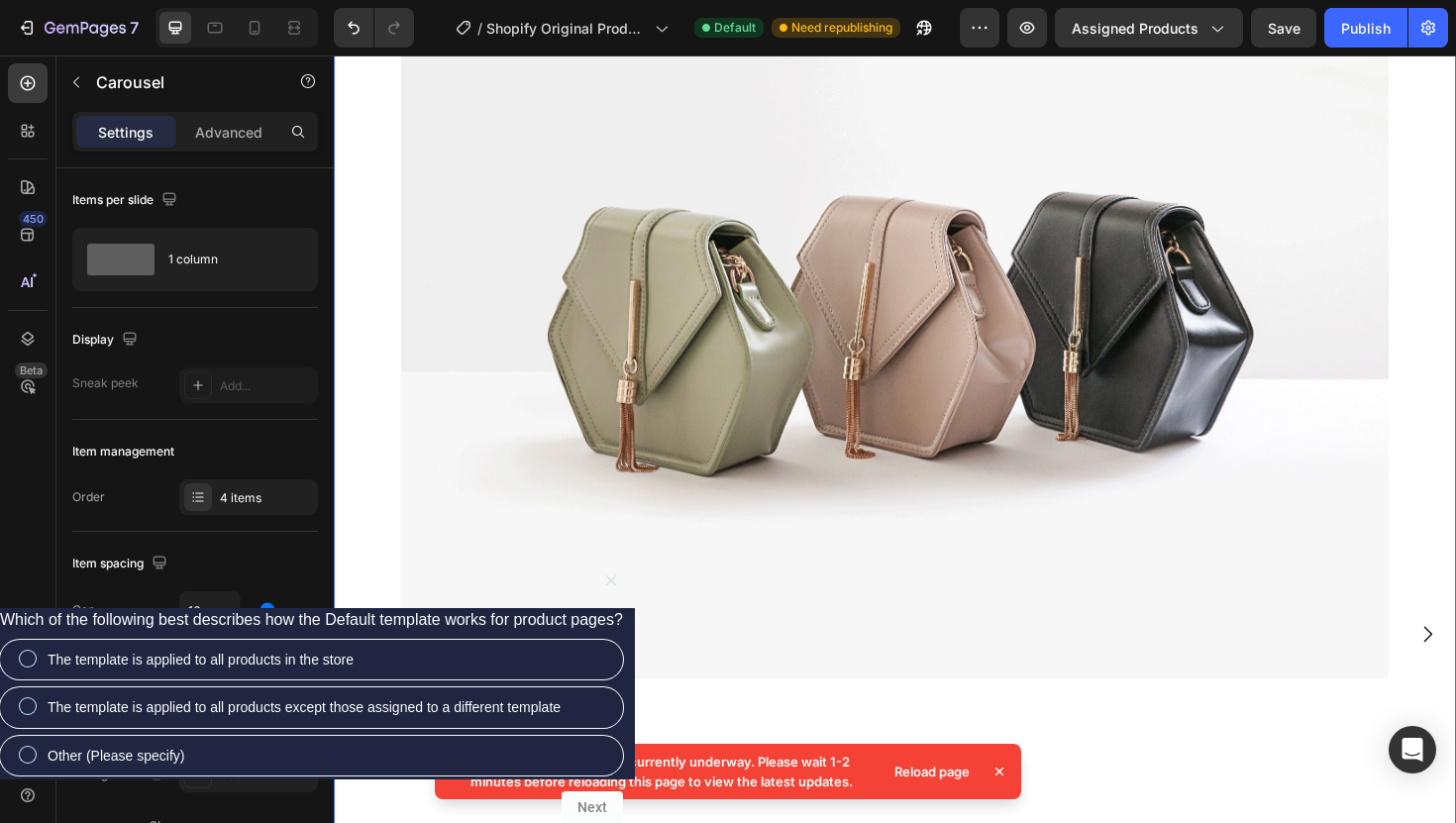 click 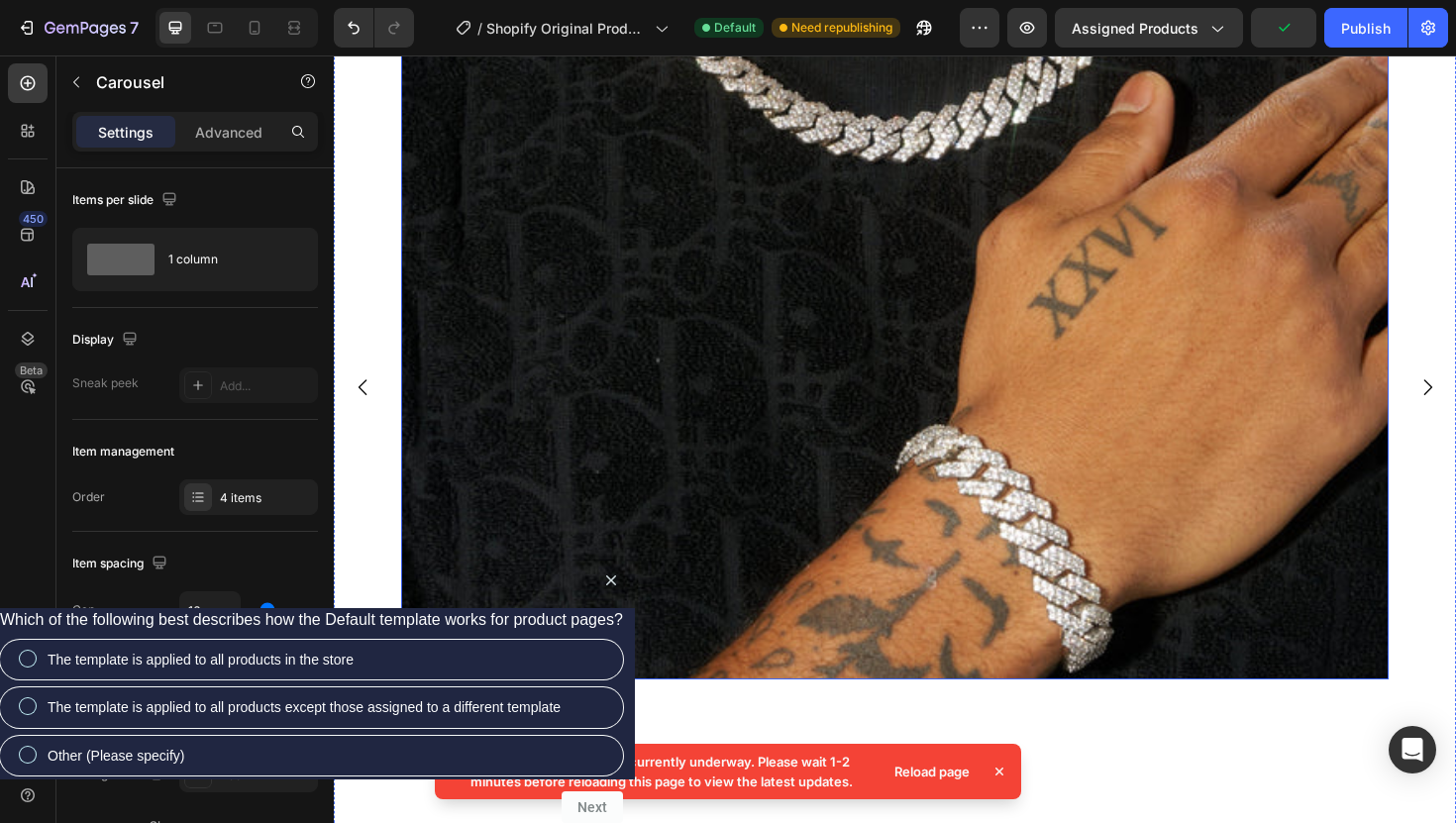 scroll, scrollTop: 477, scrollLeft: 0, axis: vertical 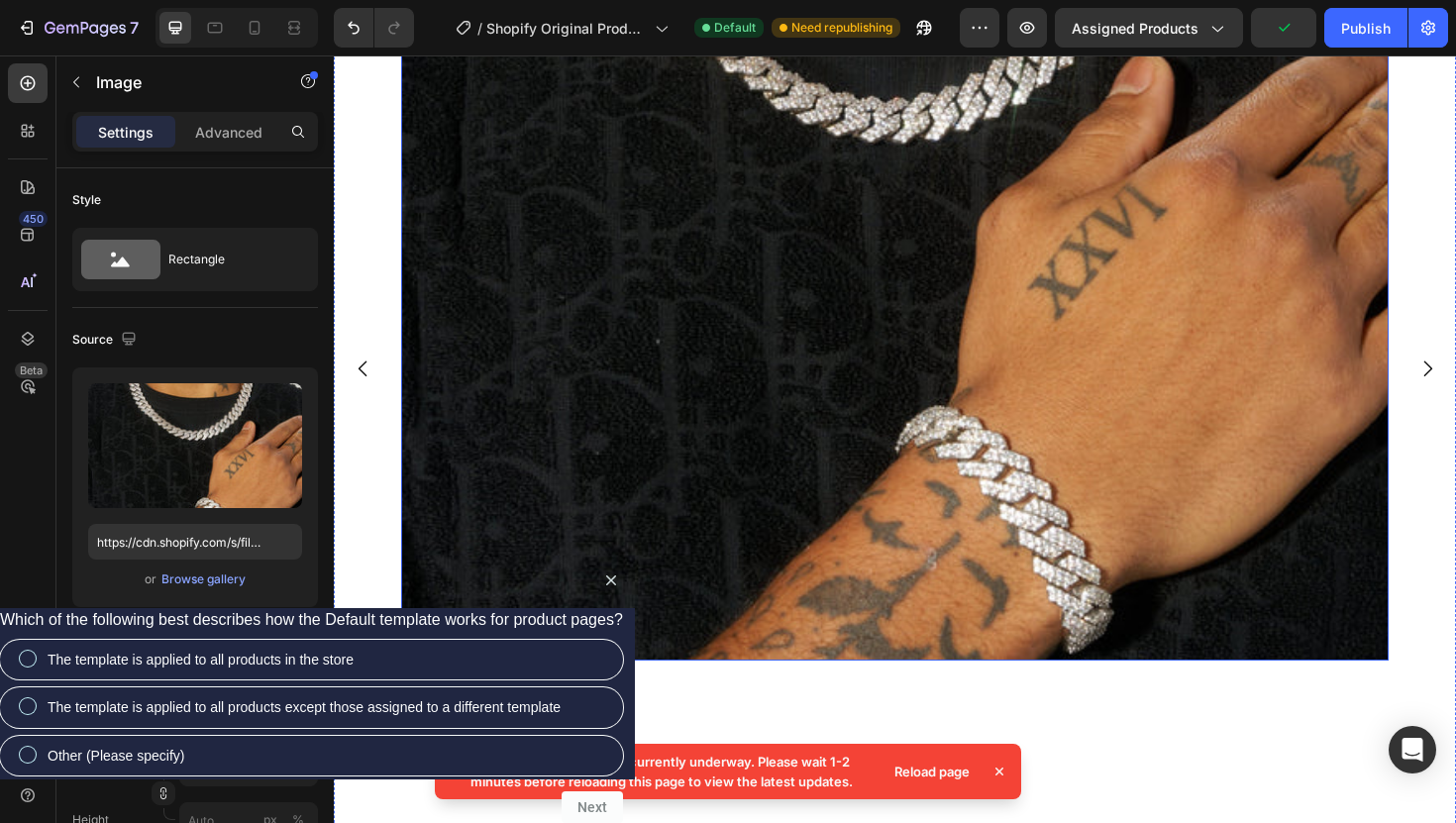 click at bounding box center (928, 173) 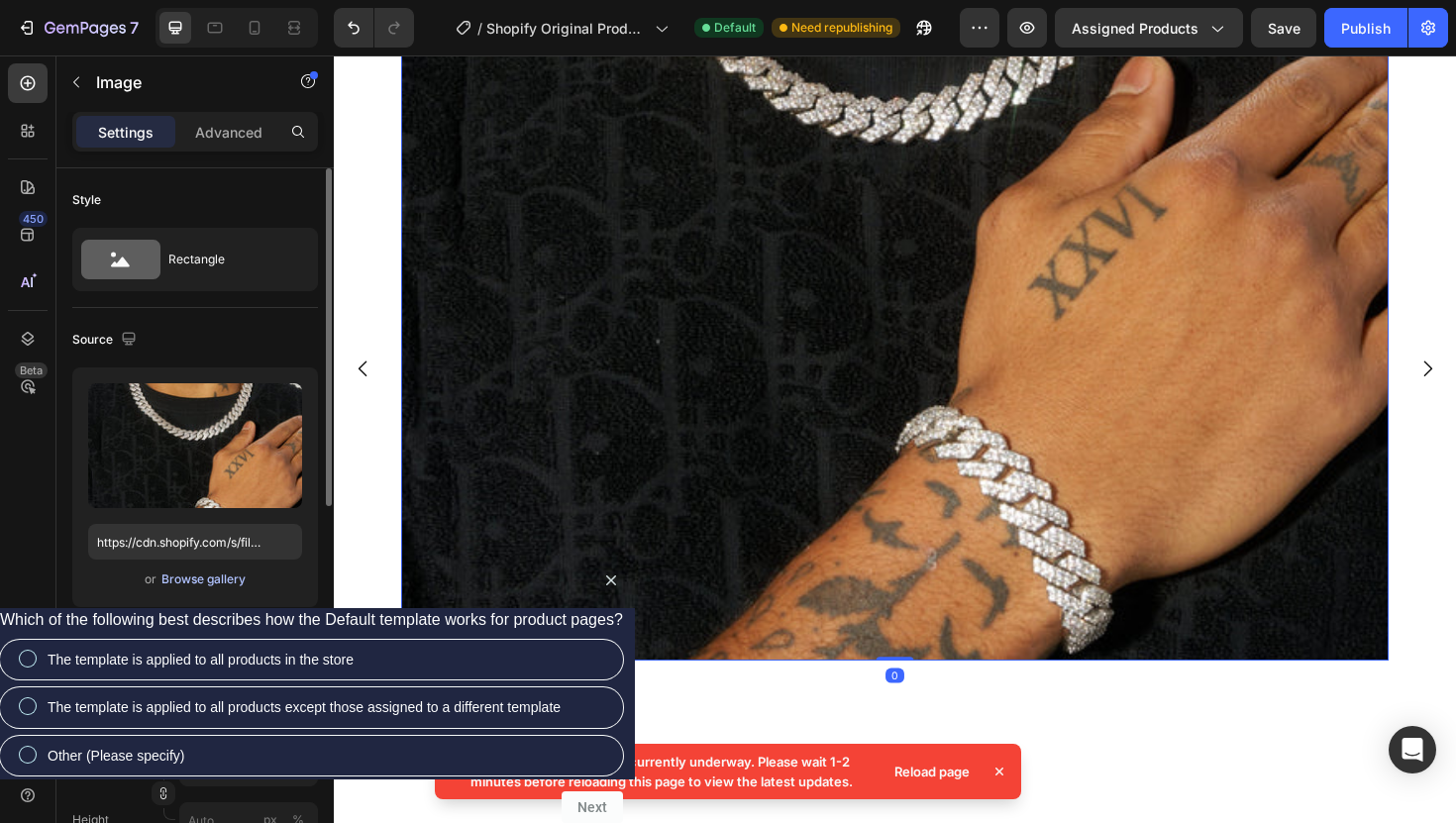 click on "Browse gallery" at bounding box center (203, 579) 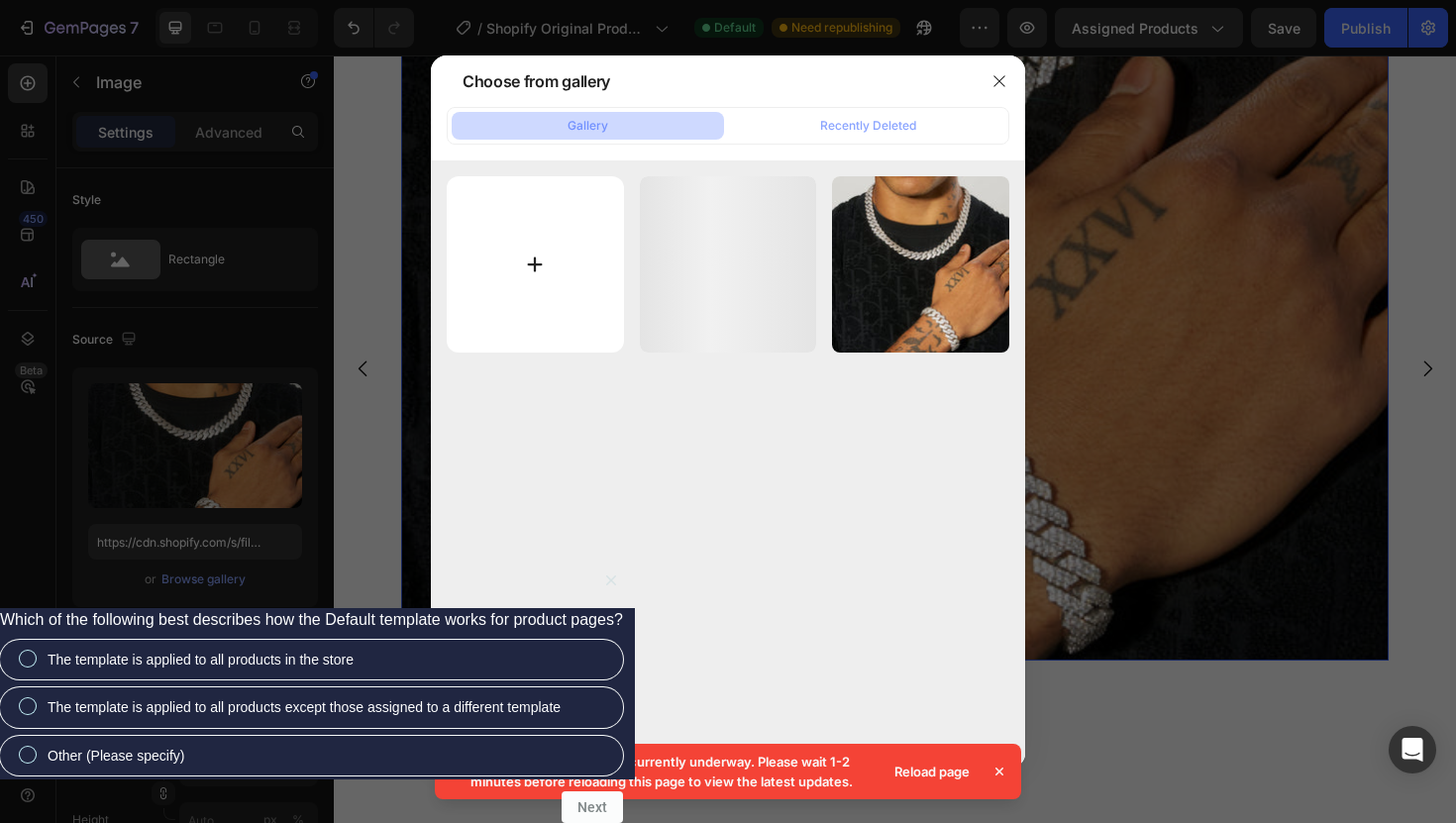 click at bounding box center (535, 264) 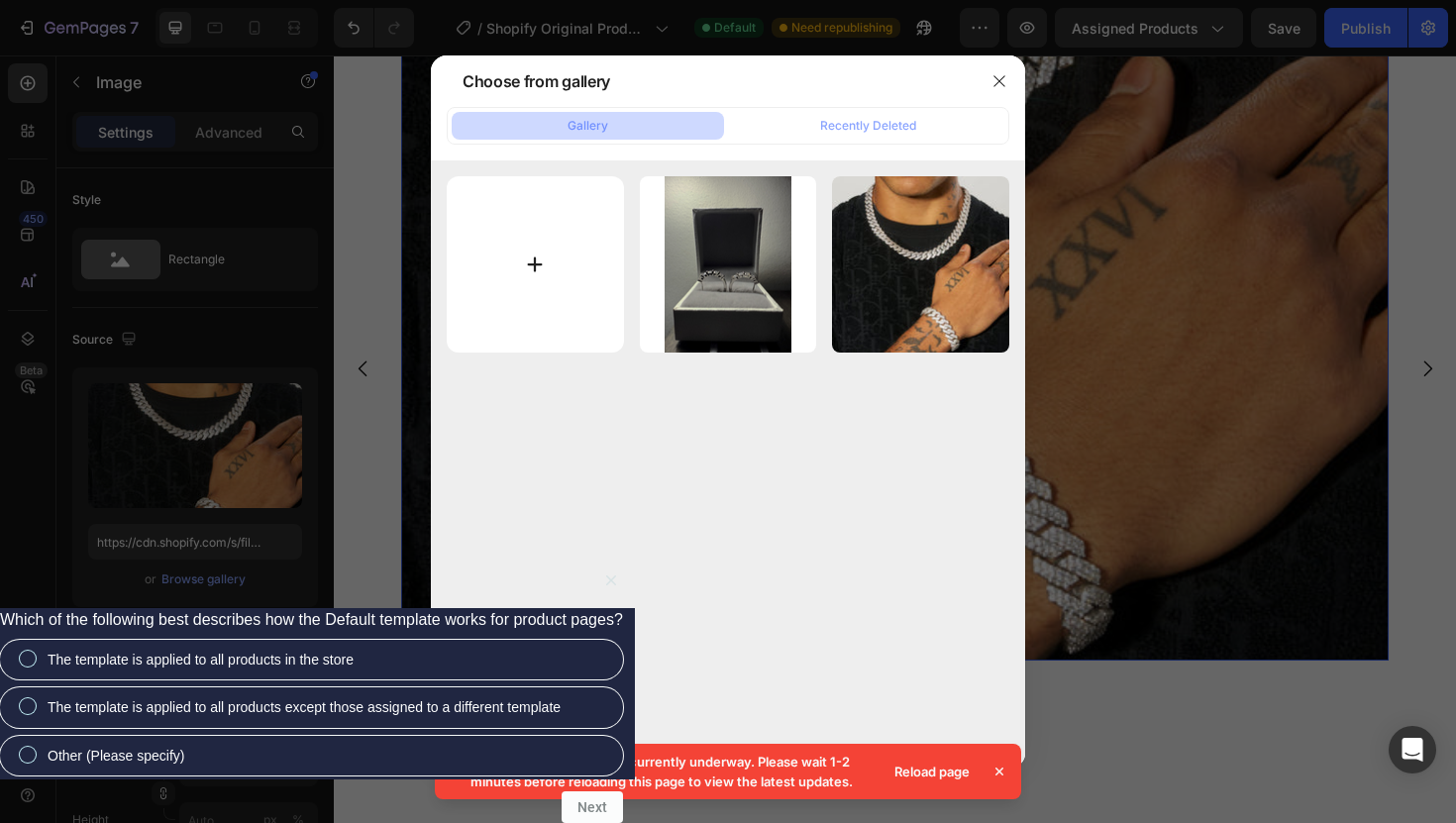 type on "C:\fakepath\image.png" 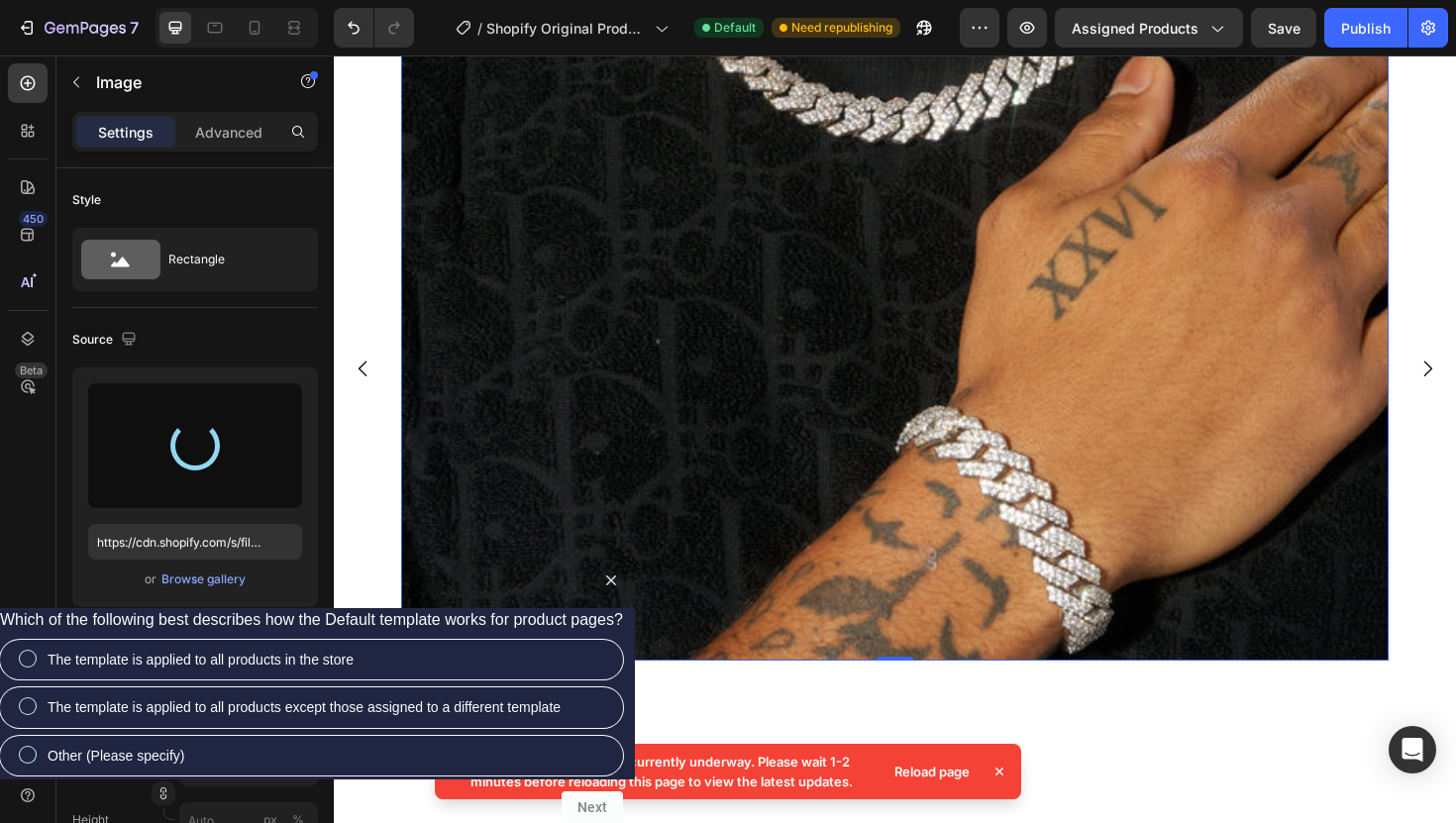 type on "https://cdn.shopify.com/s/files/1/0778/1194/1616/files/gempages_578444753440342651-0450db15-5ed9-4340-977e-39be80bbfb56.png" 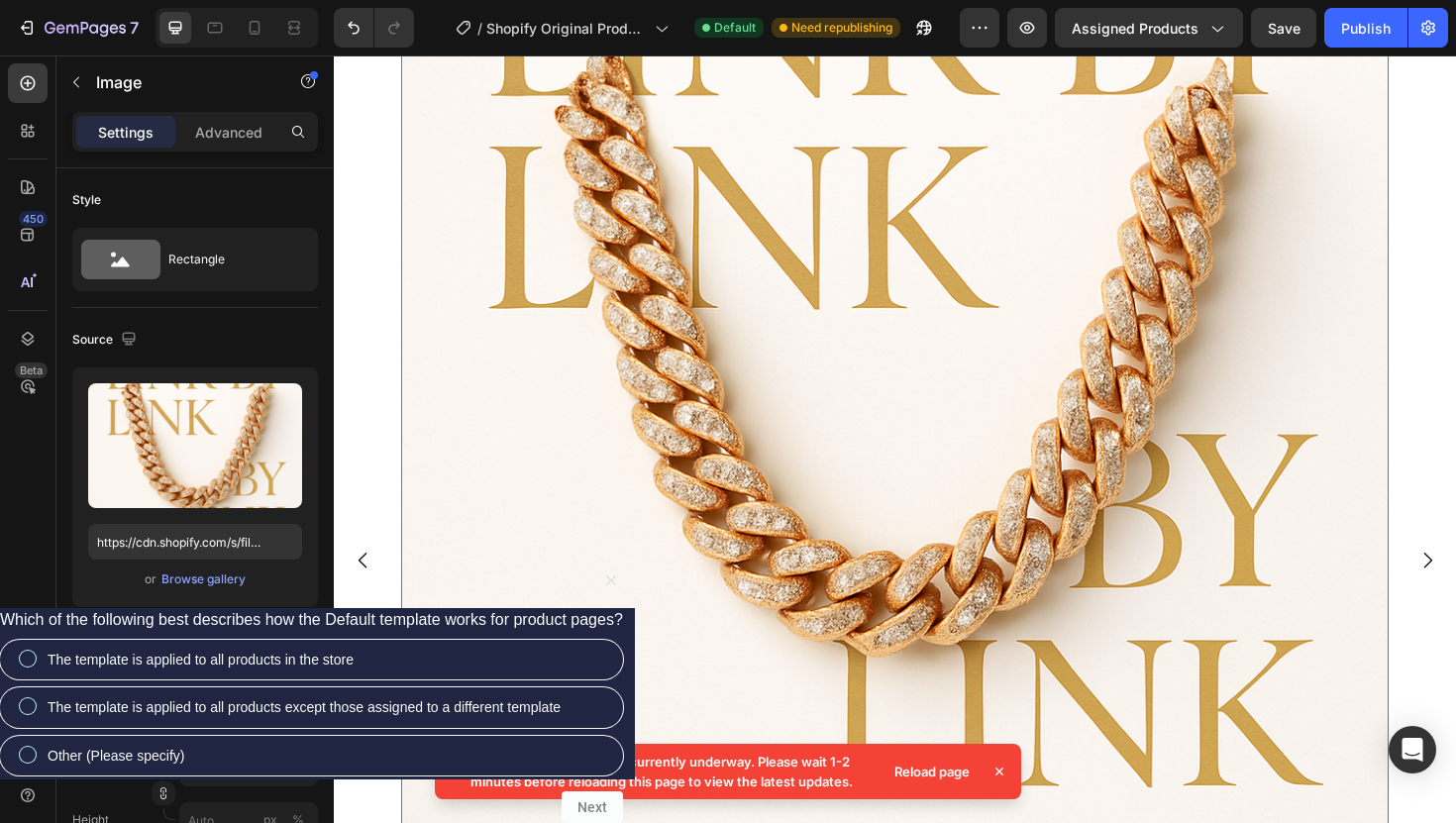 scroll, scrollTop: 298, scrollLeft: 0, axis: vertical 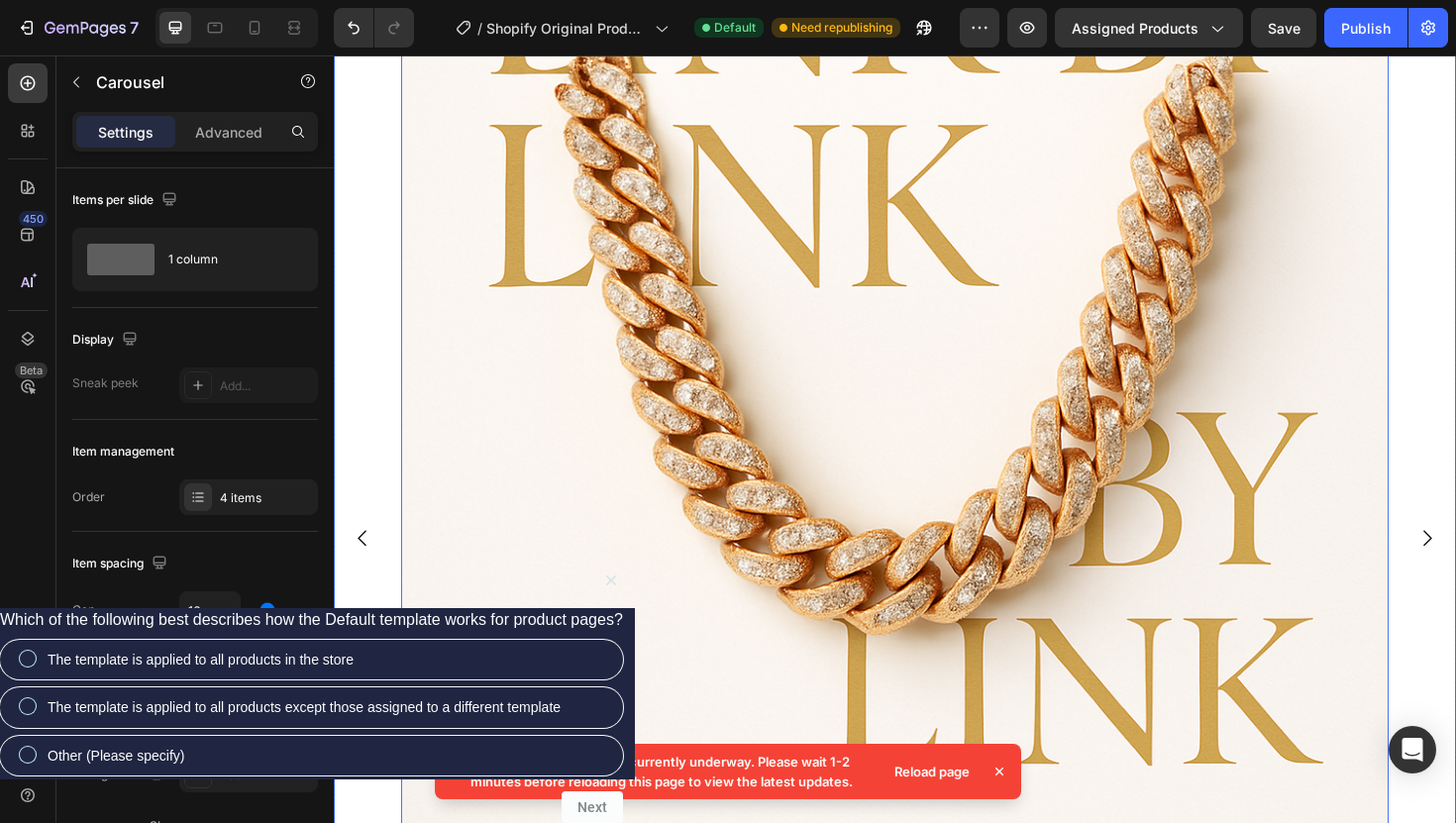 click 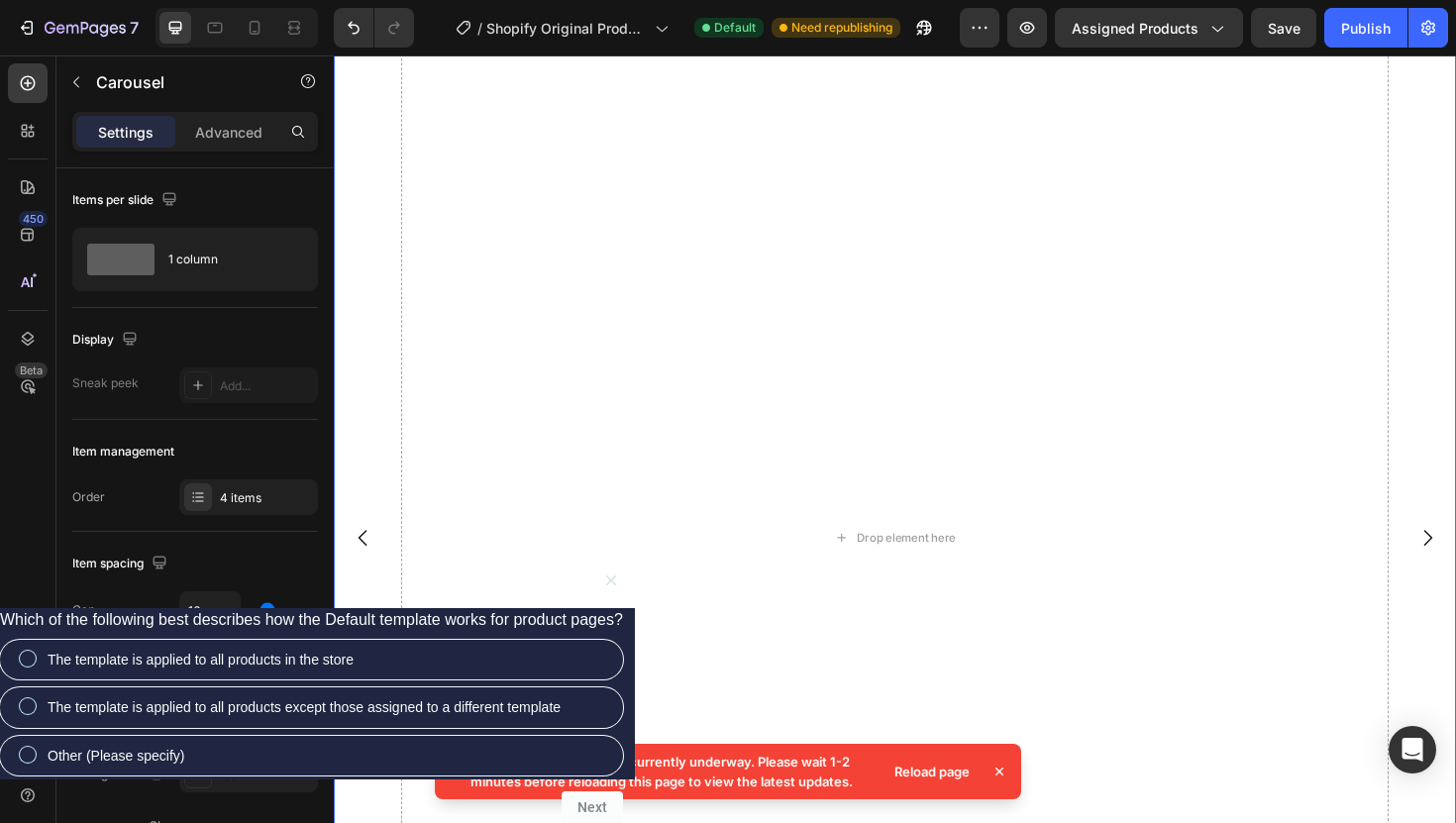 click 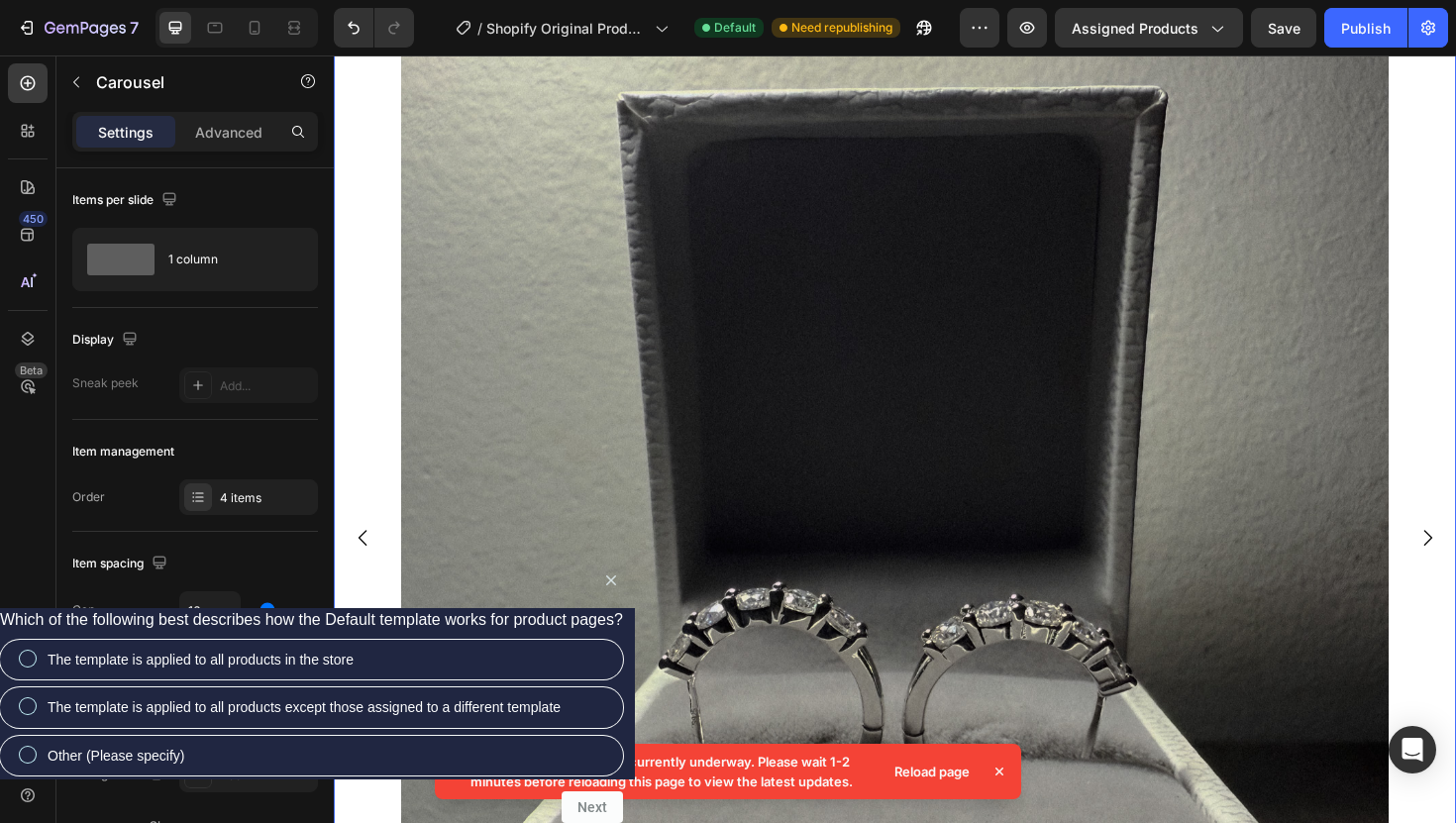 click 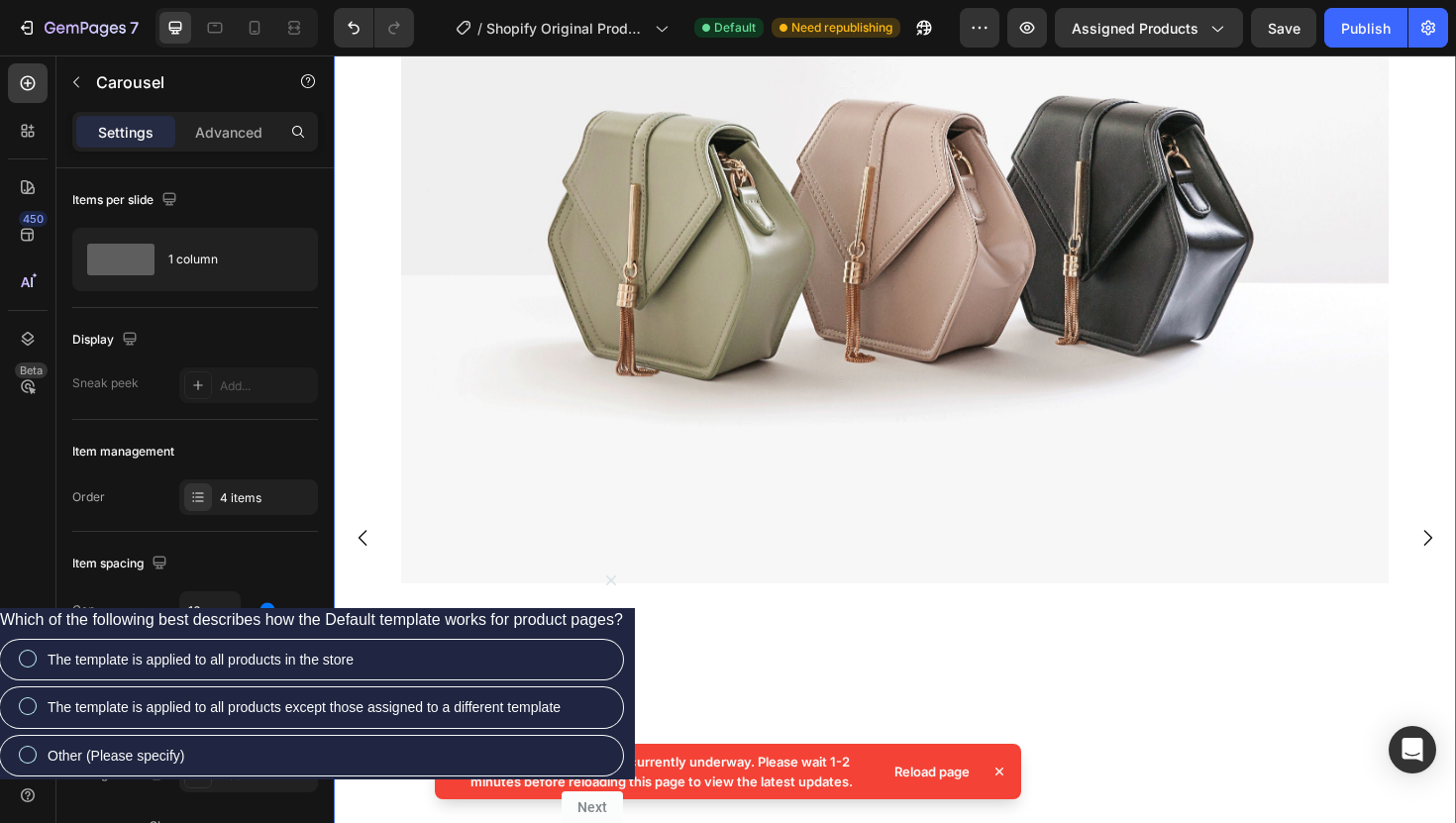 click 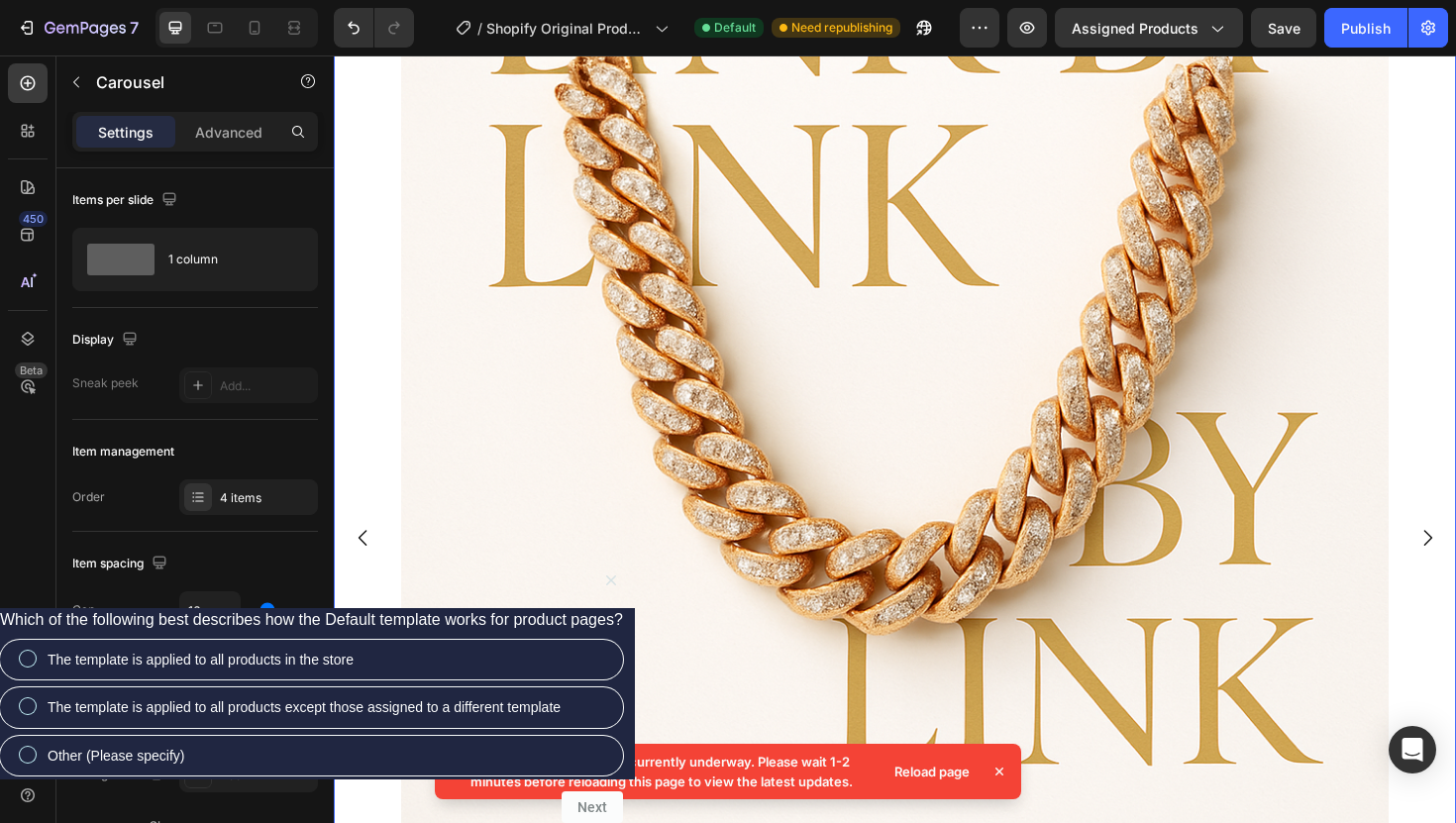 click 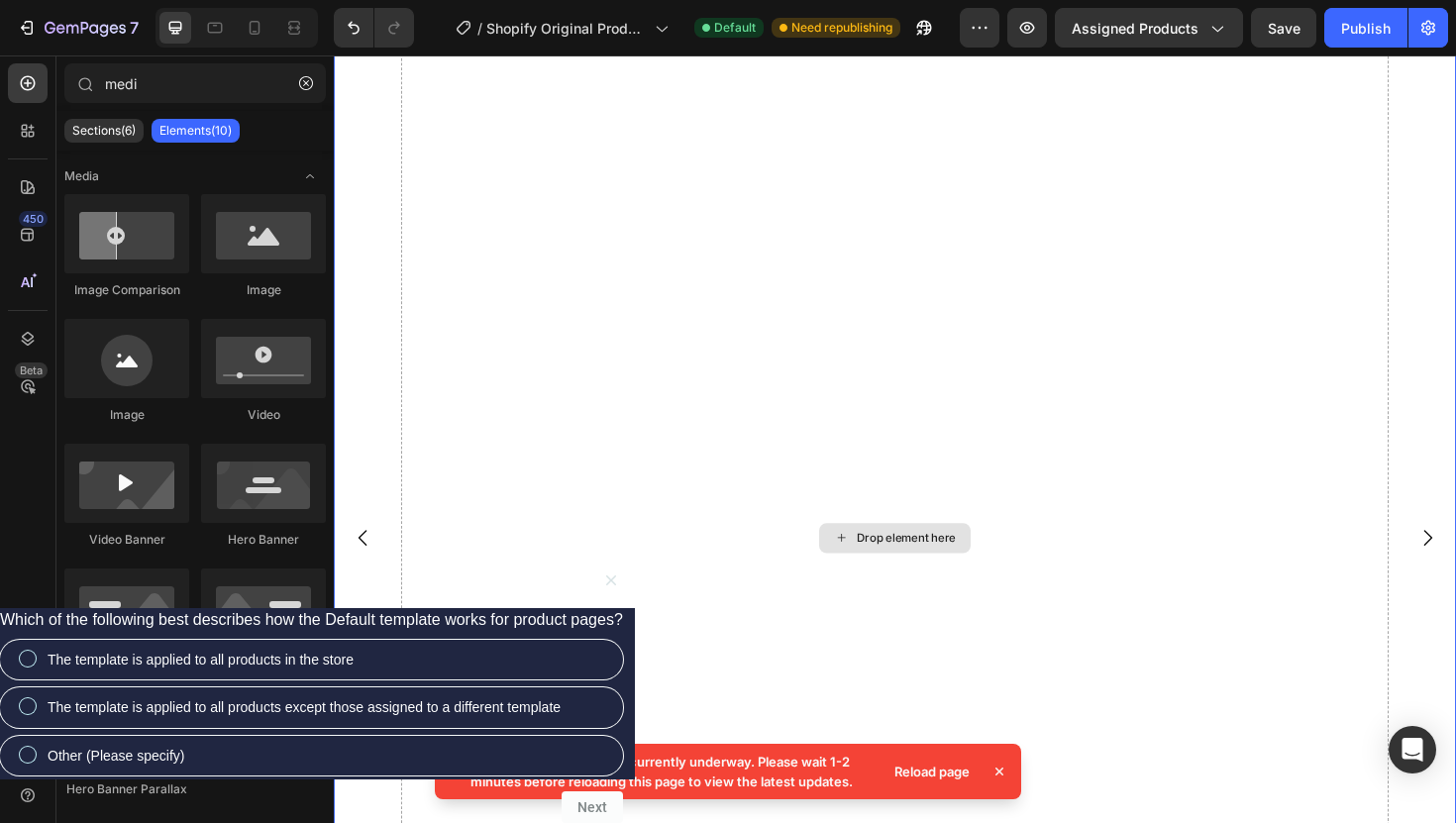 click on "Drop element here" at bounding box center (928, 566) 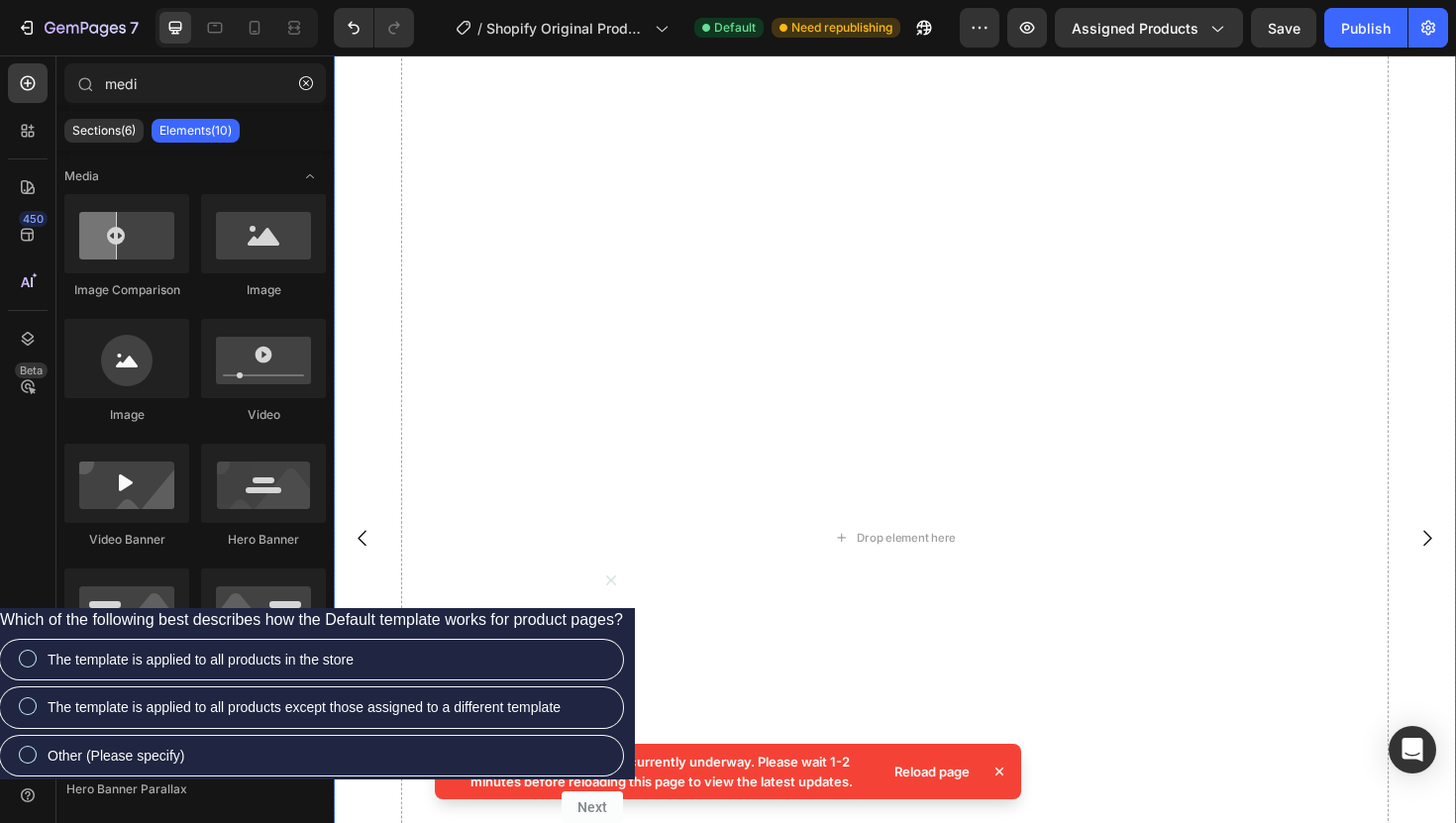 click 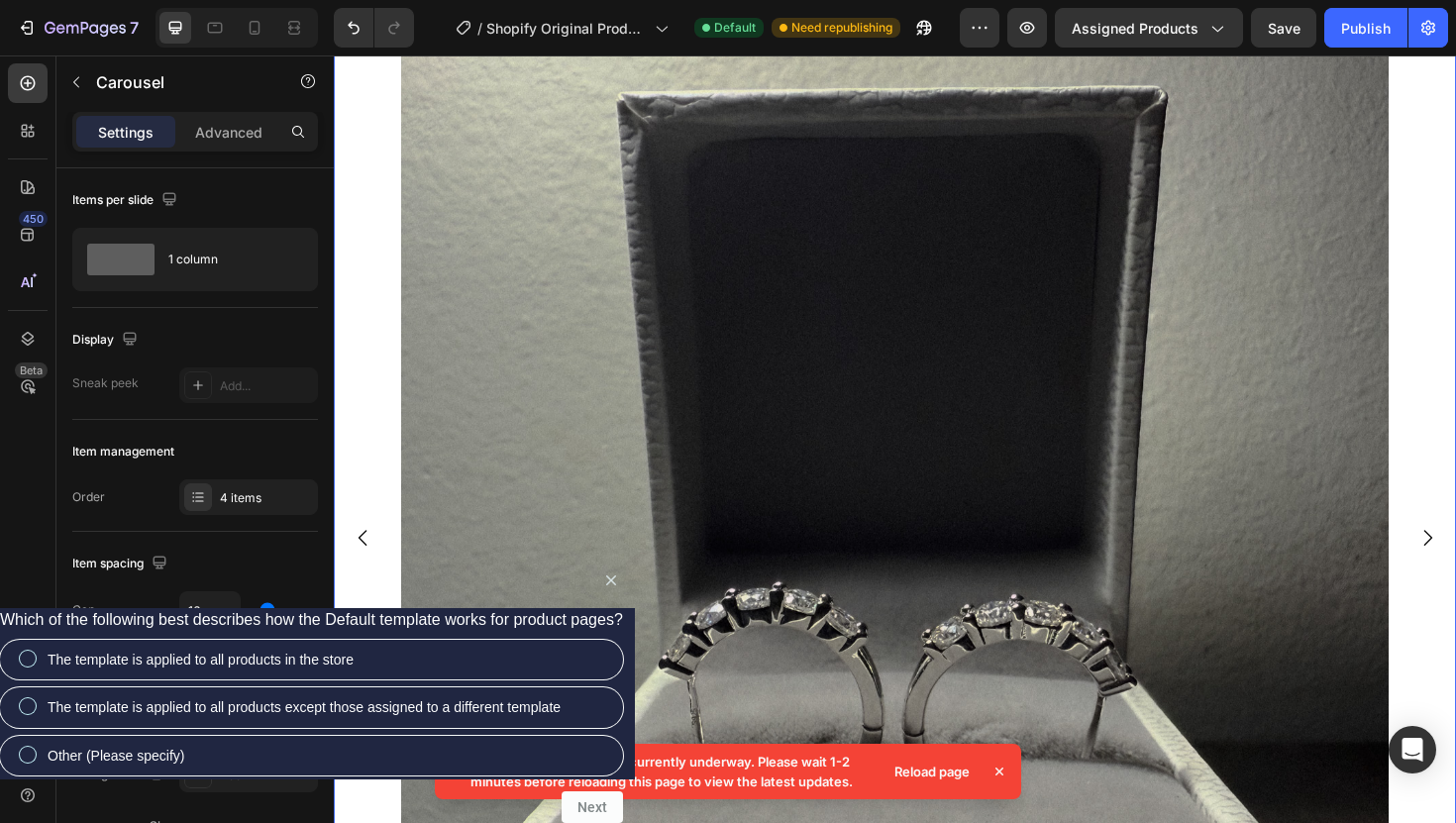 click 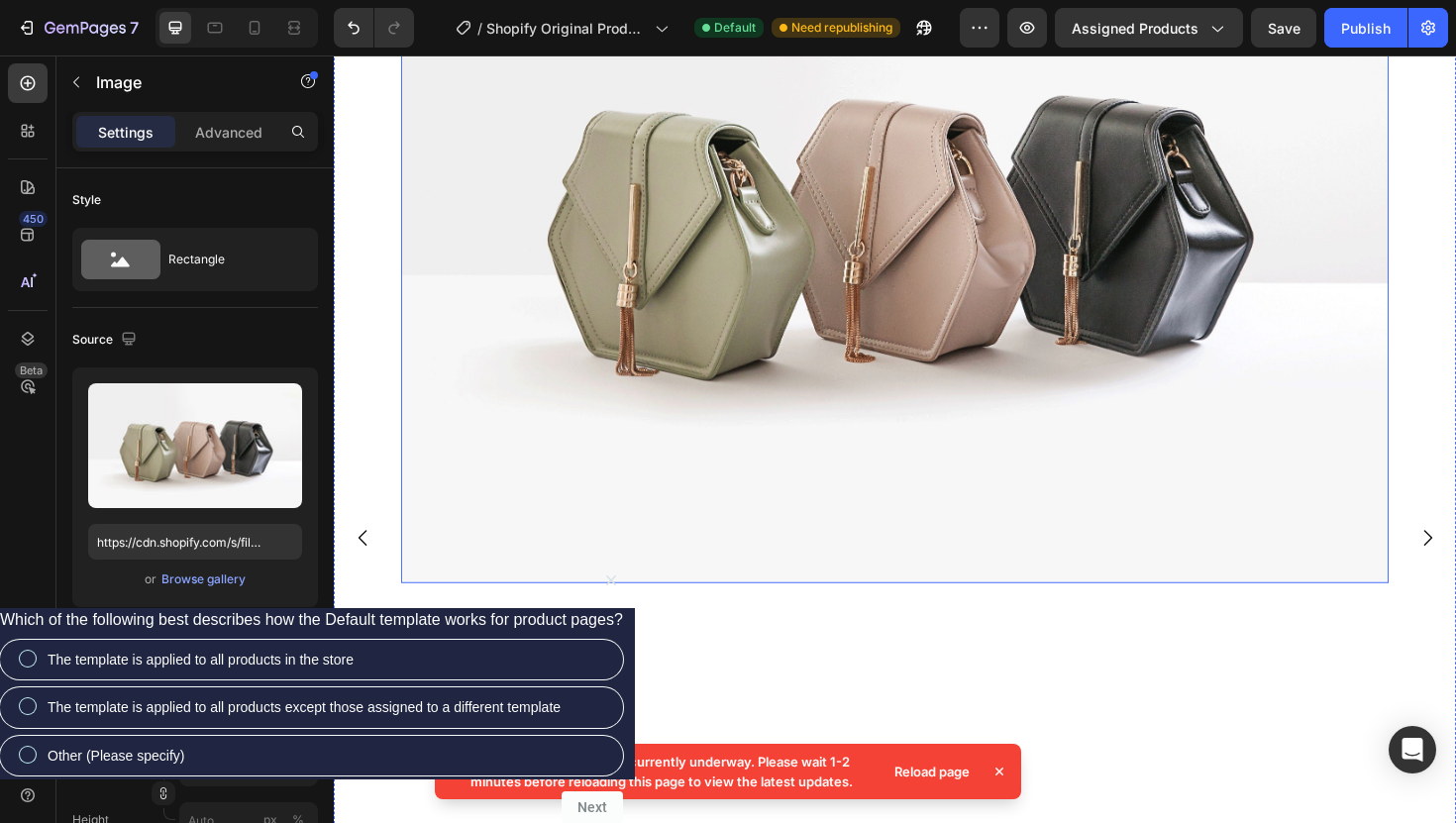 click at bounding box center (928, 222) 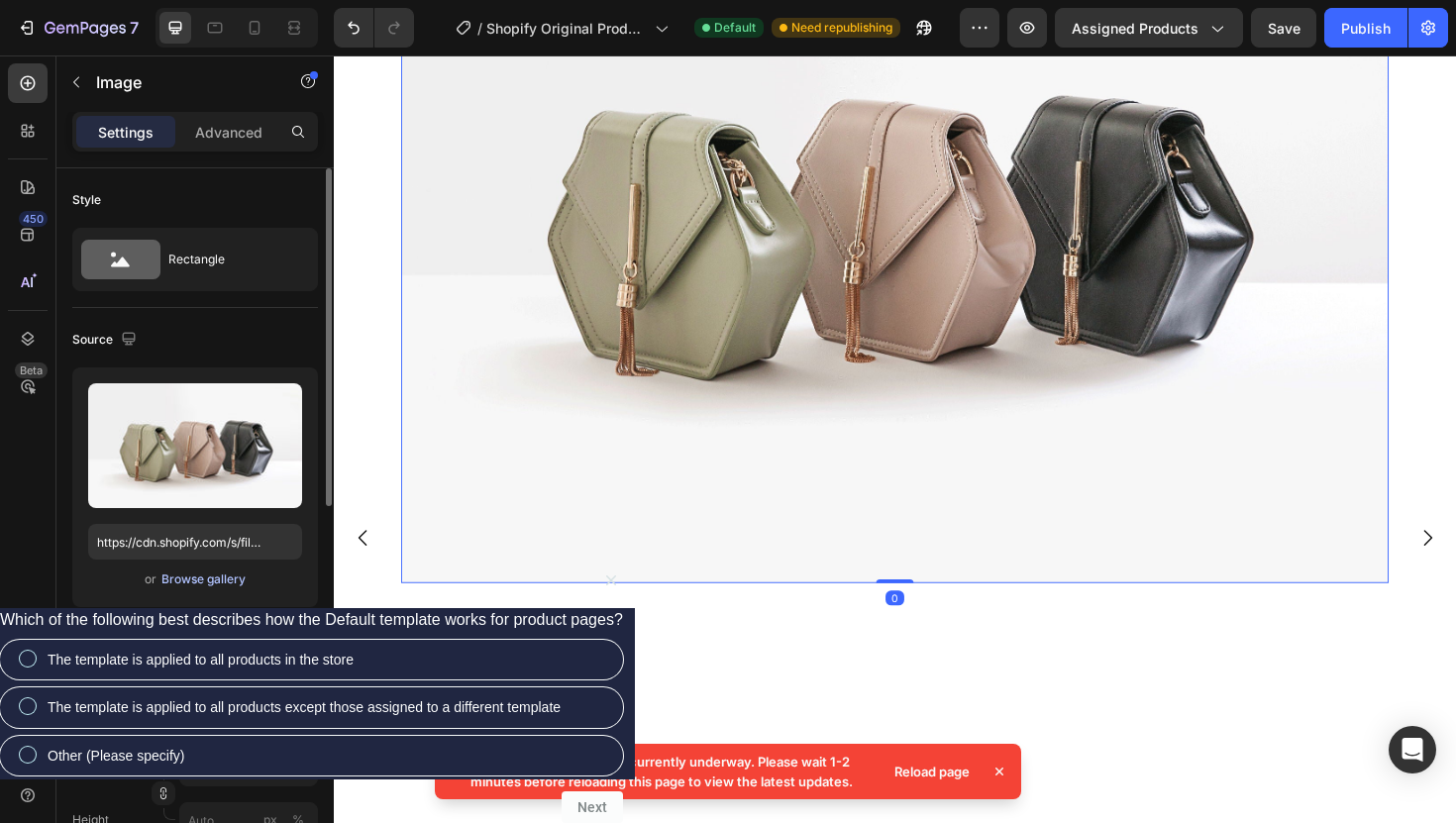 click on "Browse gallery" at bounding box center [203, 579] 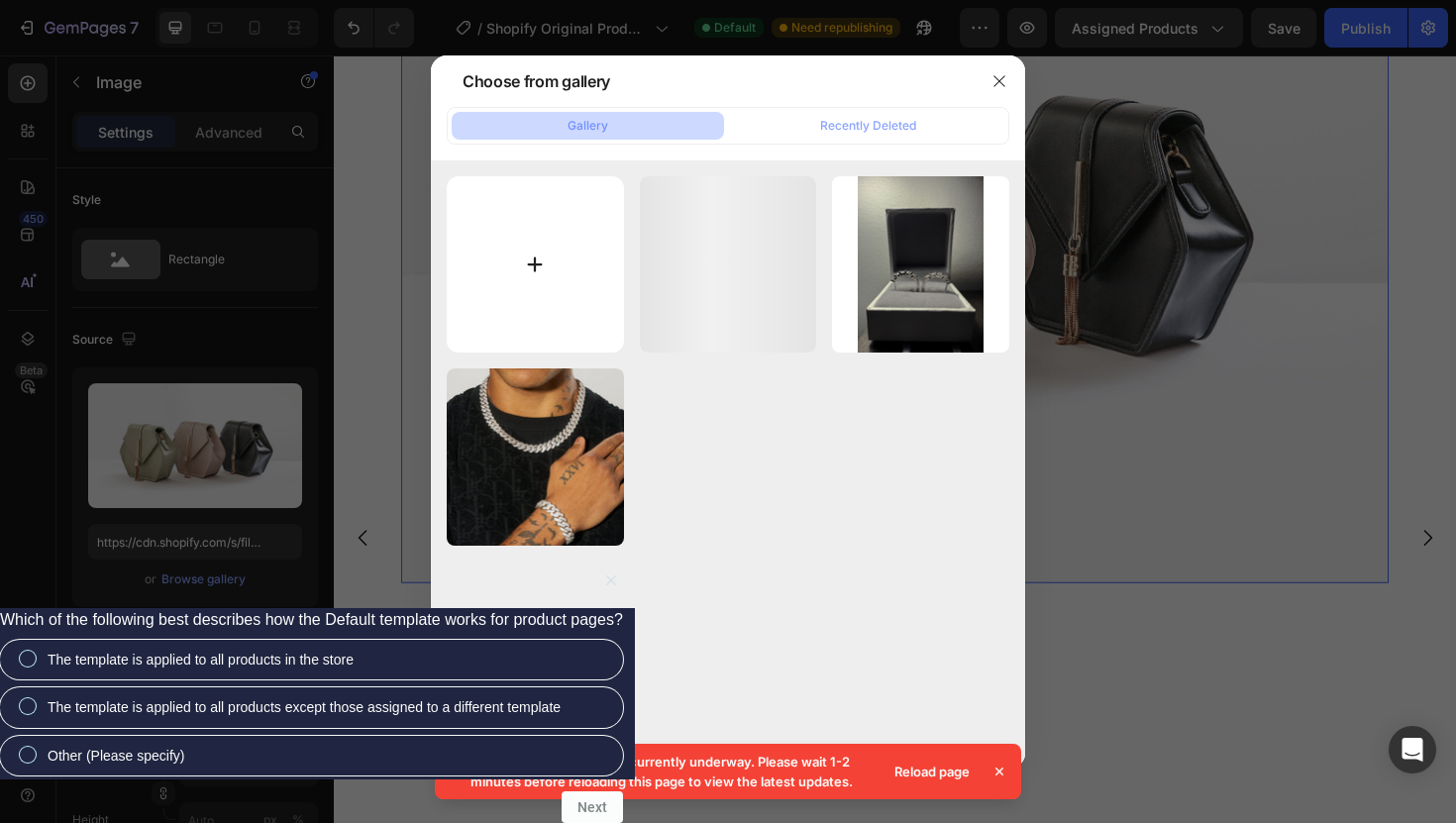 click at bounding box center [535, 264] 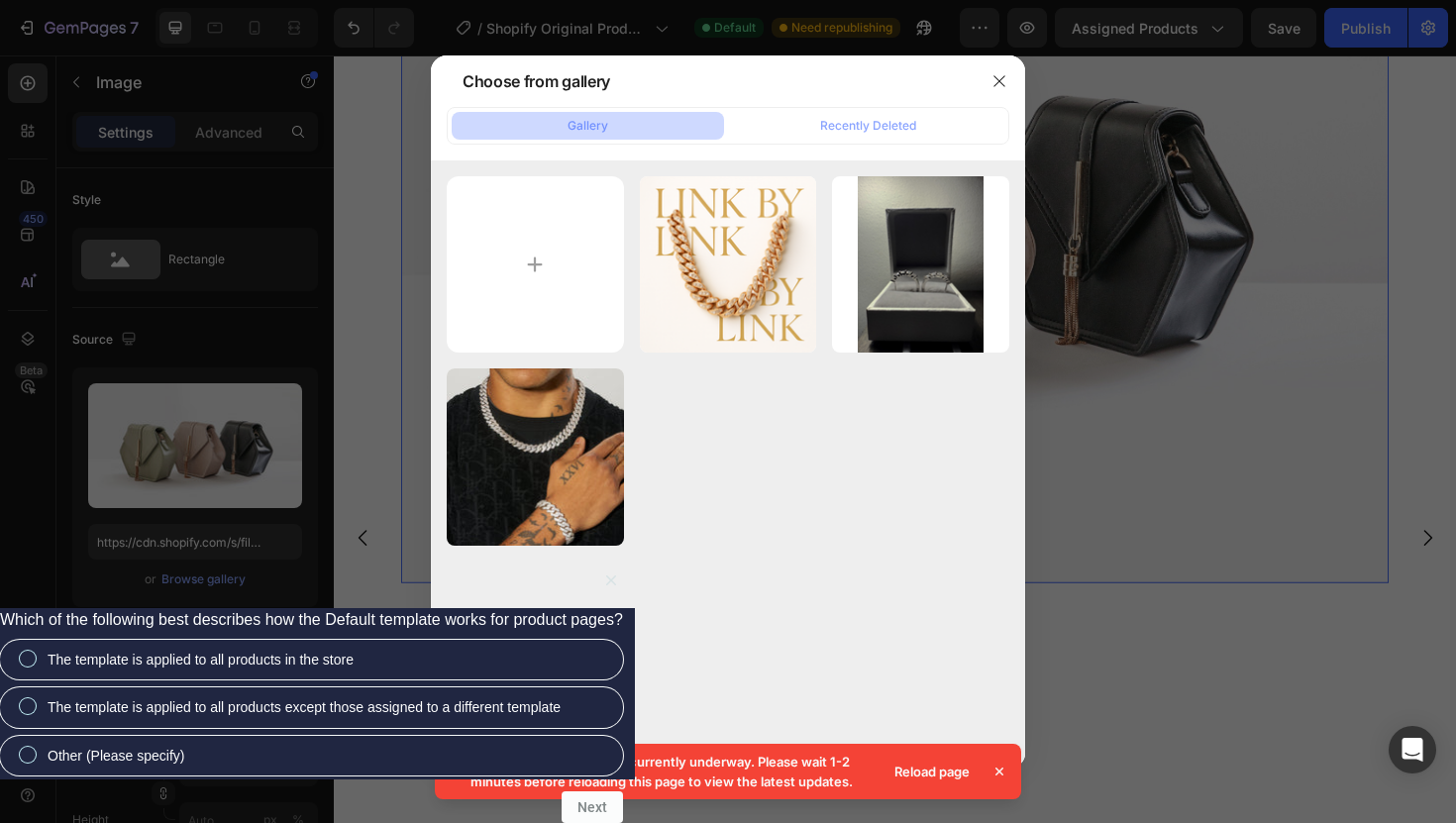 type on "C:\fakepath\necklace&earrings.png" 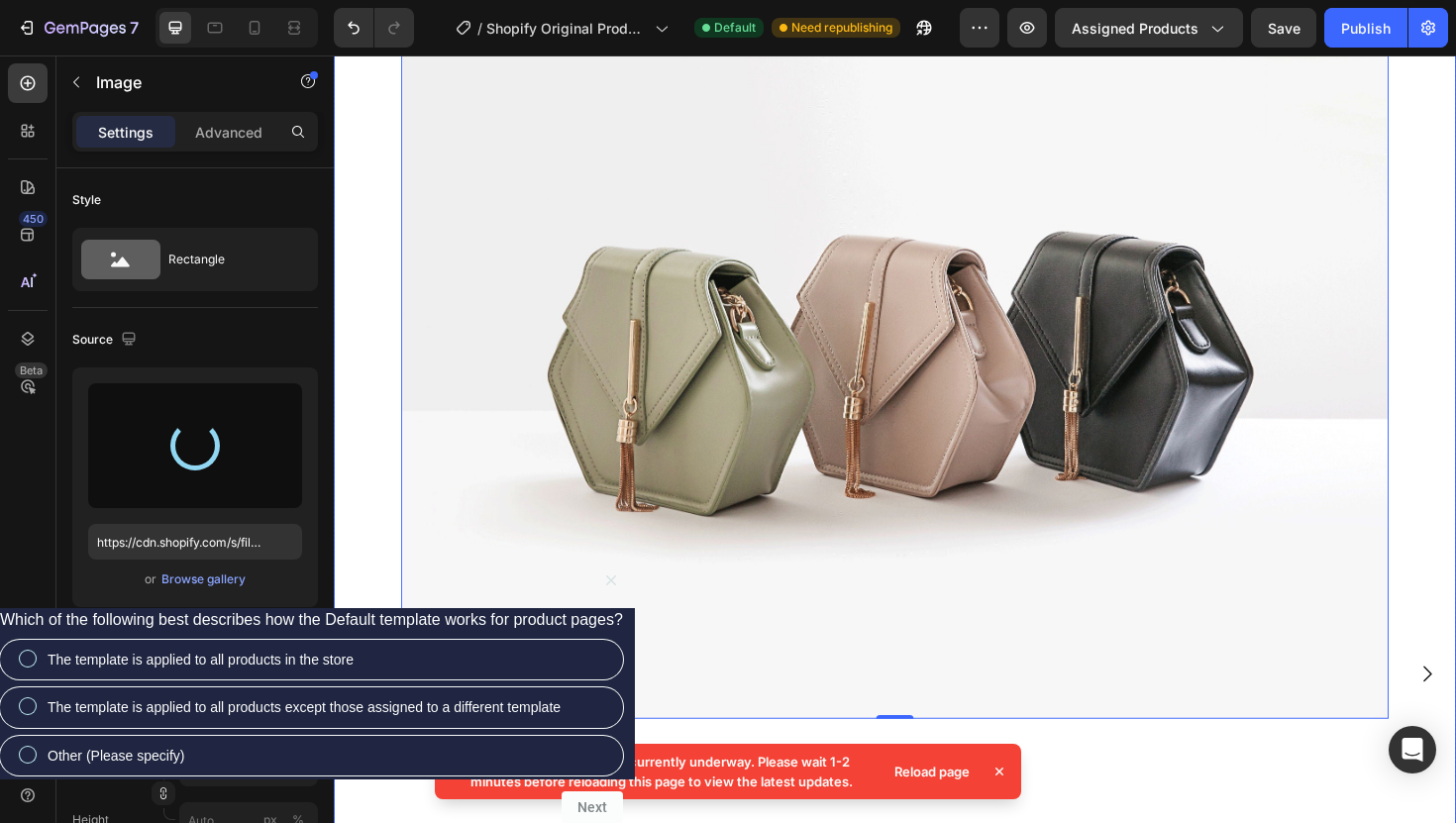 scroll, scrollTop: 0, scrollLeft: 0, axis: both 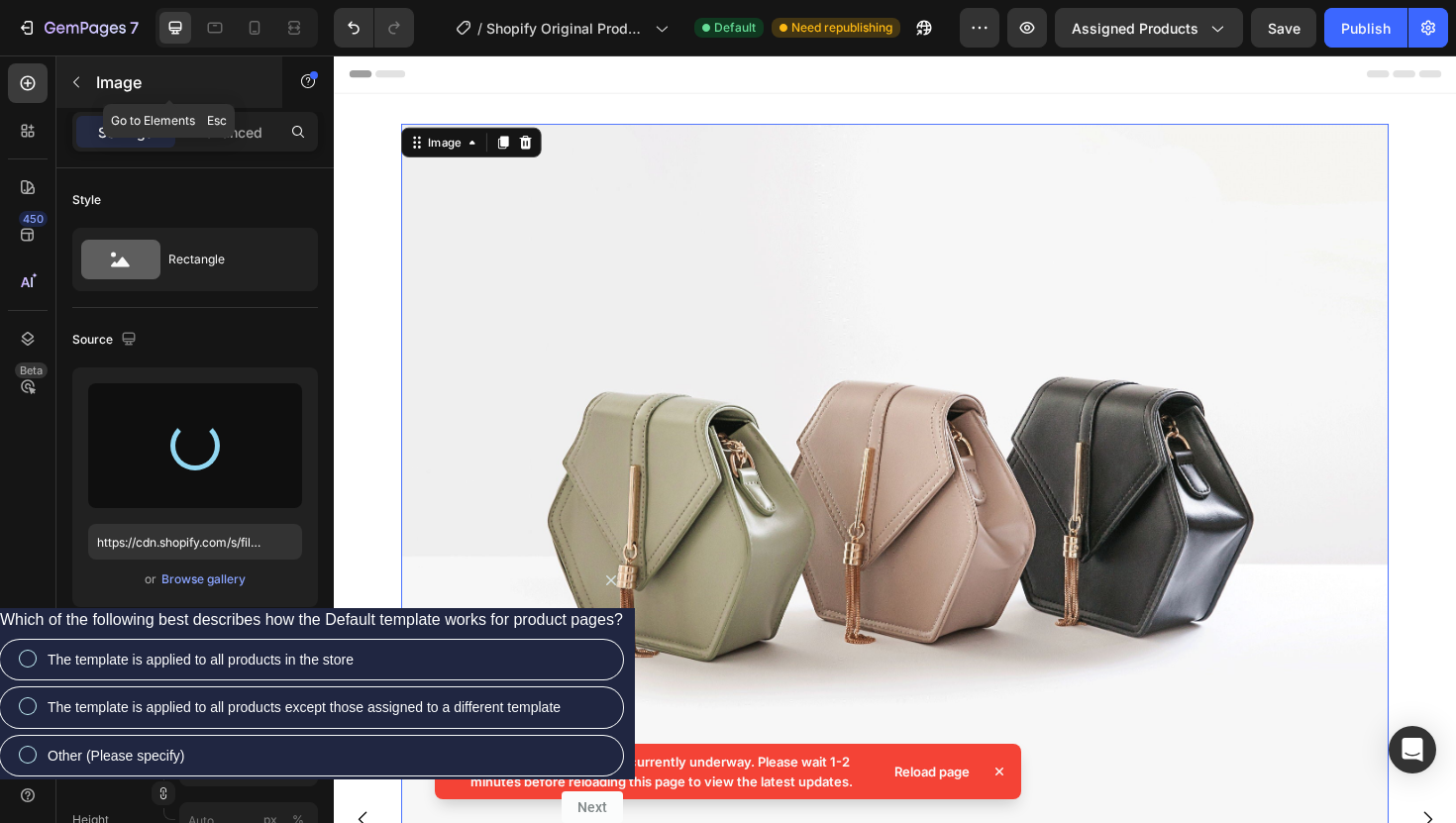 click 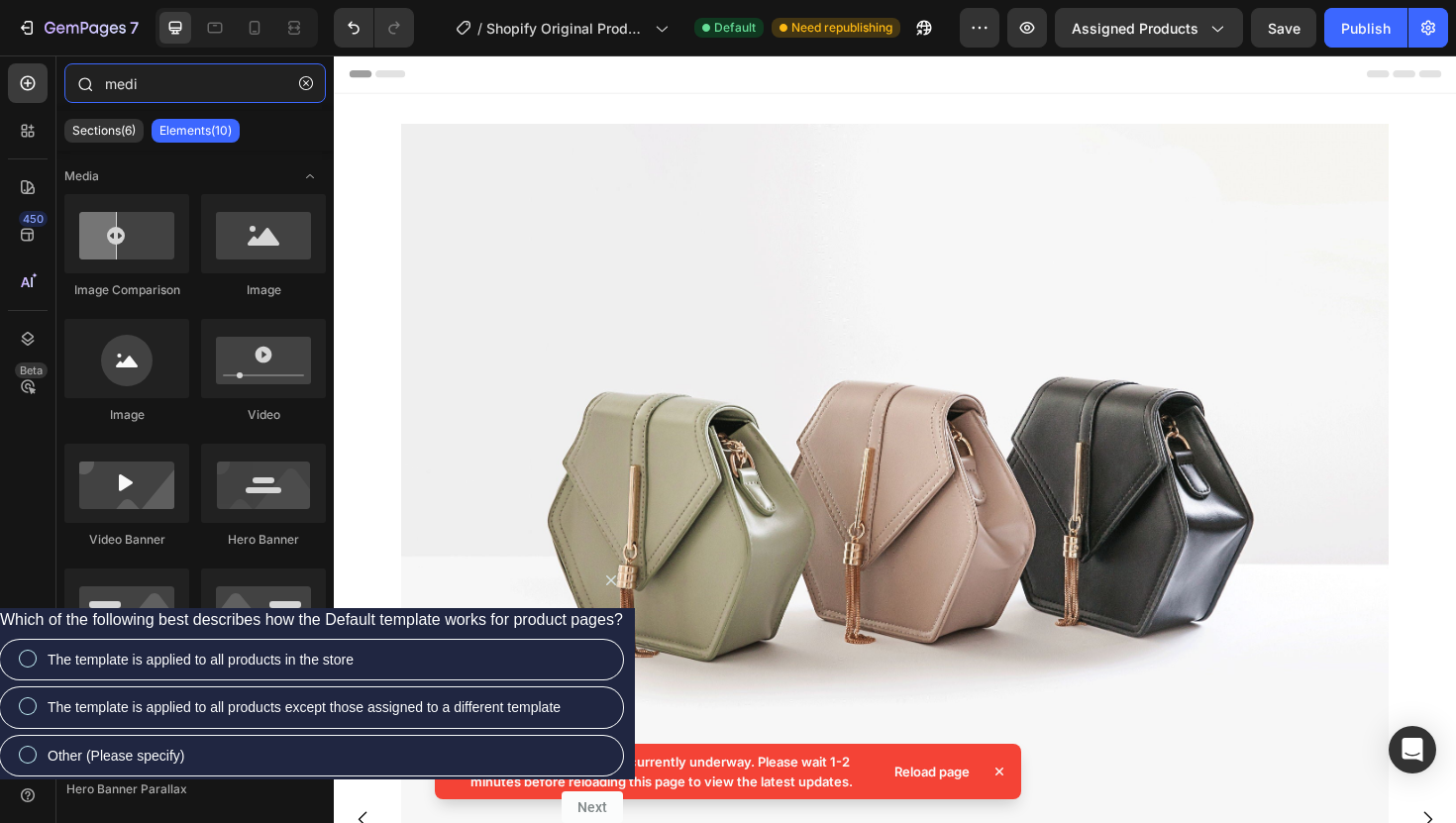 click on "medi" at bounding box center [195, 83] 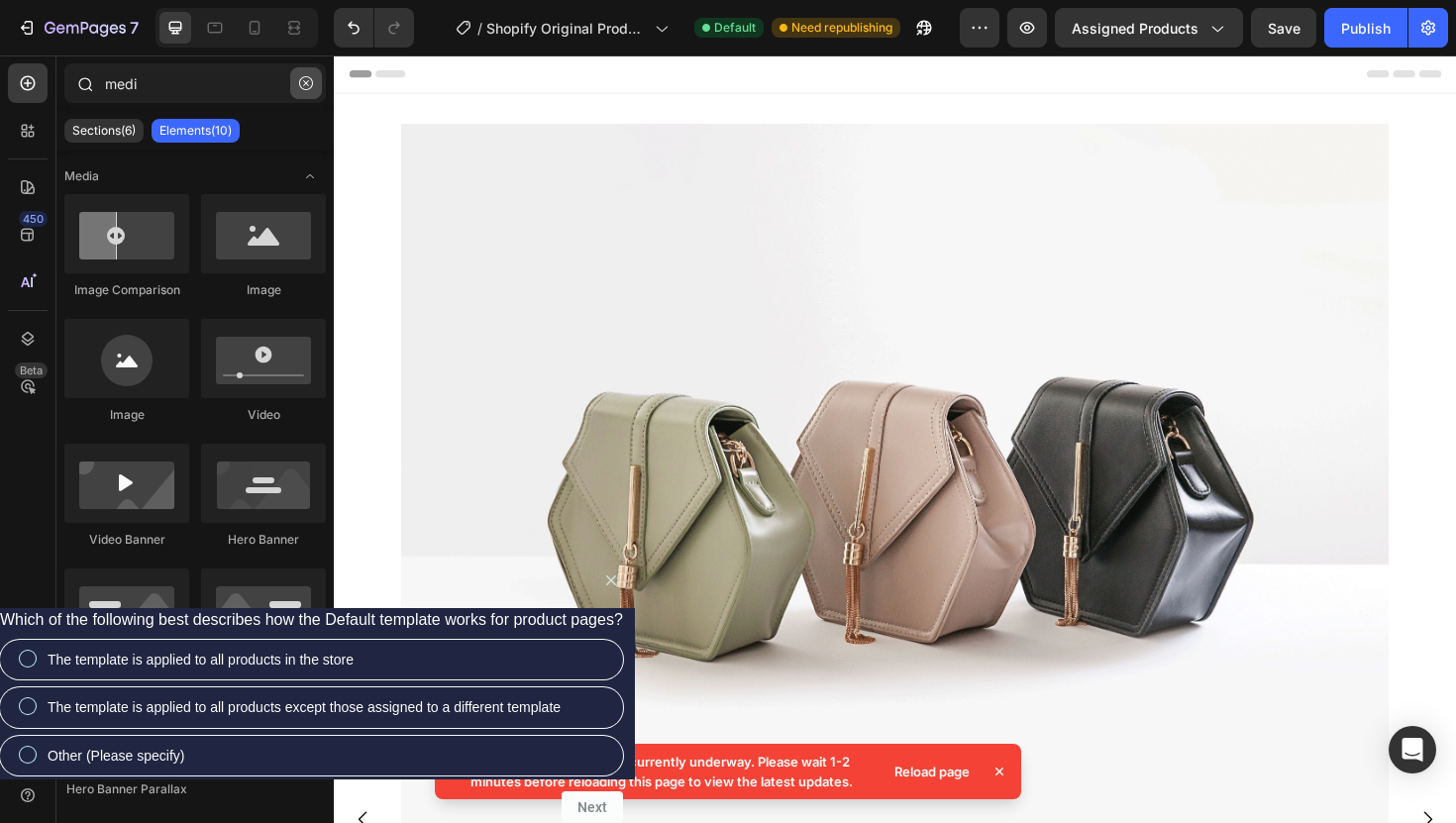 click at bounding box center [306, 83] 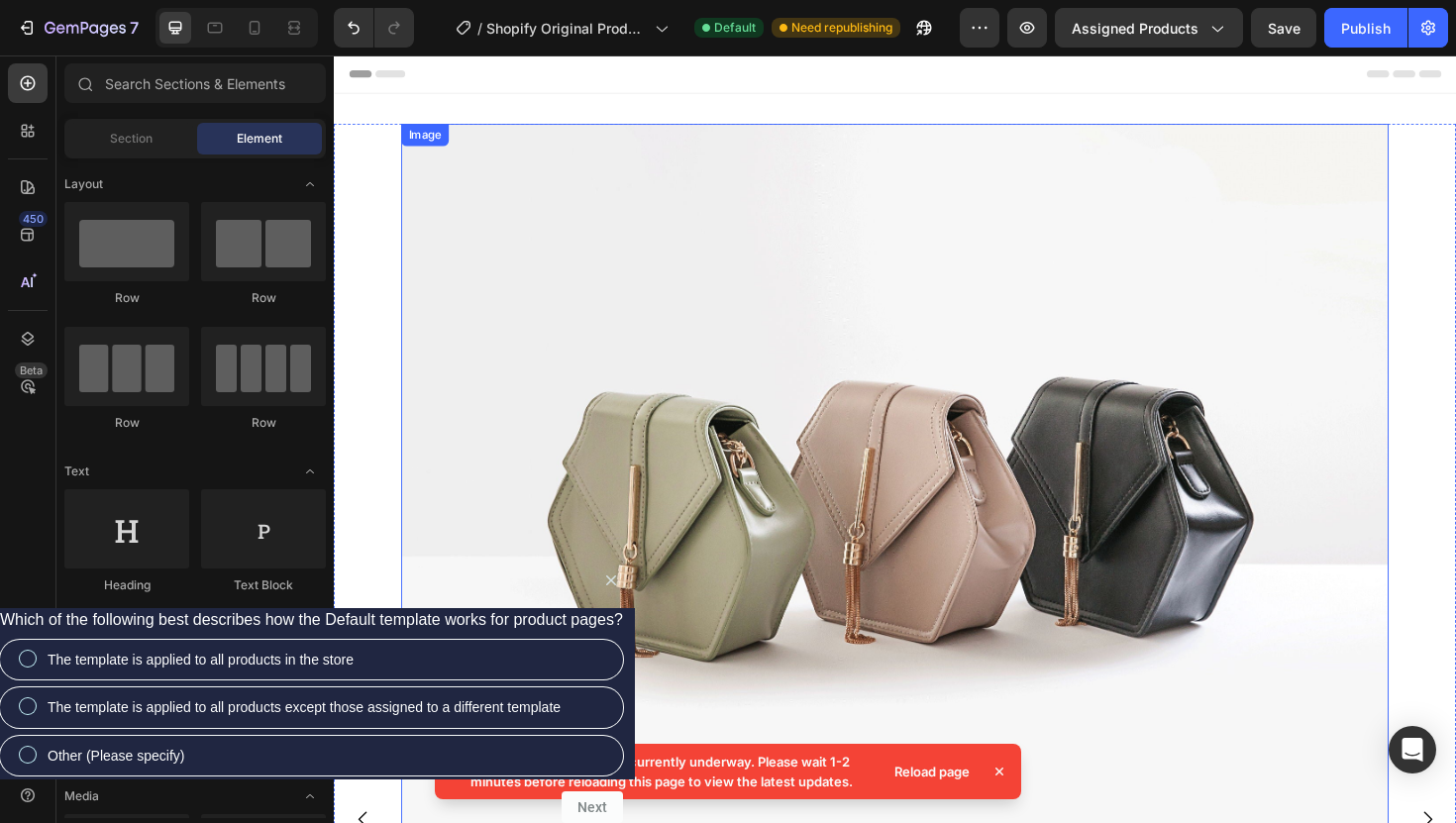click at bounding box center (928, 520) 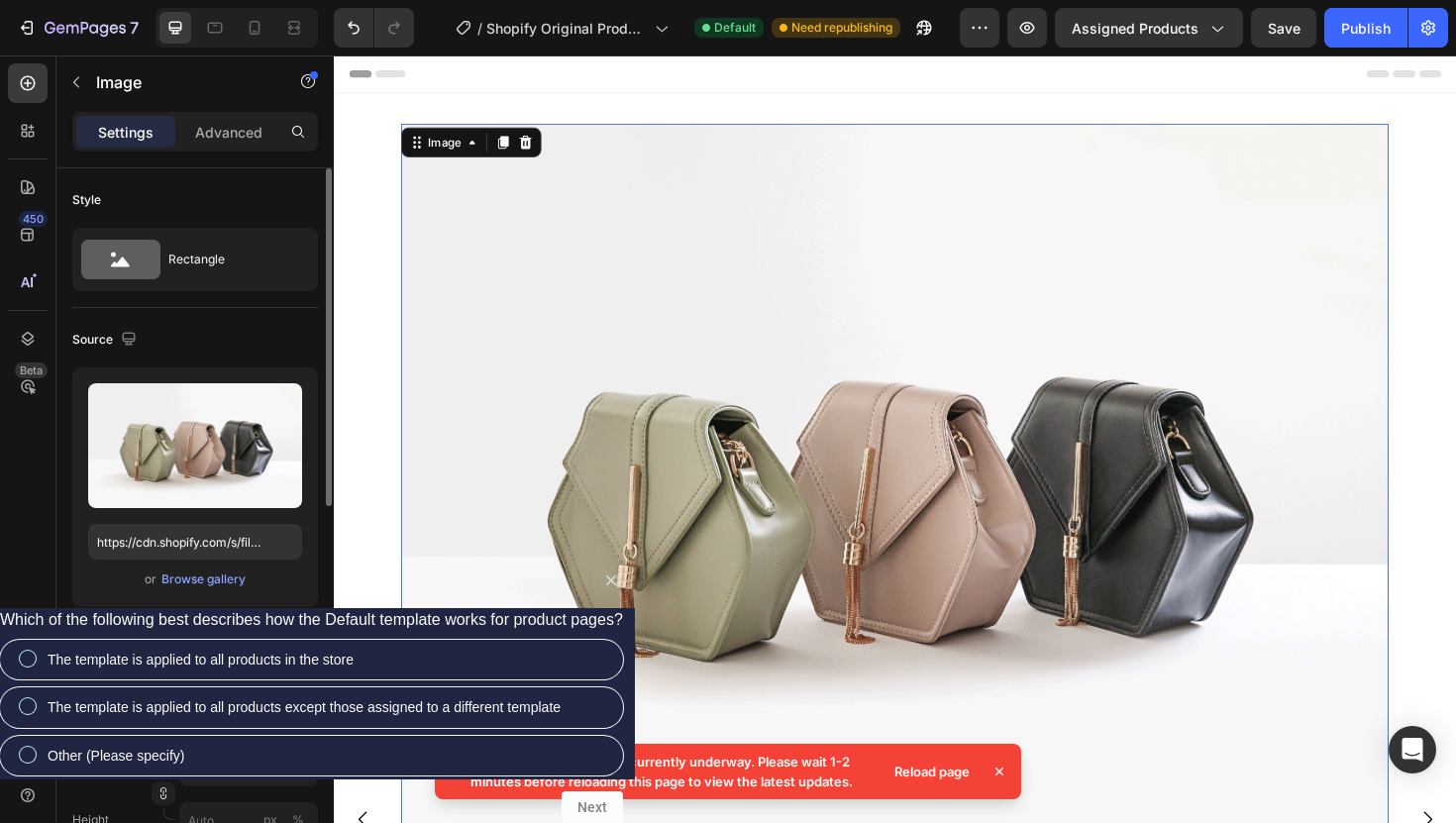 click on "Upload Image https://cdn.shopify.com/s/files/1/2005/9307/files/image_demo.jpg or  Browse gallery" at bounding box center [195, 487] 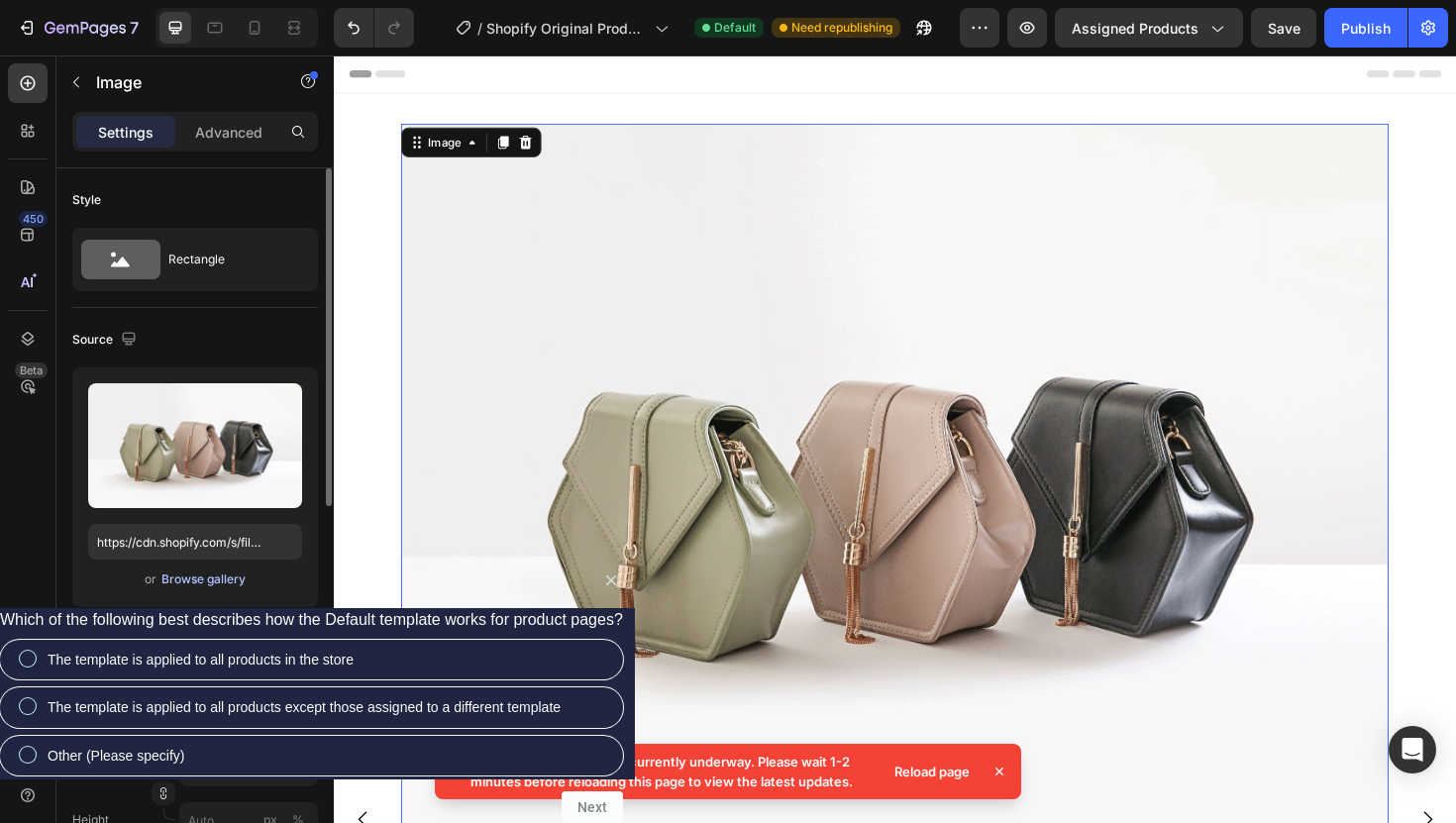 click on "Browse gallery" at bounding box center [203, 579] 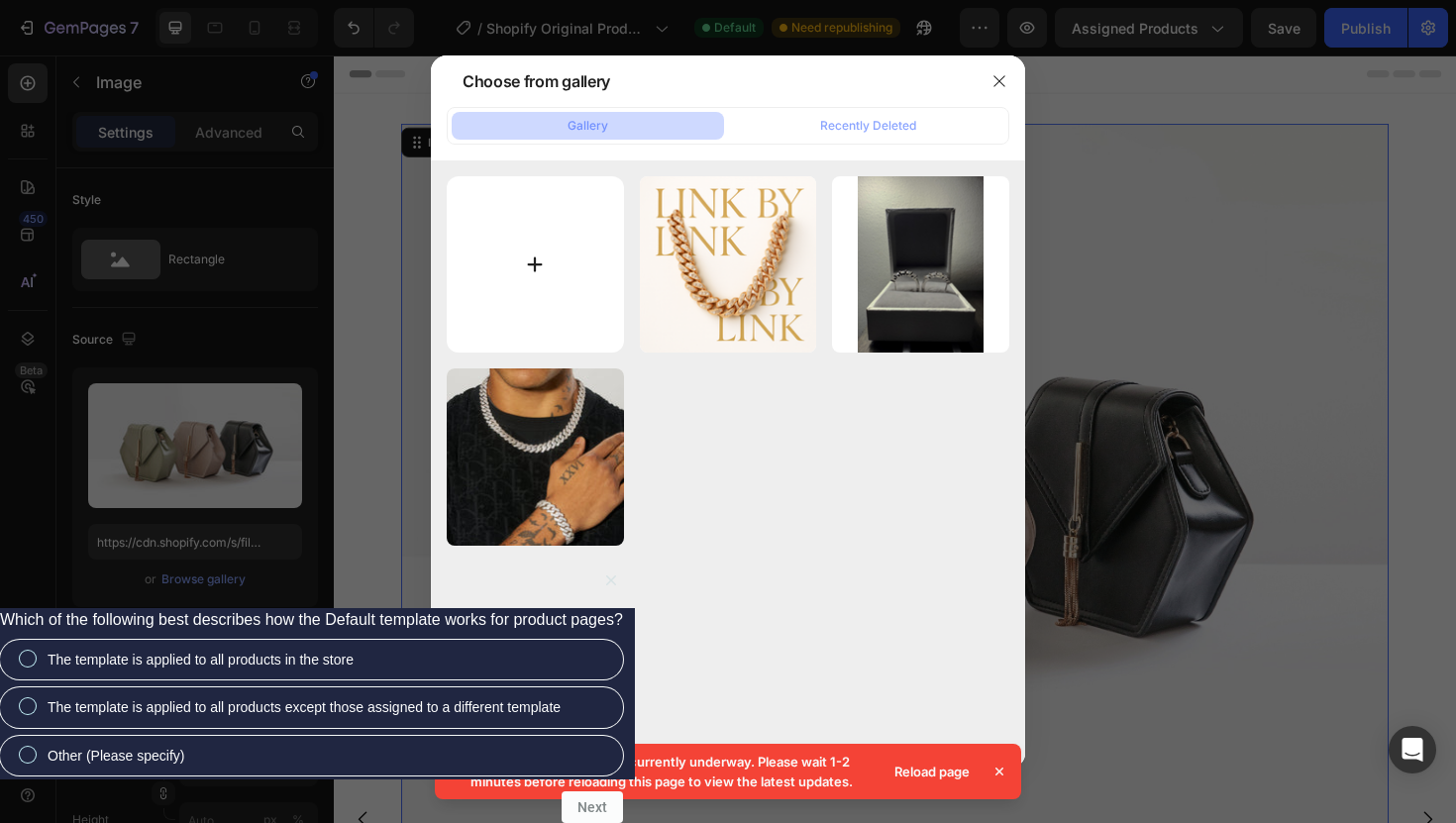 click at bounding box center [535, 264] 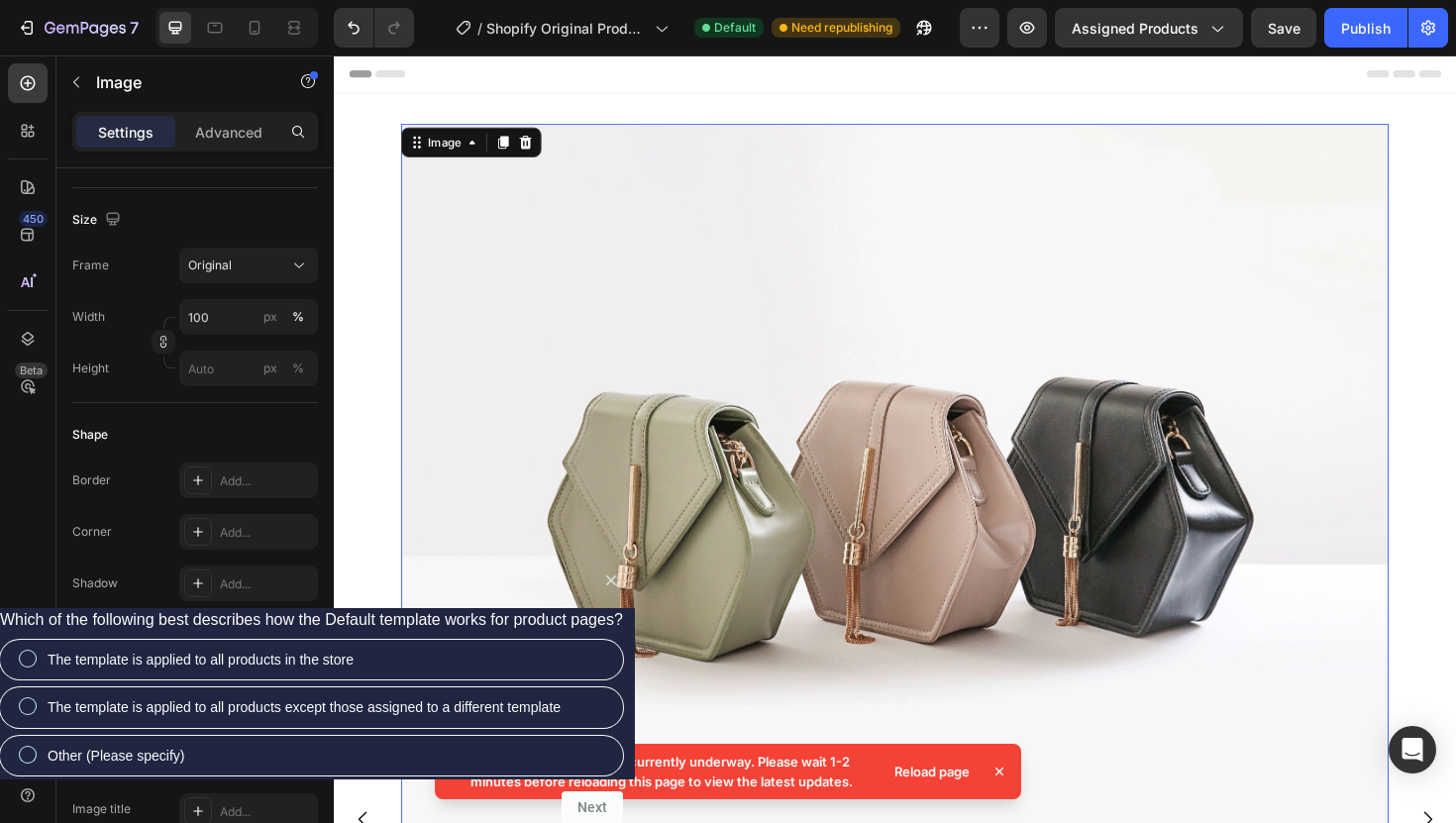 scroll, scrollTop: 0, scrollLeft: 0, axis: both 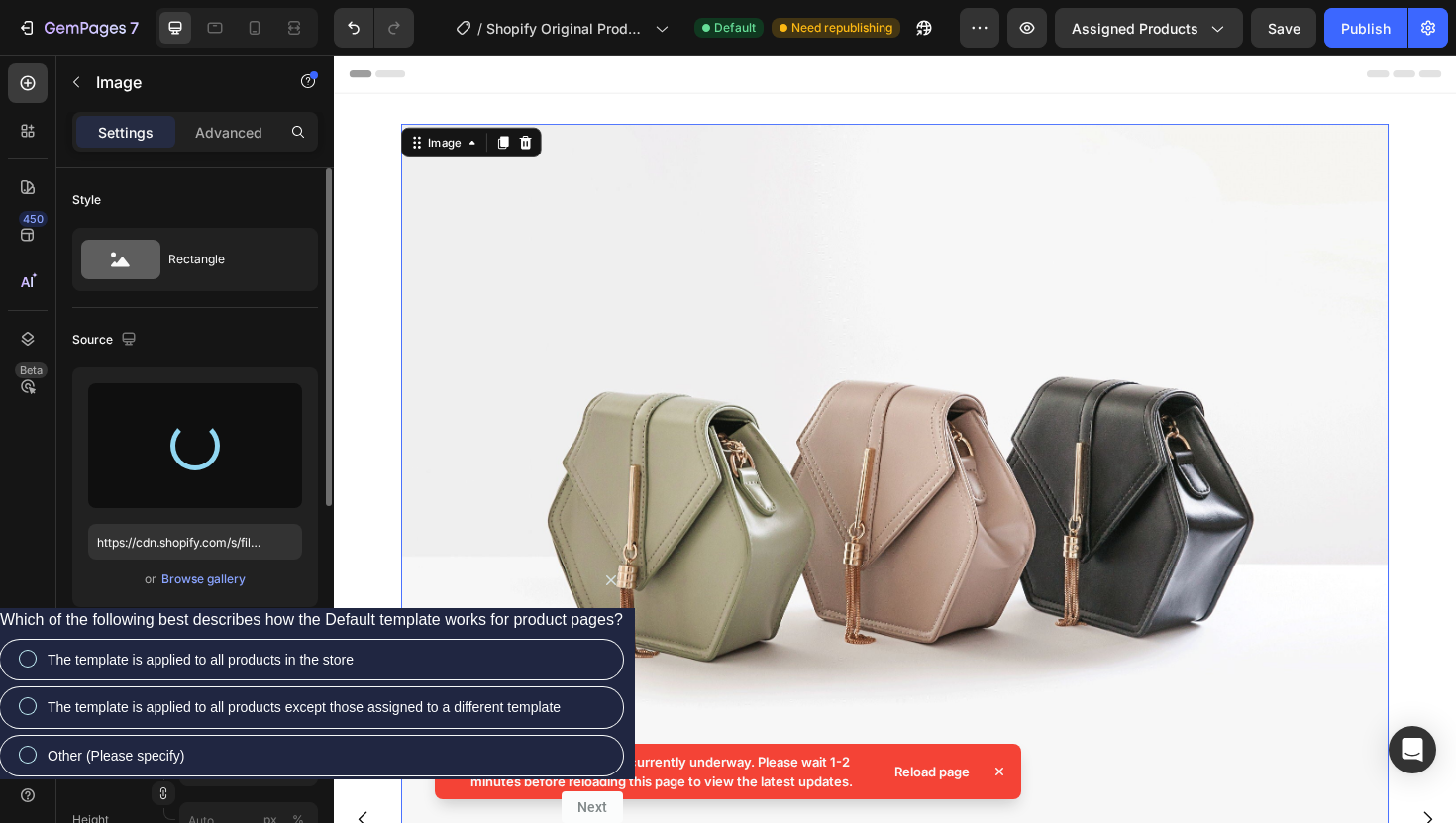 type on "https://cdn.shopify.com/s/files/1/0778/1194/1616/files/gempages_578444753440342651-590286e8-a81f-4ded-bc9d-d7594d1e4ec7.png" 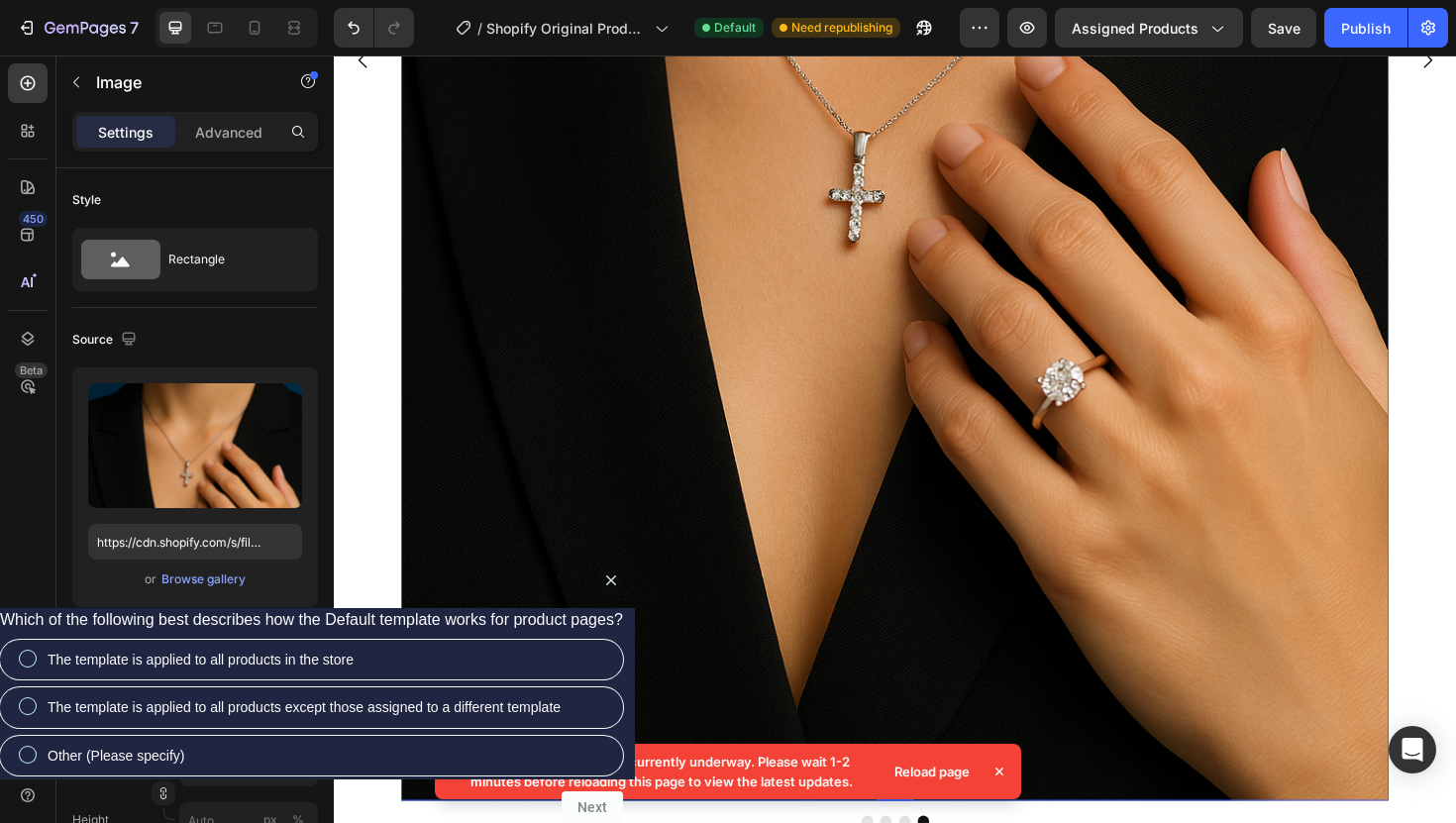 scroll, scrollTop: 876, scrollLeft: 0, axis: vertical 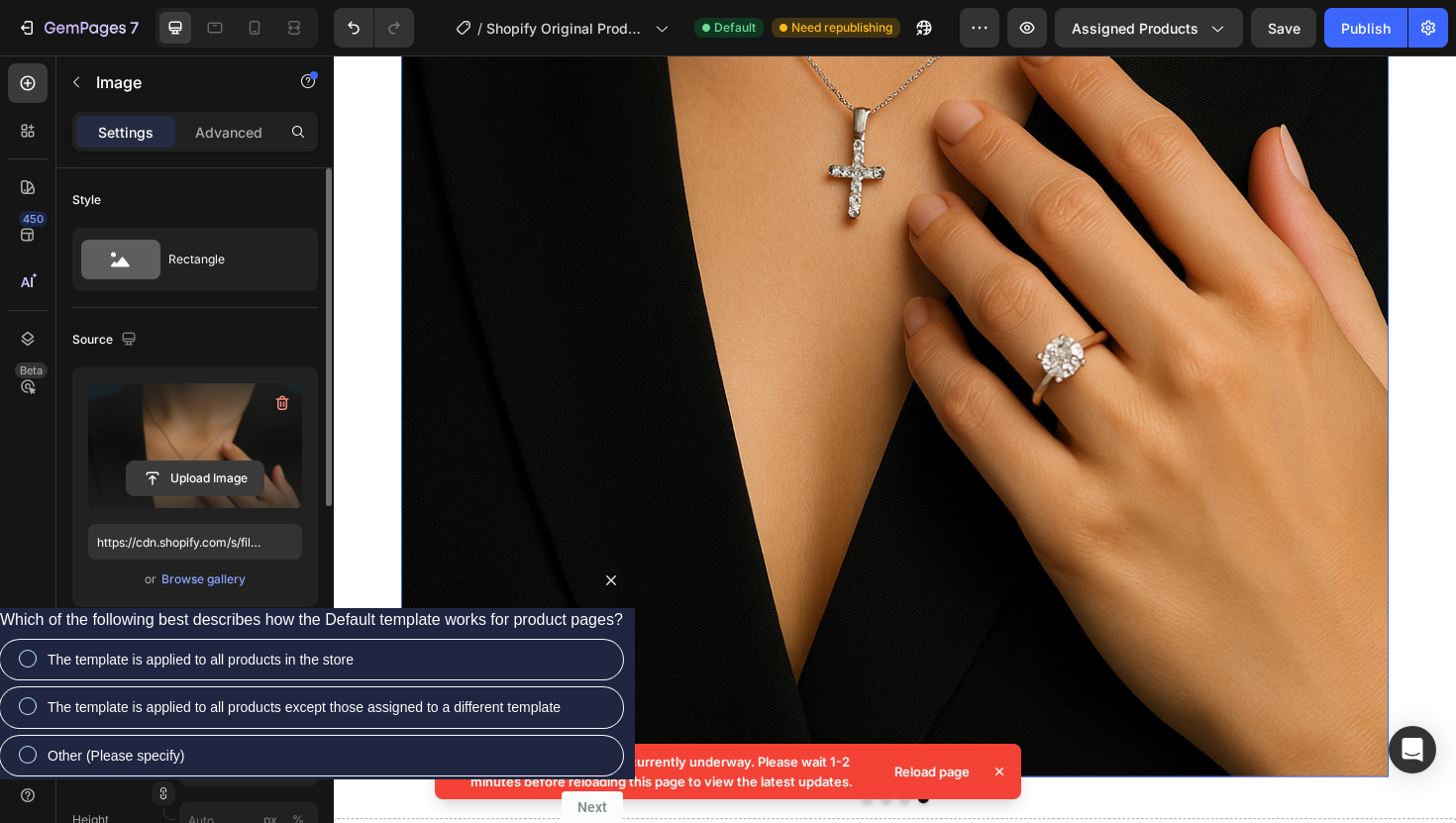 click 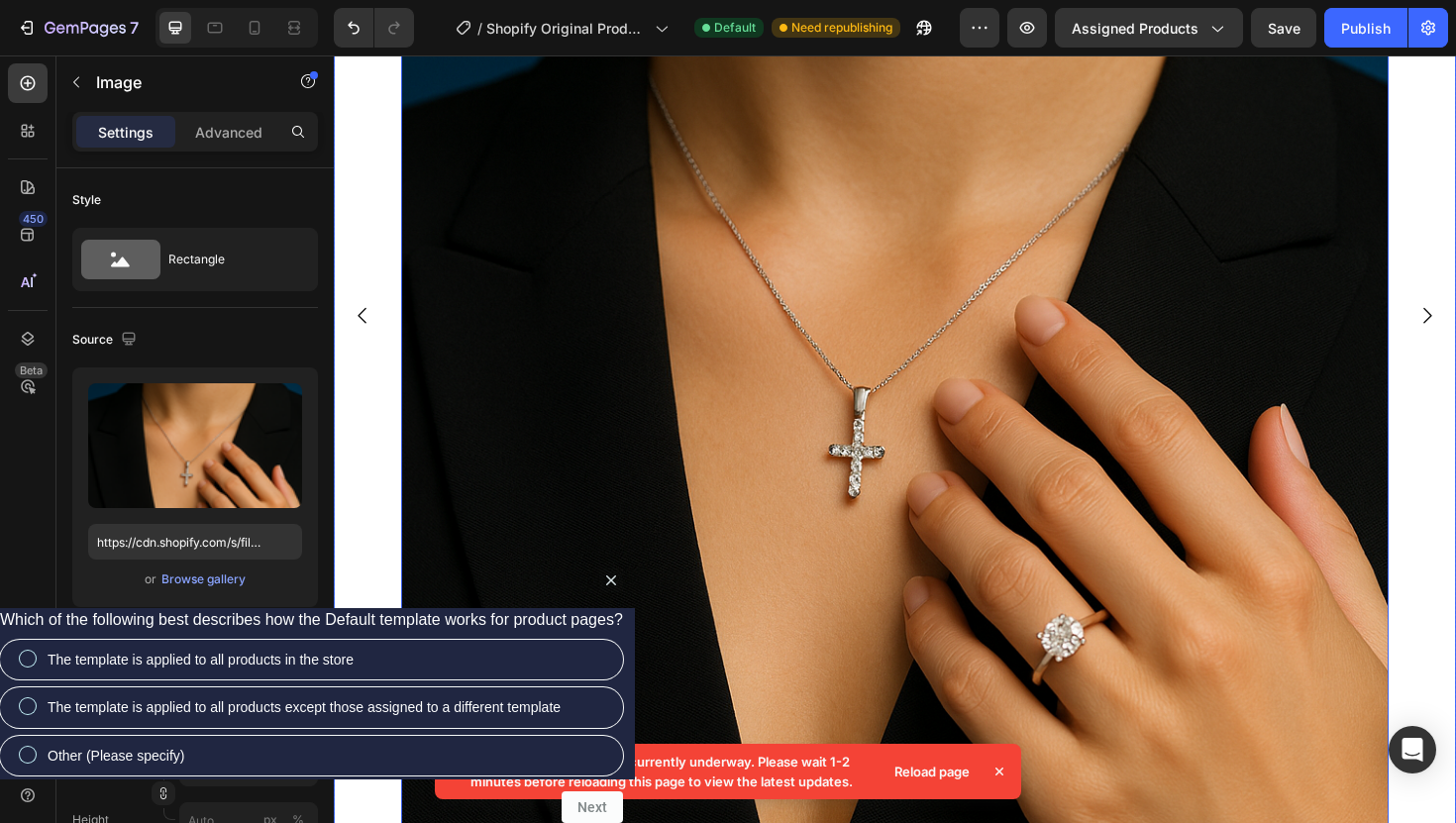 scroll, scrollTop: 428, scrollLeft: 0, axis: vertical 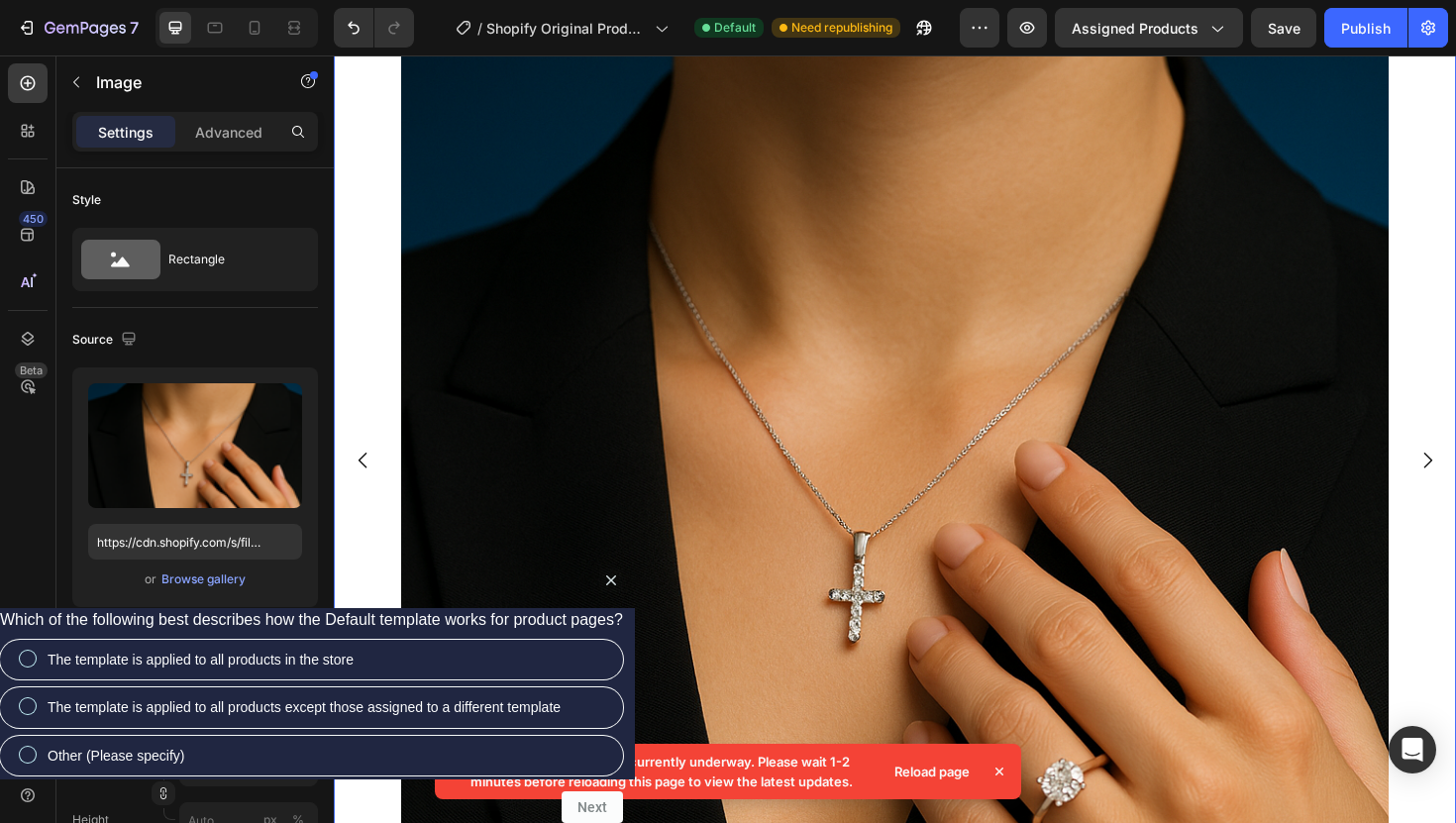click at bounding box center (1492, 484) 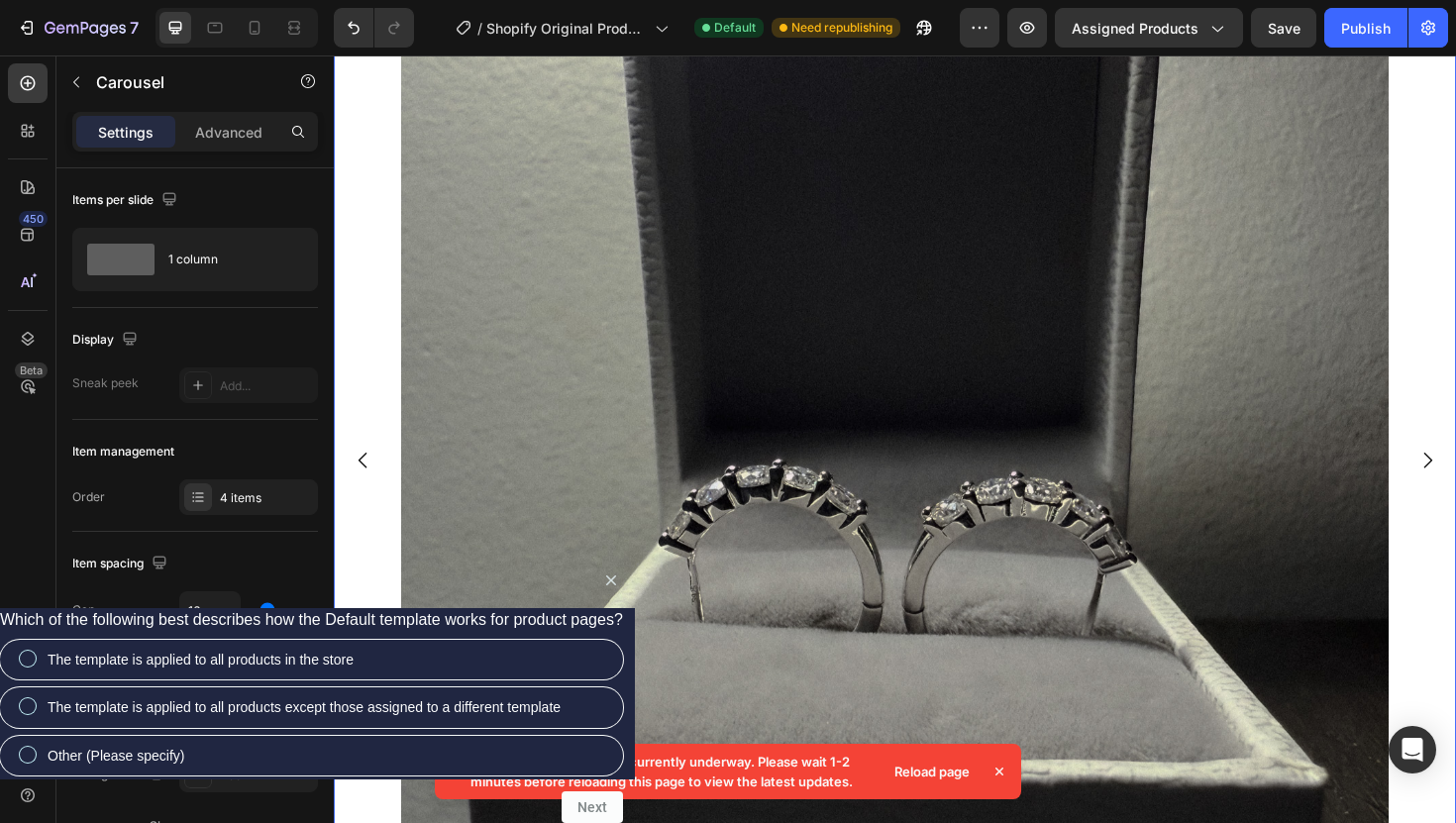 click 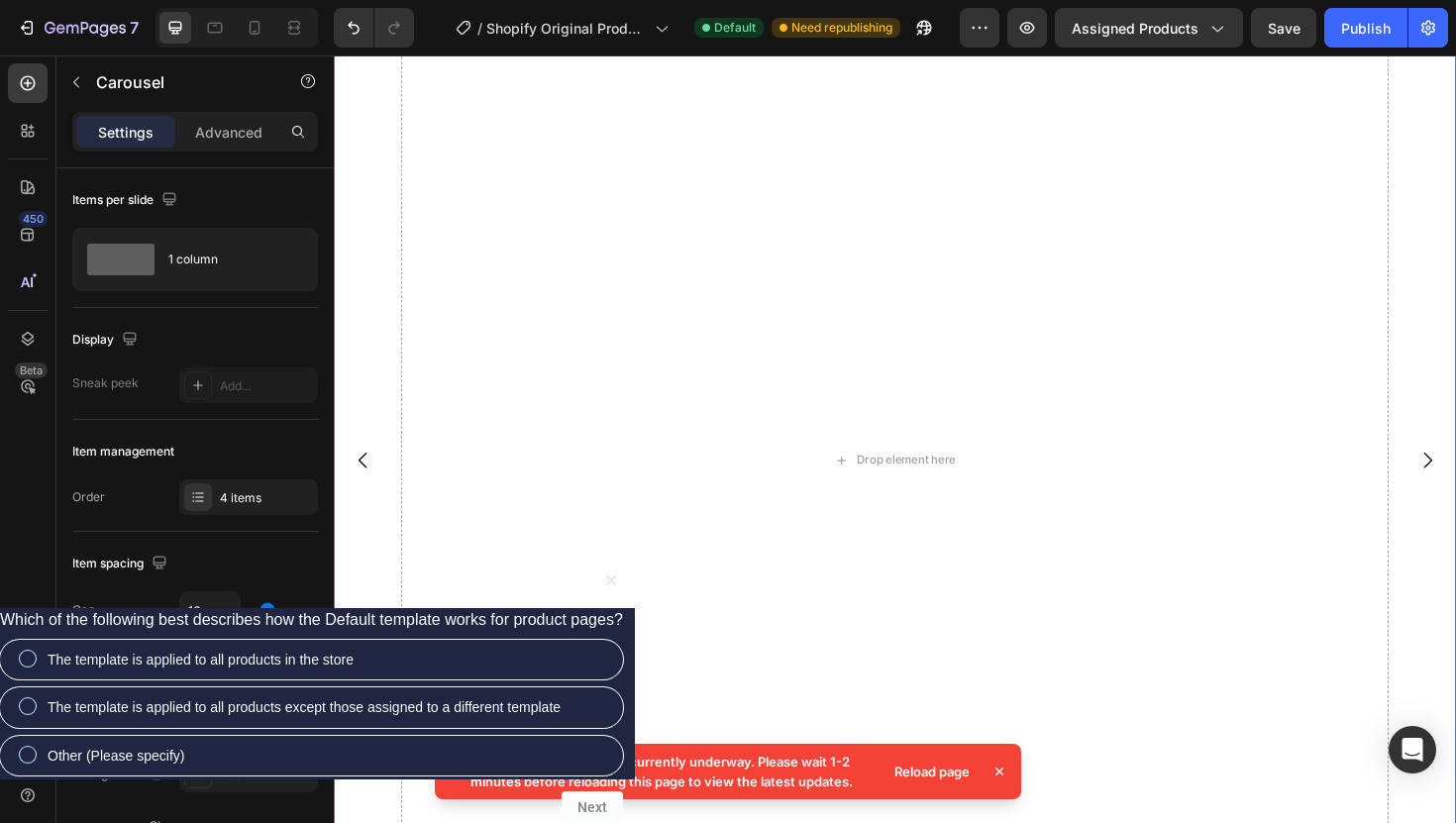 click 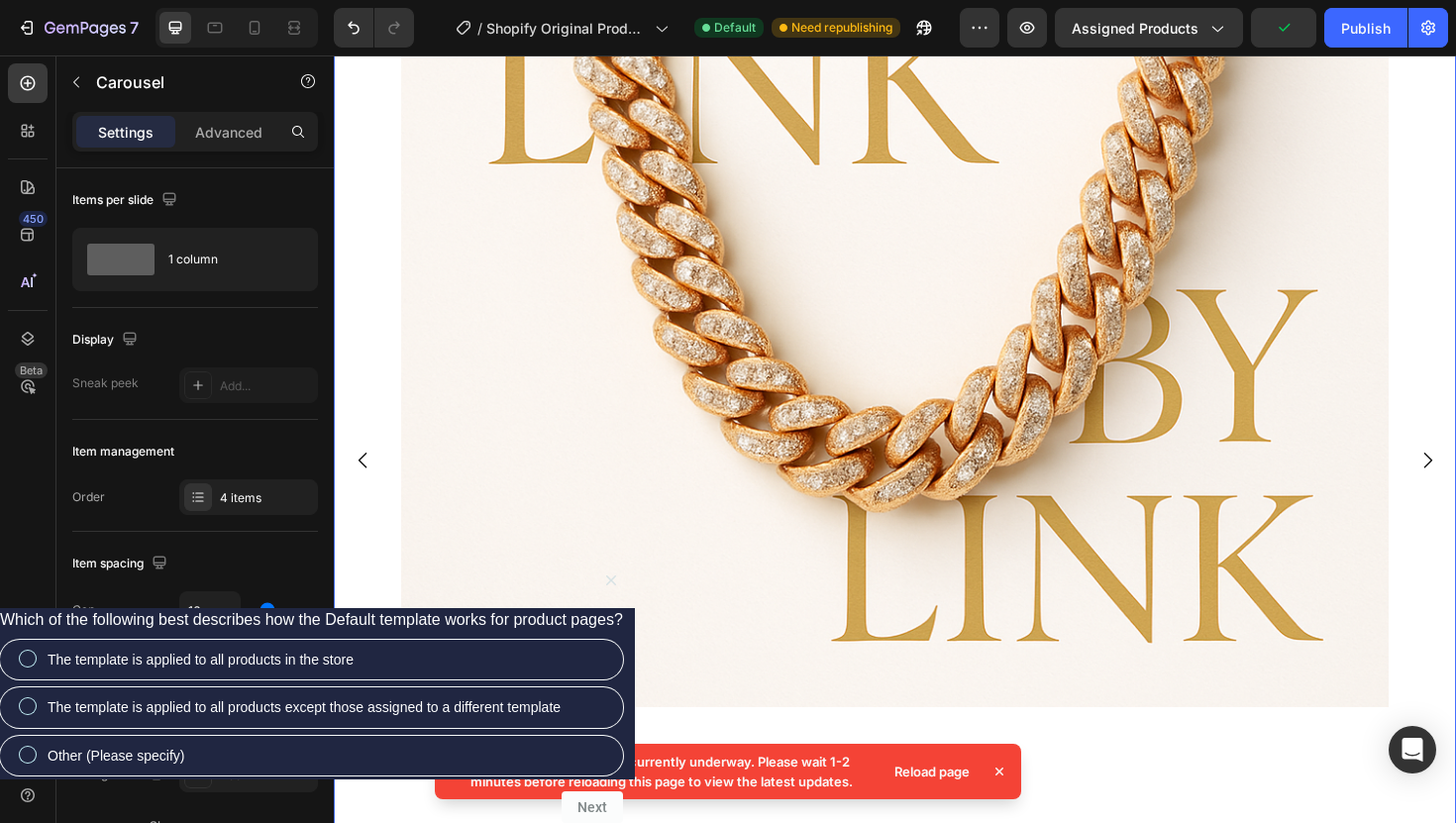 click at bounding box center [364, 484] 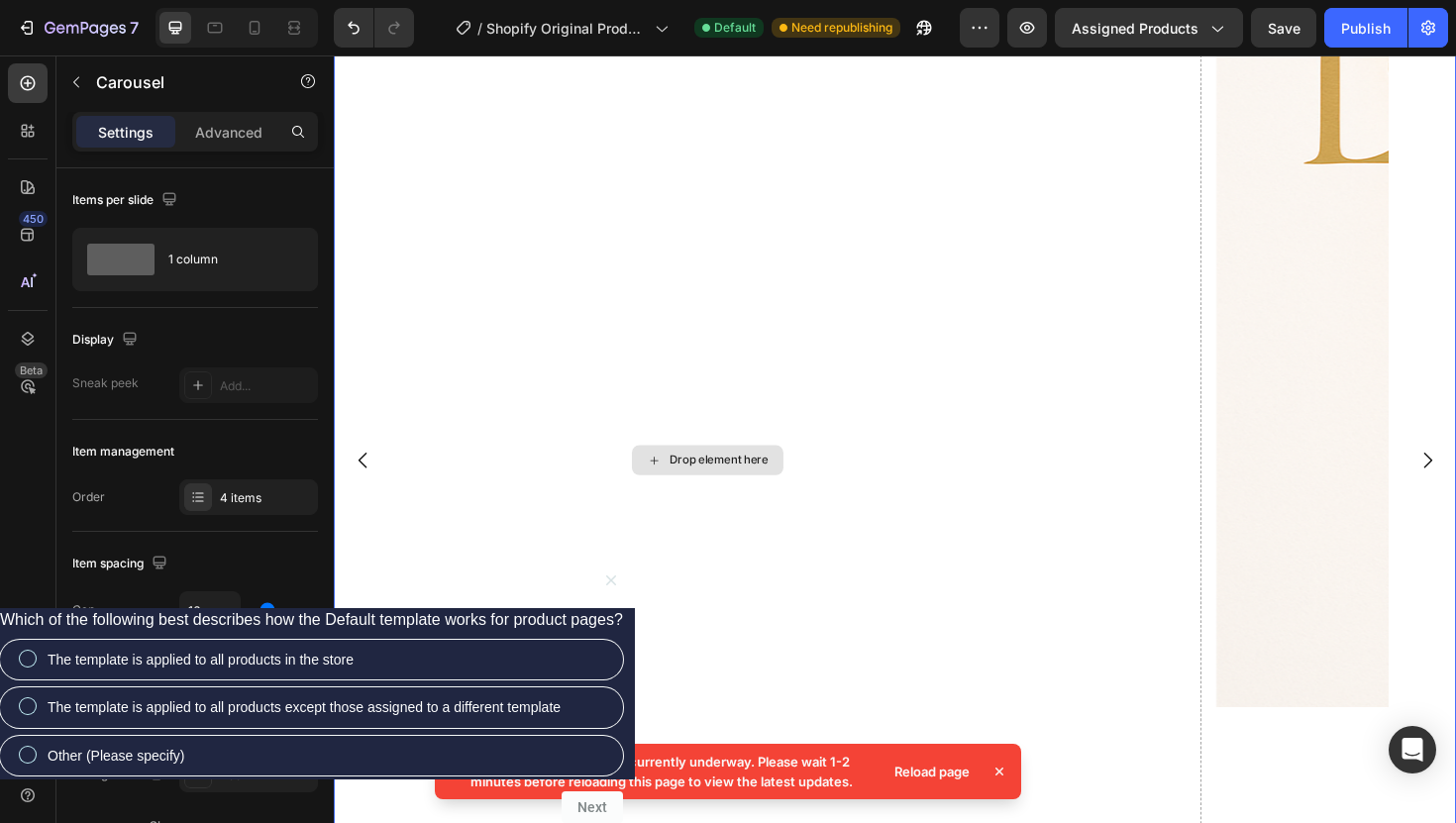click on "Drop element here" at bounding box center [730, 484] 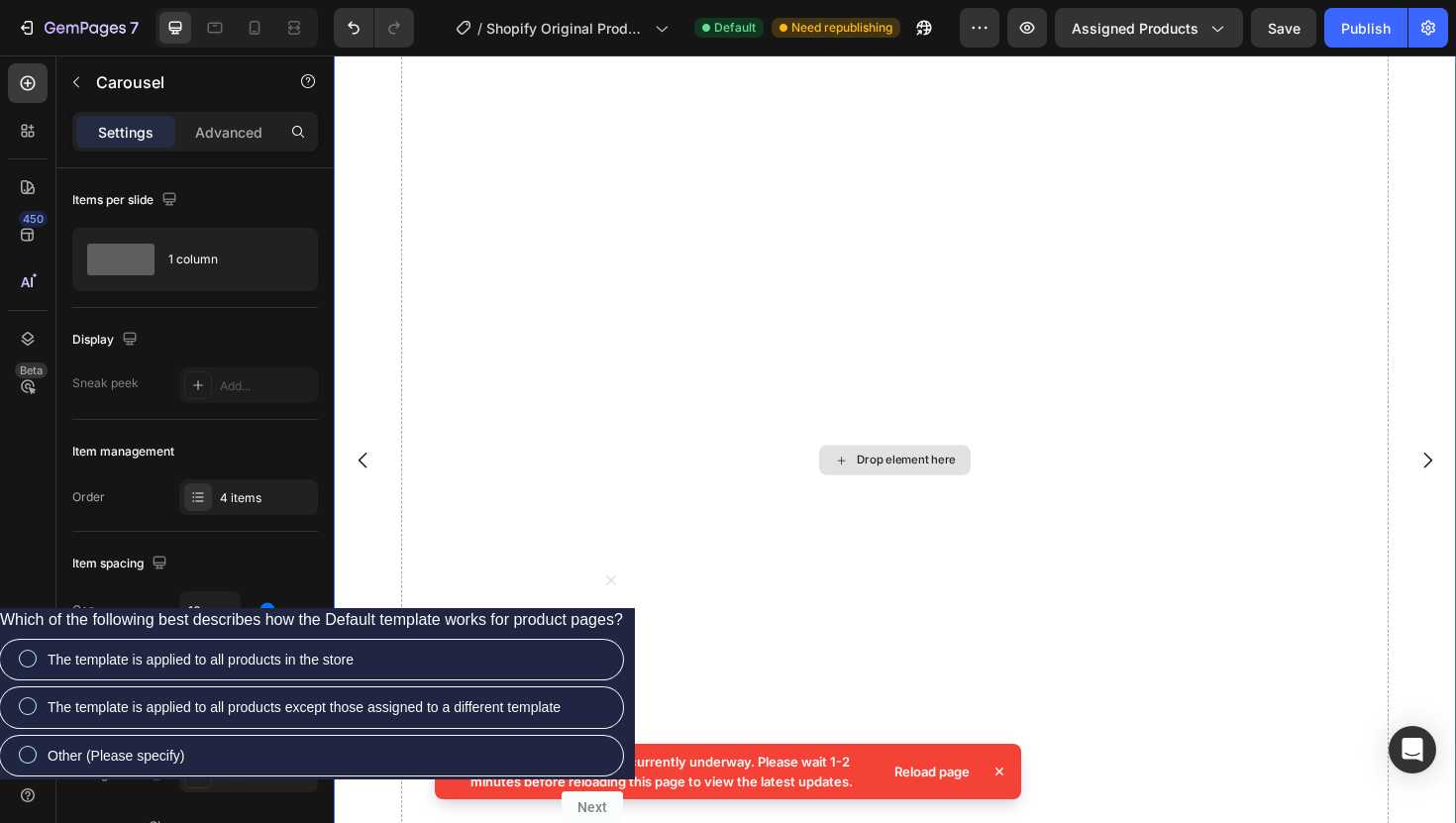 click on "Drop element here" at bounding box center [928, 484] 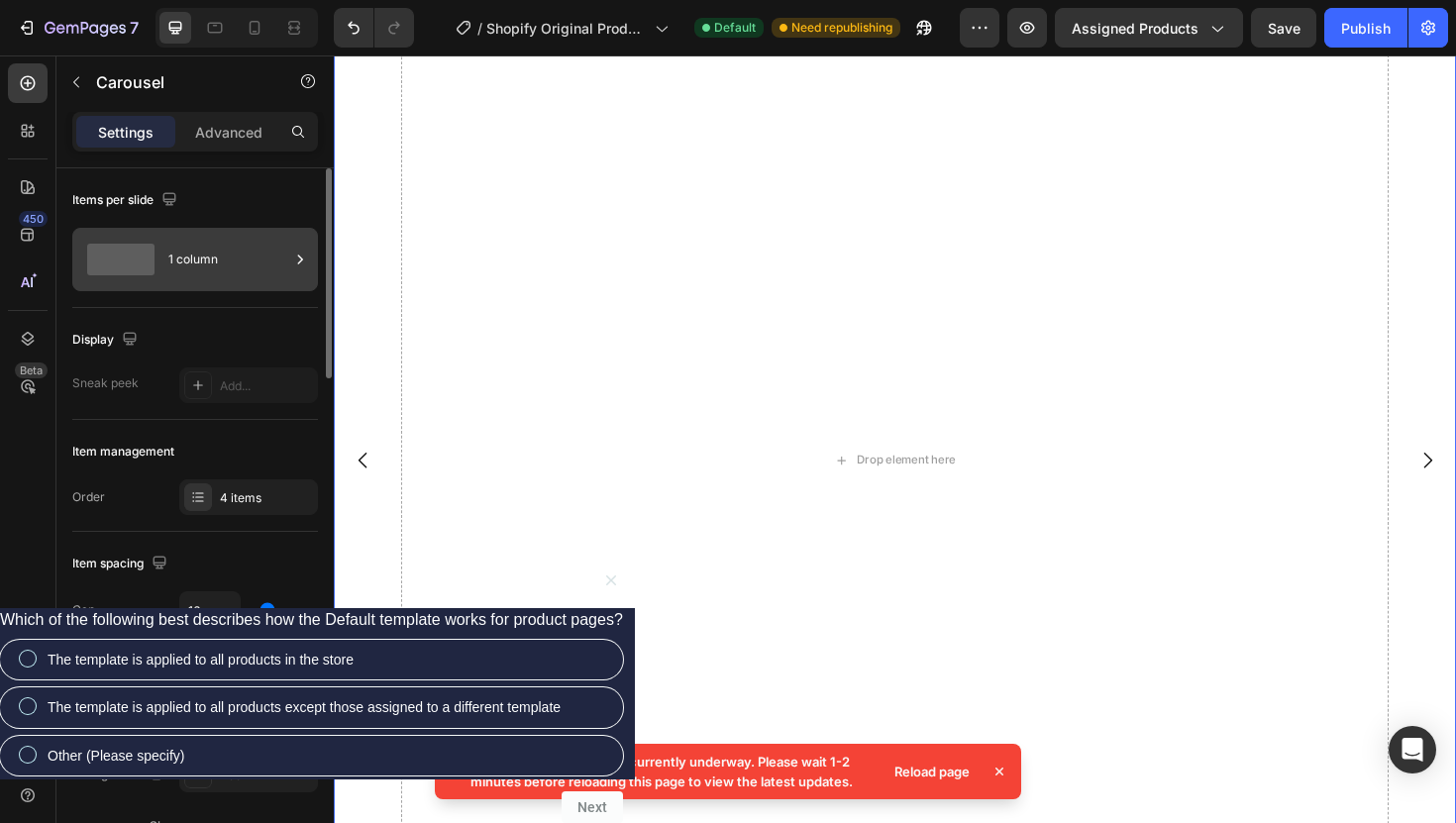 click on "1 column" at bounding box center (229, 259) 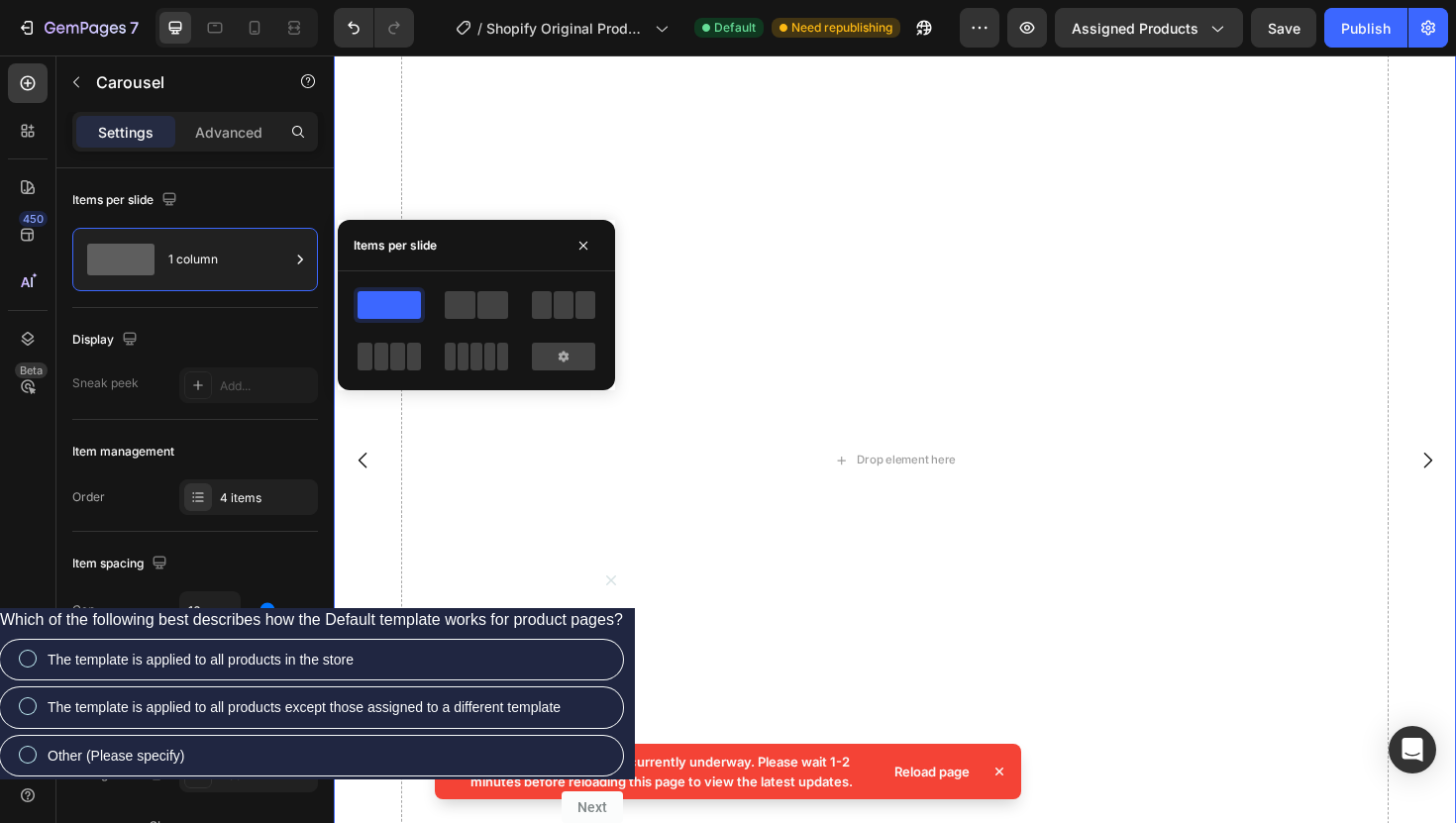 click 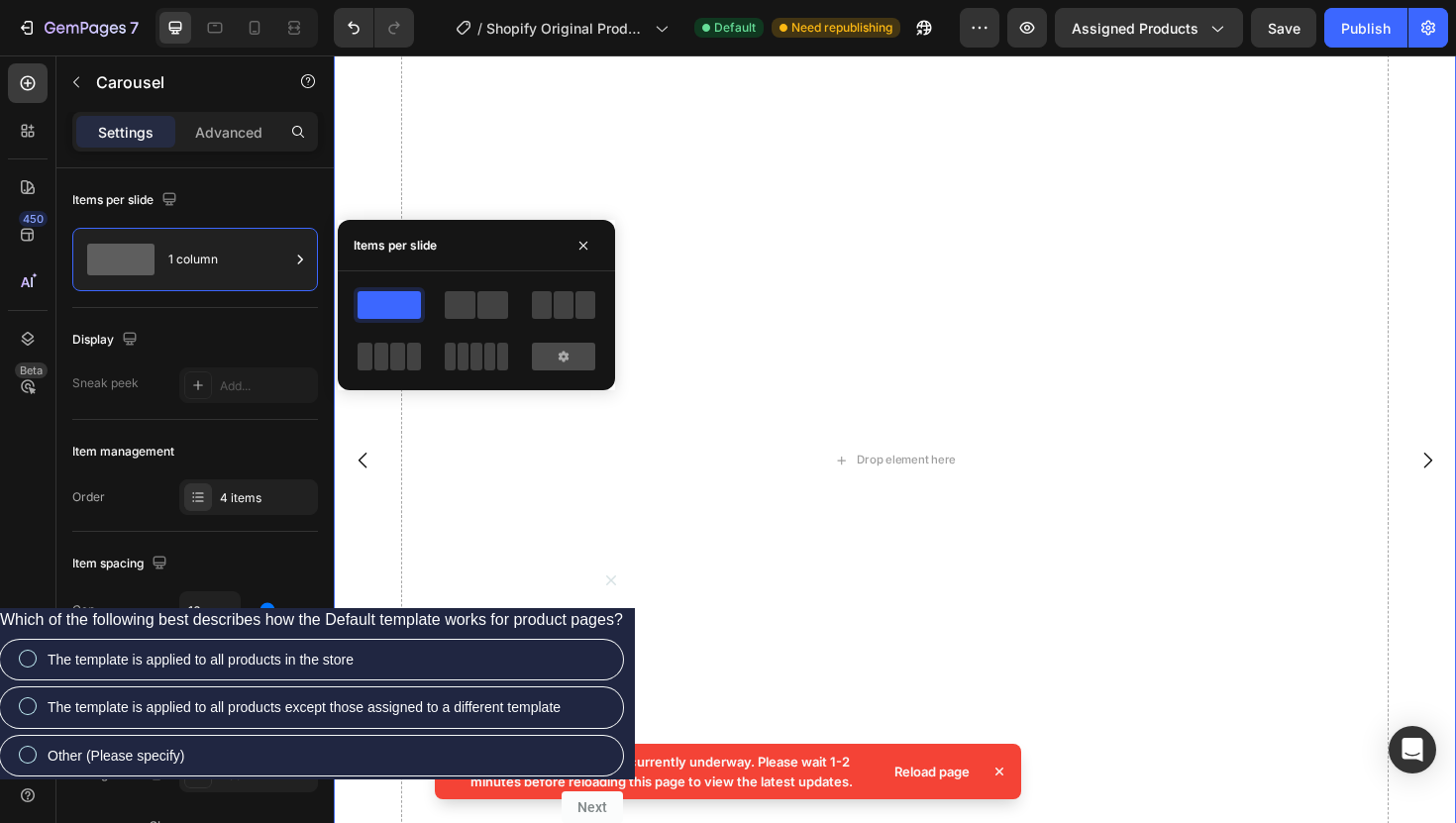 click 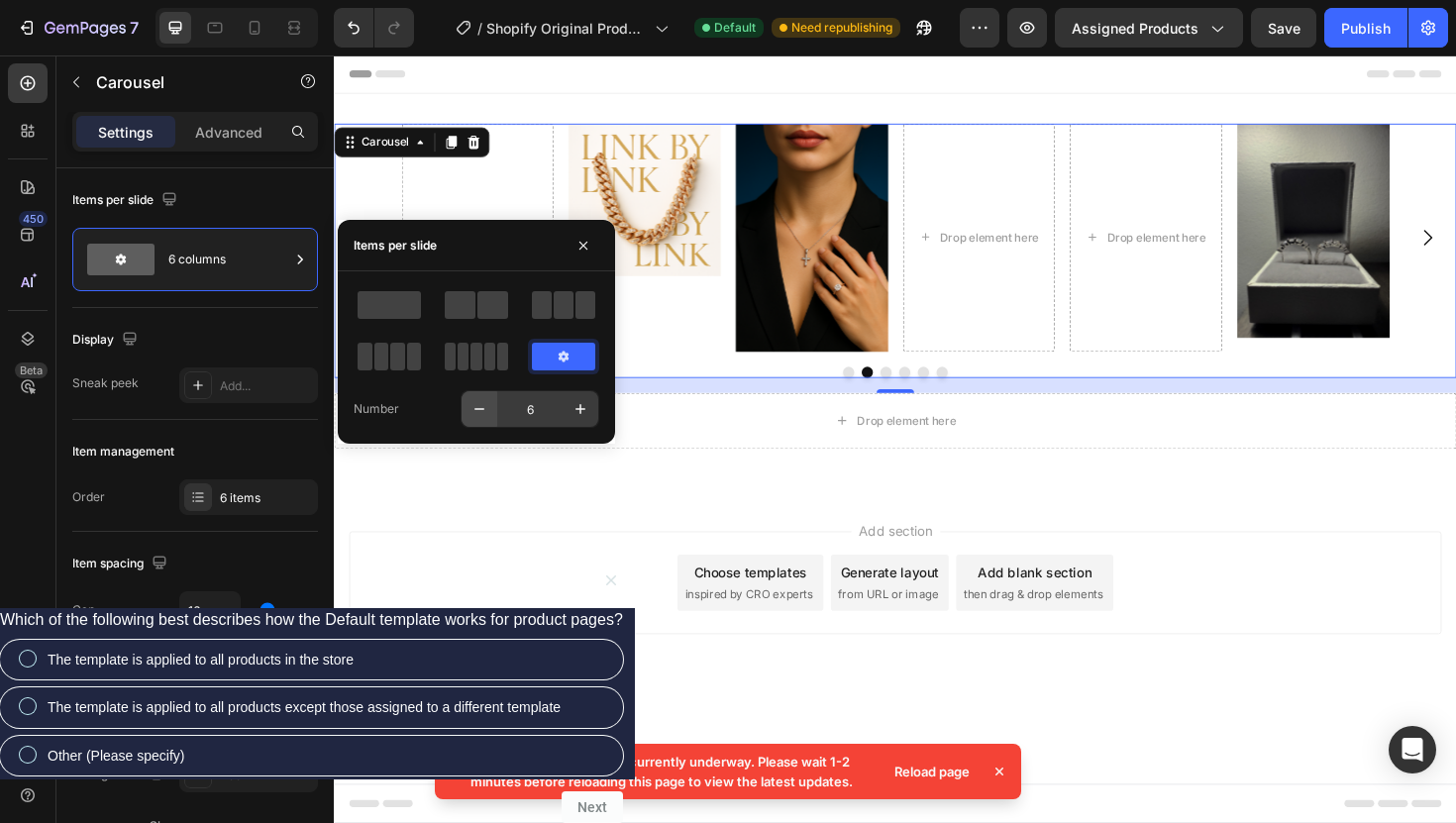 scroll, scrollTop: 0, scrollLeft: 0, axis: both 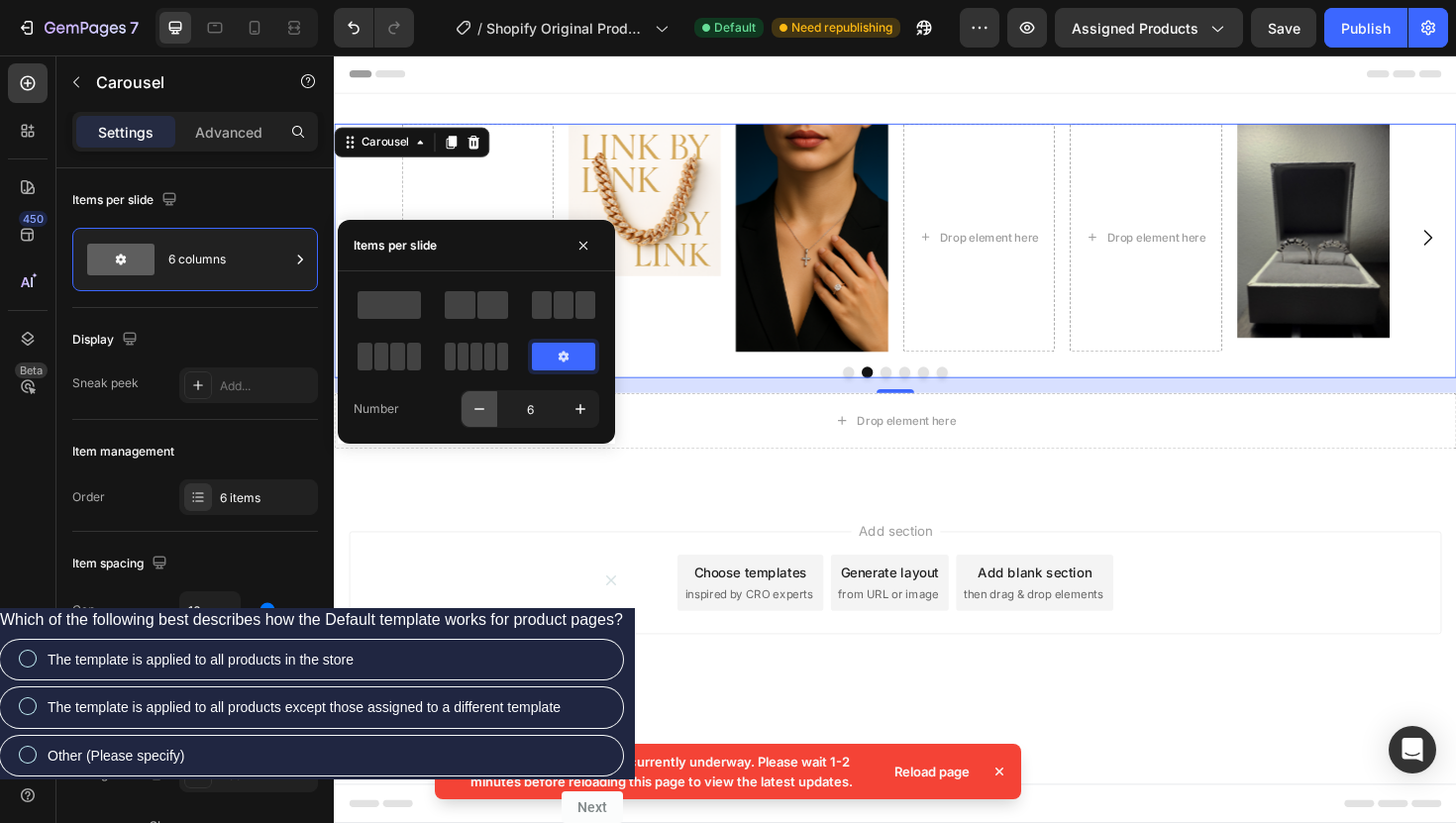 click 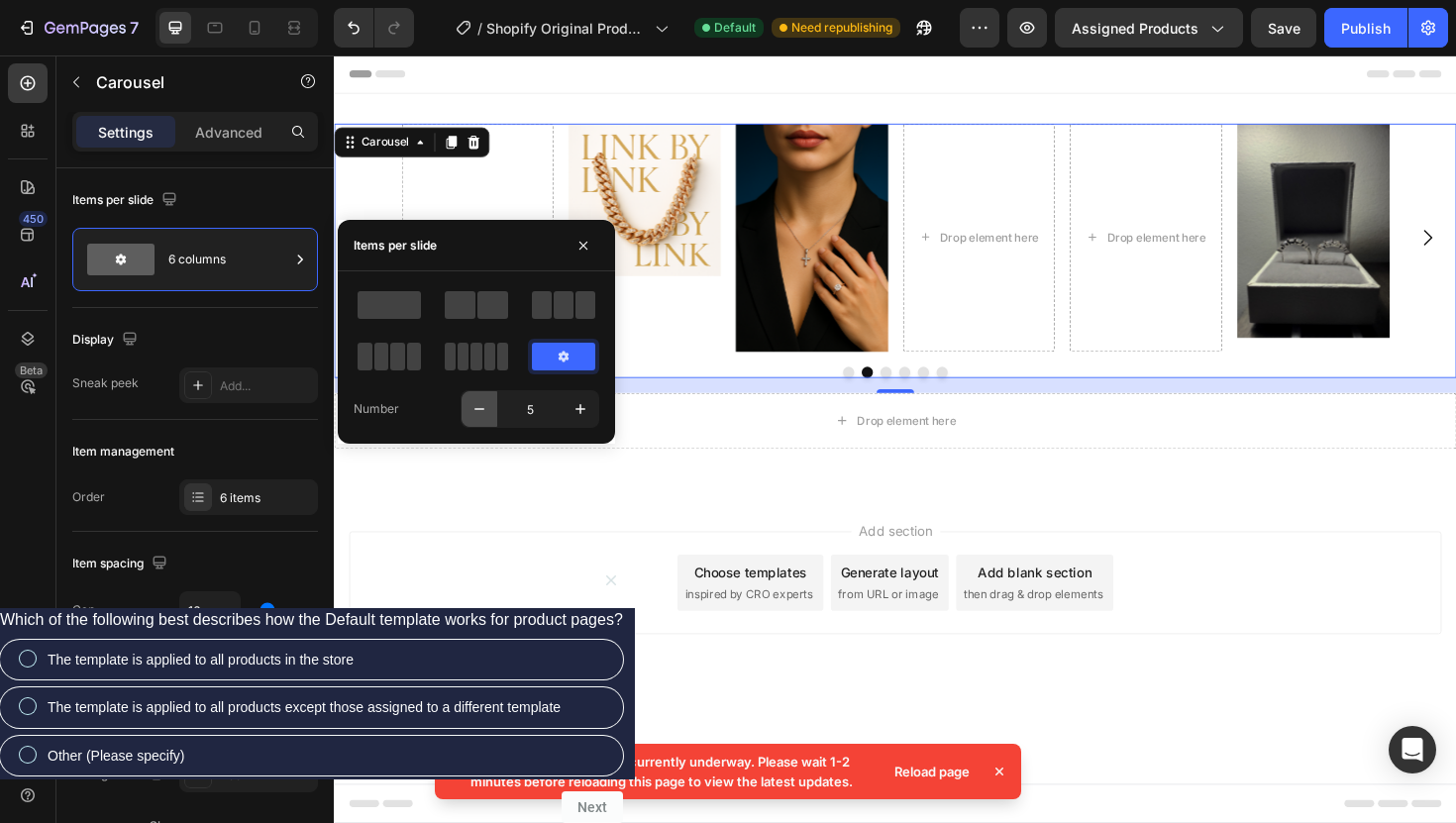 click 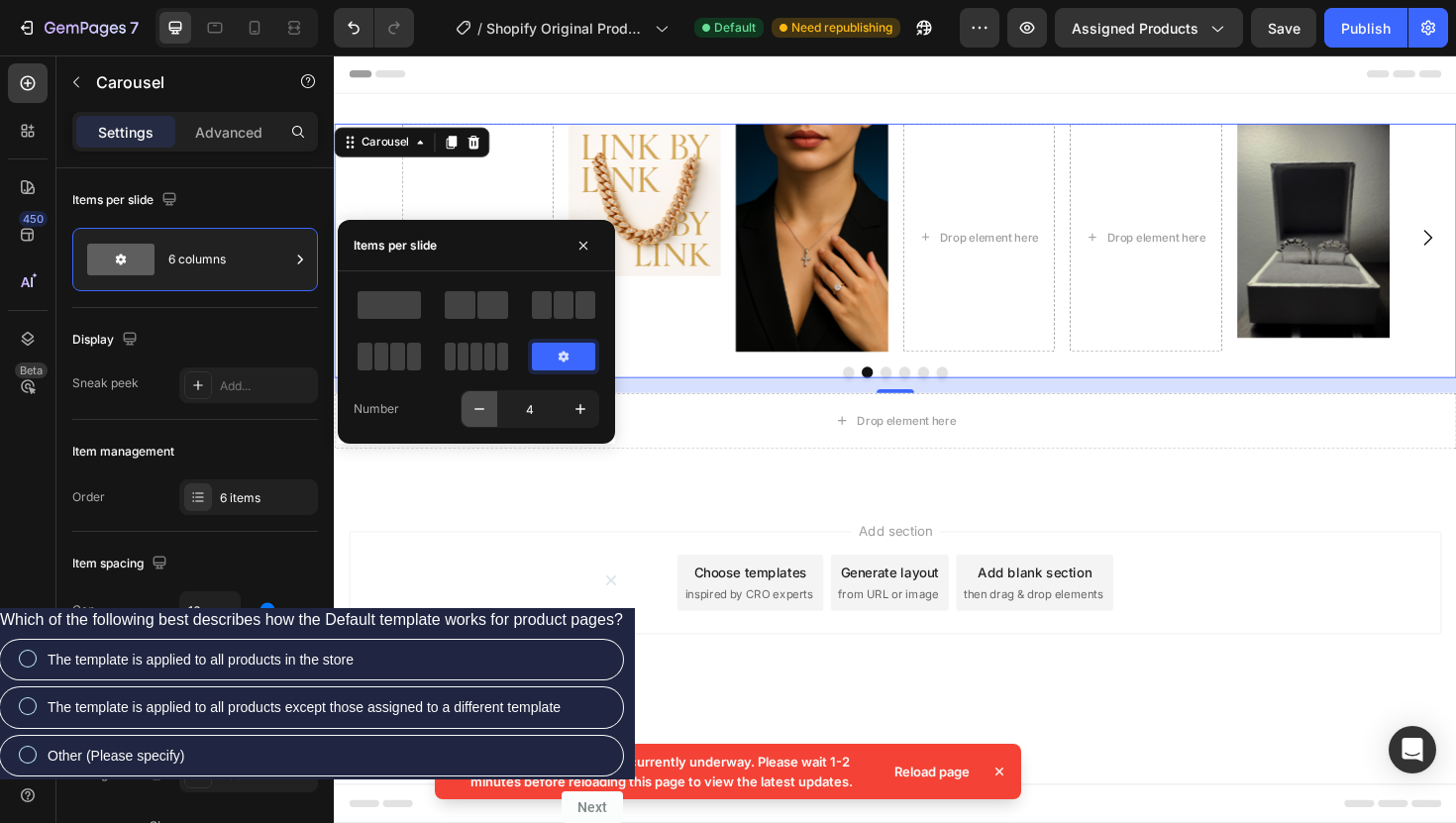 click 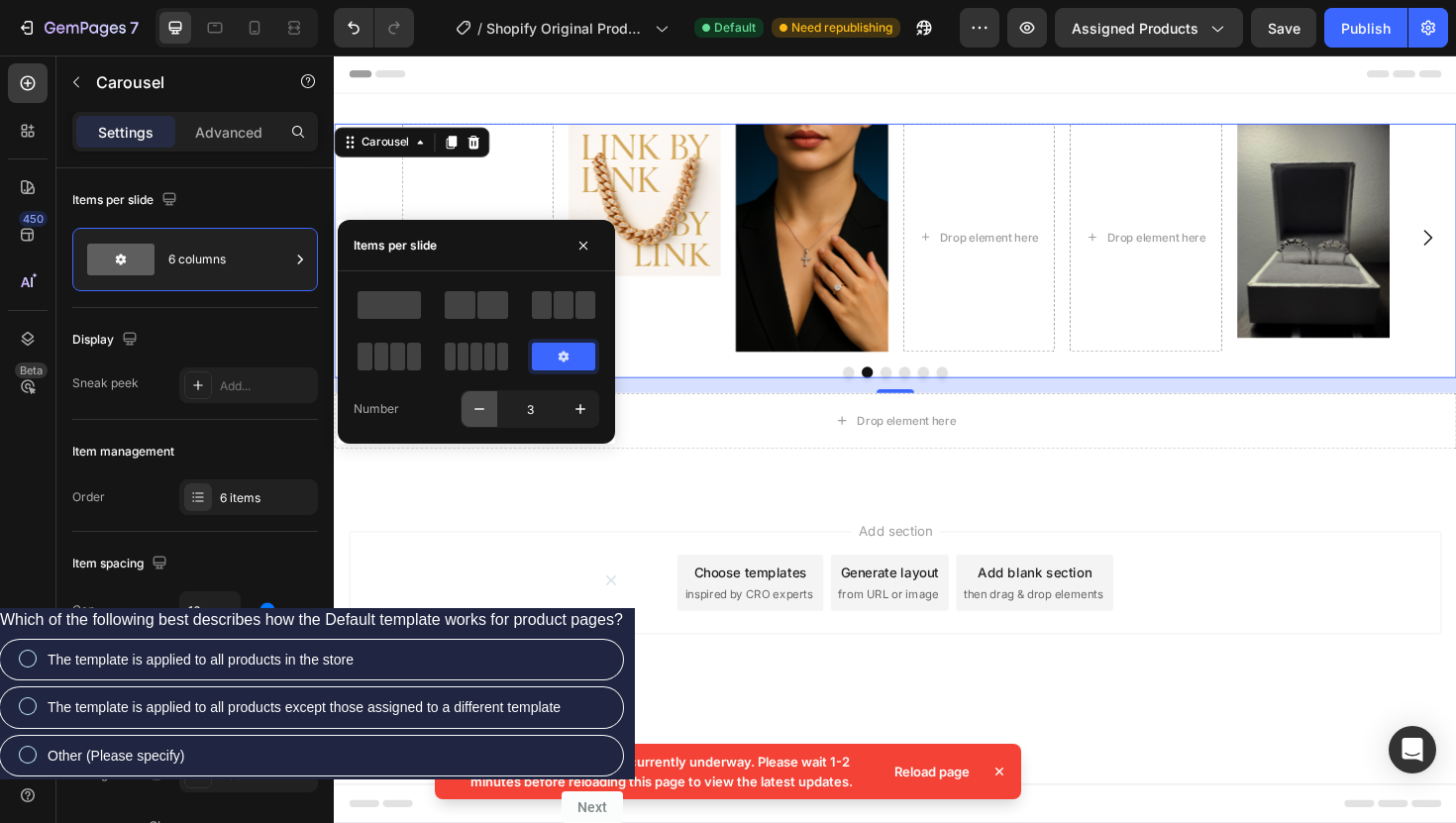 click 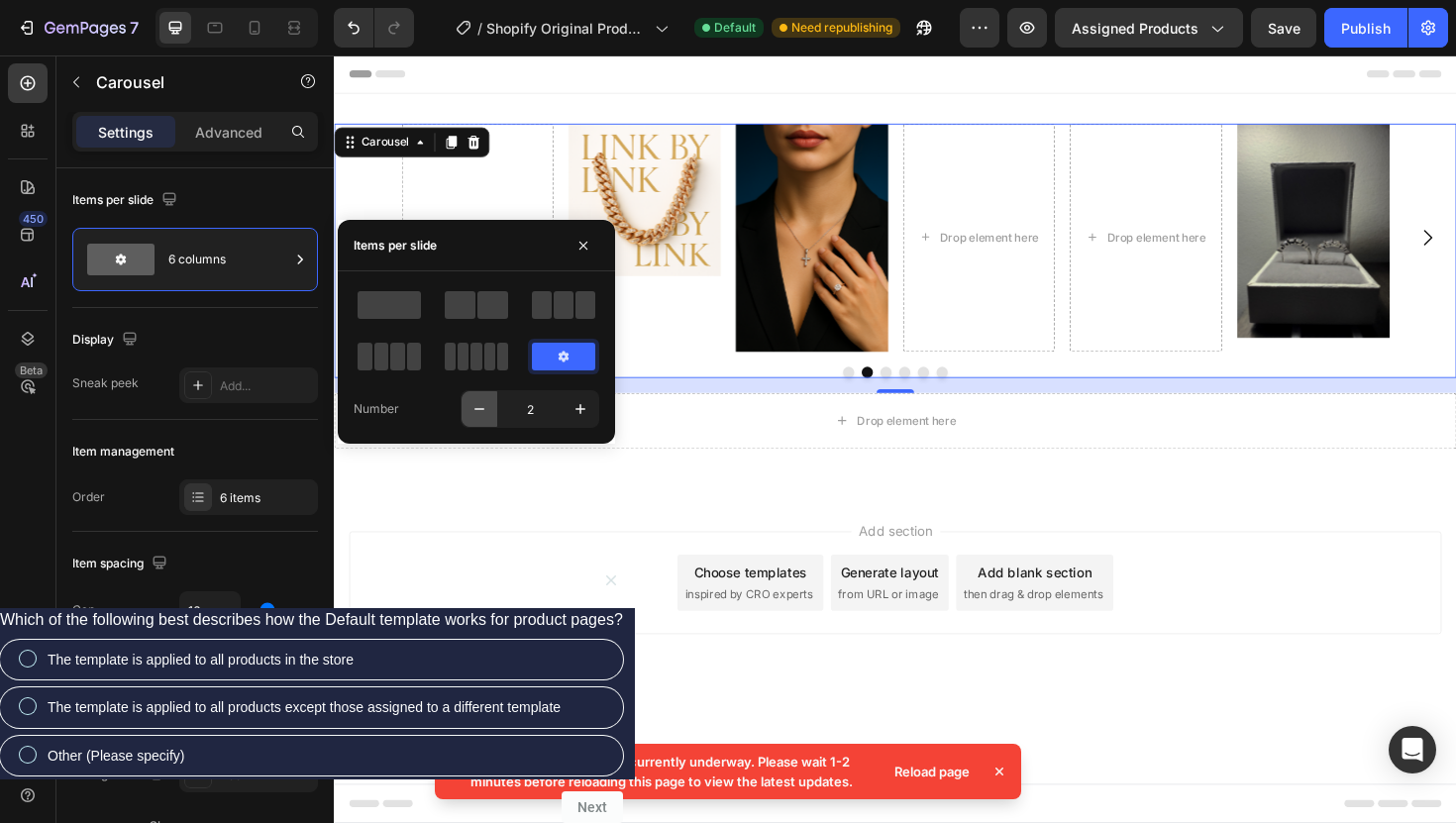 click 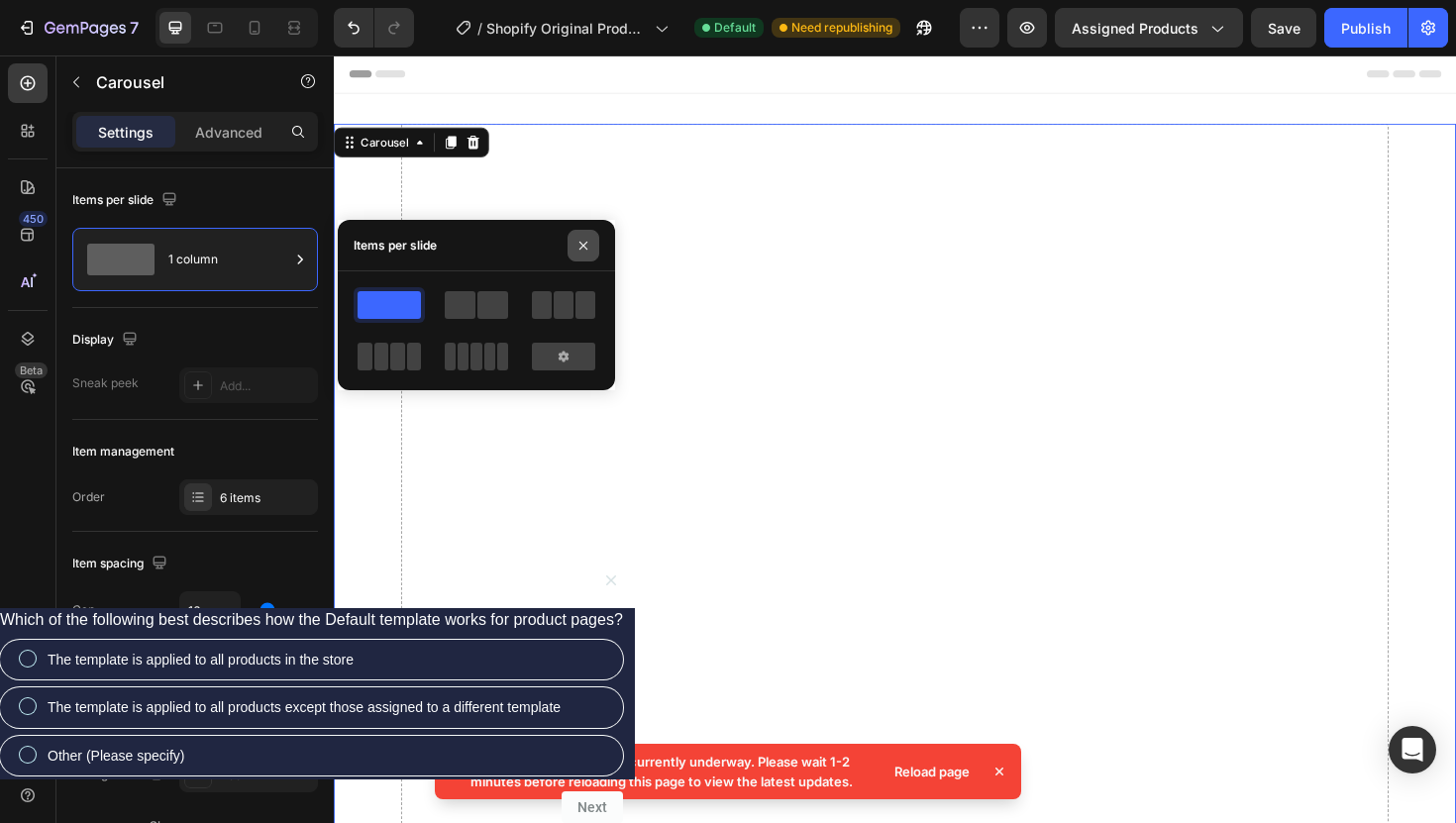 click at bounding box center (583, 246) 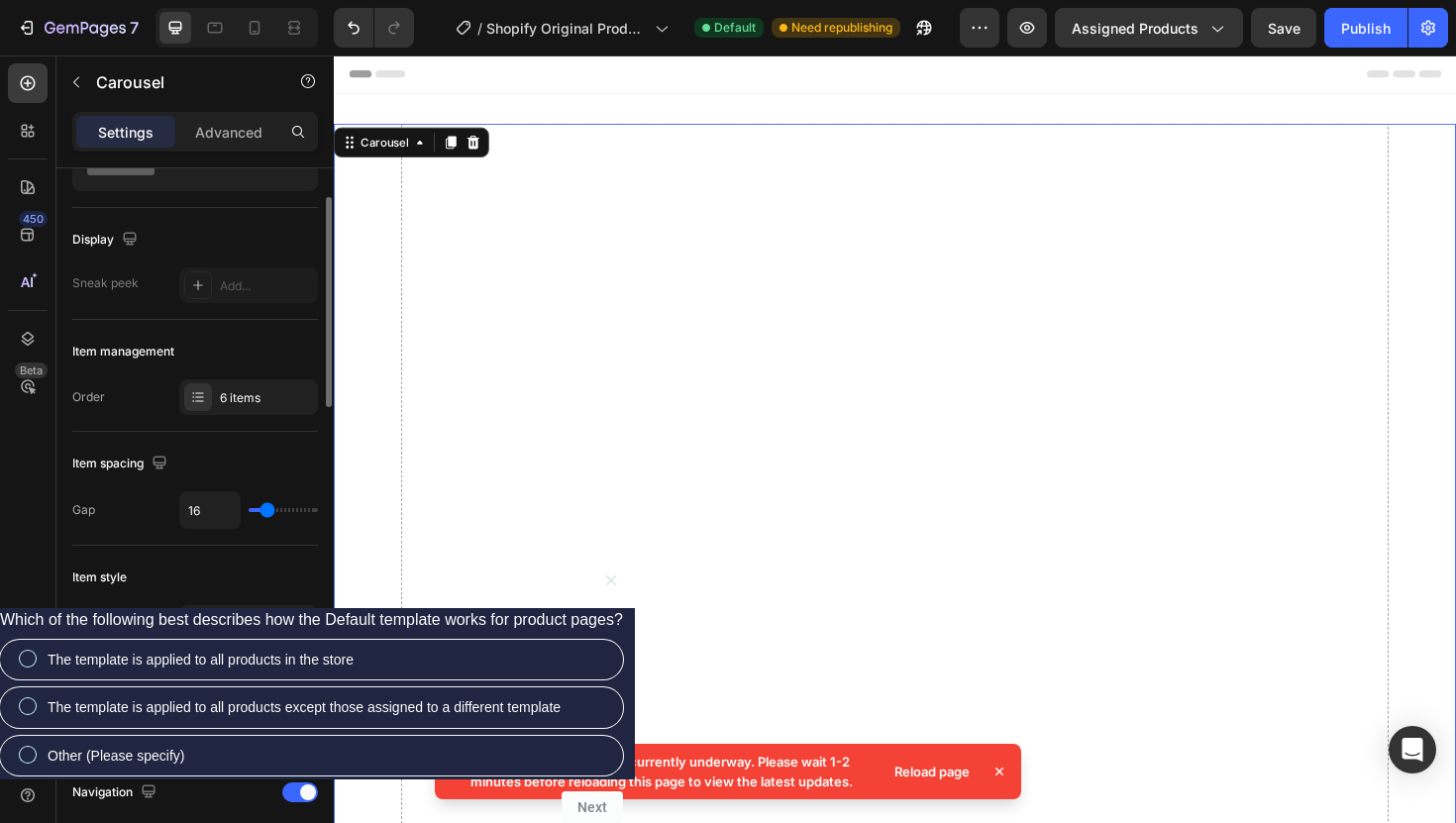 scroll, scrollTop: 114, scrollLeft: 0, axis: vertical 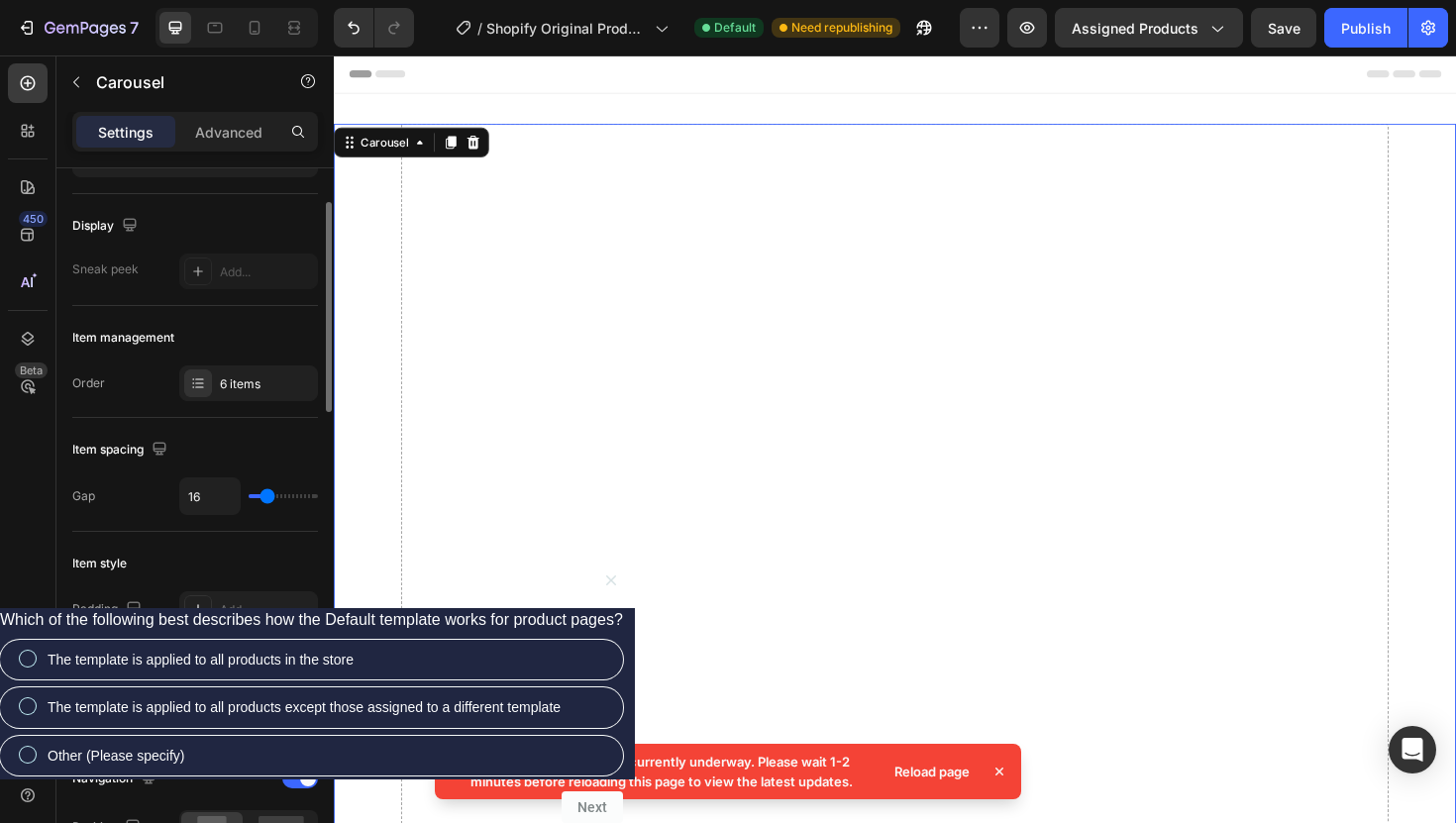 click on "Item management Order 6 items" 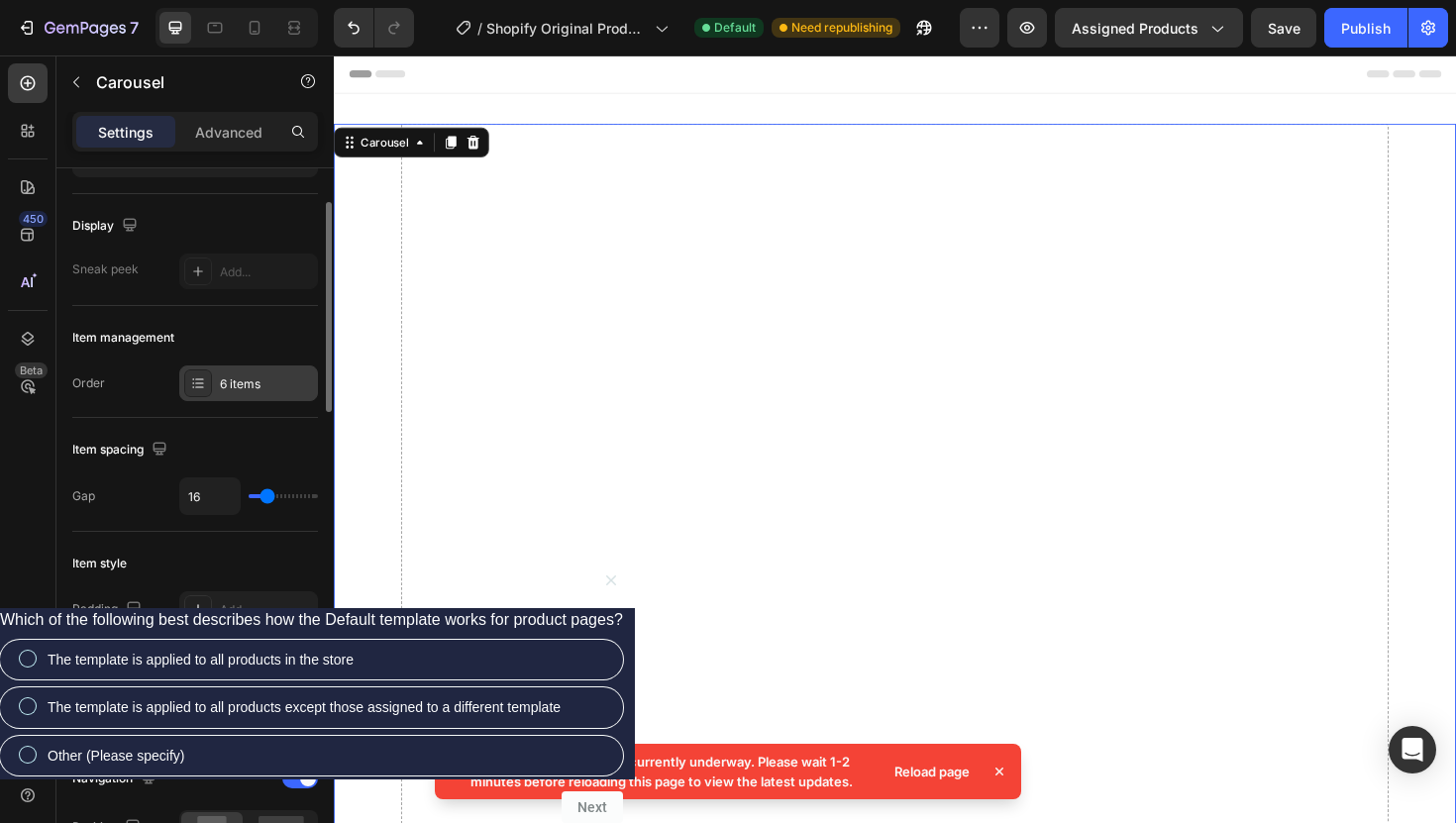 click on "6 items" at bounding box center [266, 384] 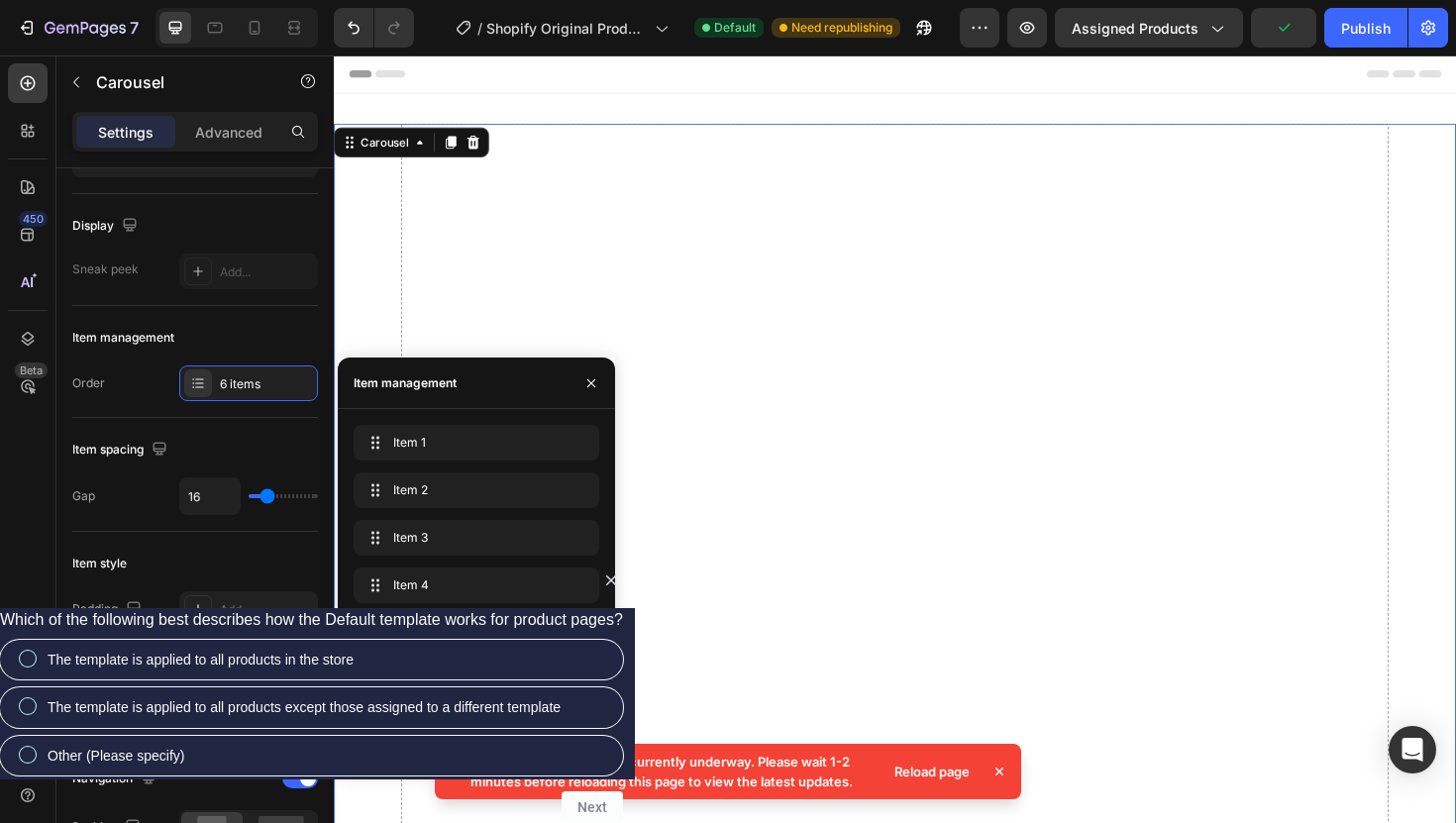 click 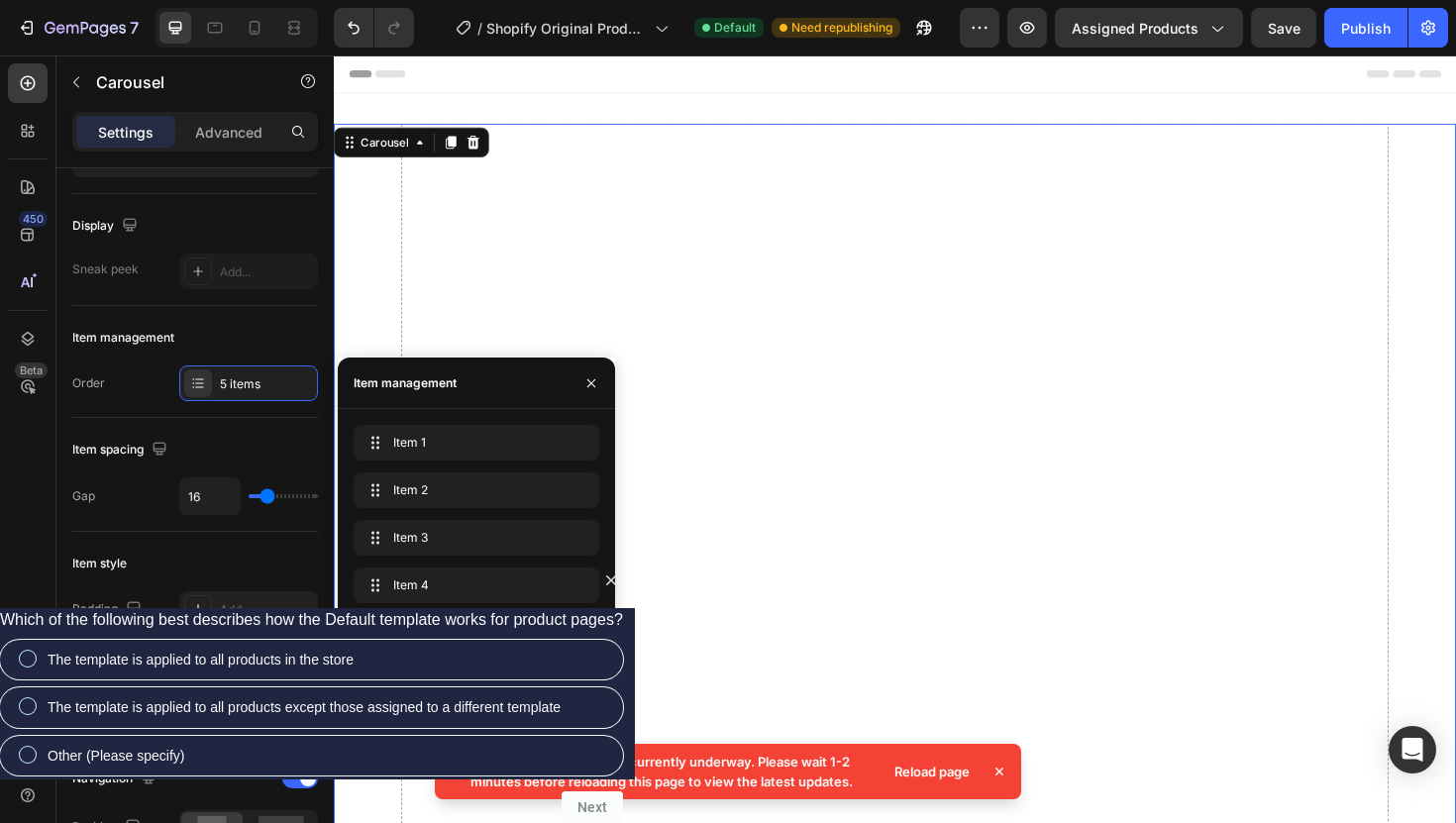 click 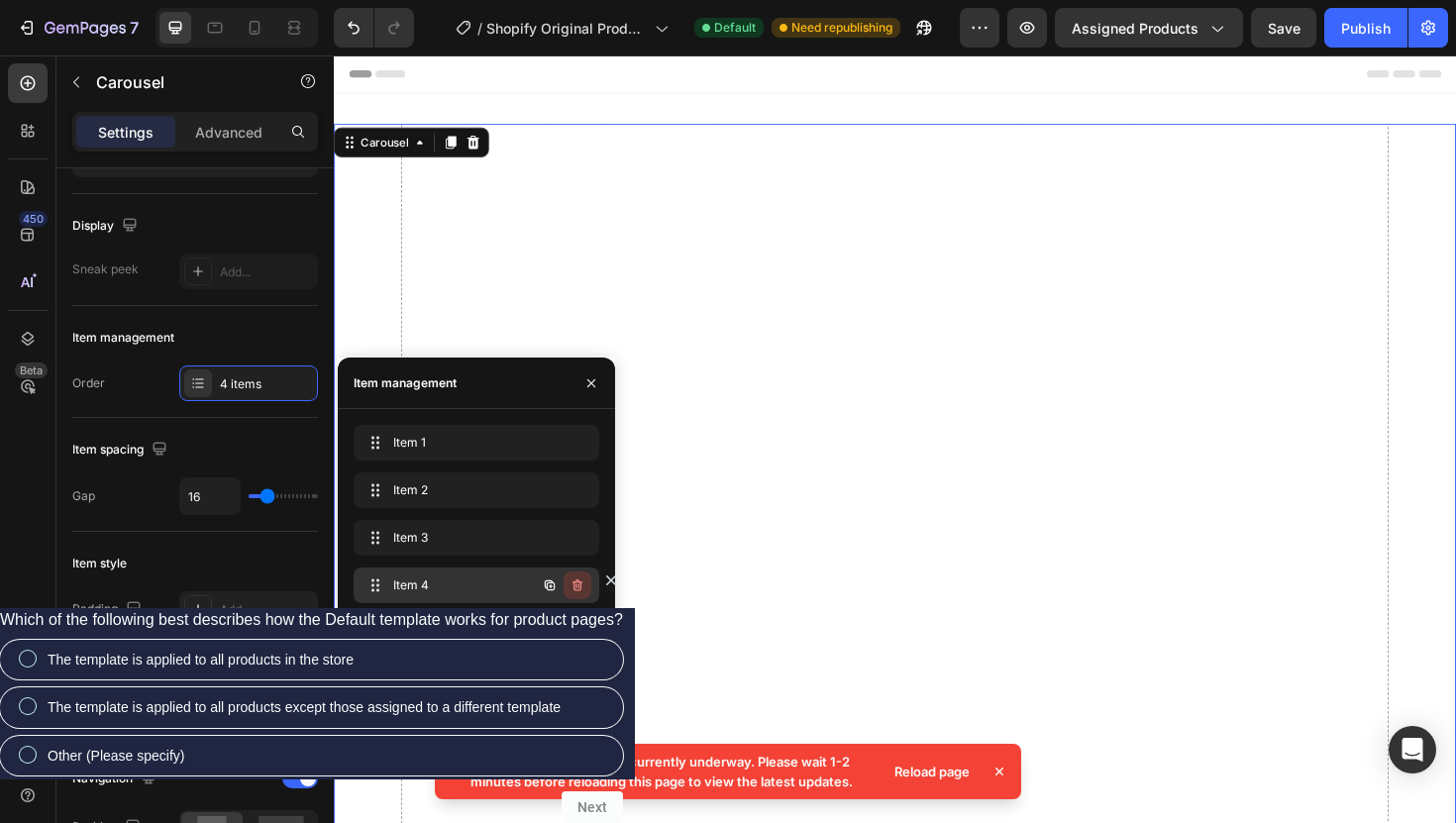 click 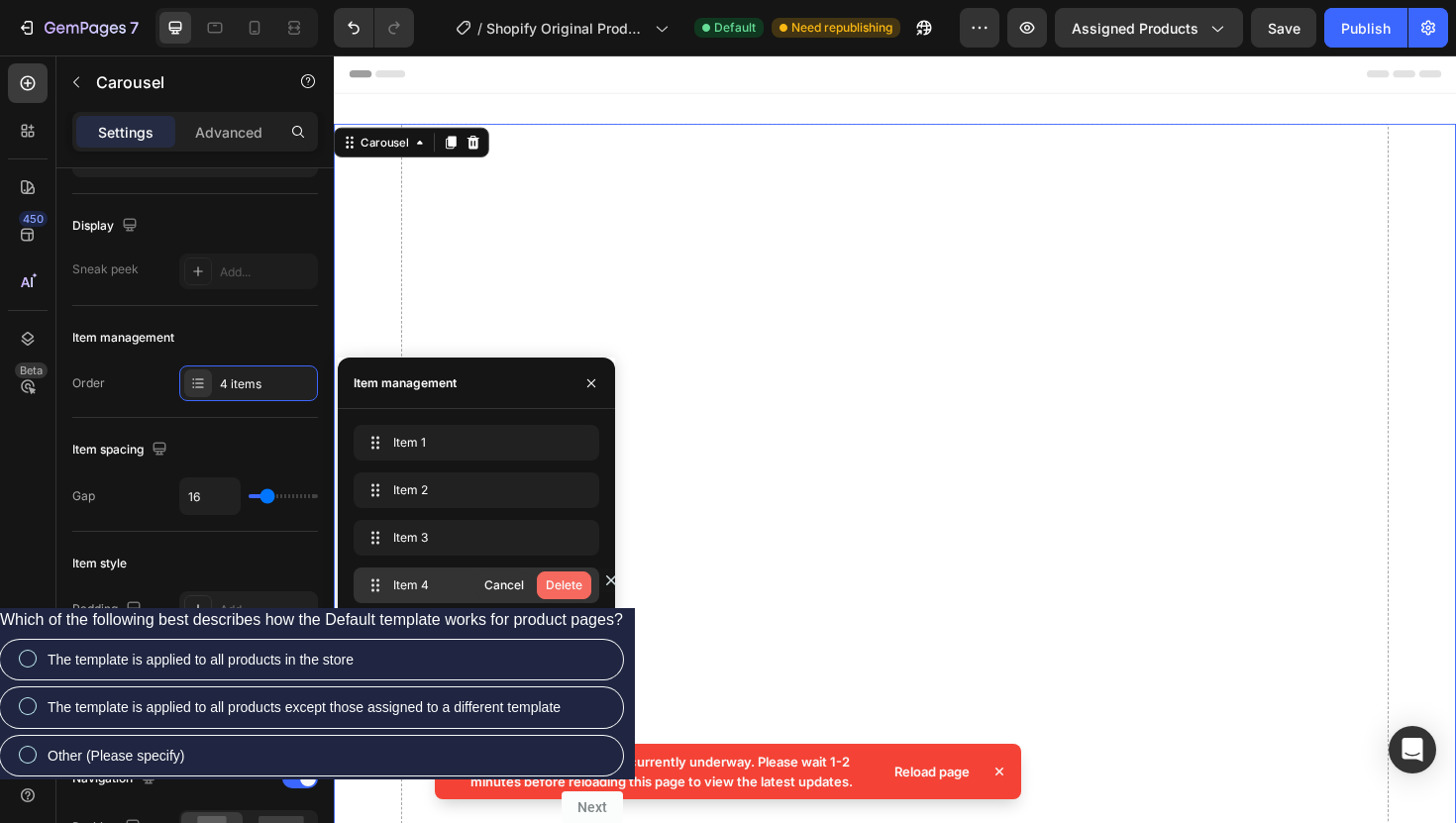 click on "Delete" at bounding box center (564, 585) 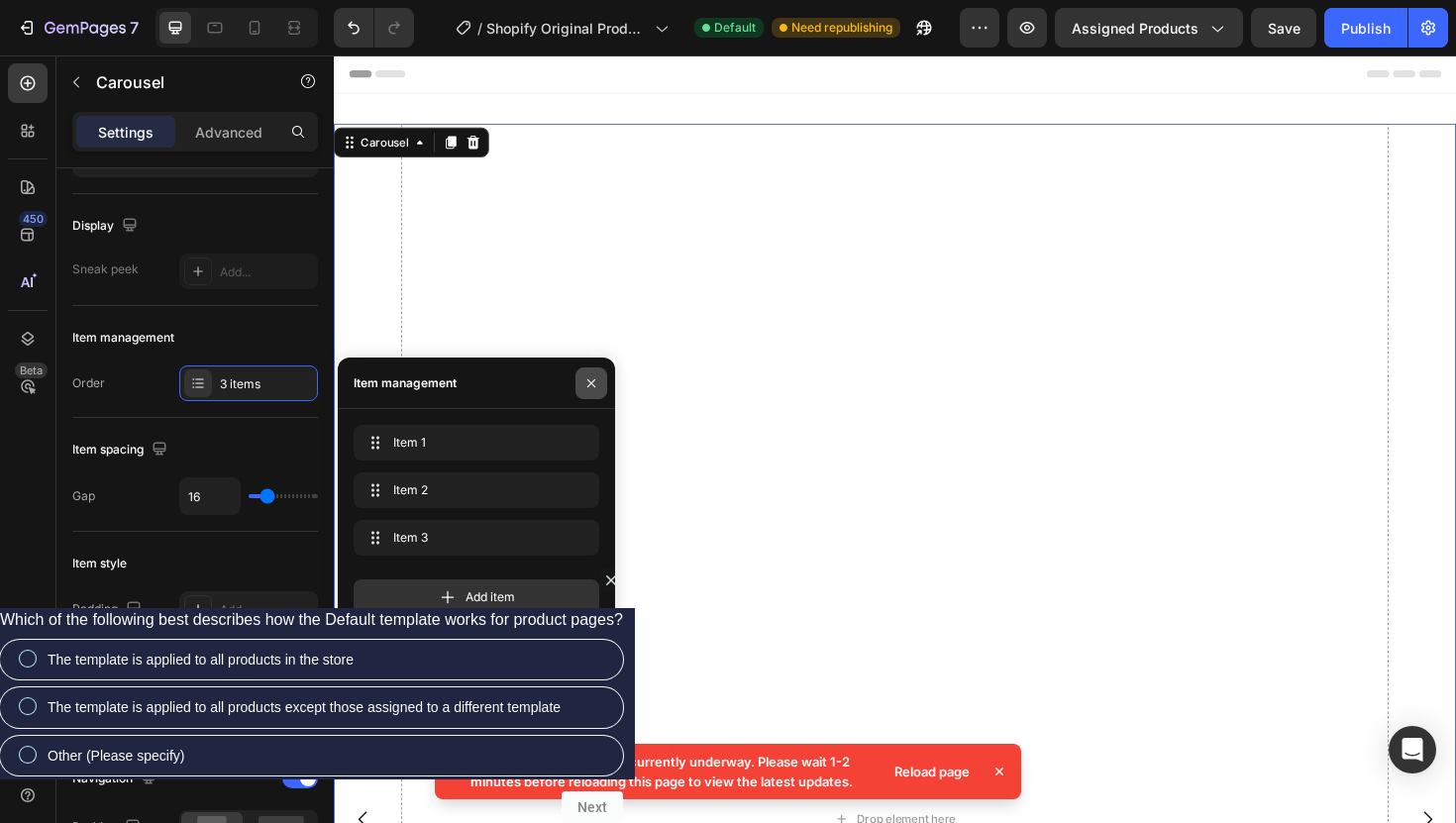 click at bounding box center [591, 383] 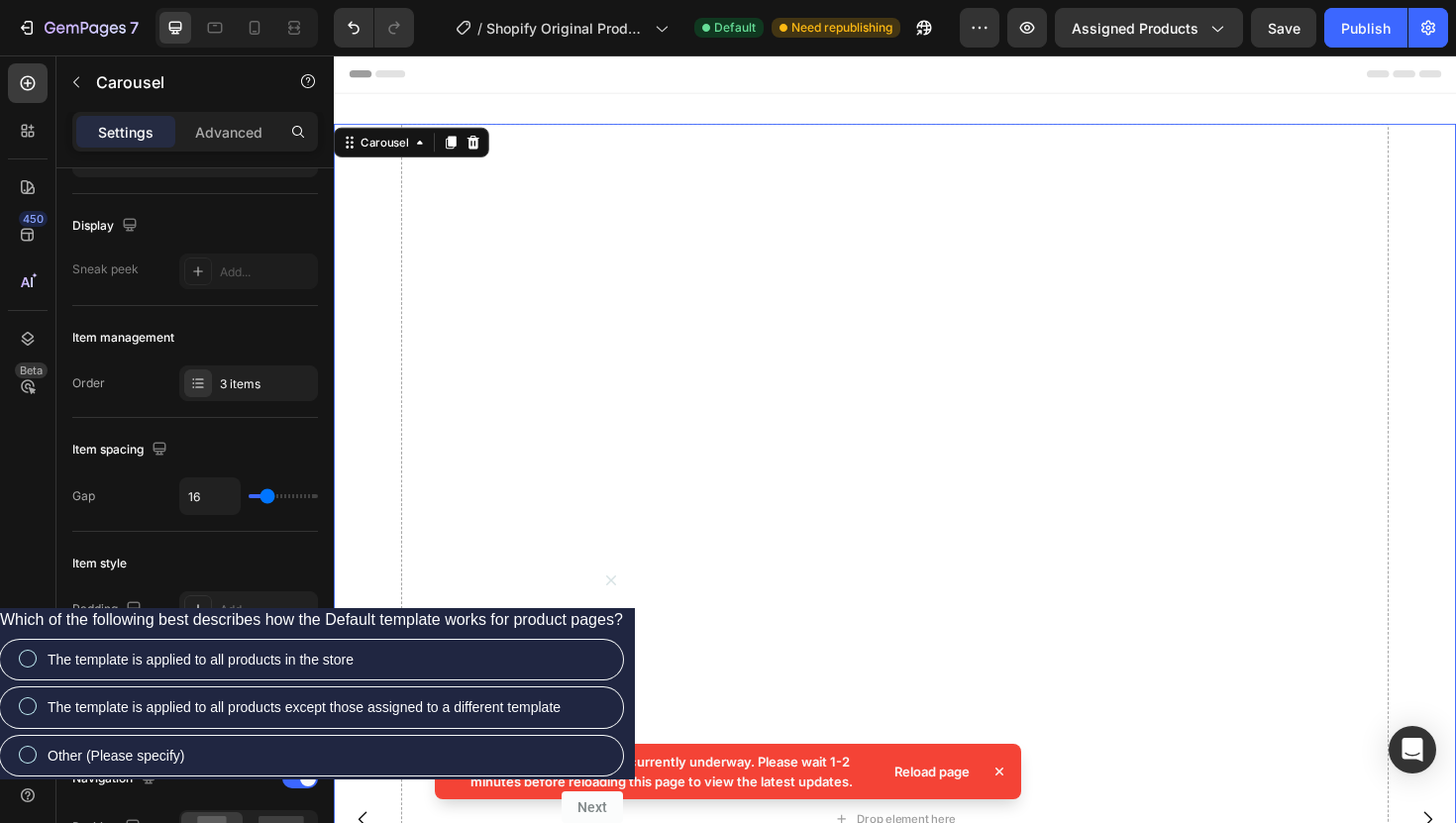 click on "Image
Drop element here Image" at bounding box center [928, 864] 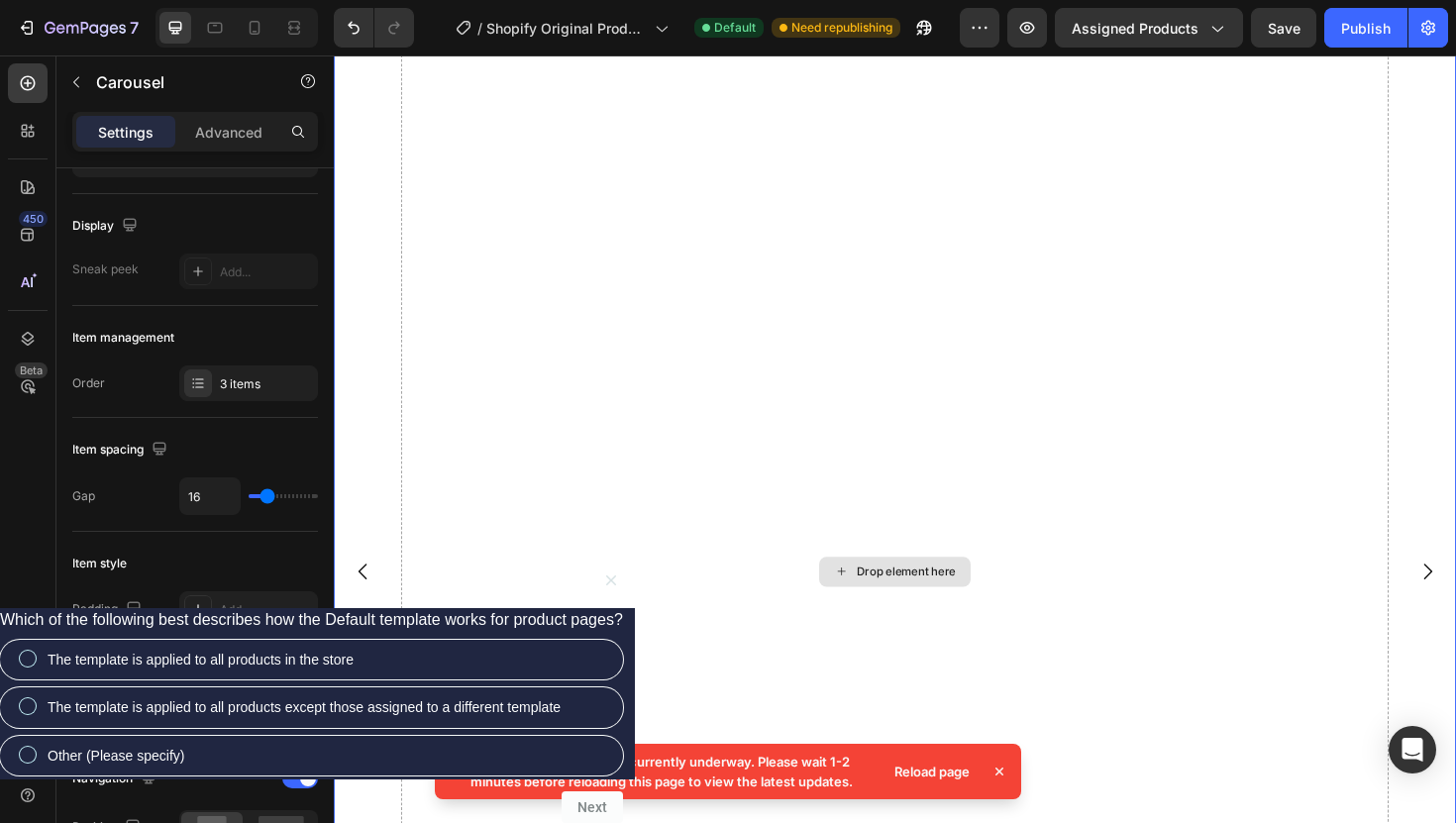 scroll, scrollTop: 120, scrollLeft: 0, axis: vertical 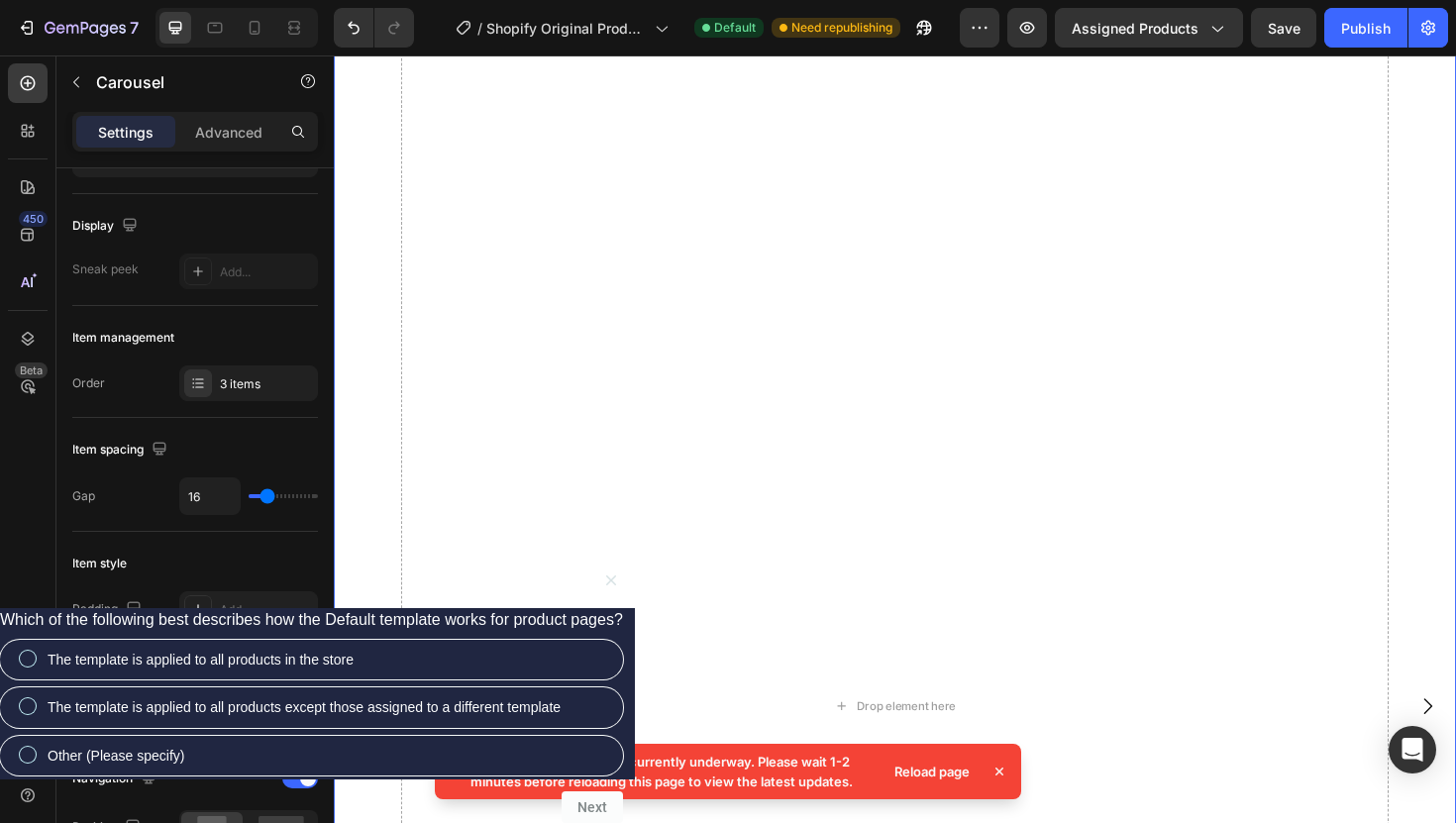 click 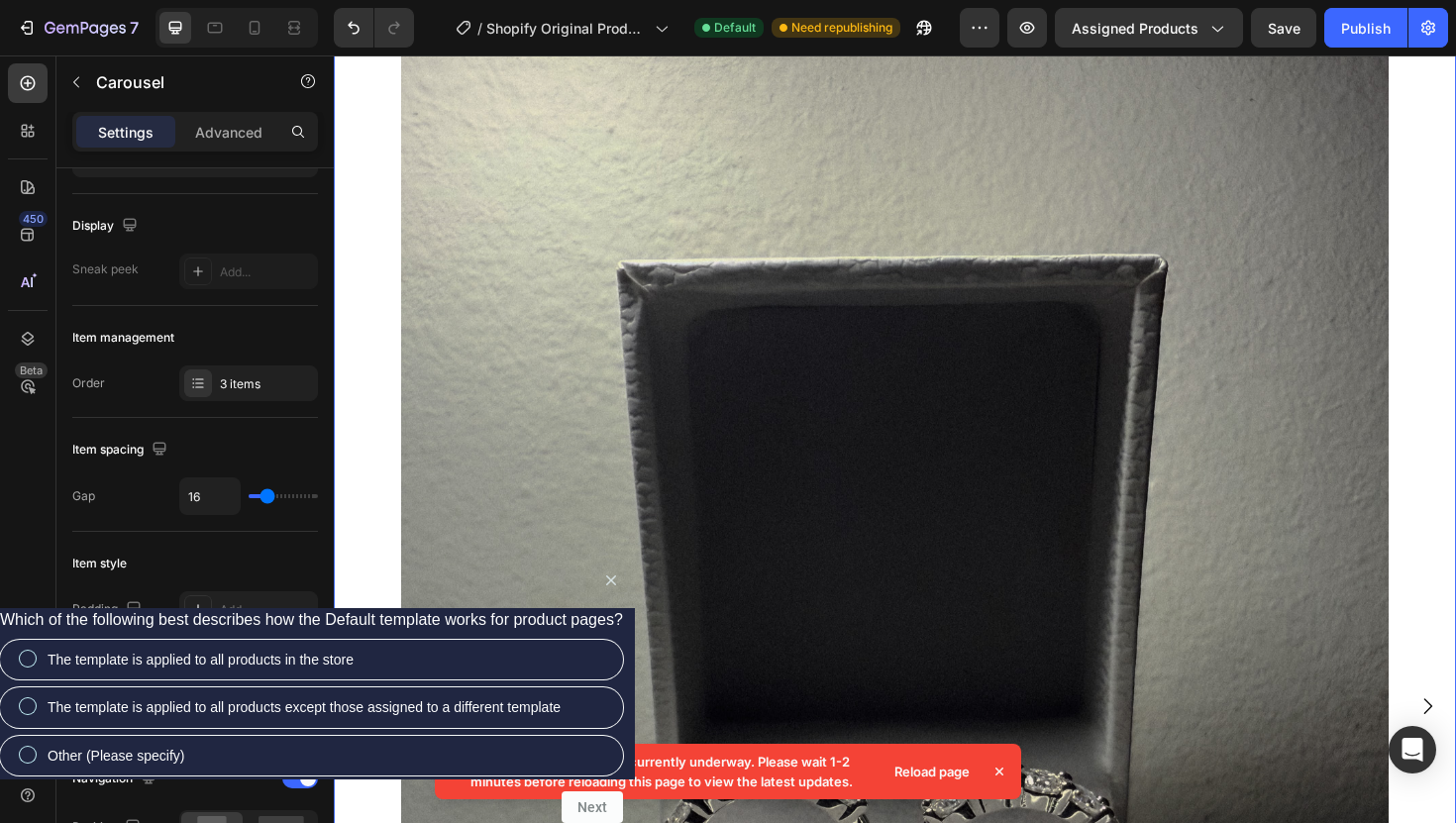 click at bounding box center (364, 745) 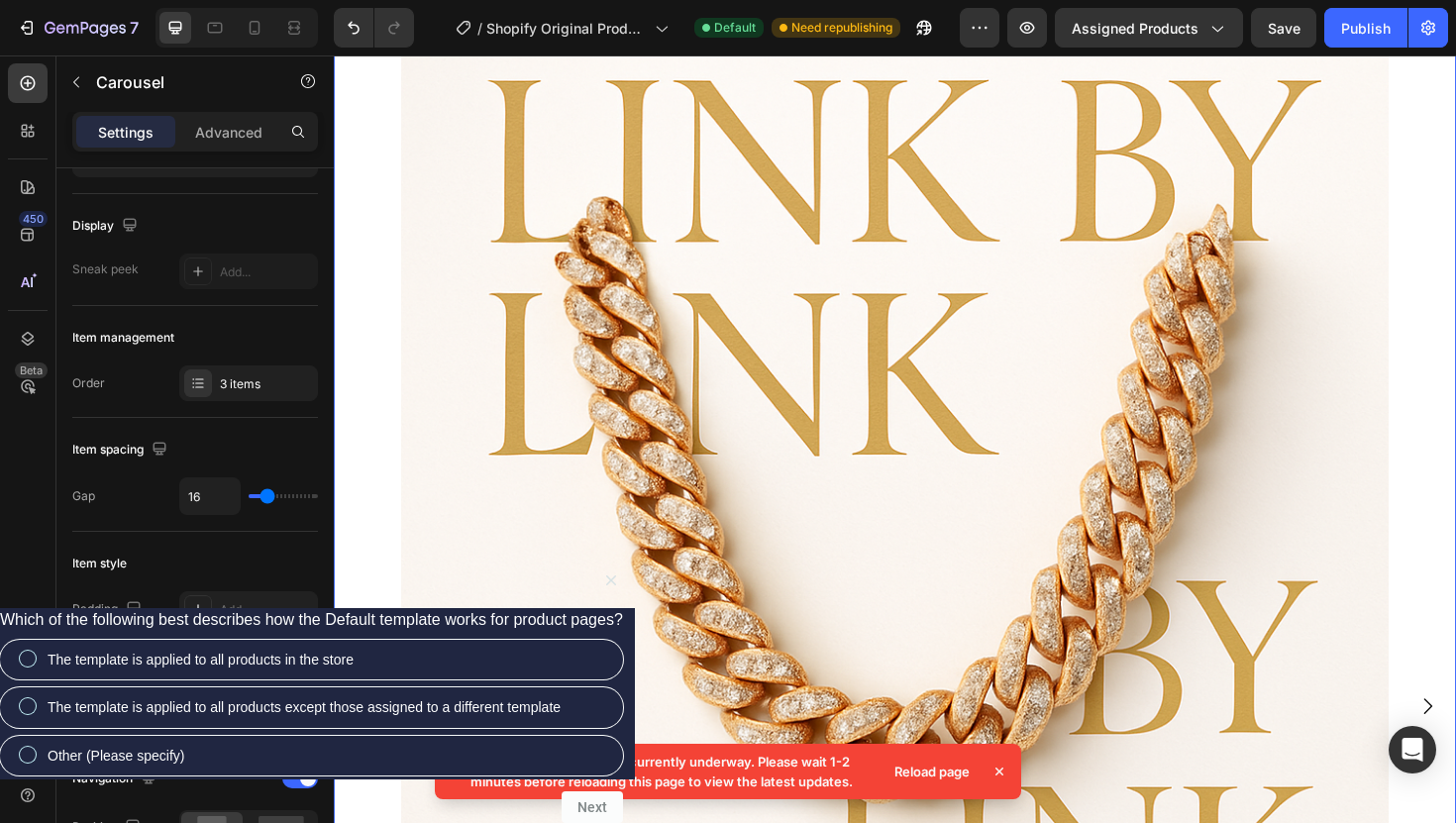 click at bounding box center (364, 745) 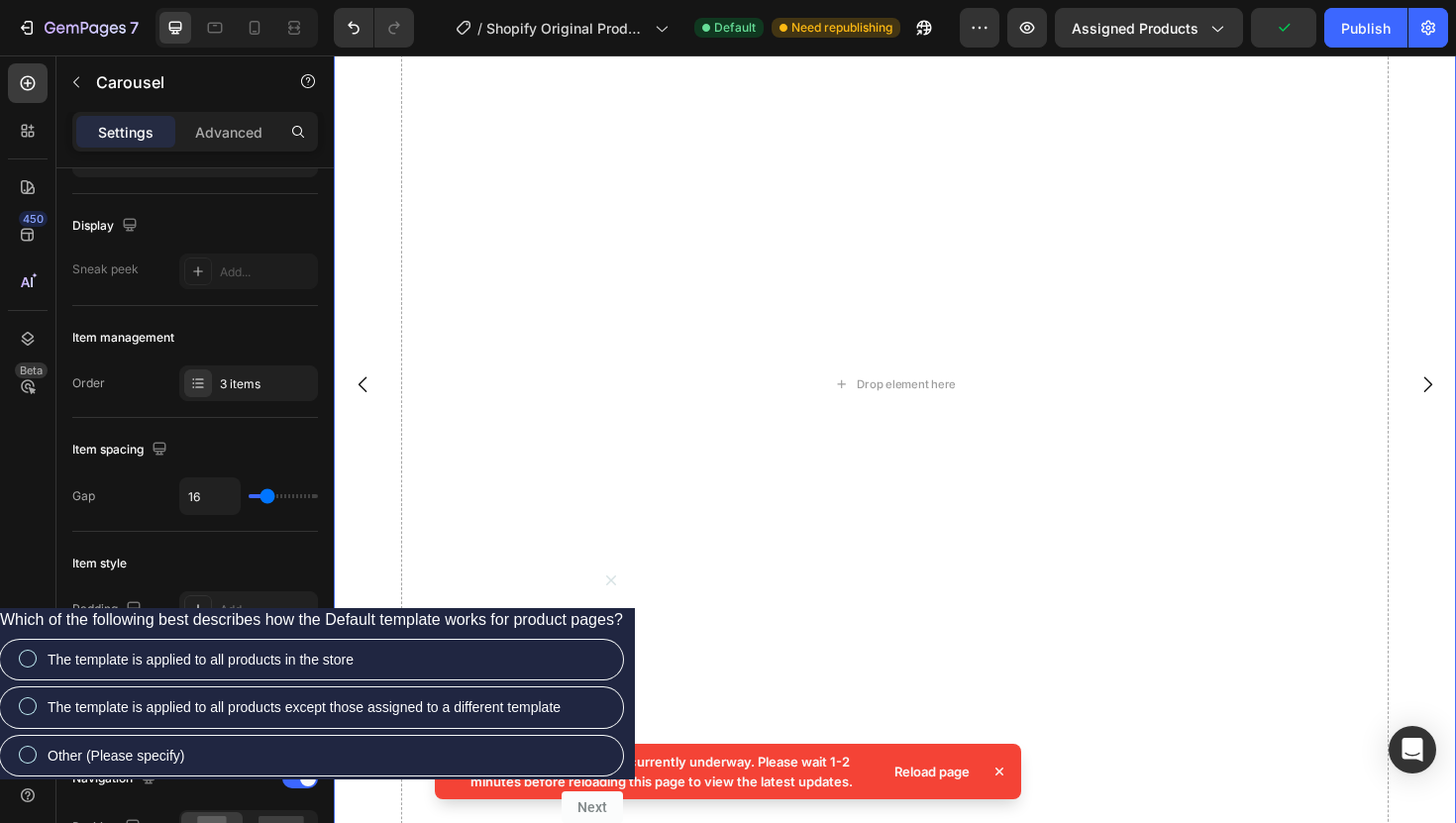 scroll, scrollTop: 404, scrollLeft: 0, axis: vertical 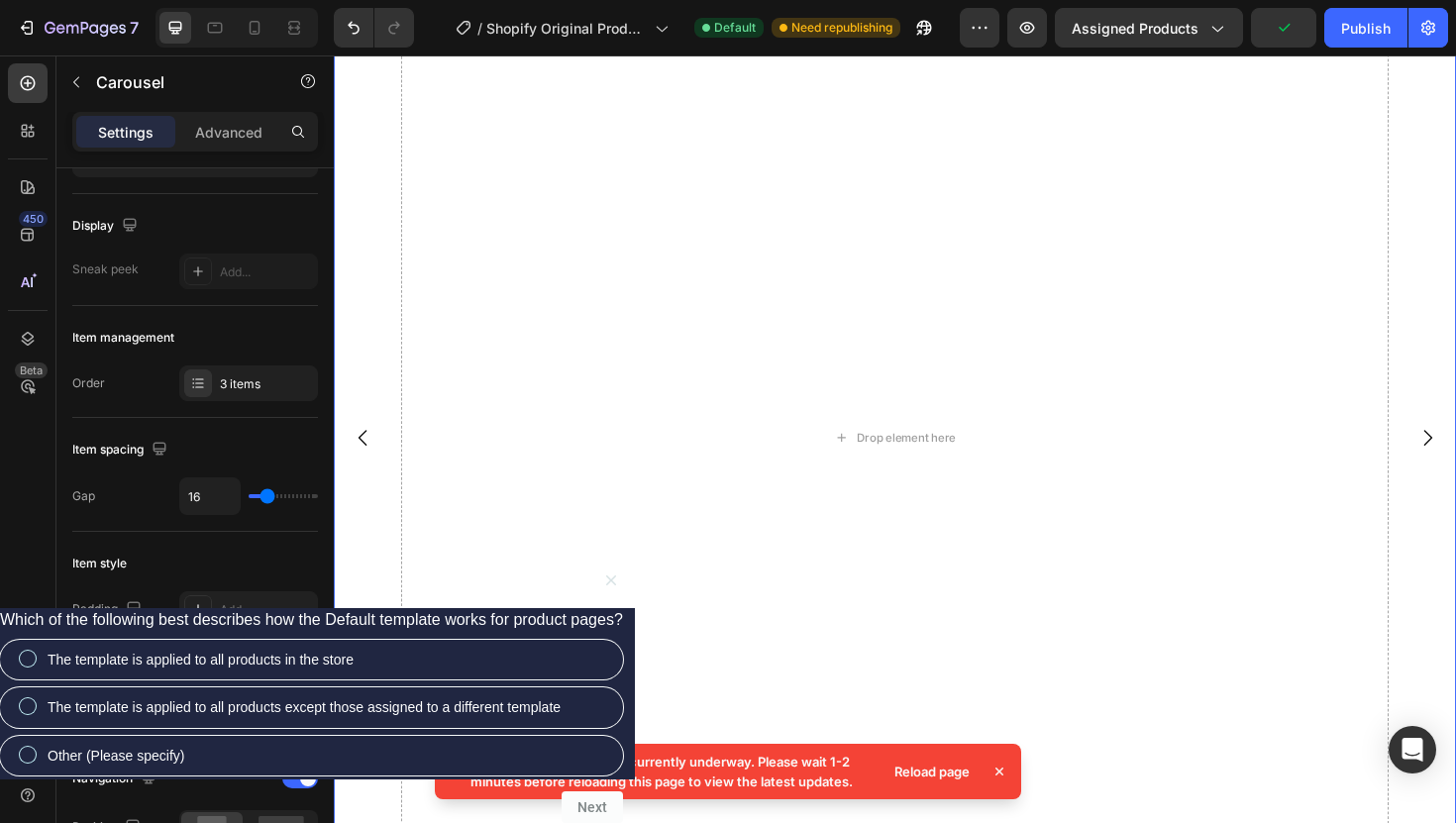 click 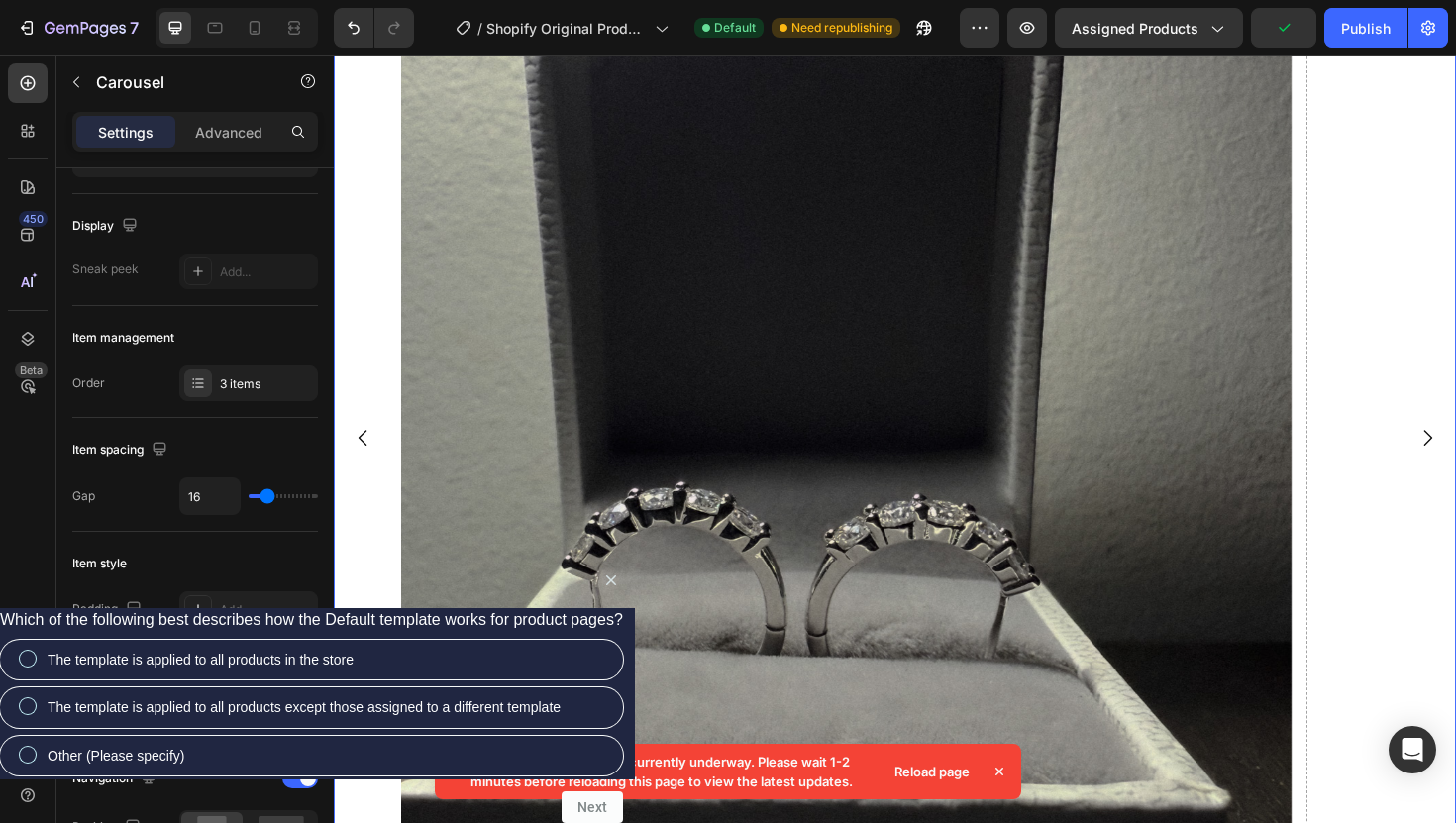 click 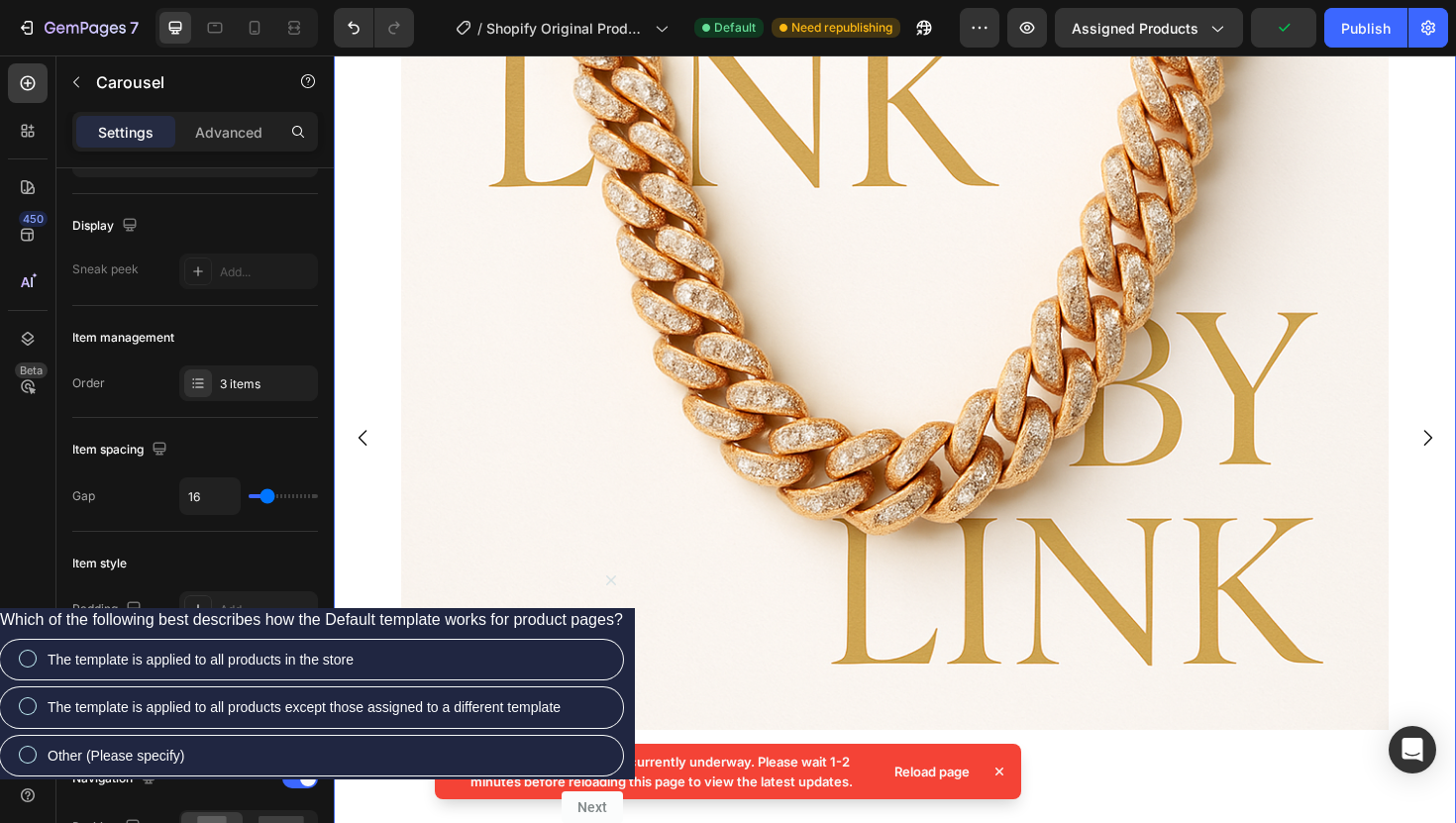 click 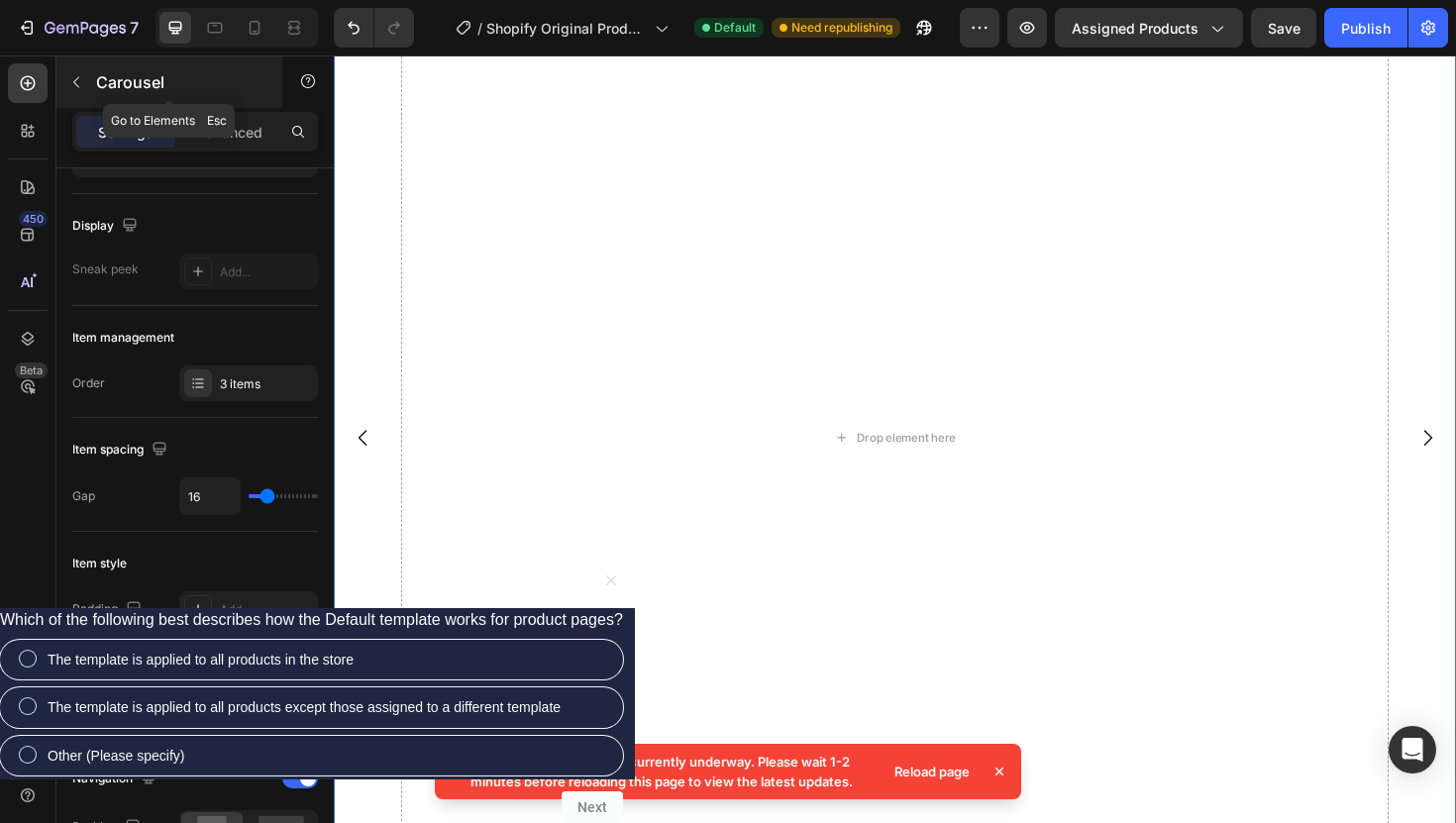 click at bounding box center (76, 82) 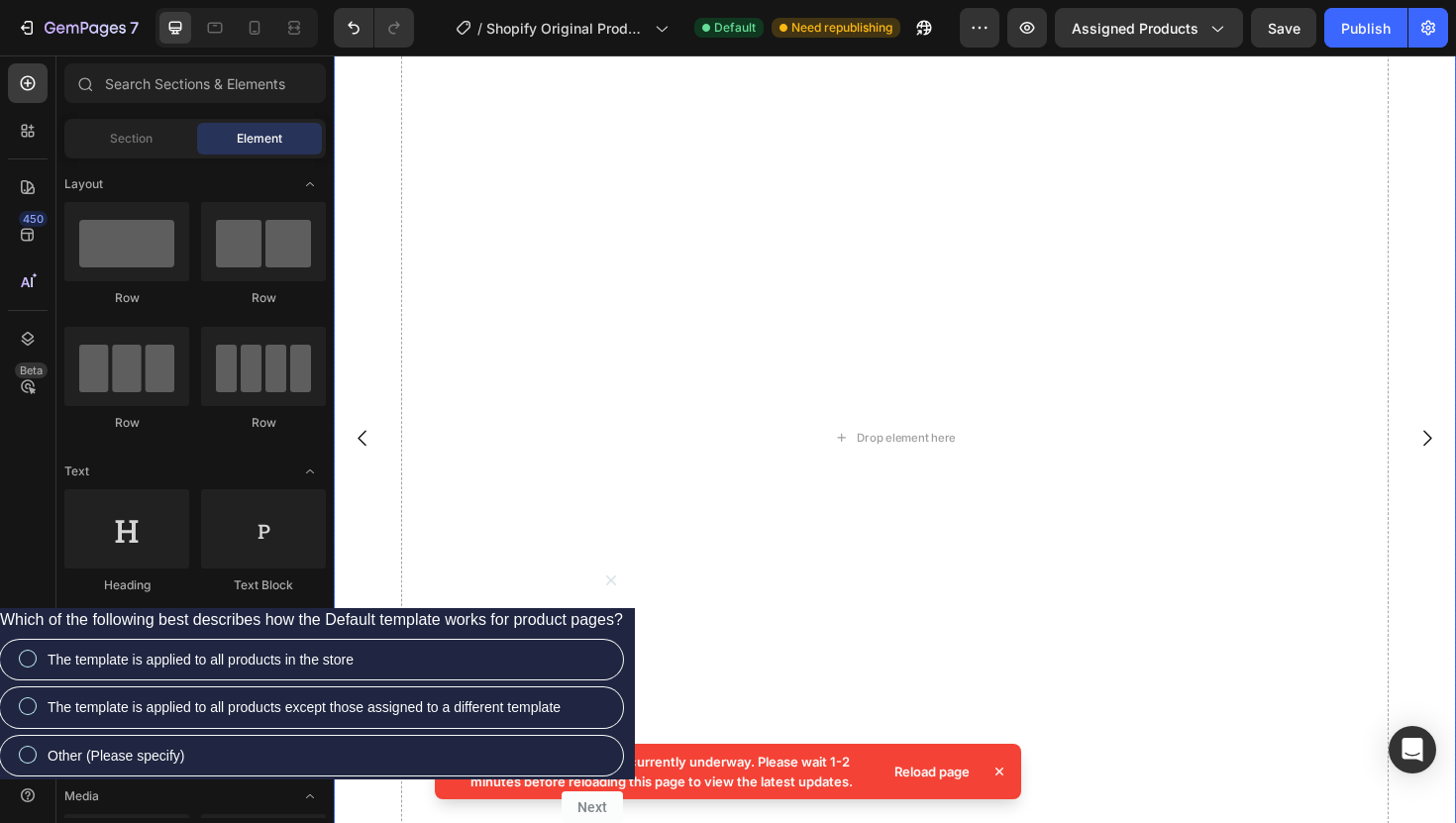 click on "Drop element here" at bounding box center [928, 460] 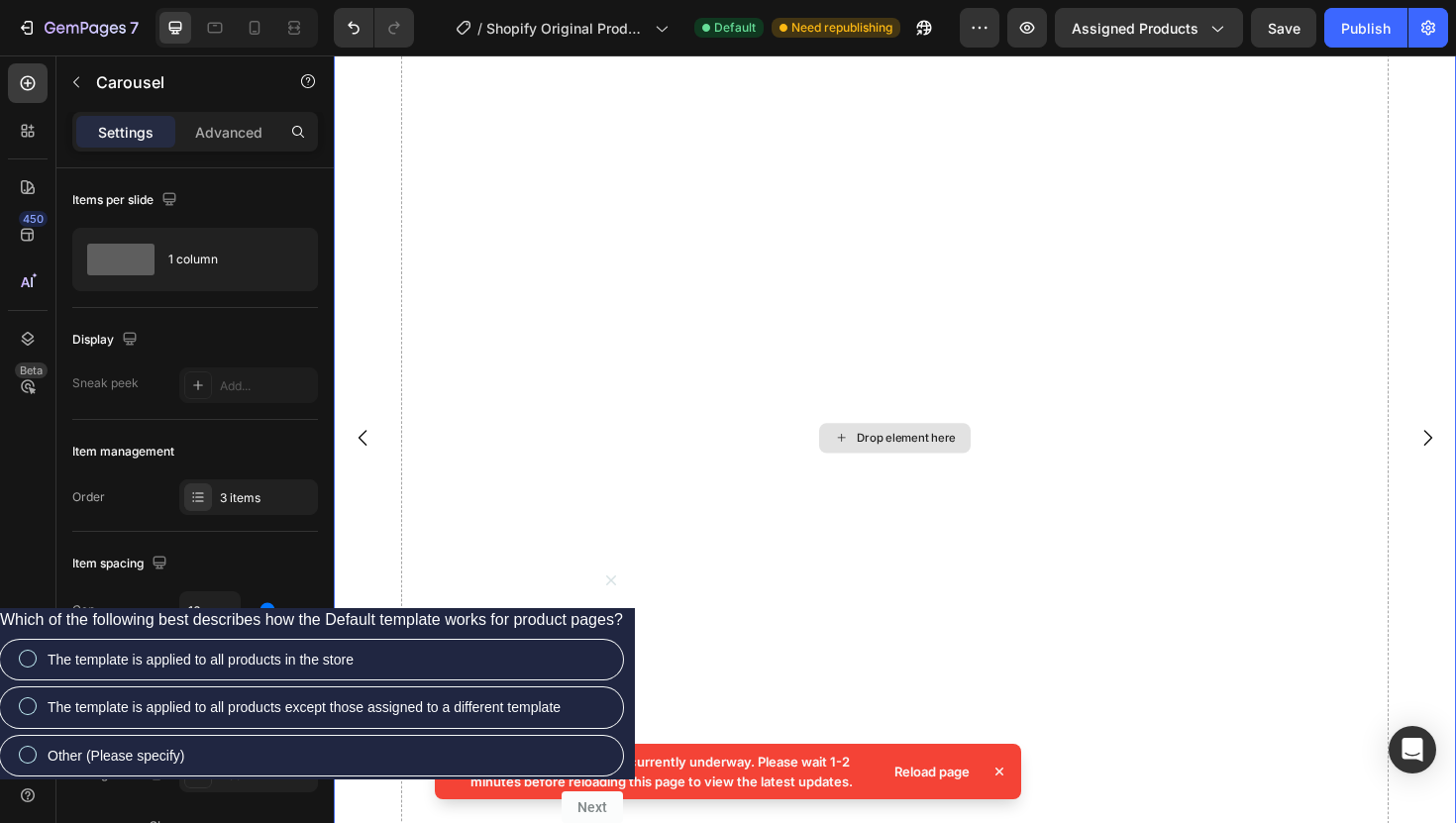 click on "Drop element here" at bounding box center [928, 460] 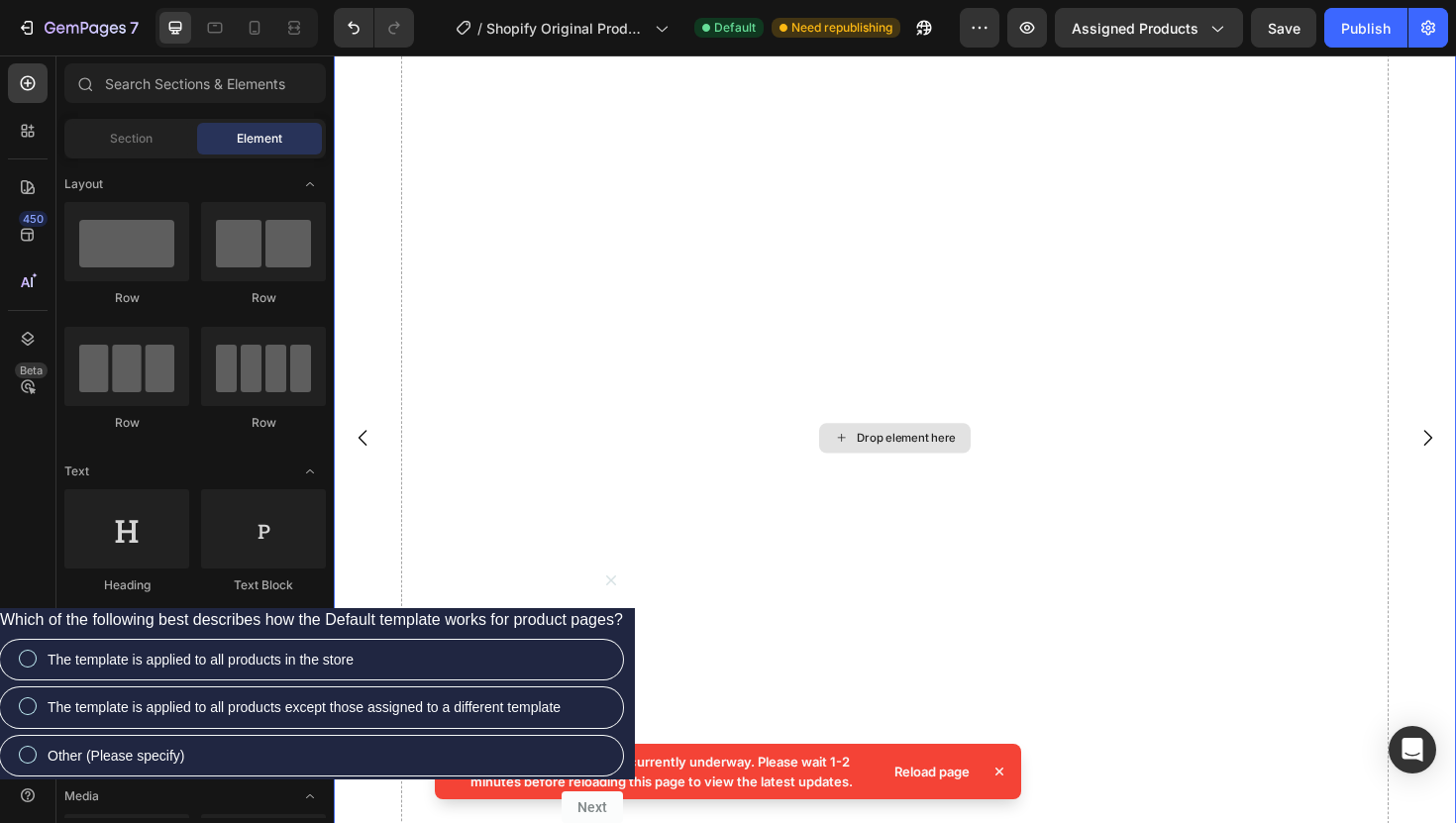 click on "Drop element here" at bounding box center (928, 461) 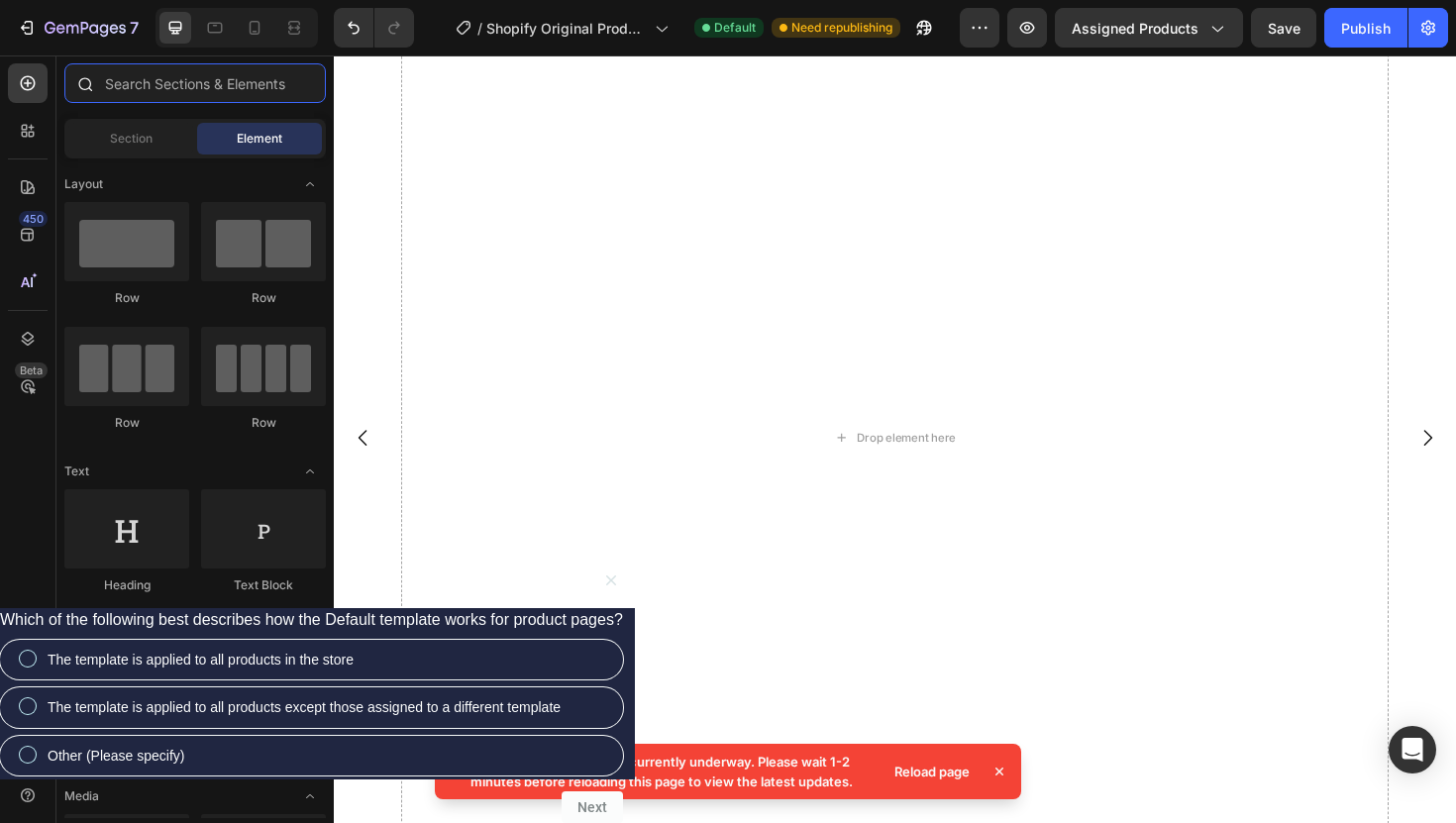 click at bounding box center (195, 83) 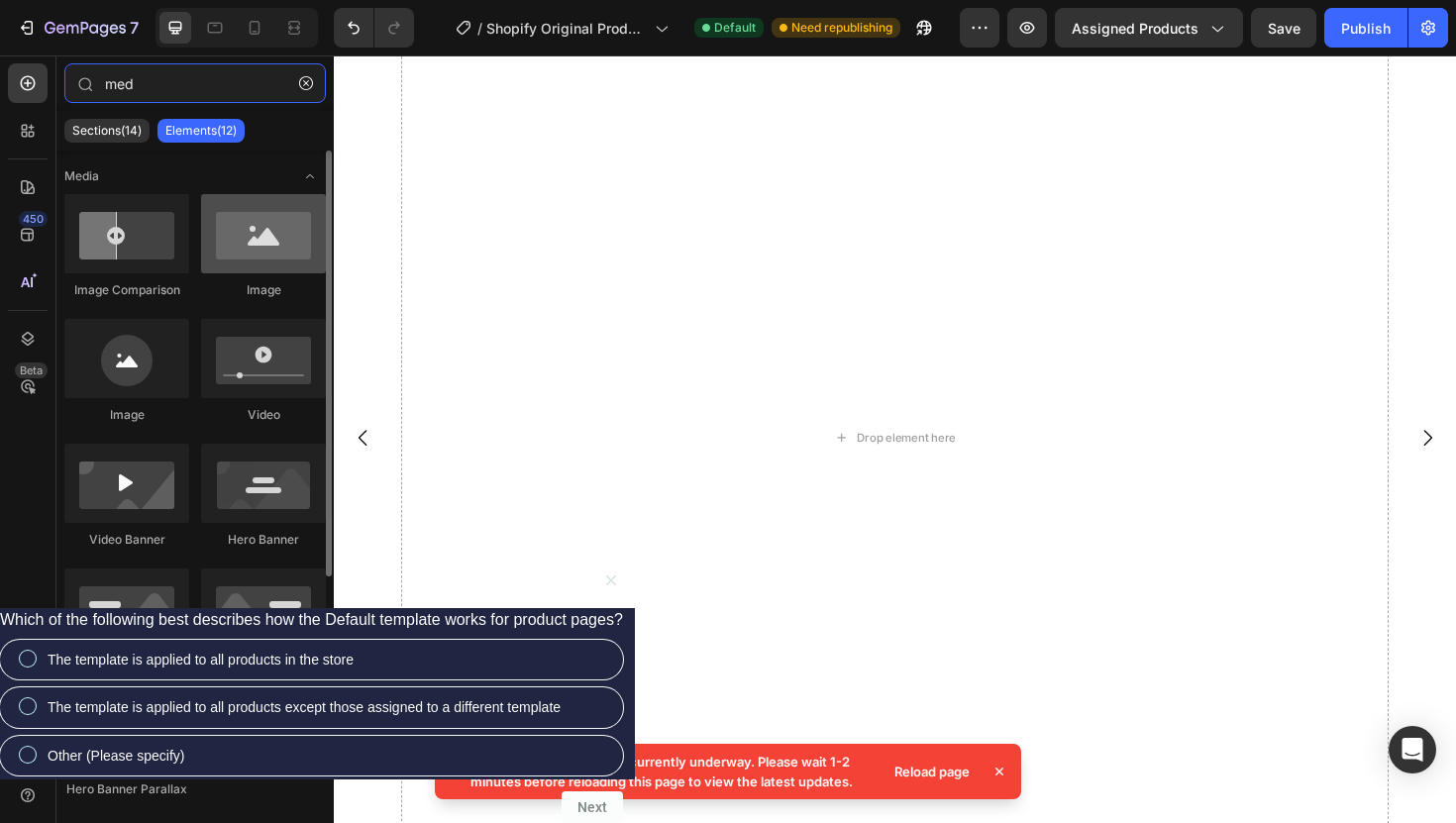 type on "med" 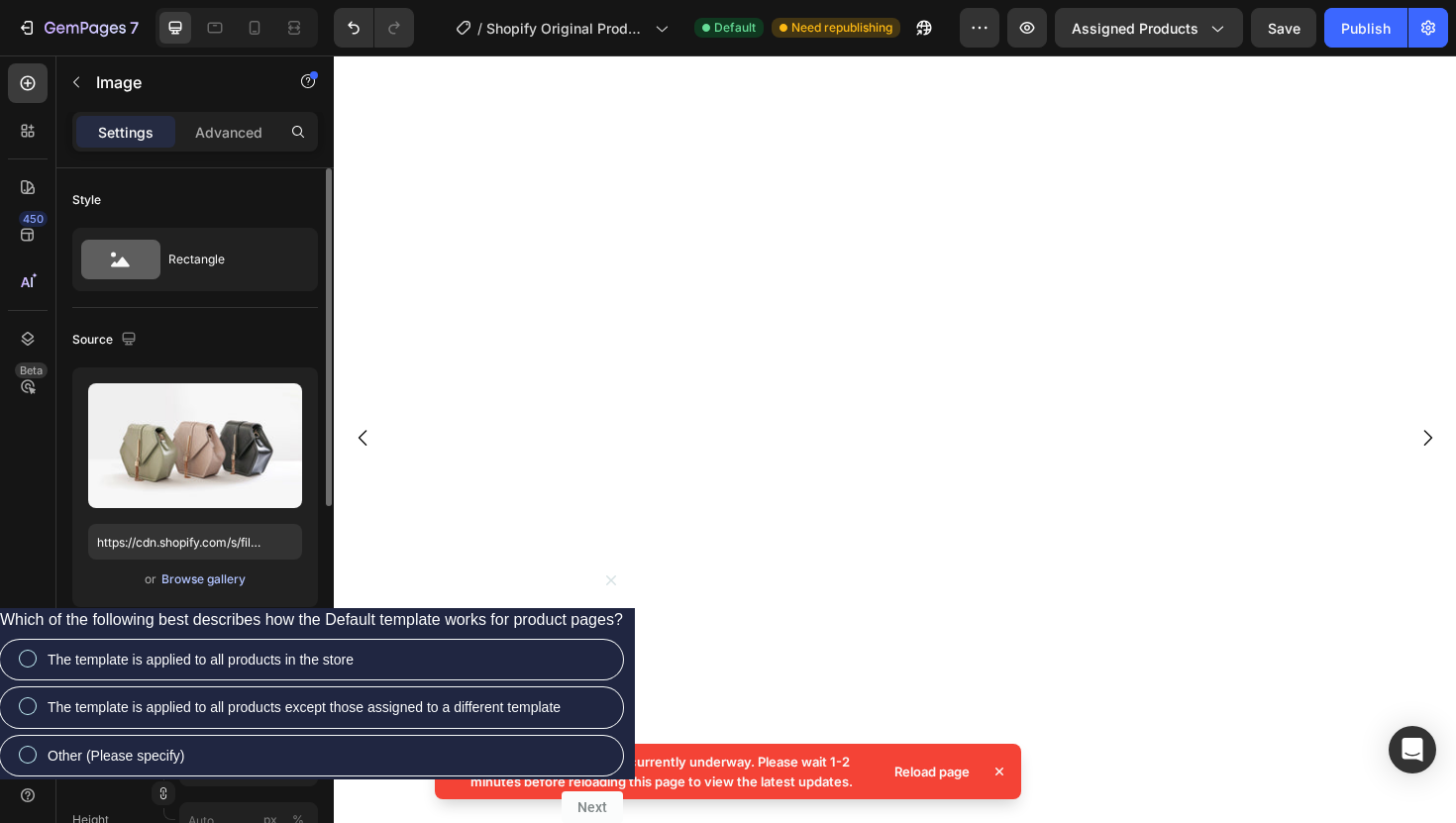 click on "Browse gallery" at bounding box center [203, 579] 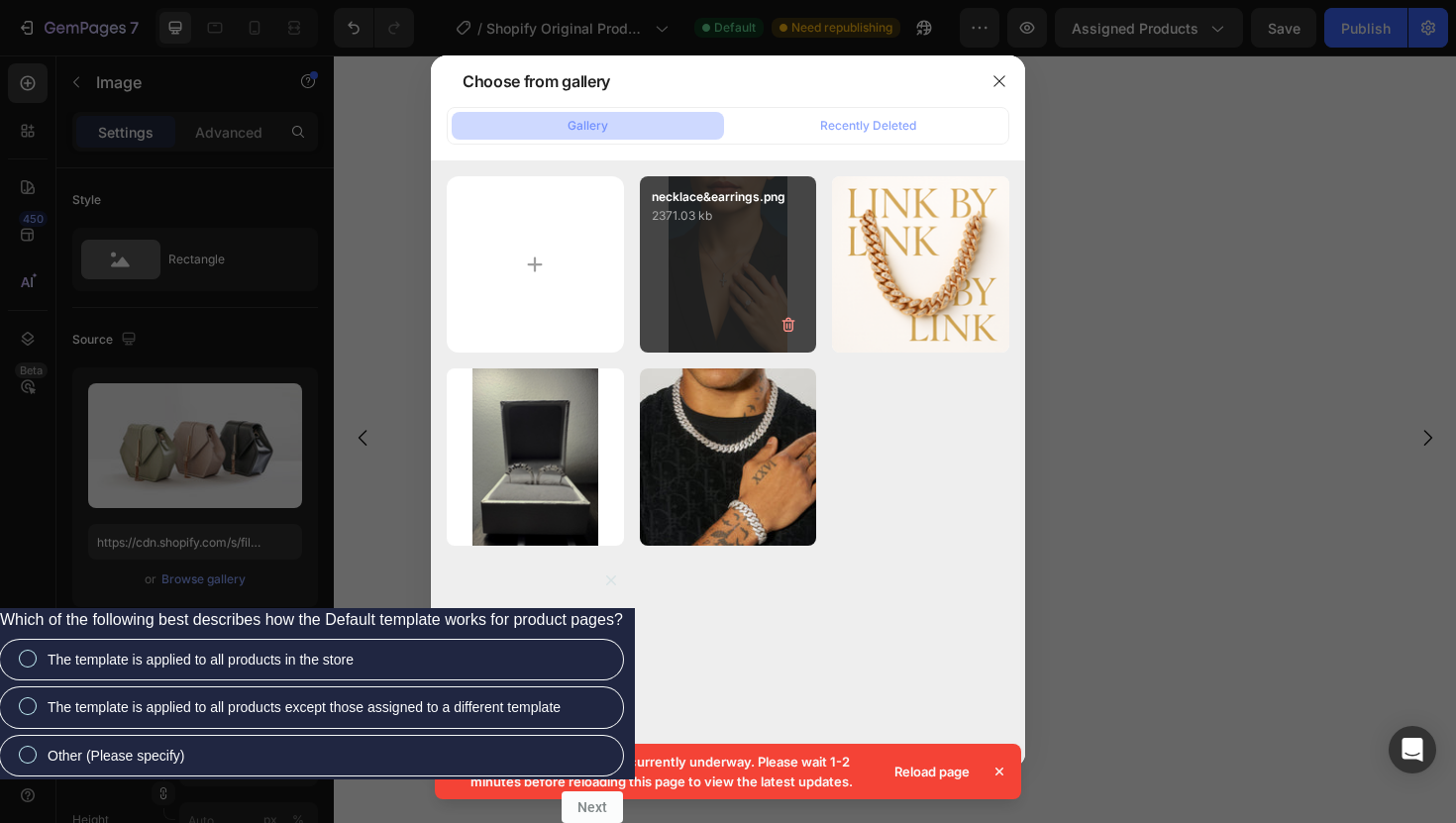click on "necklace&earrings.png" at bounding box center (728, 197) 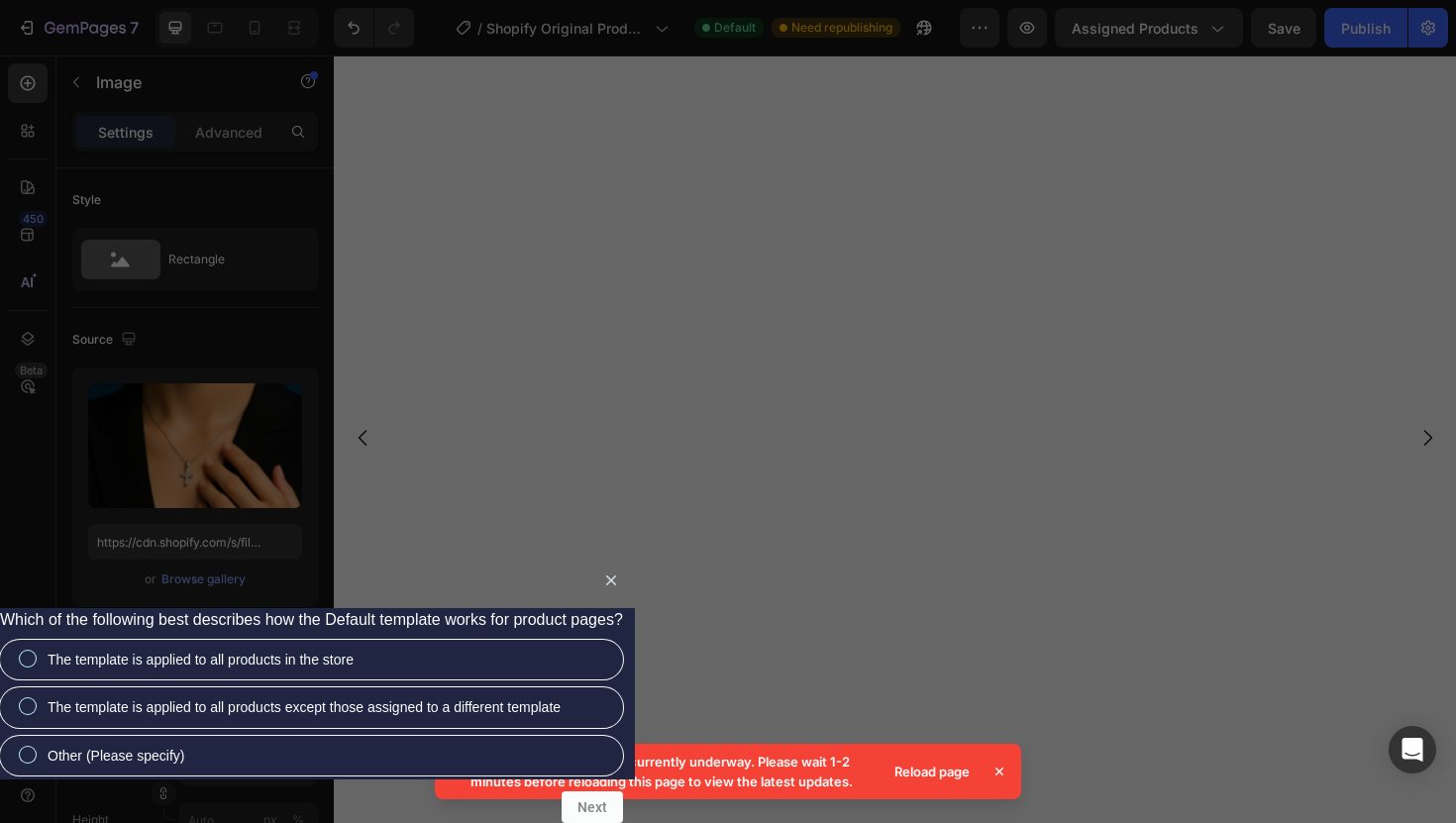 scroll, scrollTop: 453, scrollLeft: 0, axis: vertical 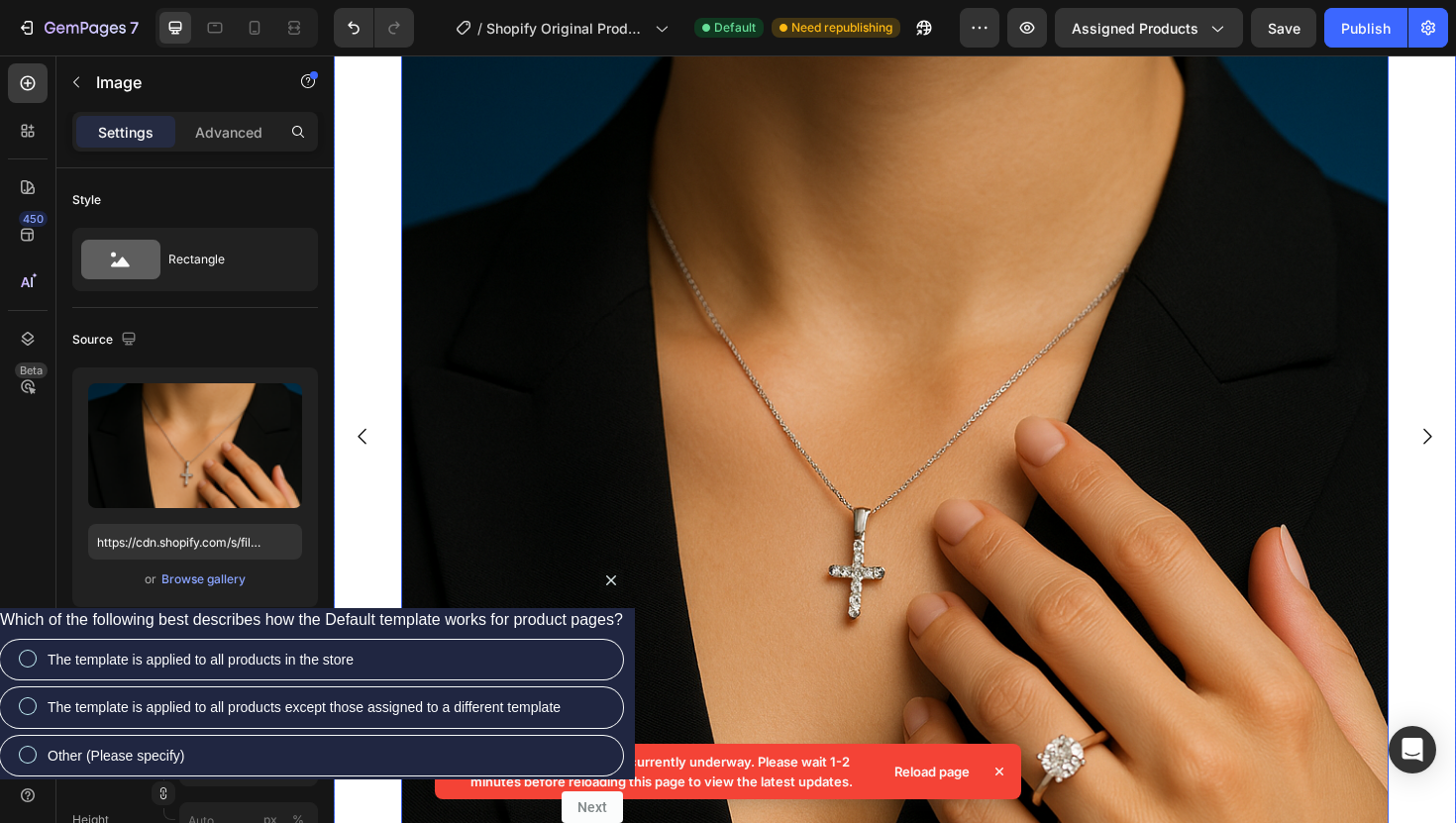 click 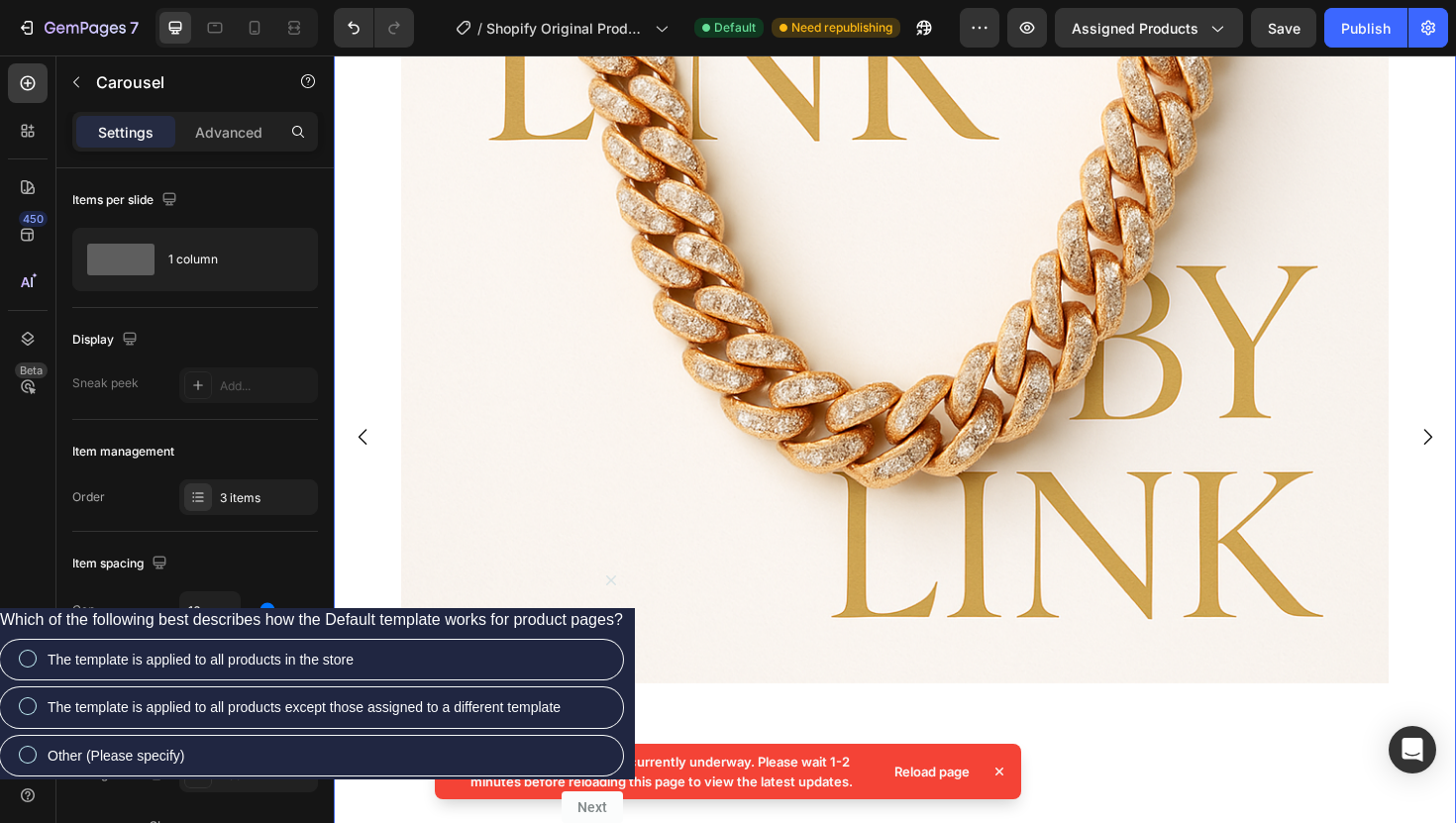 click 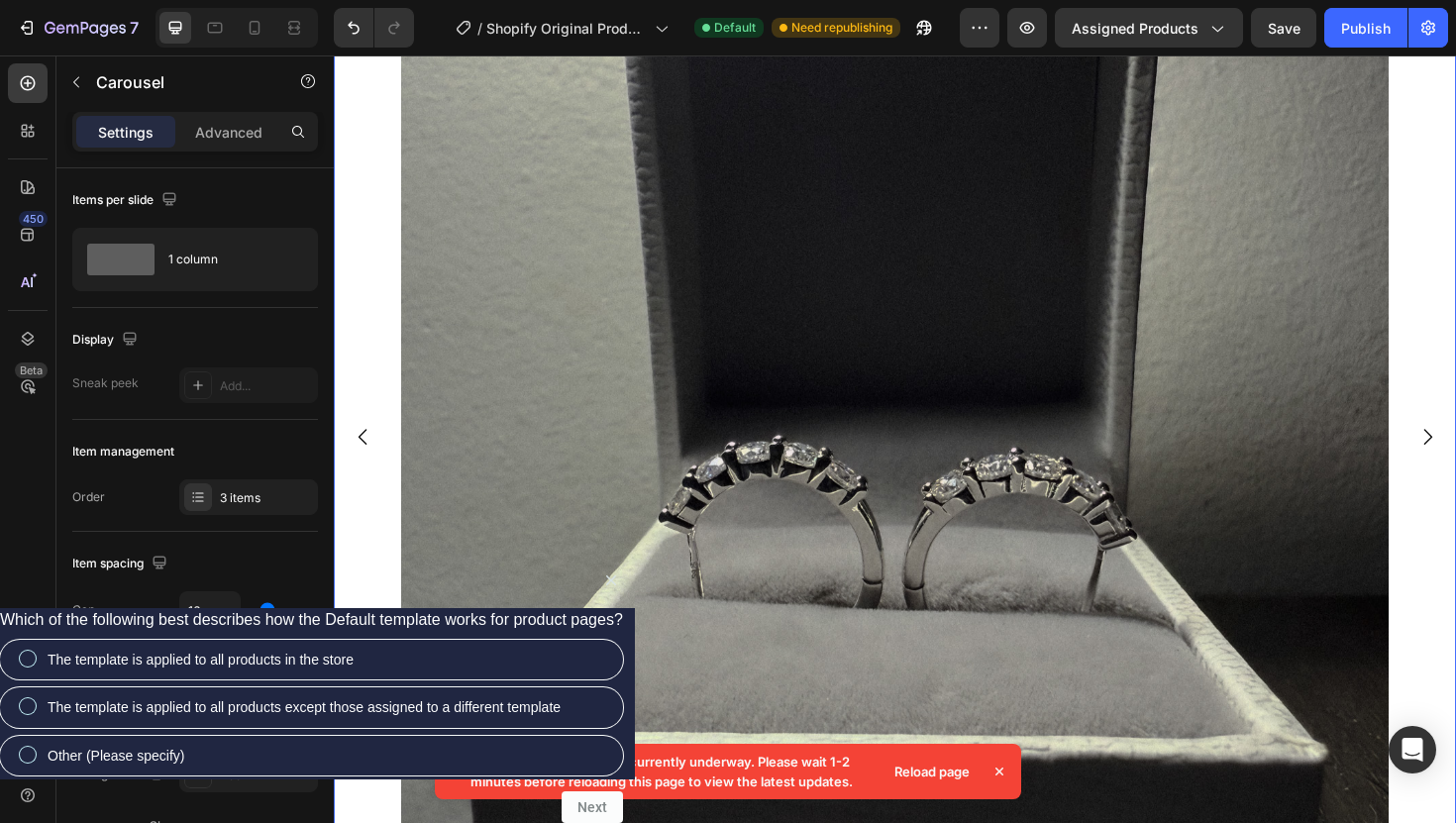 click 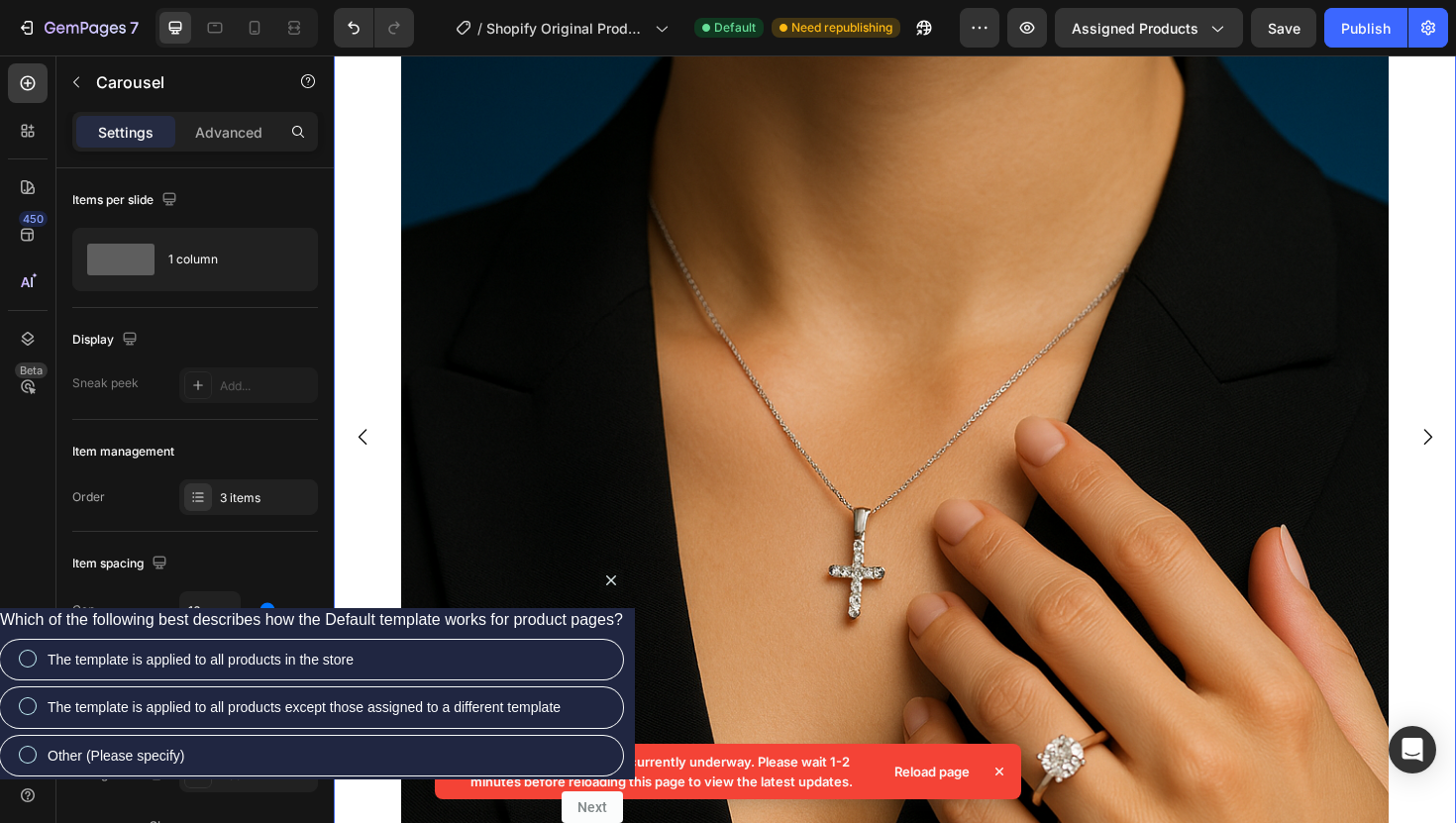 click 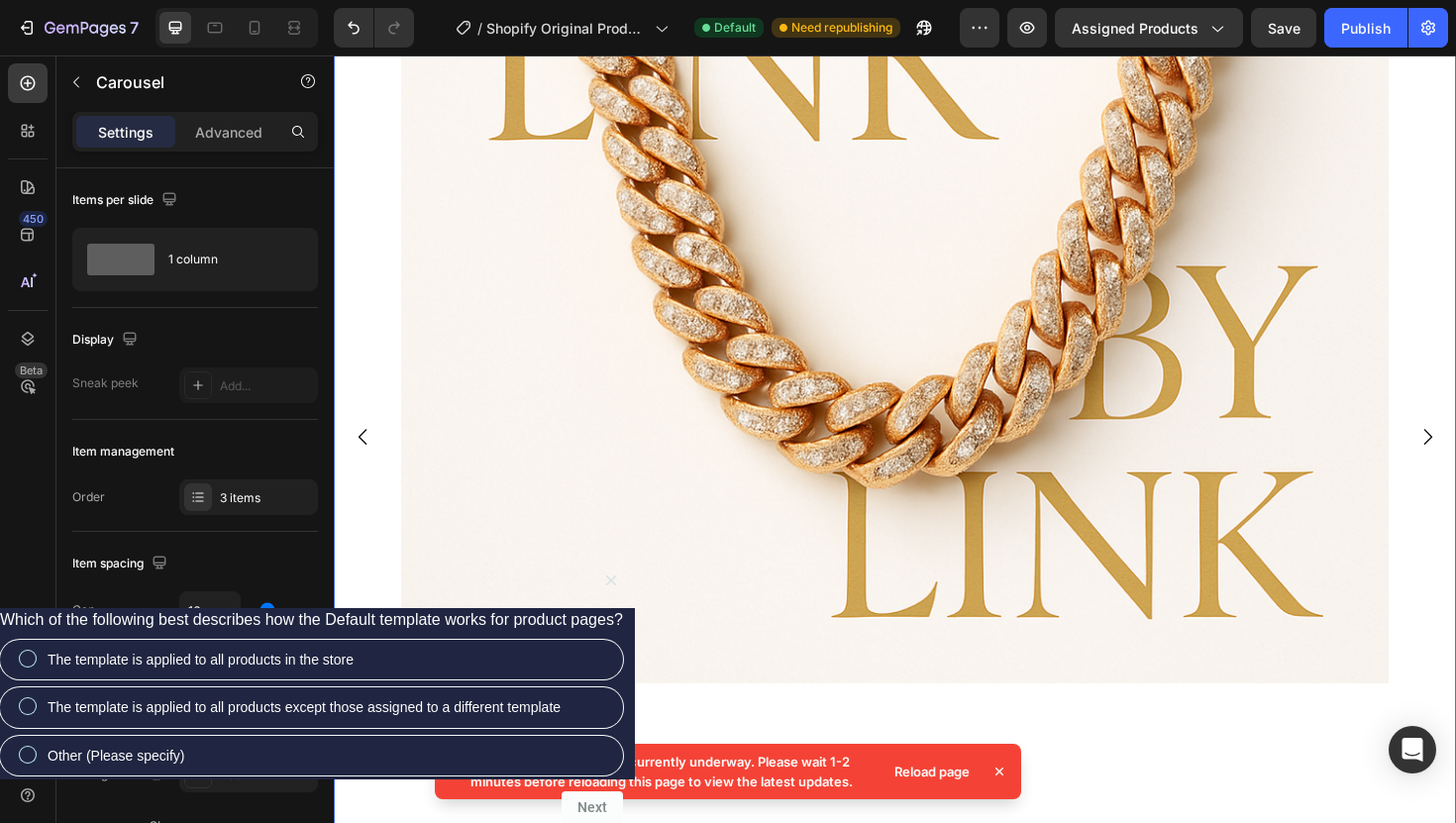 click 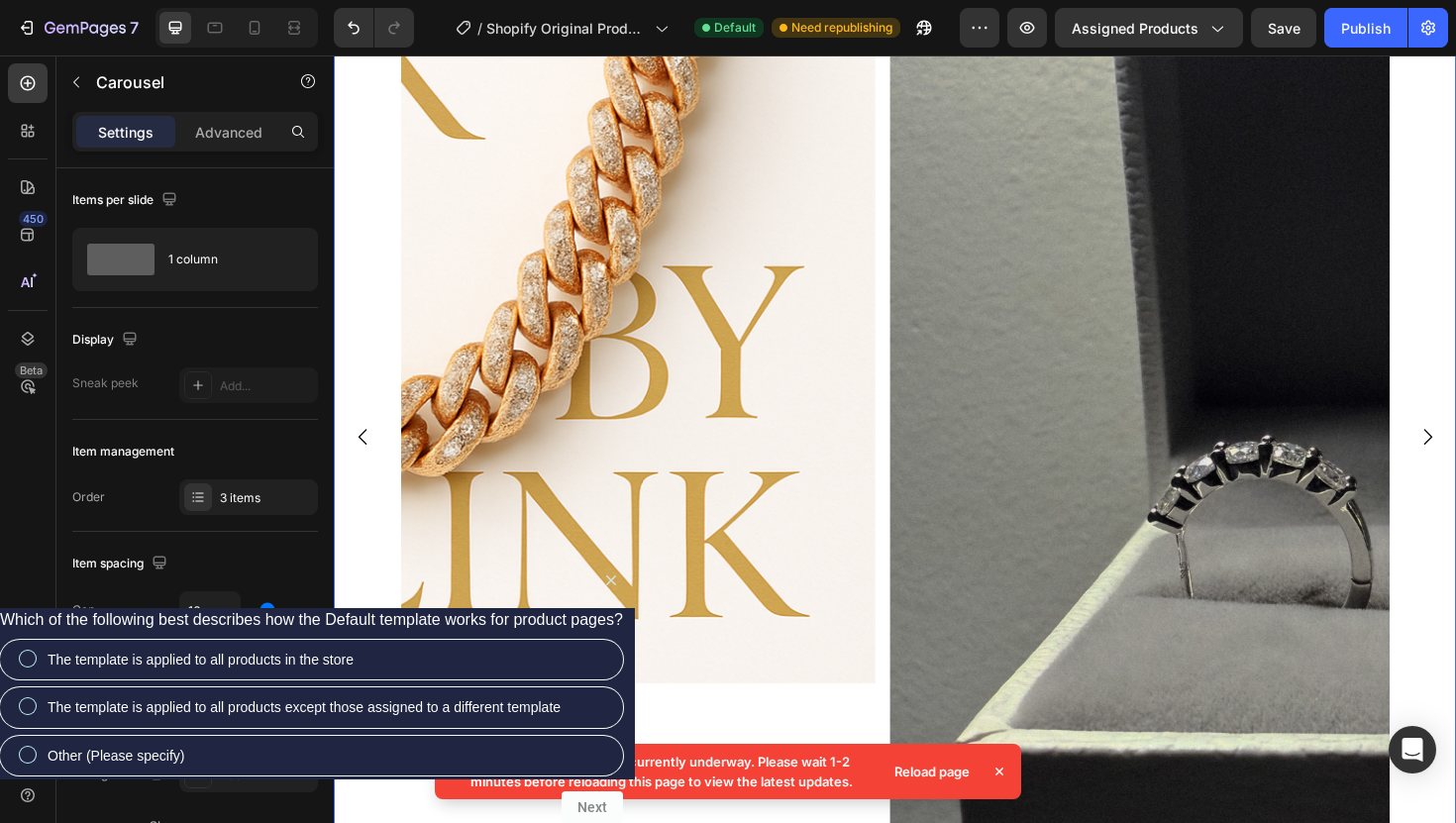 click 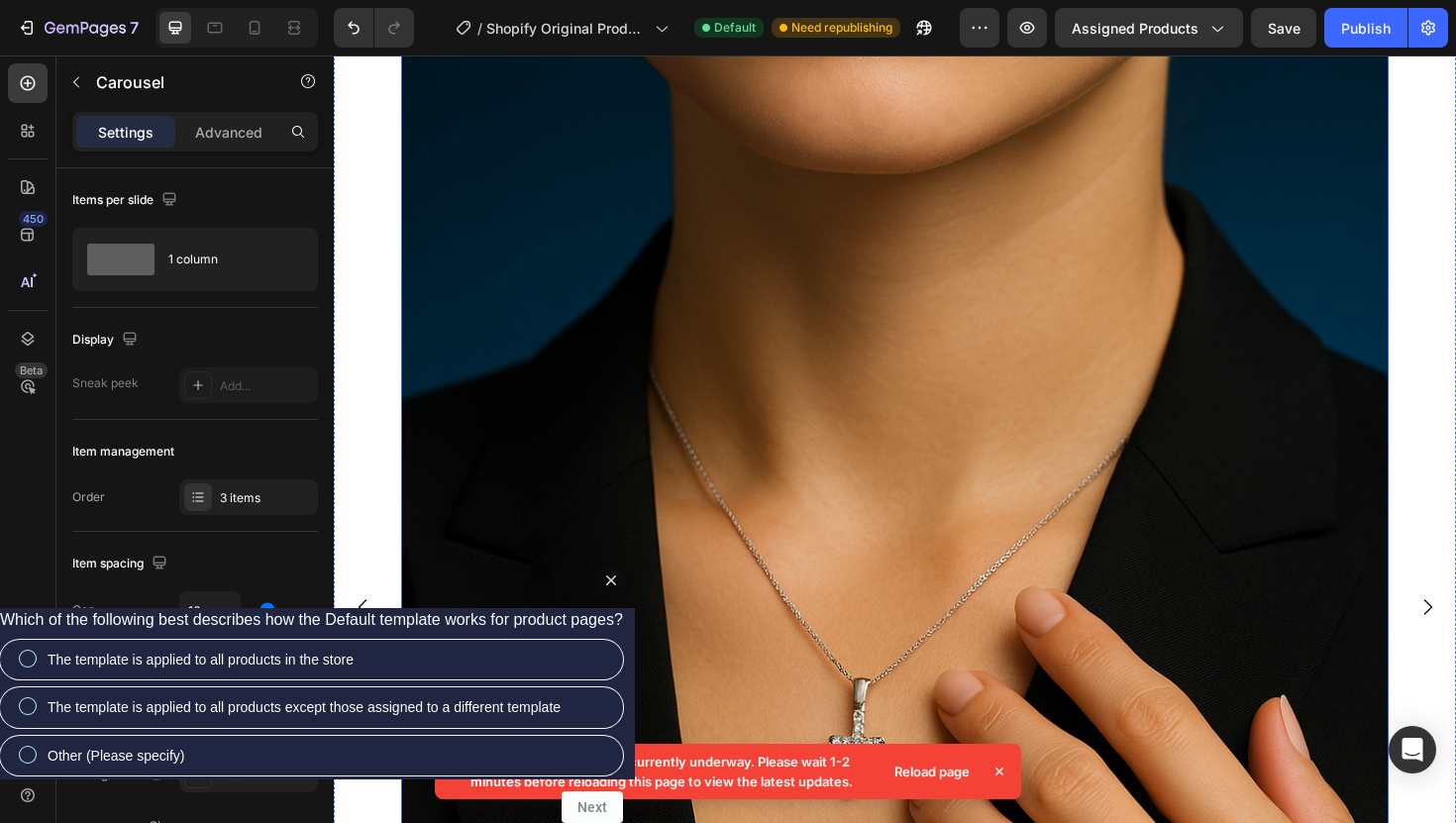 scroll, scrollTop: 0, scrollLeft: 0, axis: both 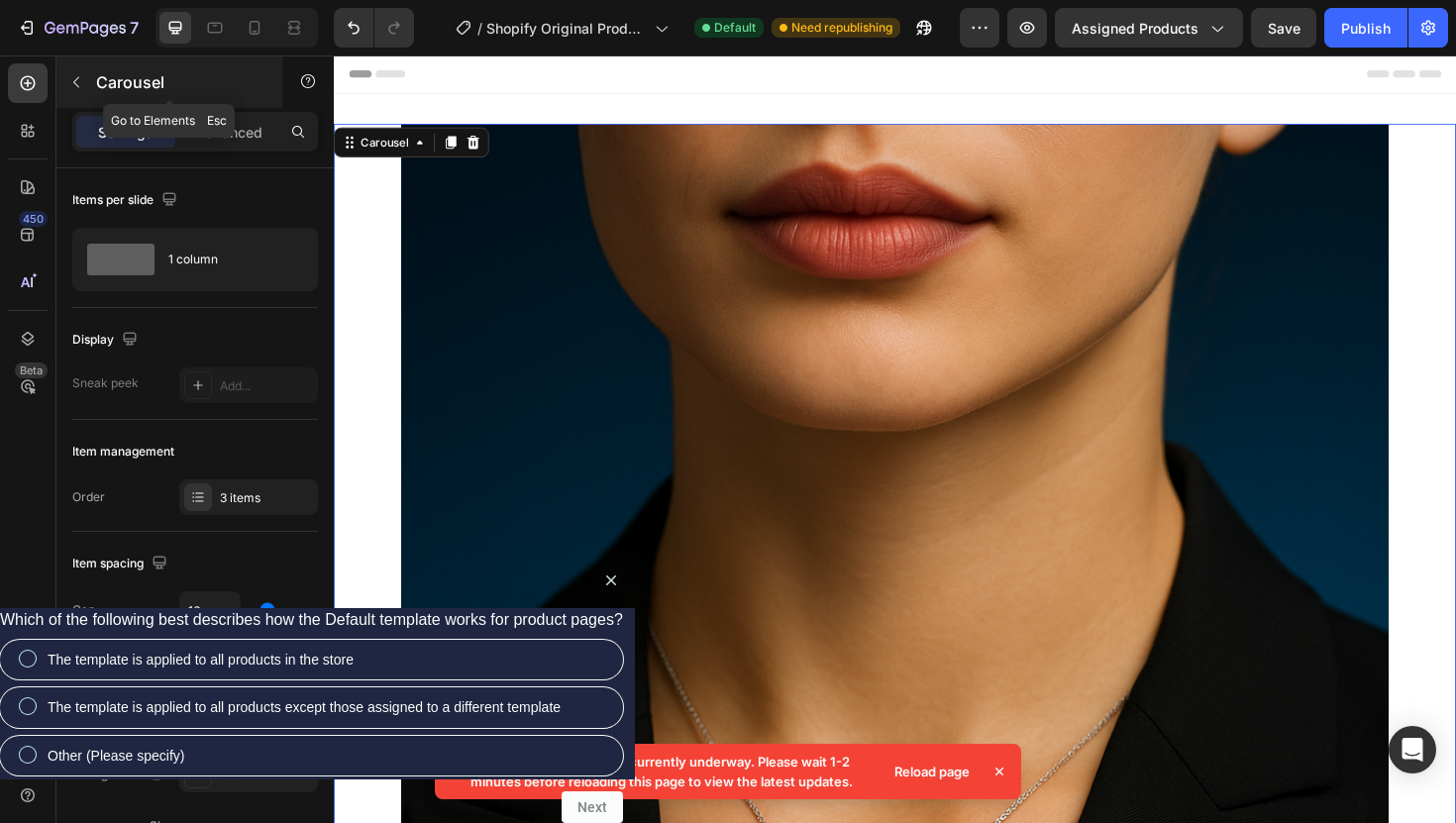 click 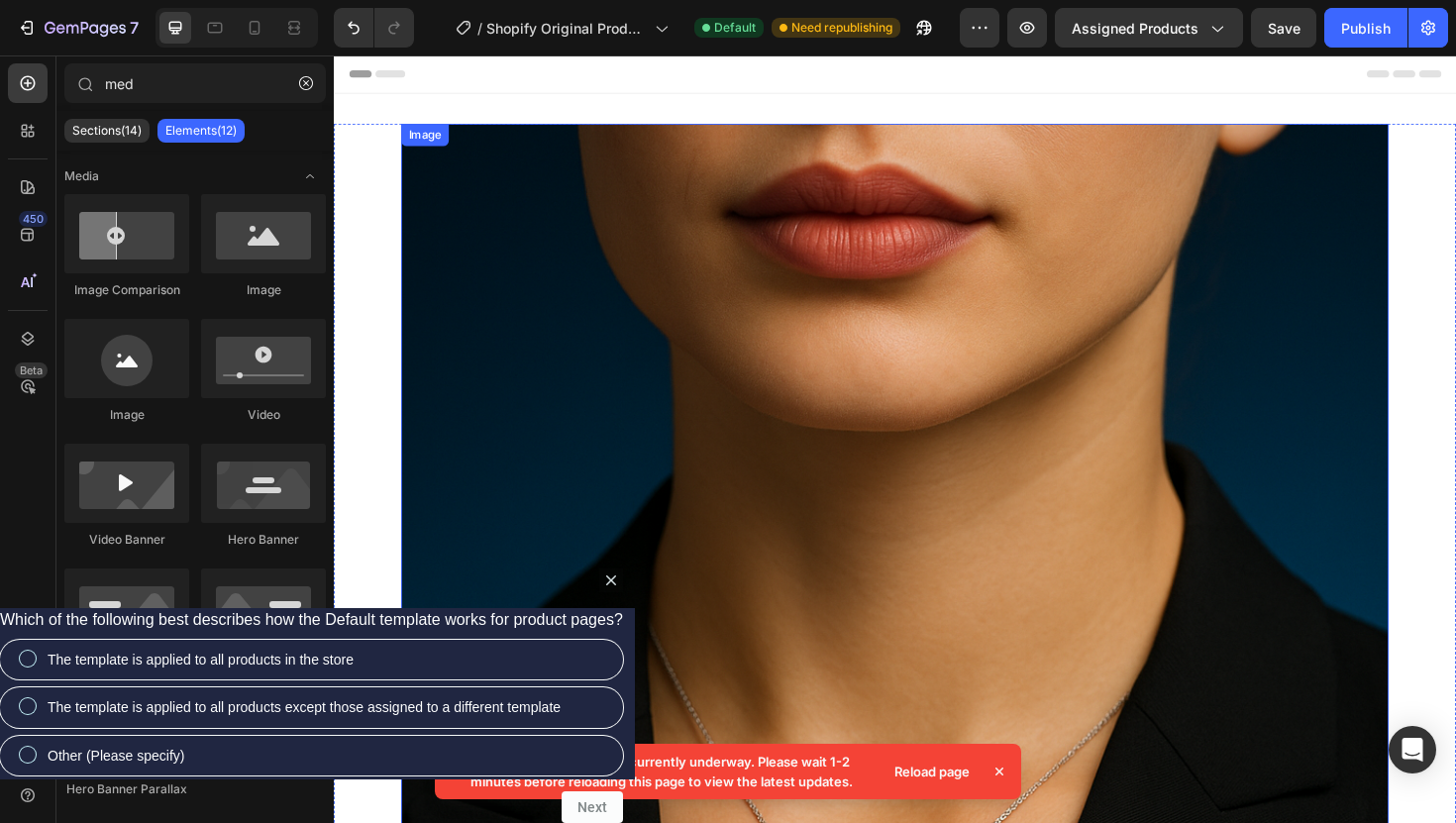 click at bounding box center [928, 912] 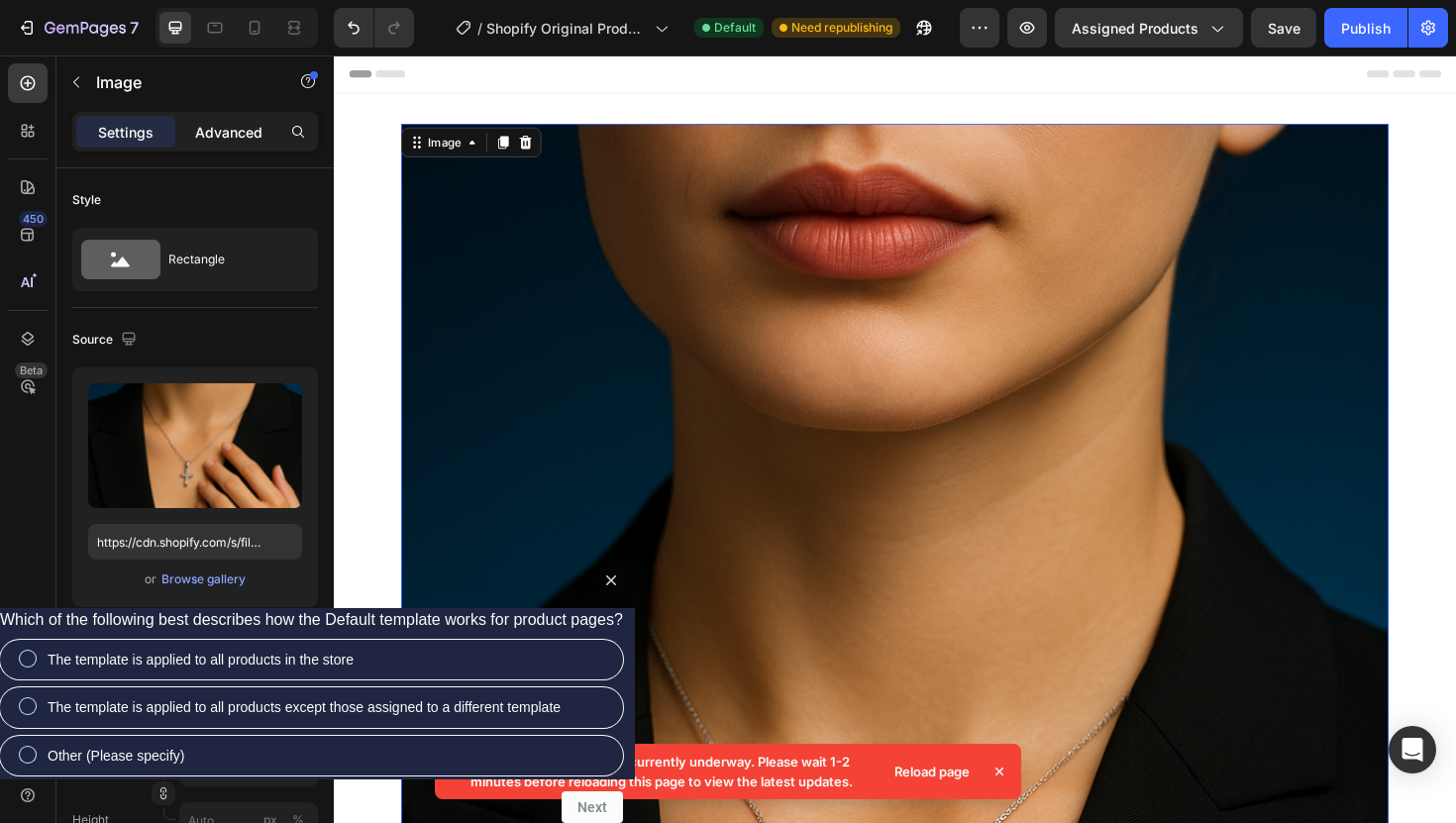 click on "Advanced" at bounding box center (229, 132) 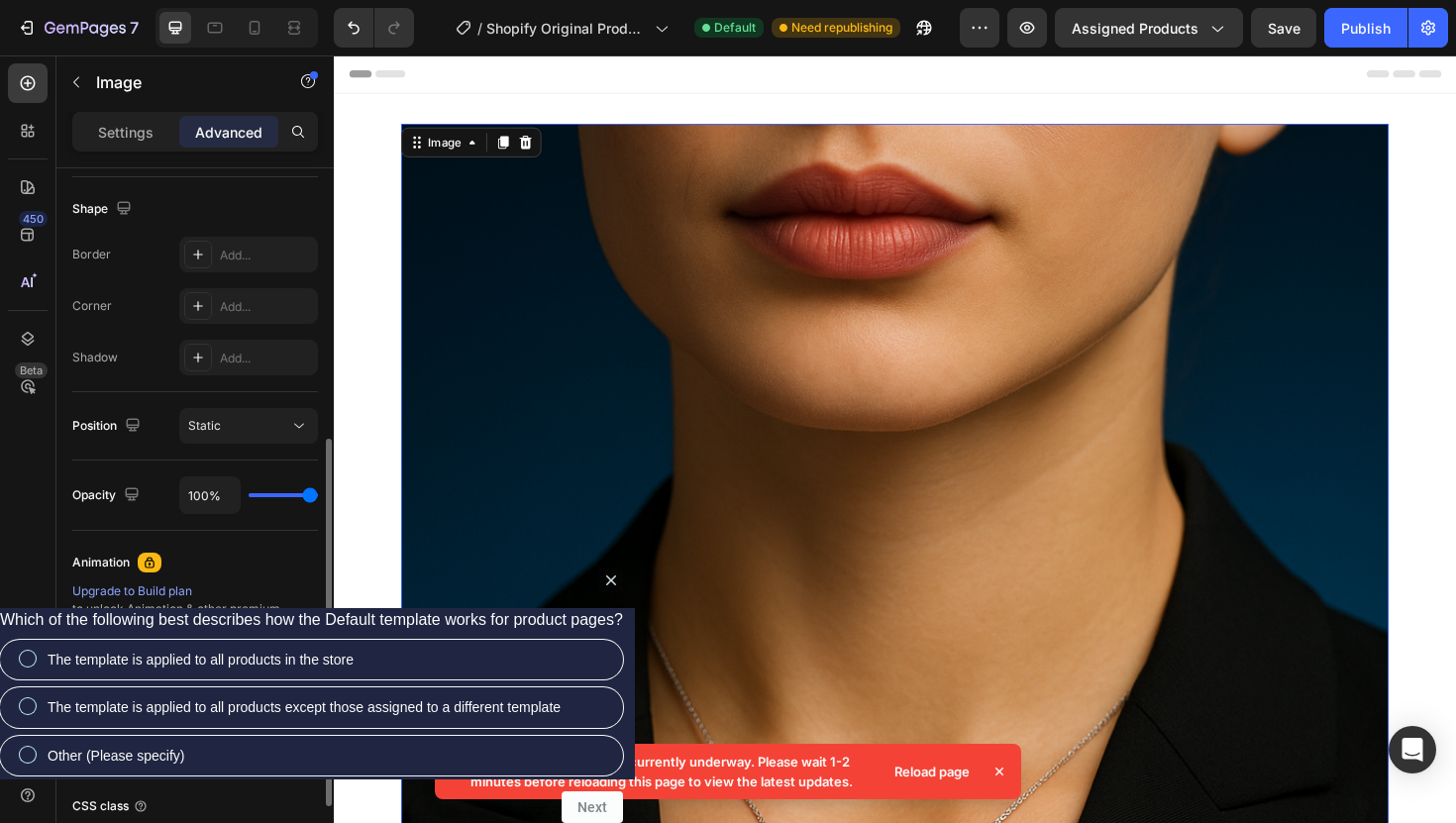 scroll, scrollTop: 508, scrollLeft: 0, axis: vertical 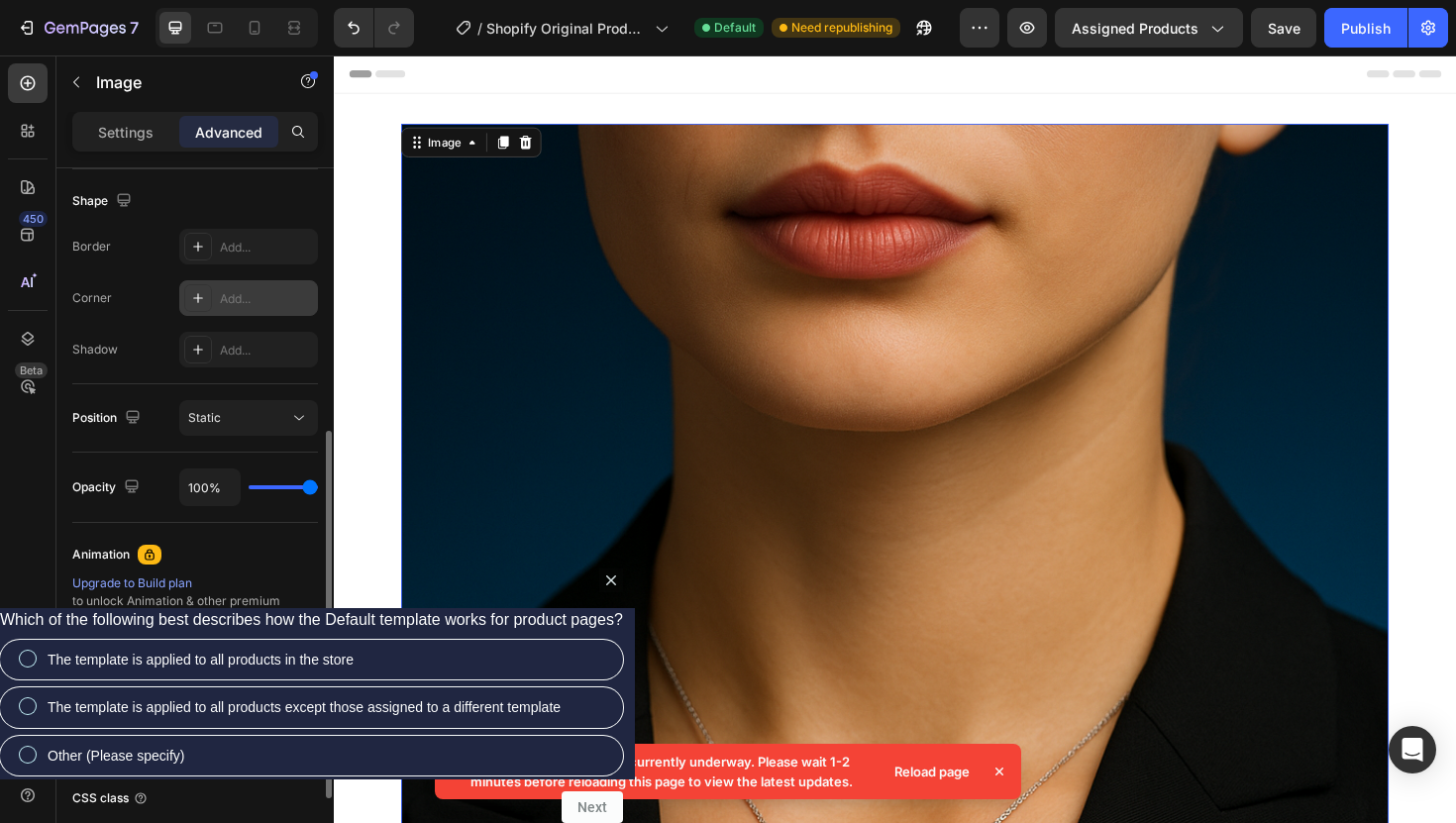 click on "Add..." at bounding box center (266, 299) 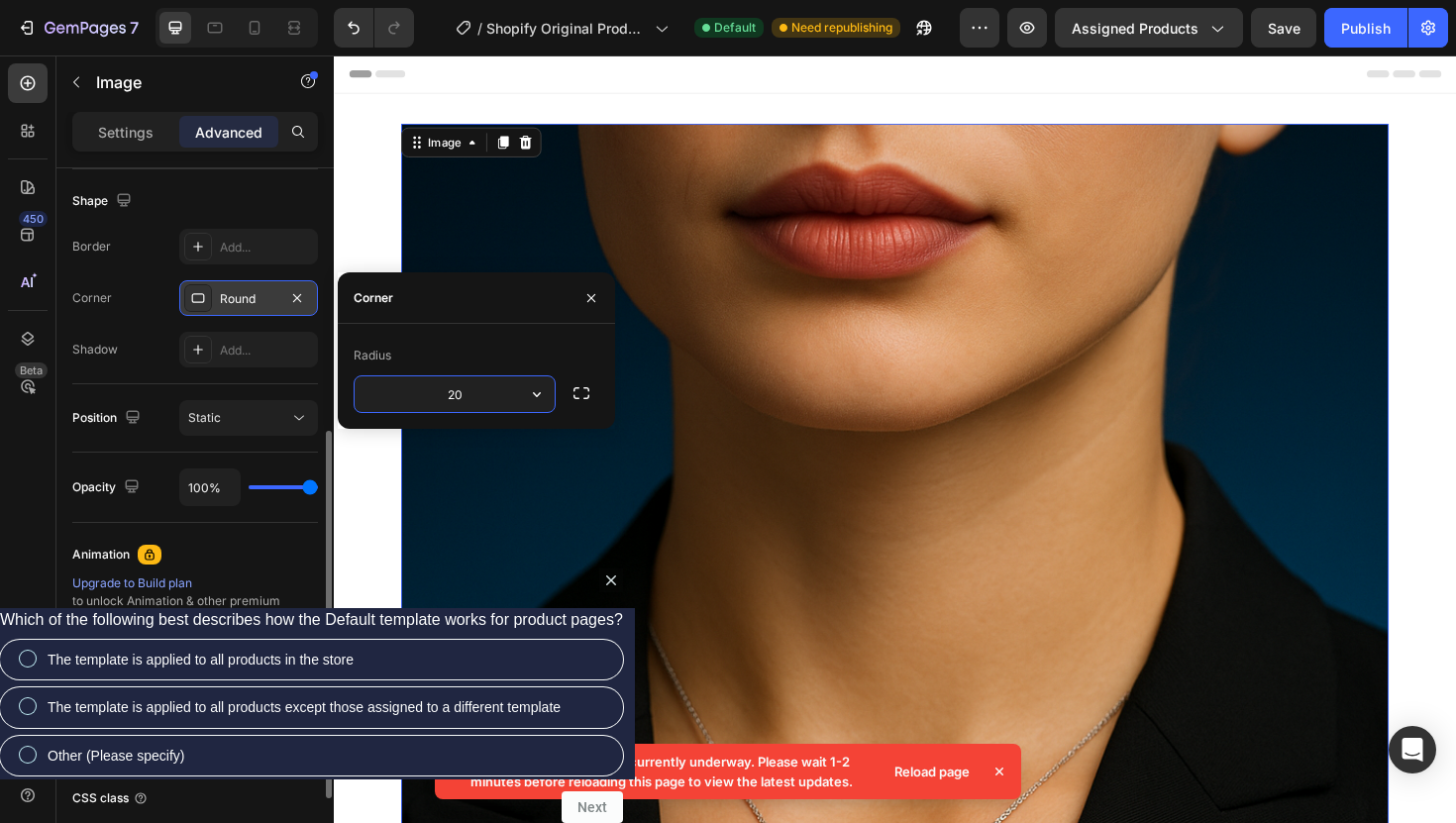type on "20" 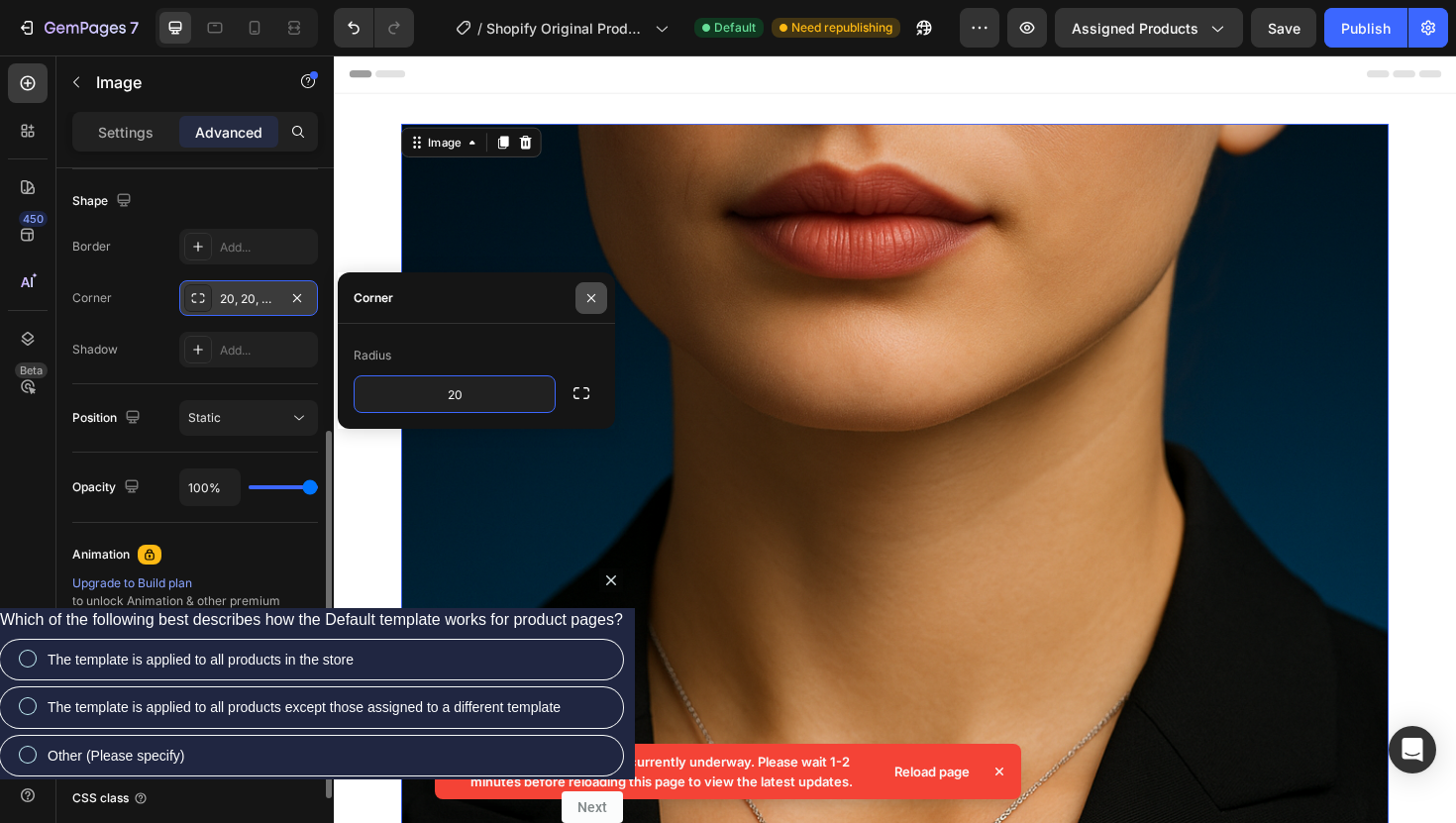 click at bounding box center (591, 298) 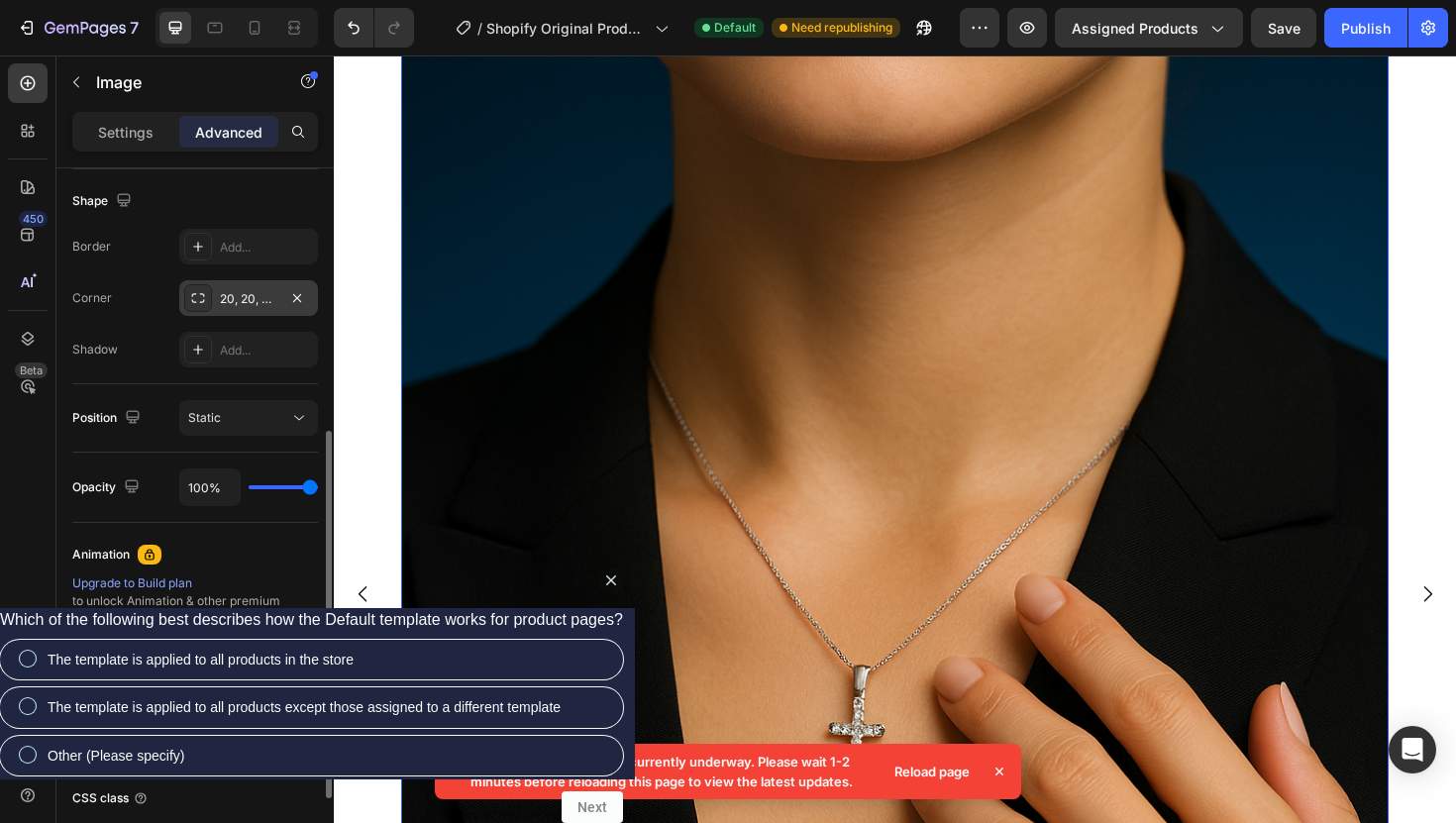 scroll, scrollTop: 344, scrollLeft: 0, axis: vertical 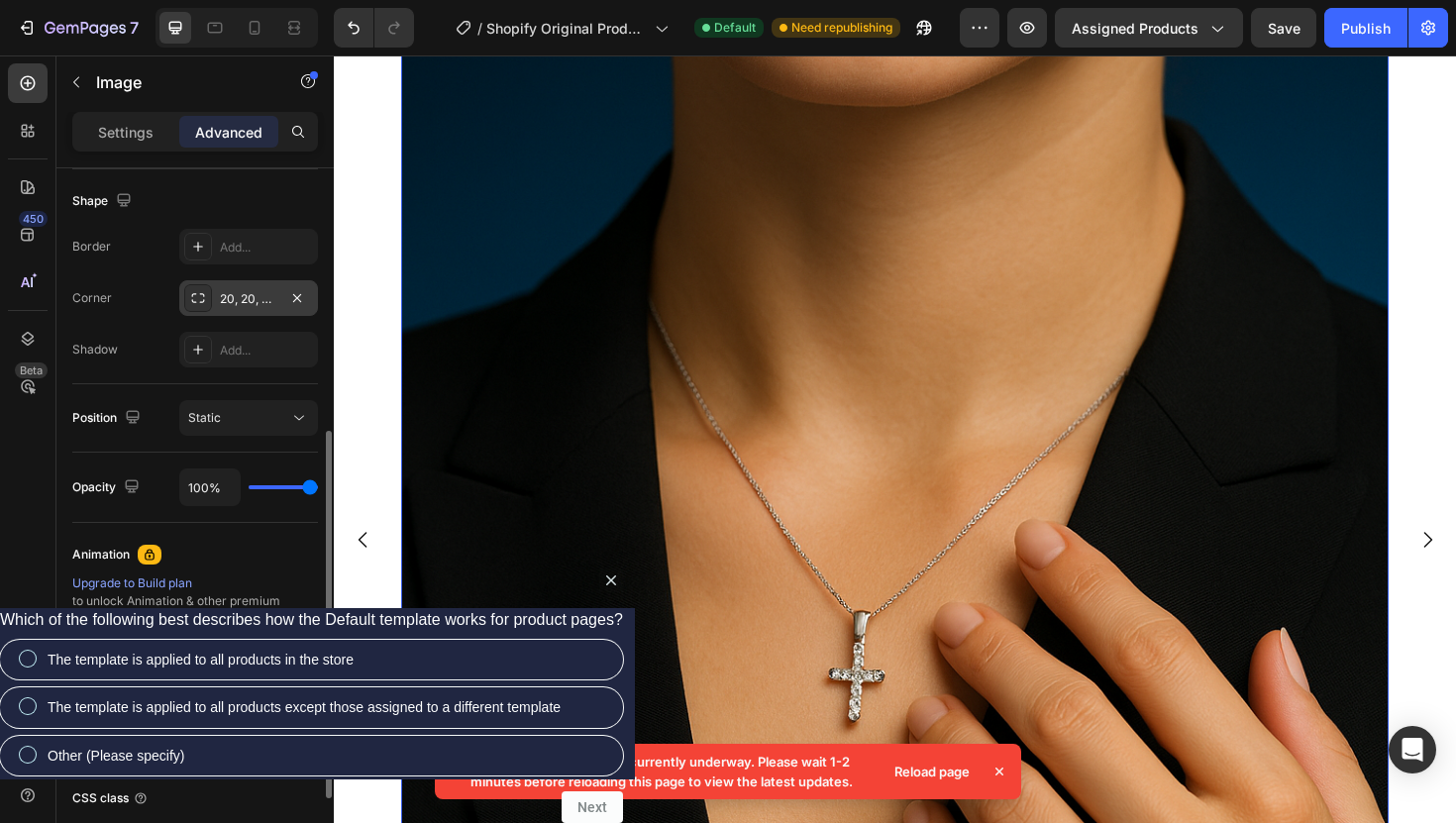 click at bounding box center (364, 568) 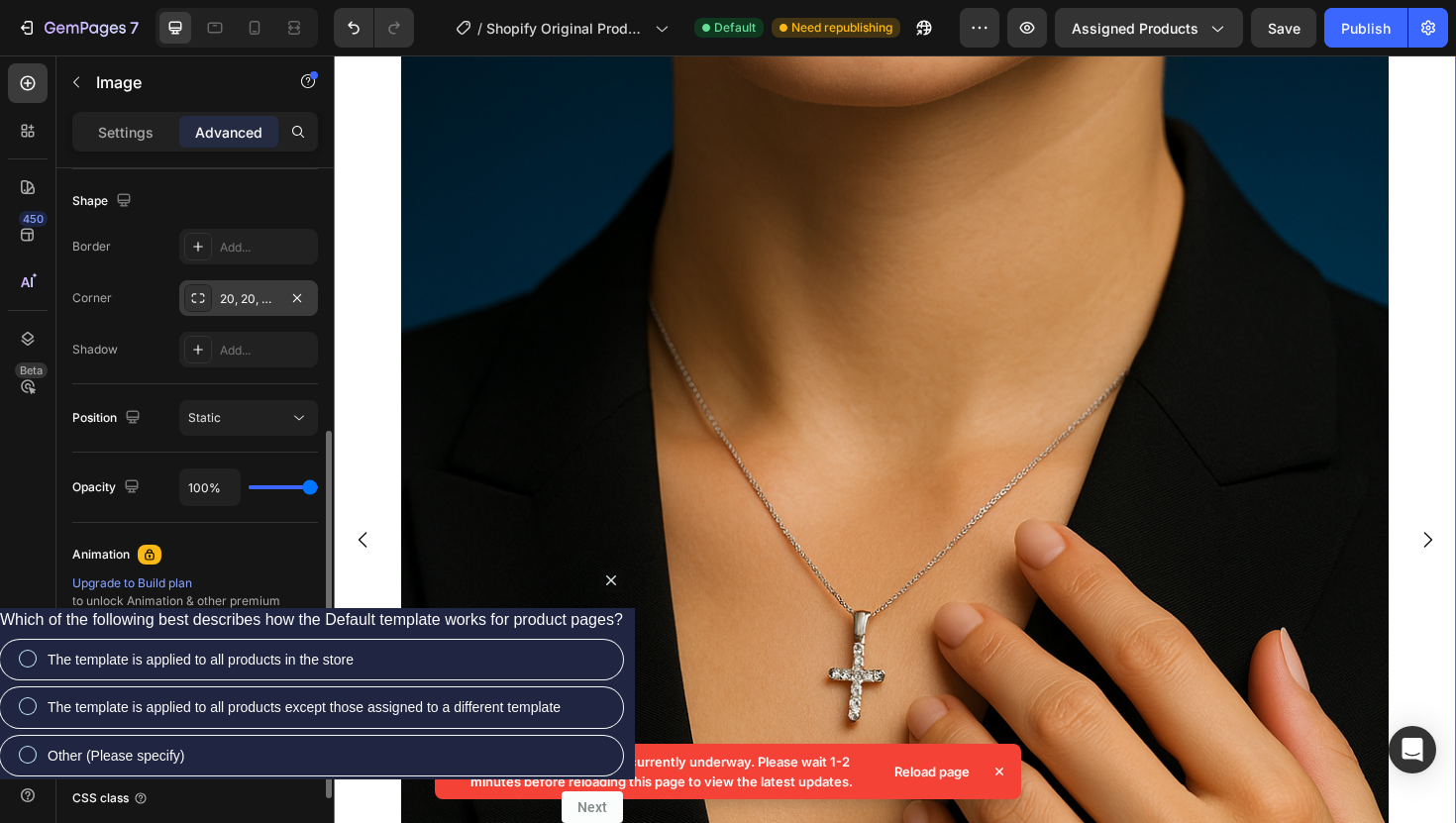 scroll, scrollTop: 0, scrollLeft: 0, axis: both 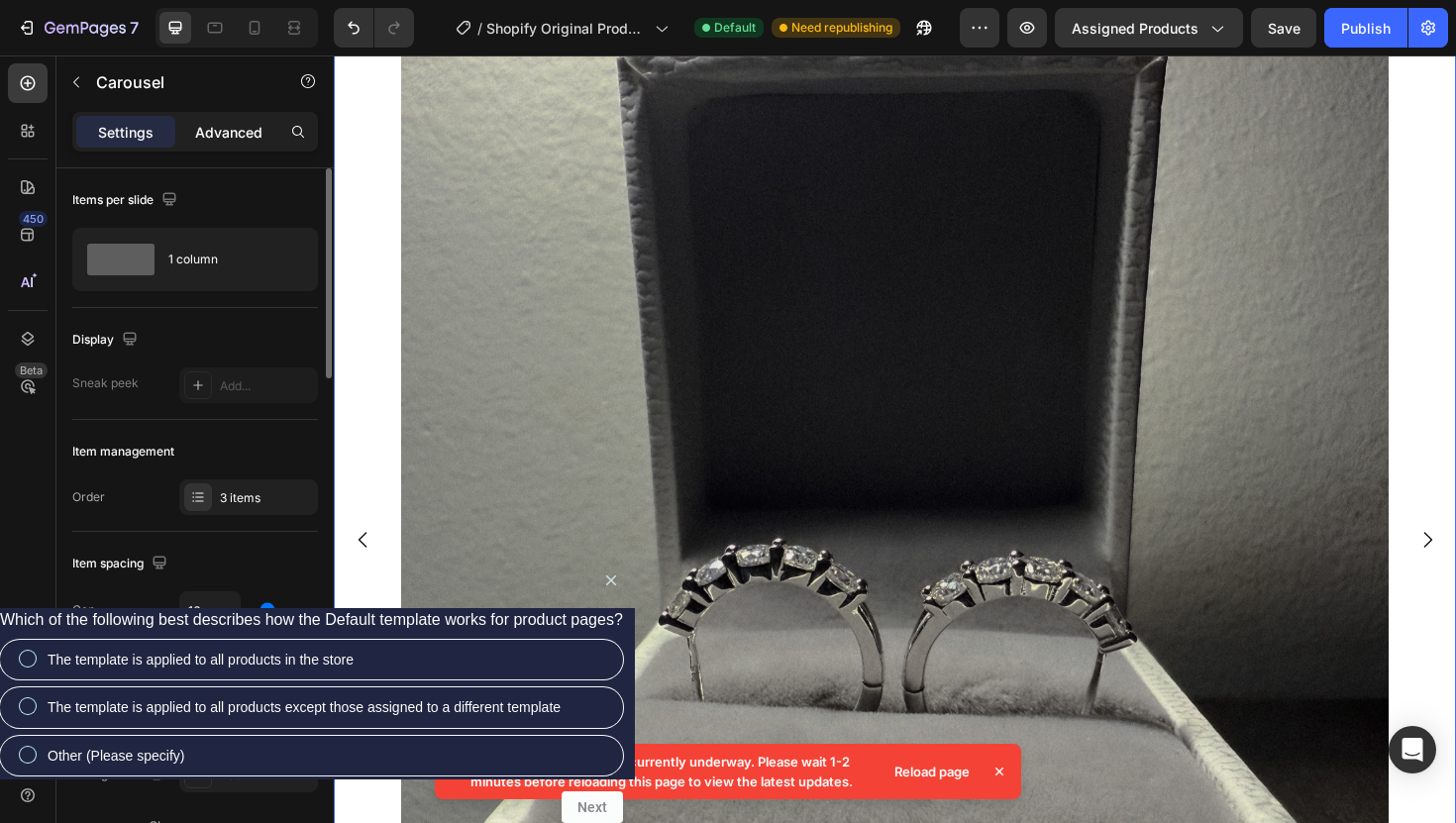 click on "Advanced" at bounding box center (229, 132) 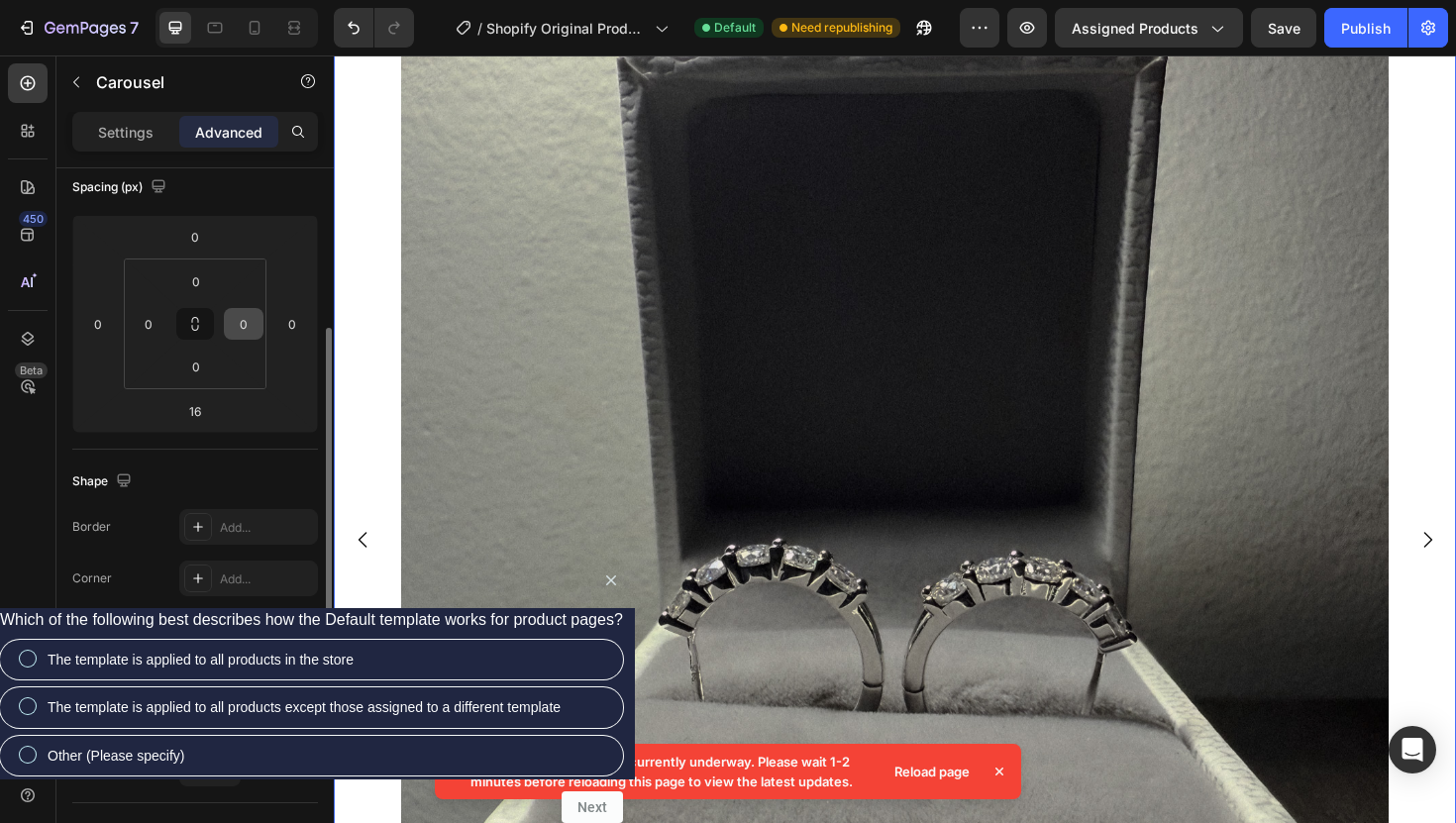 scroll, scrollTop: 256, scrollLeft: 0, axis: vertical 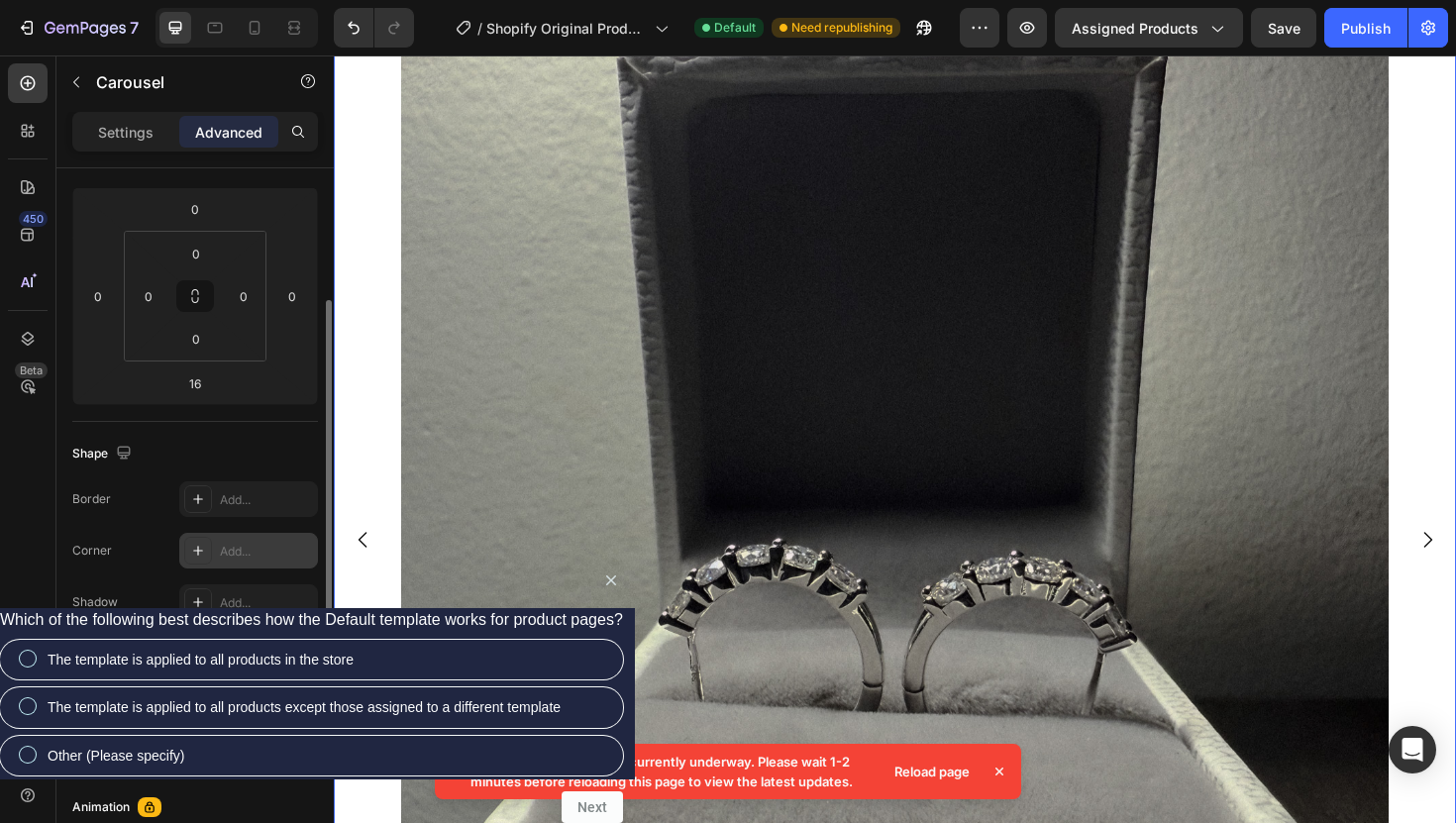 click on "Add..." at bounding box center (266, 552) 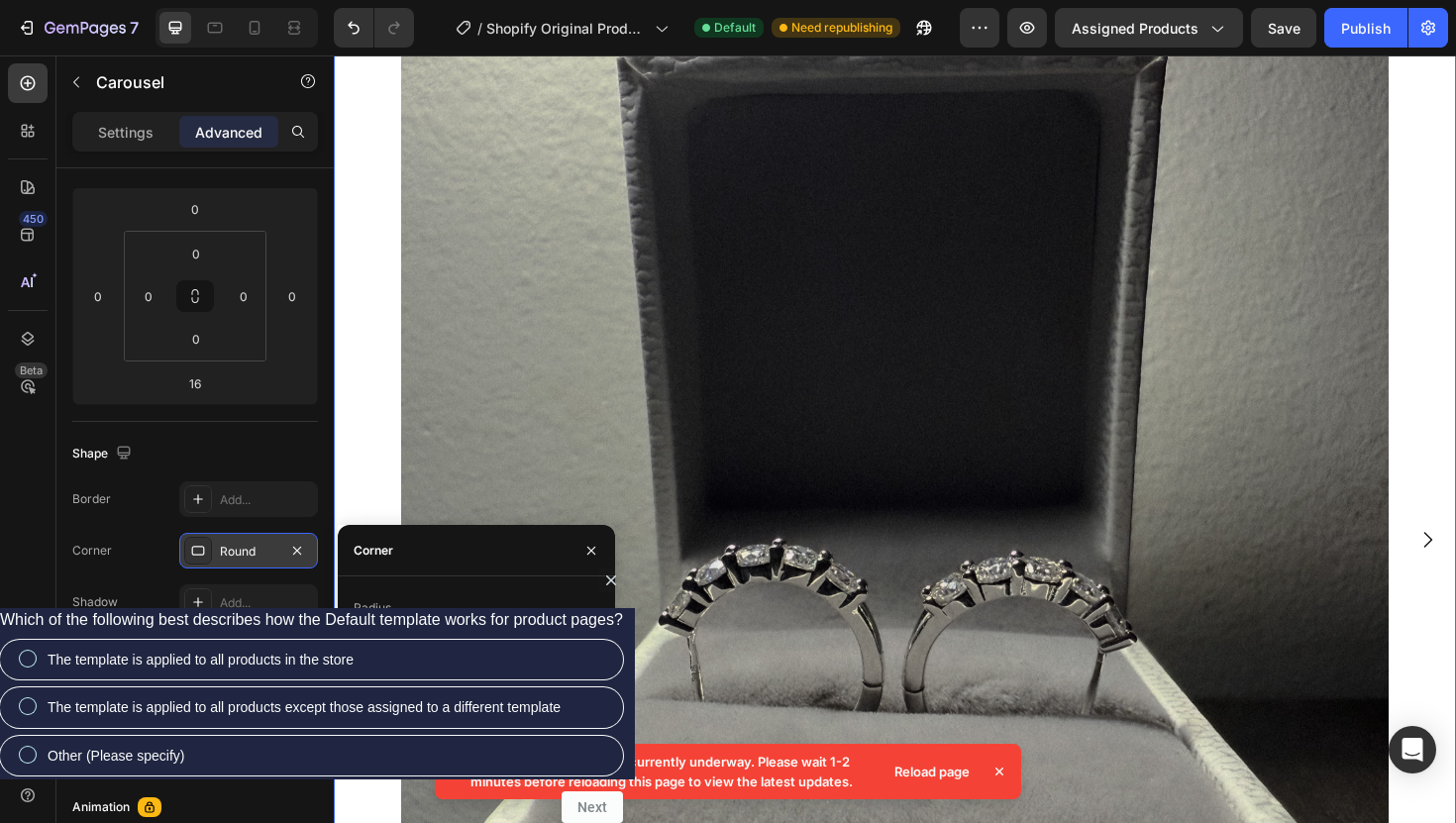 type on "20" 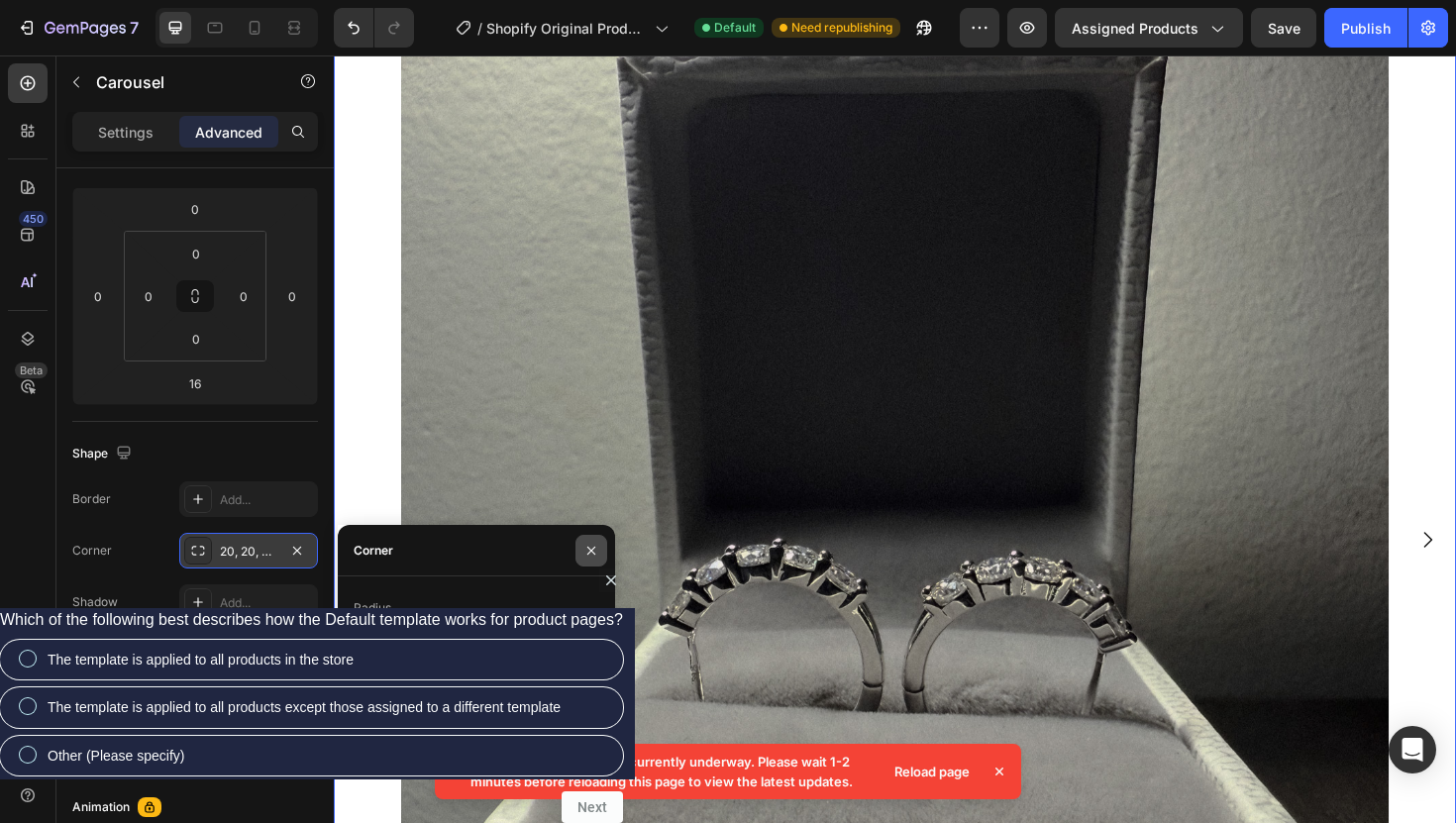 click at bounding box center (591, 551) 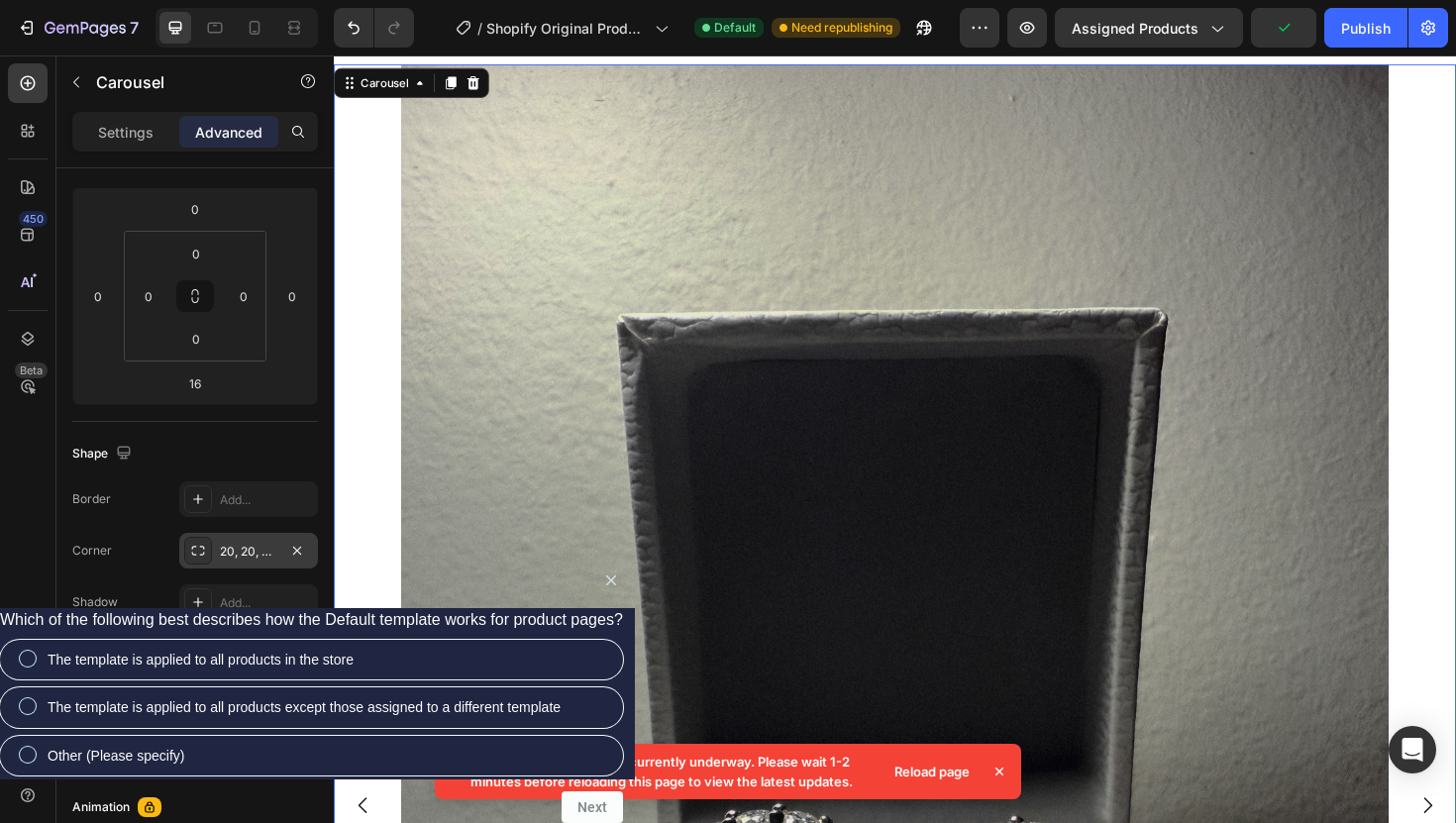 scroll, scrollTop: 0, scrollLeft: 0, axis: both 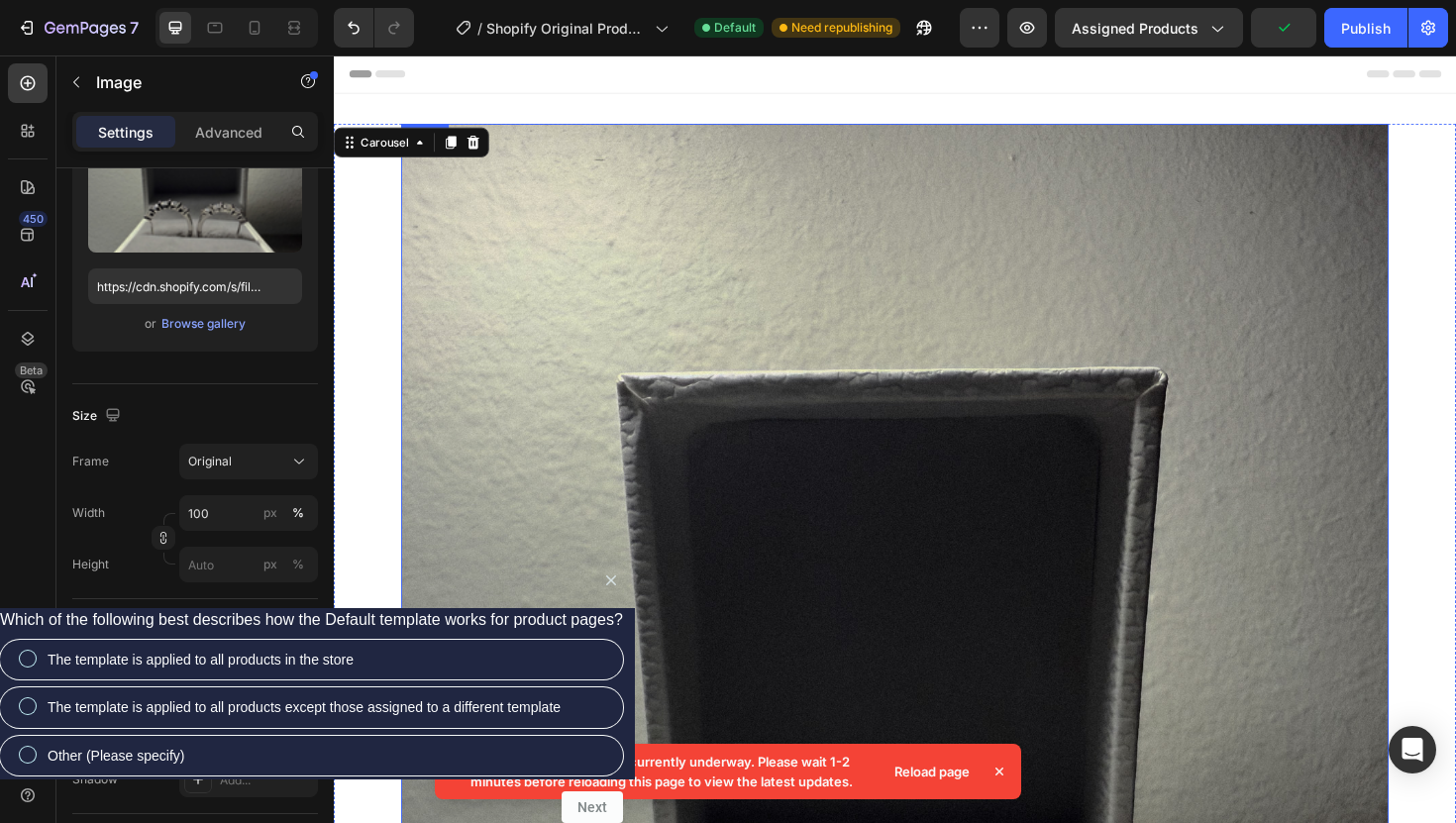 click at bounding box center (928, 864) 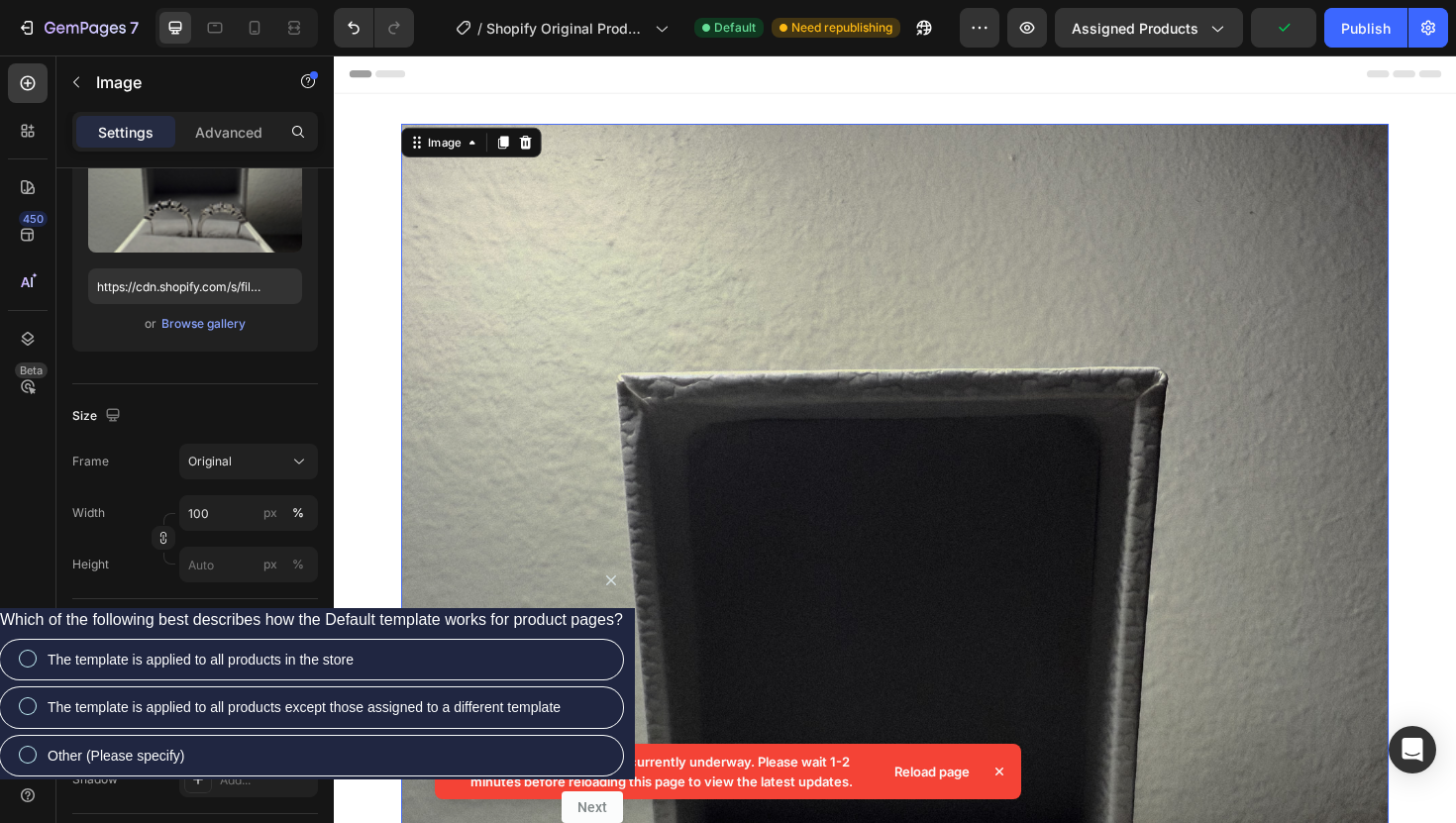 scroll, scrollTop: 0, scrollLeft: 0, axis: both 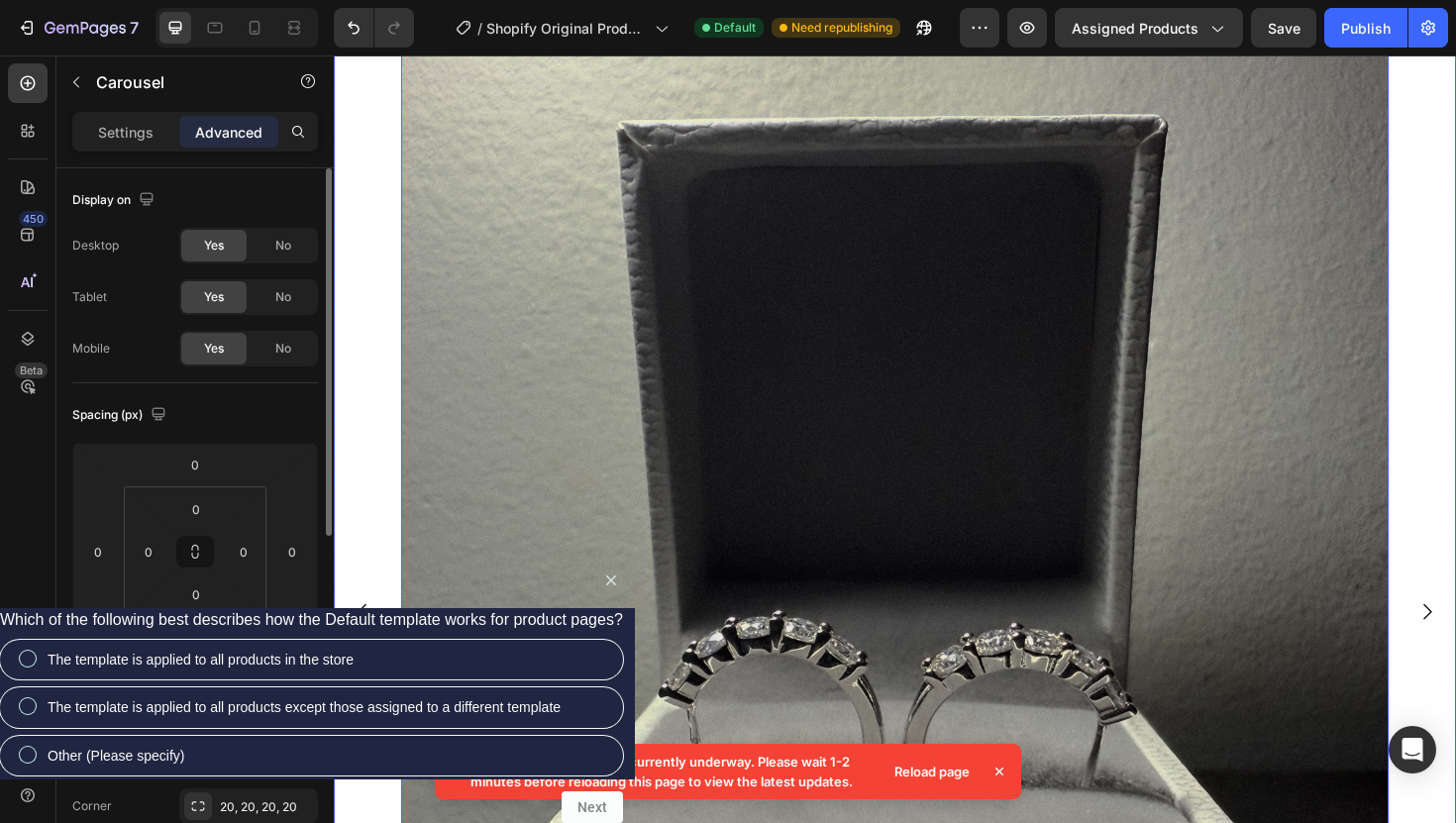 click on "Image   0 Image Image" at bounding box center [928, 645] 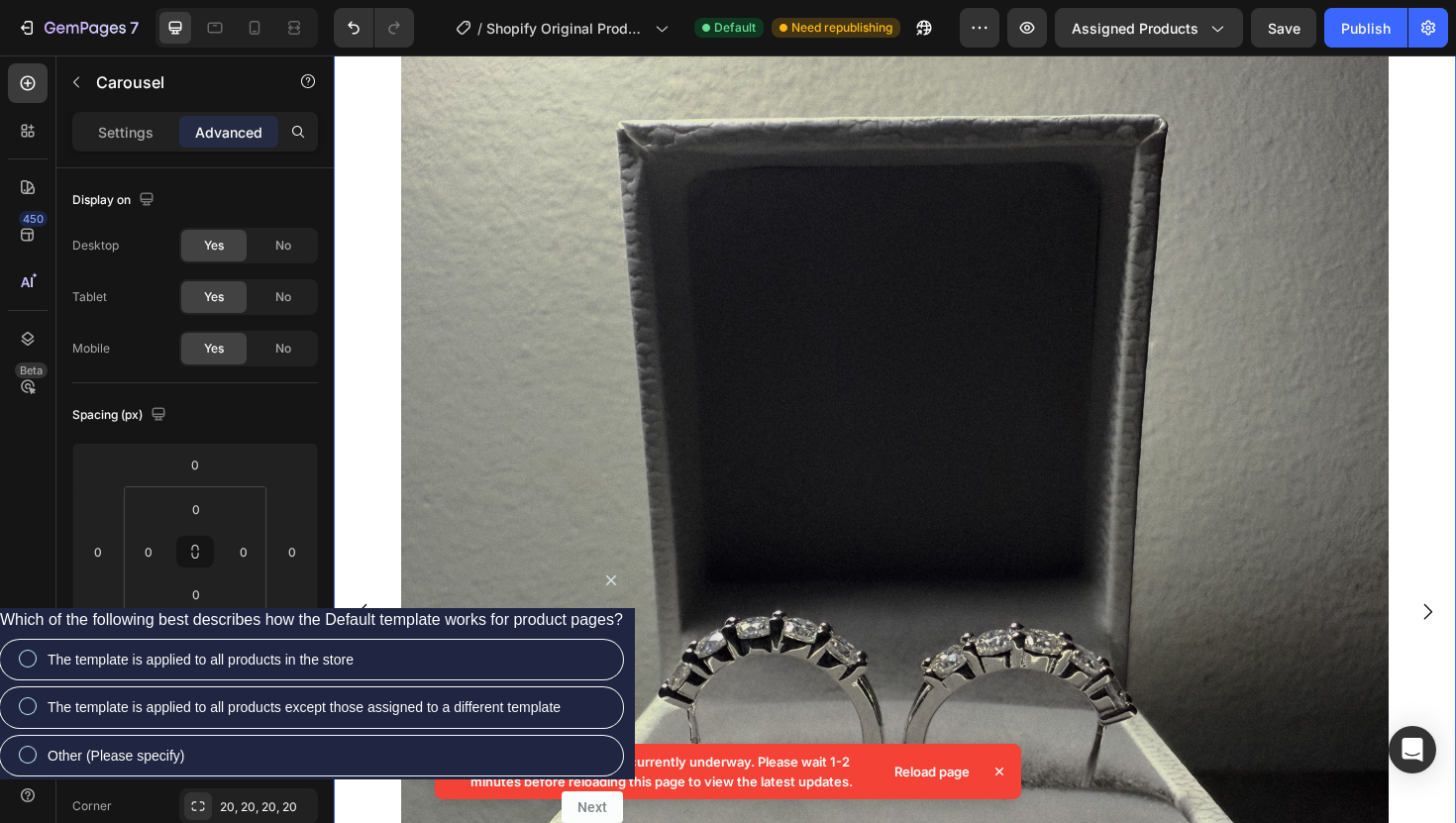 click 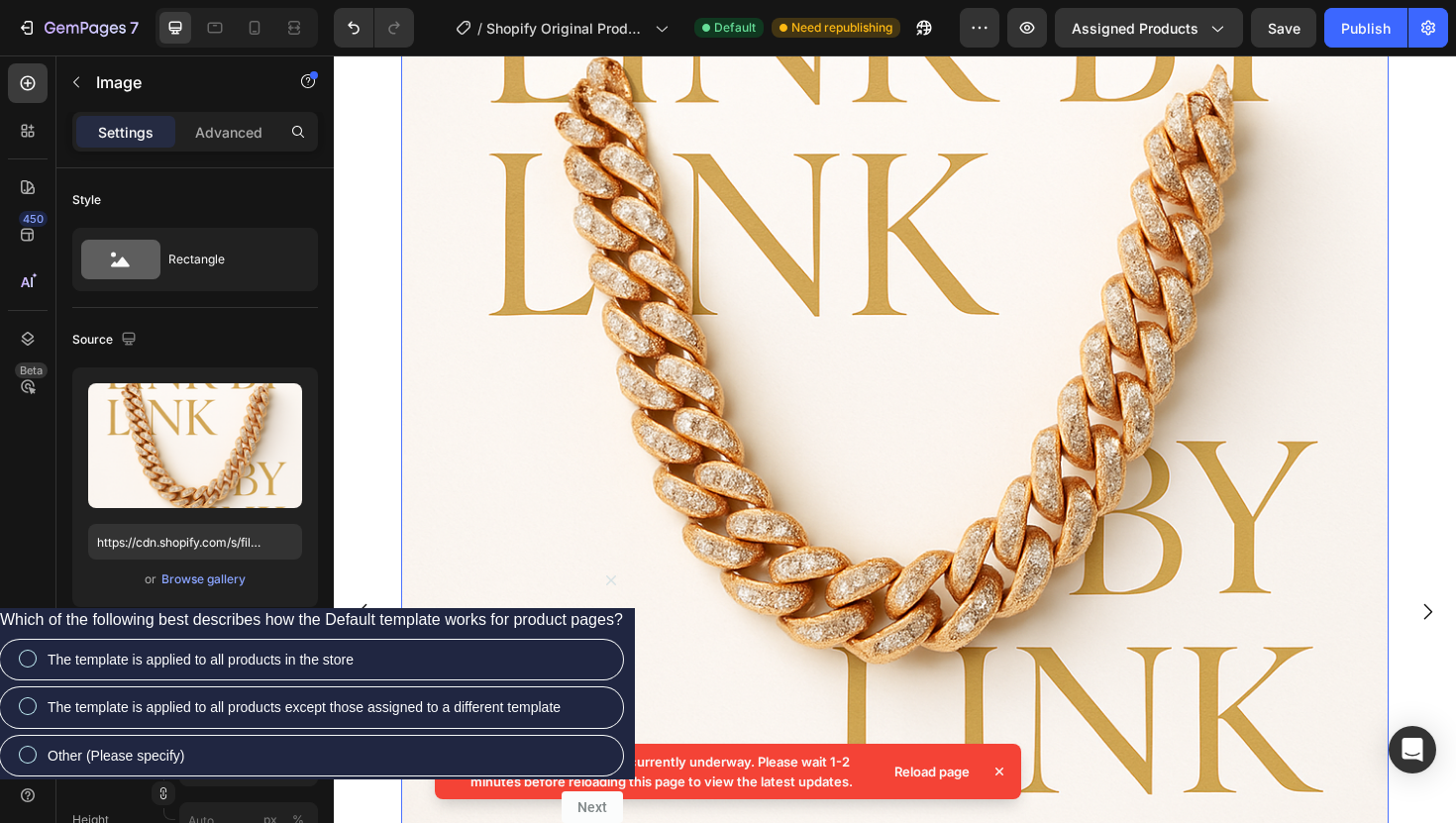 click at bounding box center (928, 383) 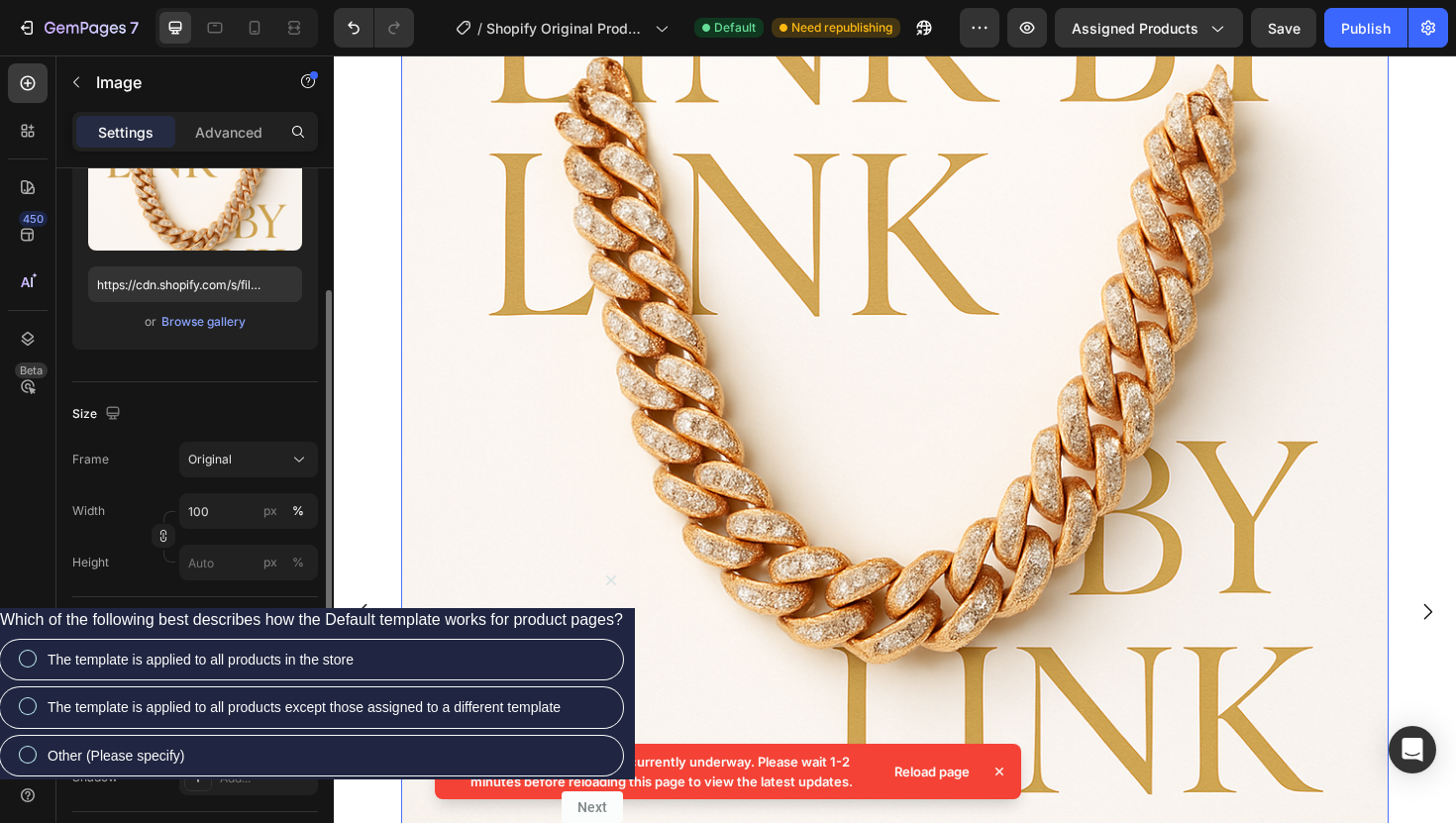 scroll, scrollTop: 418, scrollLeft: 0, axis: vertical 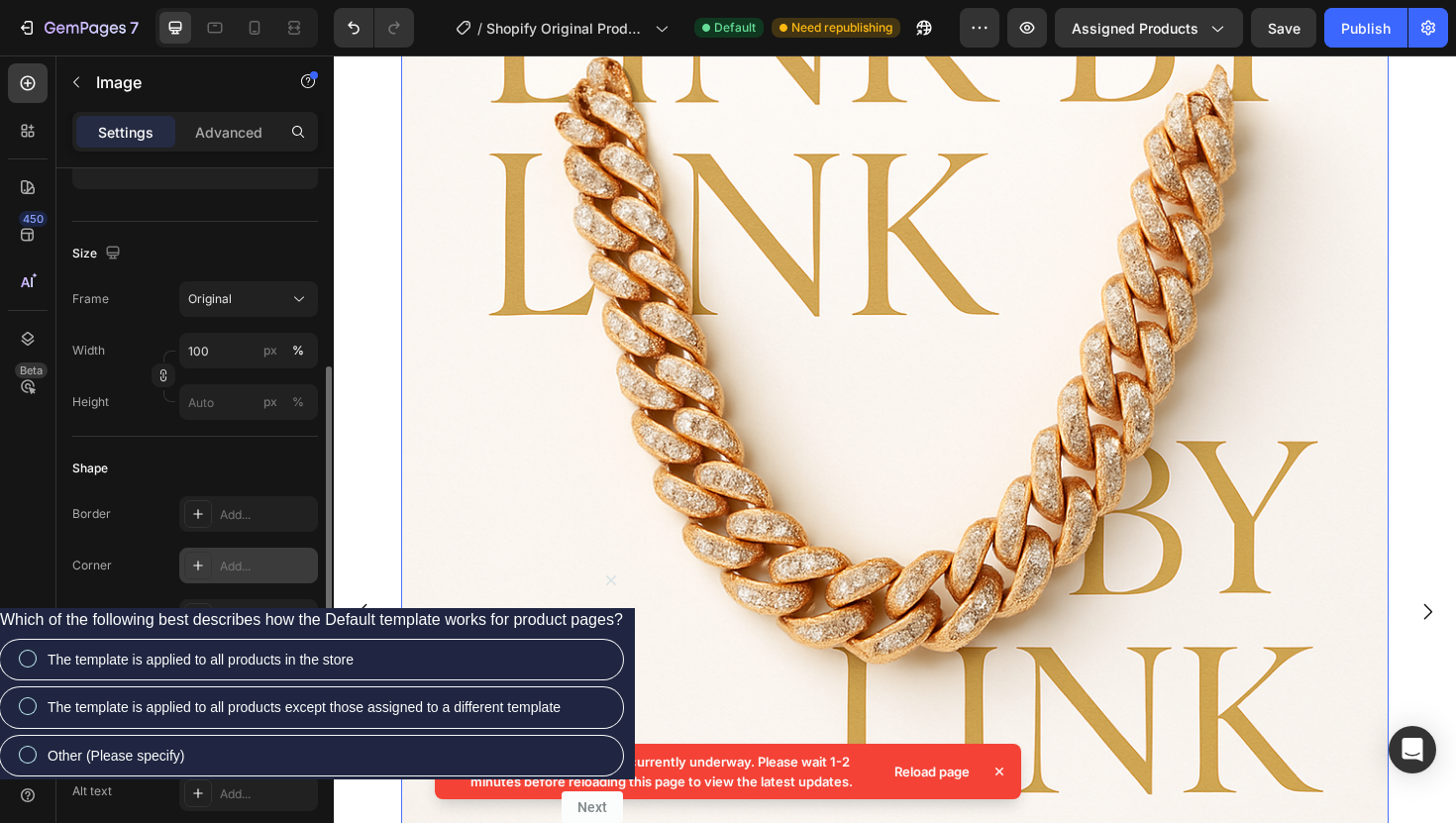 click on "Add..." at bounding box center [266, 566] 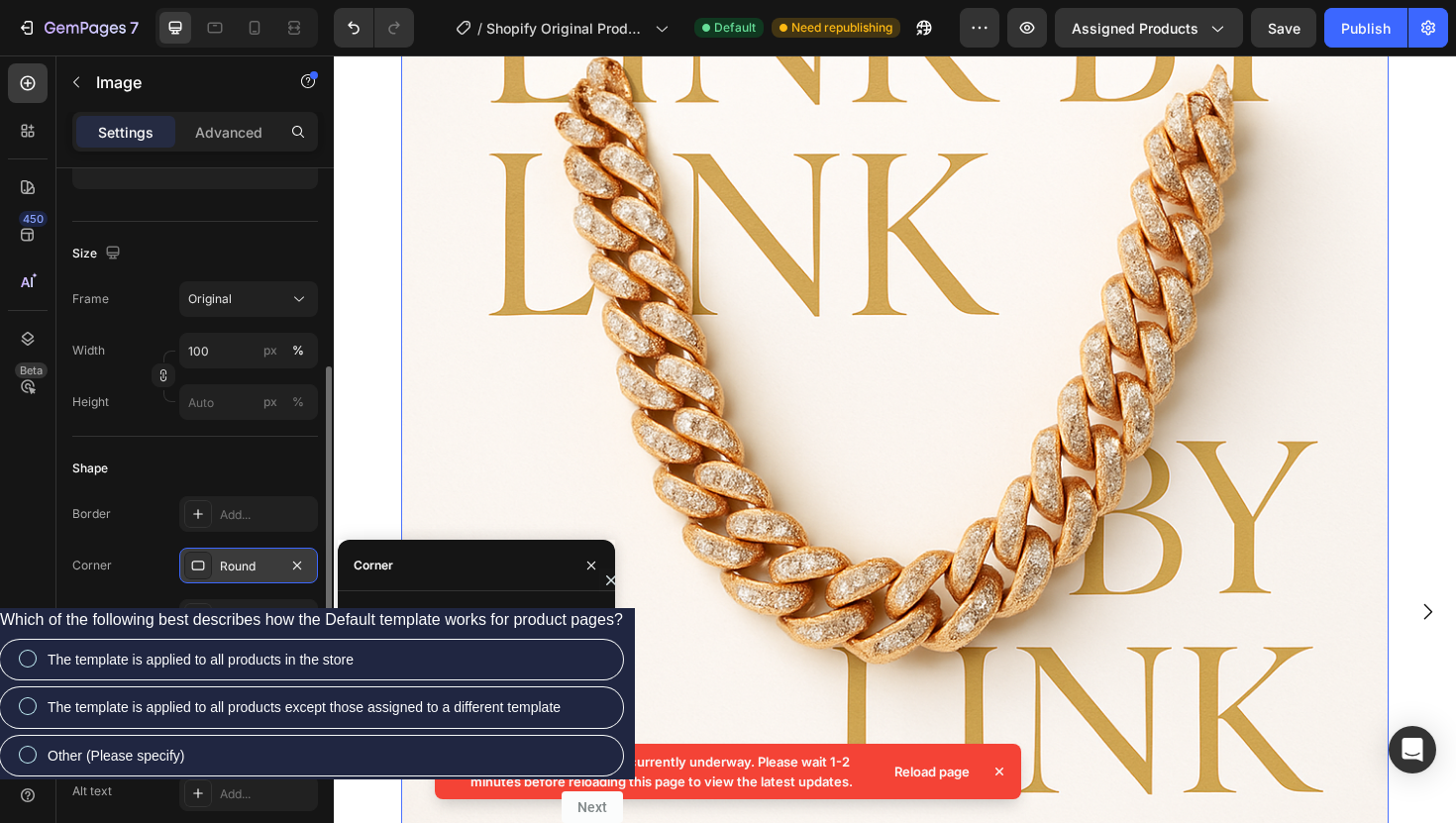 type on "20" 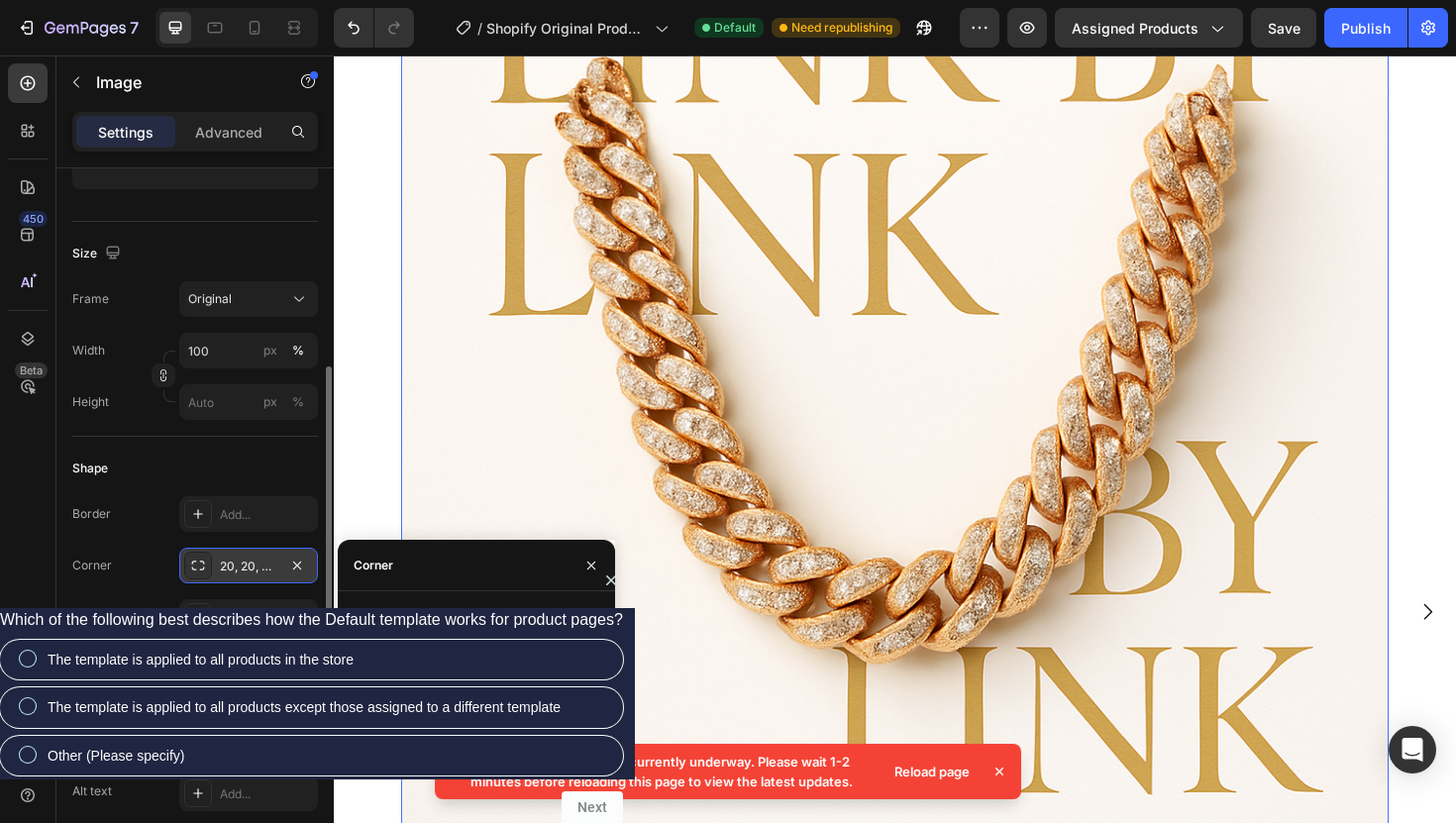 click on "Shape Border Add... Corner 20, 20, 20, 20 Shadow Add..." 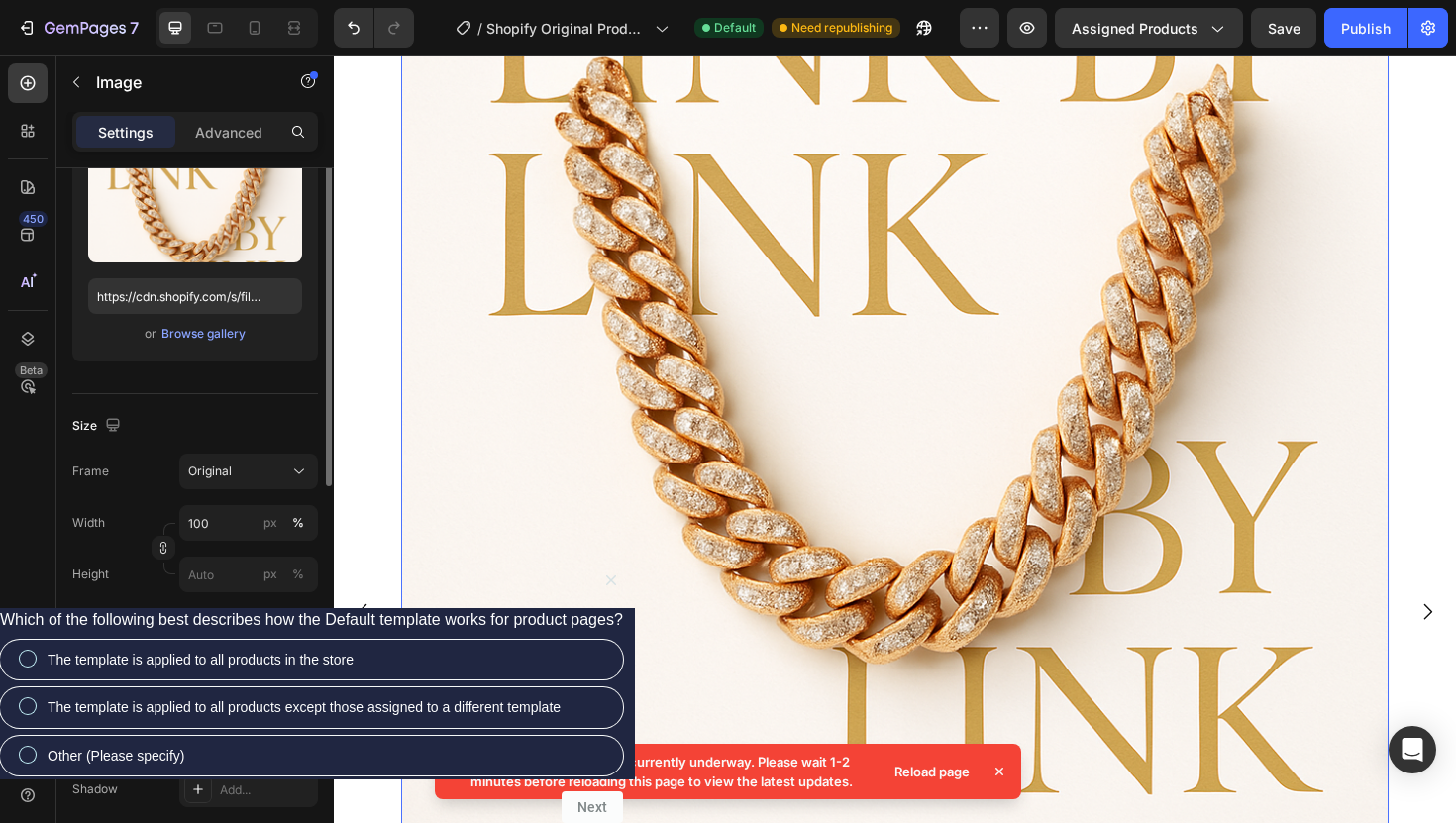 scroll, scrollTop: 154, scrollLeft: 0, axis: vertical 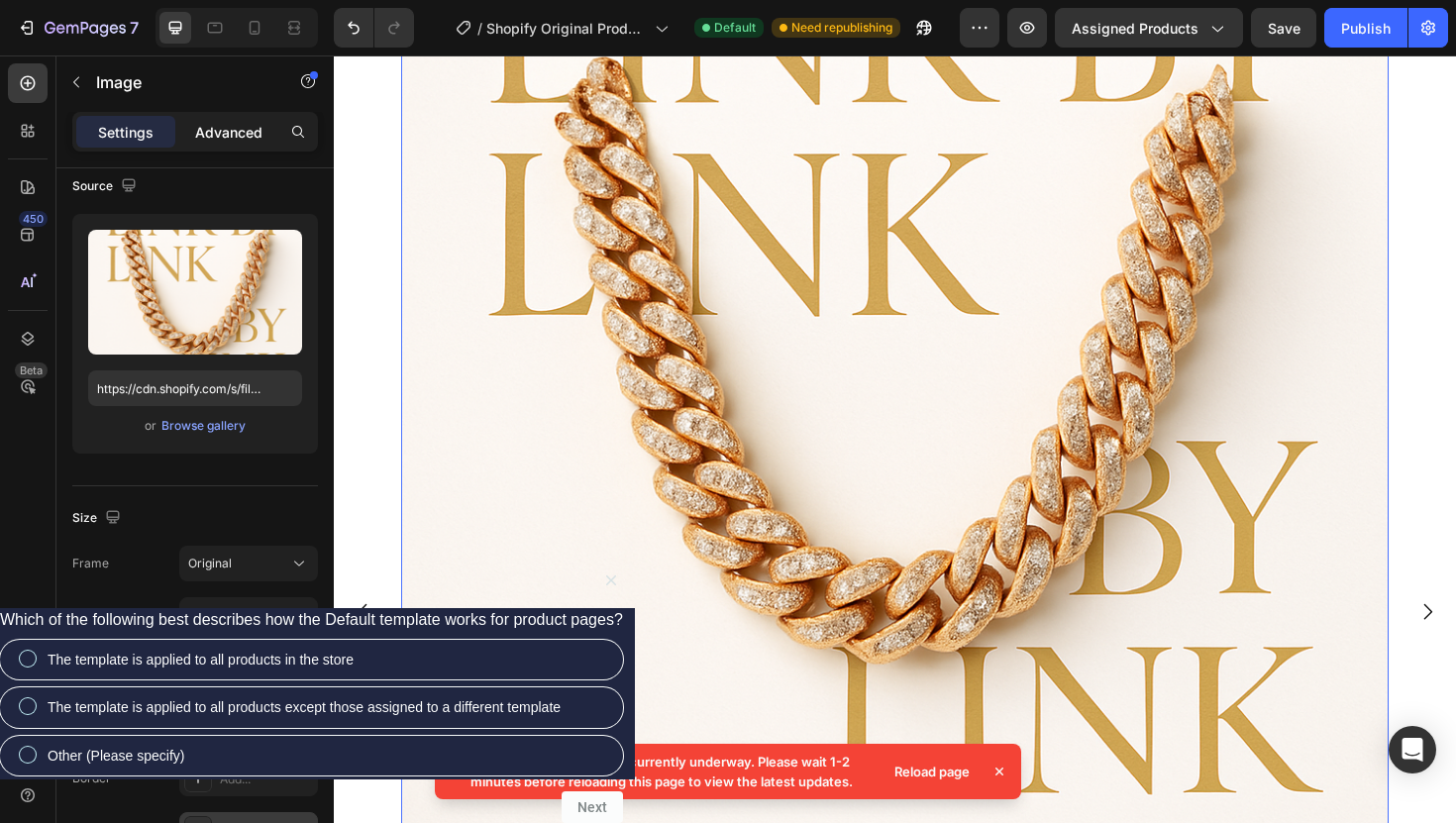 click on "Advanced" at bounding box center [229, 132] 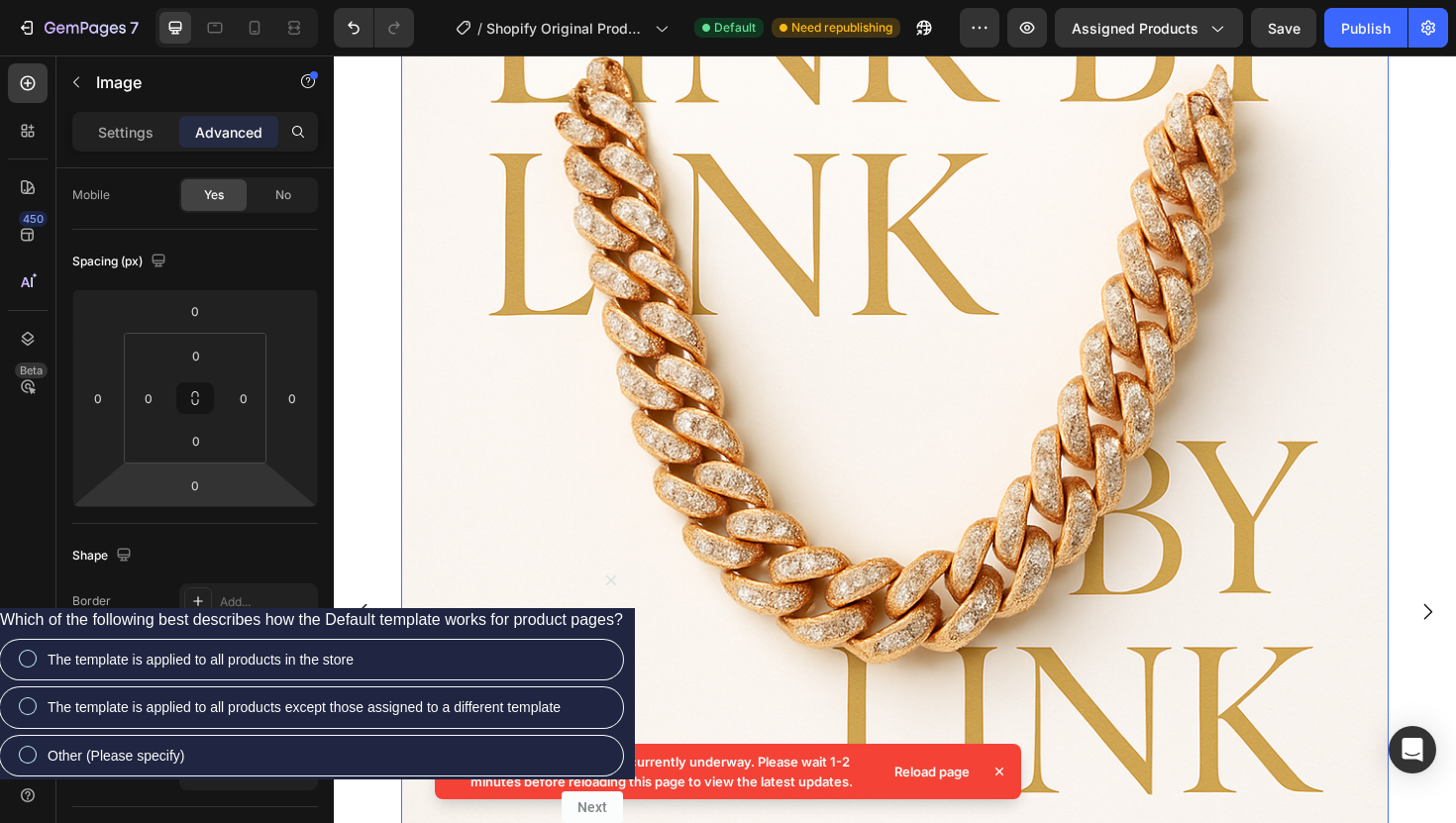 click on "Add..." at bounding box center (266, 654) 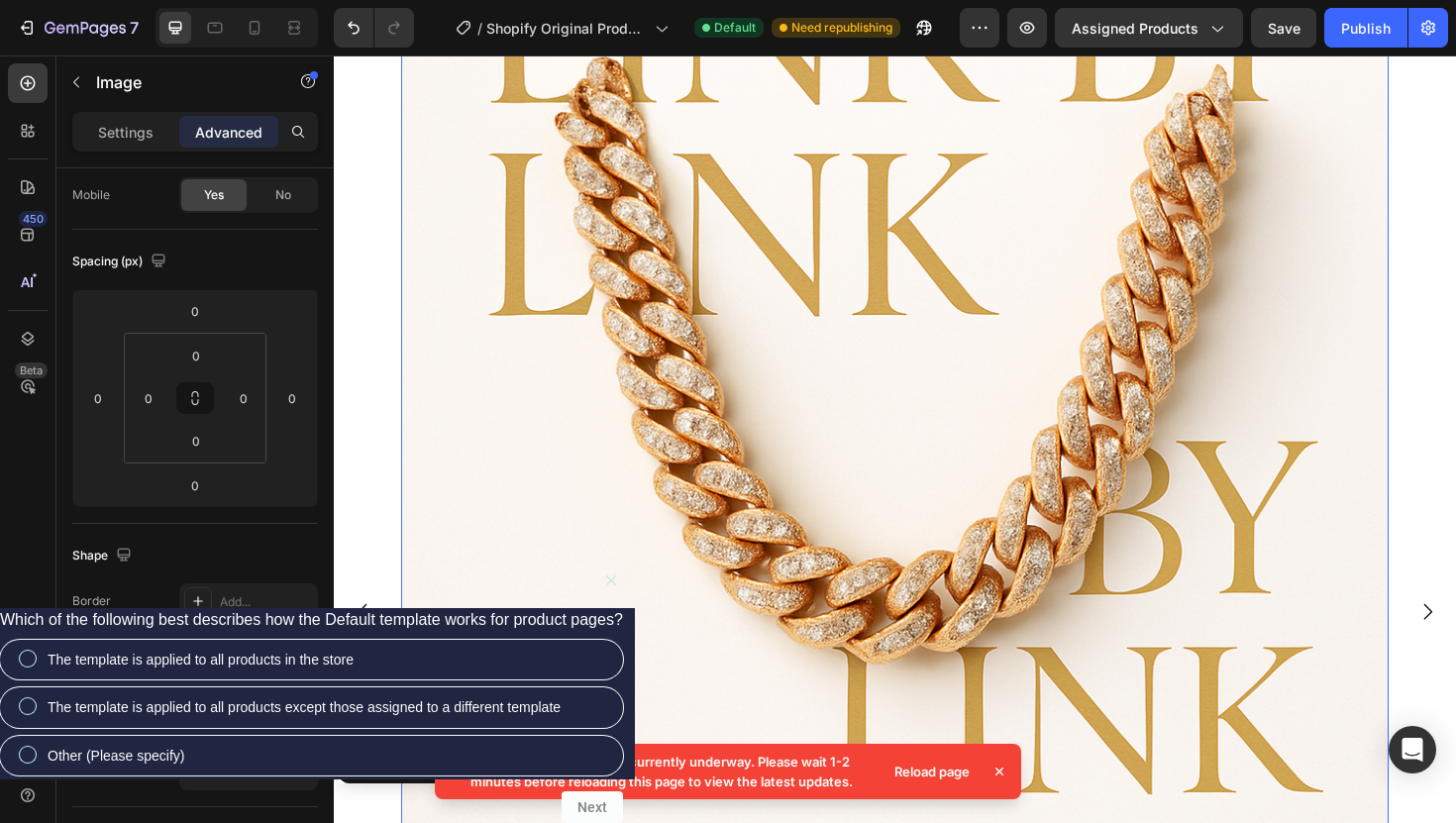 type on "20" 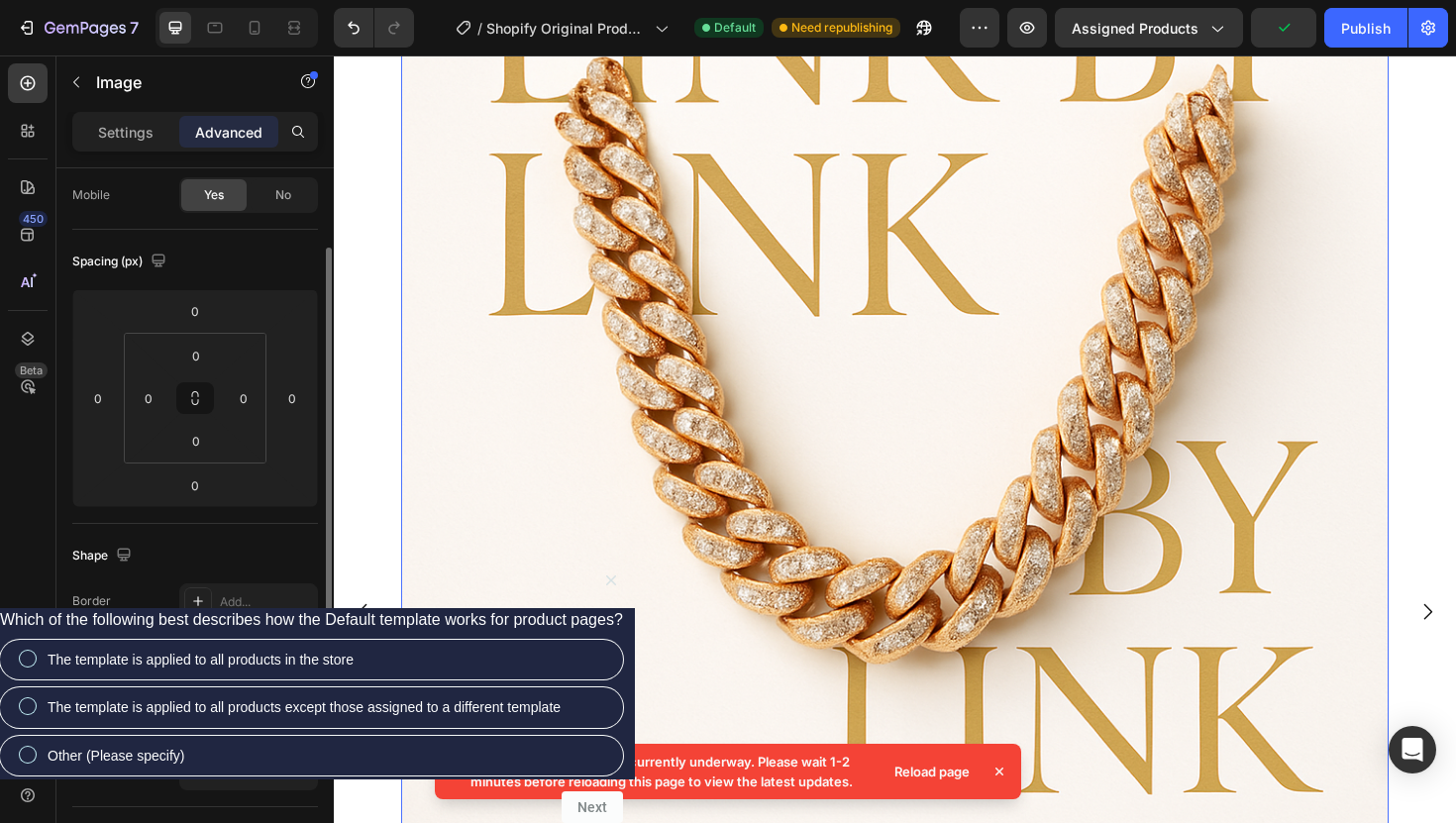 click on "Spacing (px) 0 0 0 0 0 0 0 0" 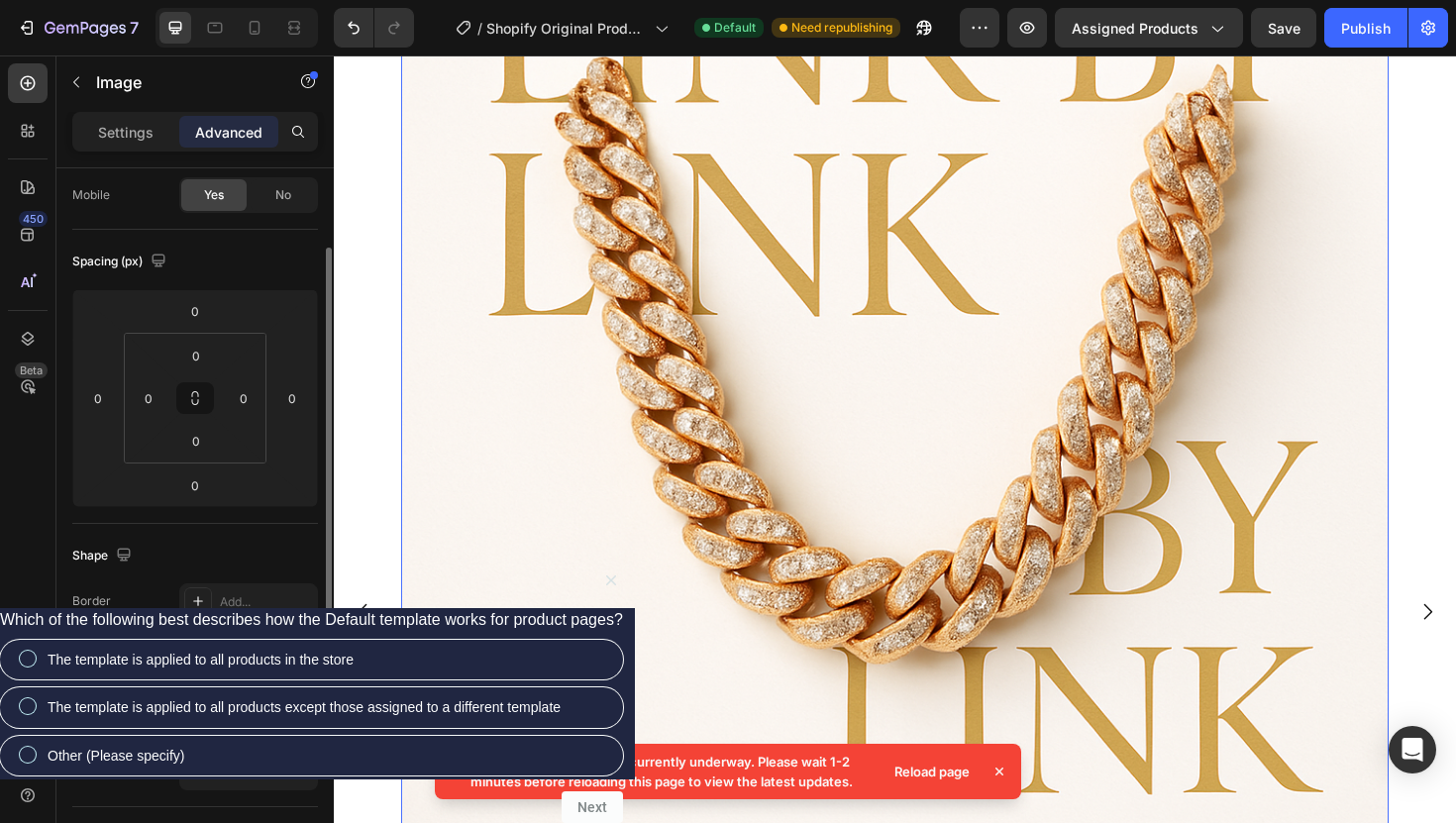 click 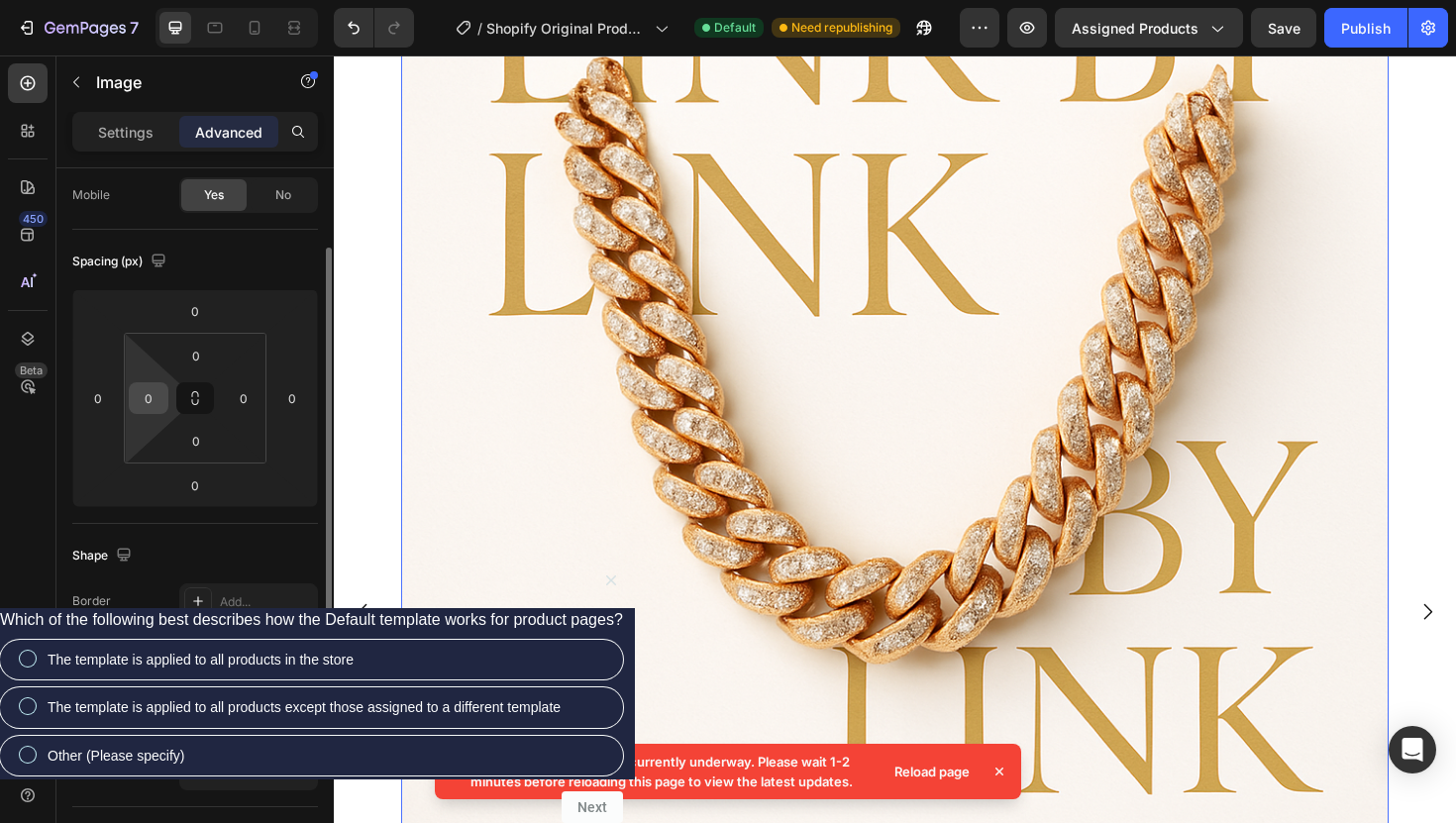 click on "0" at bounding box center [149, 398] 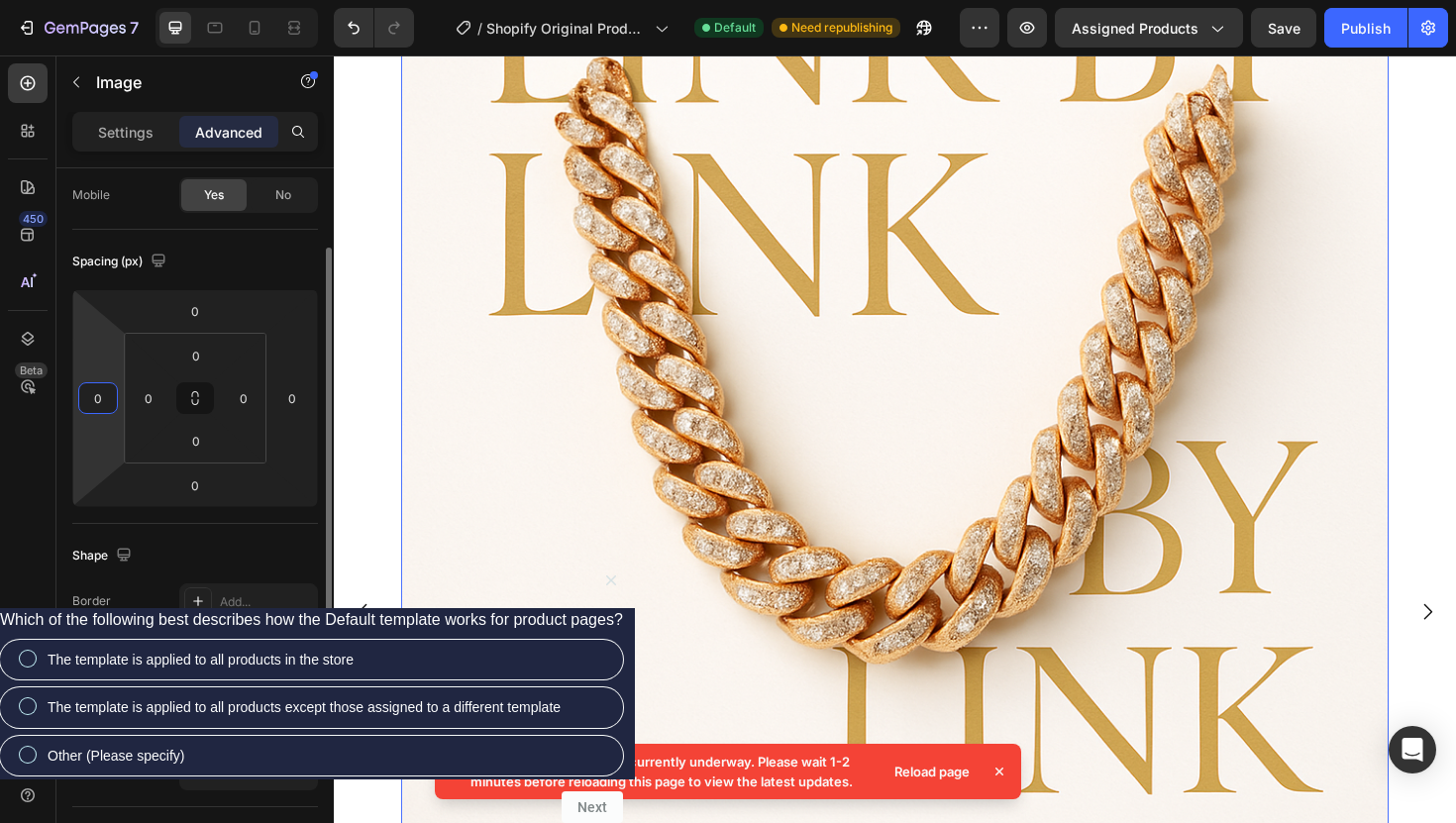 click on "0" at bounding box center [98, 398] 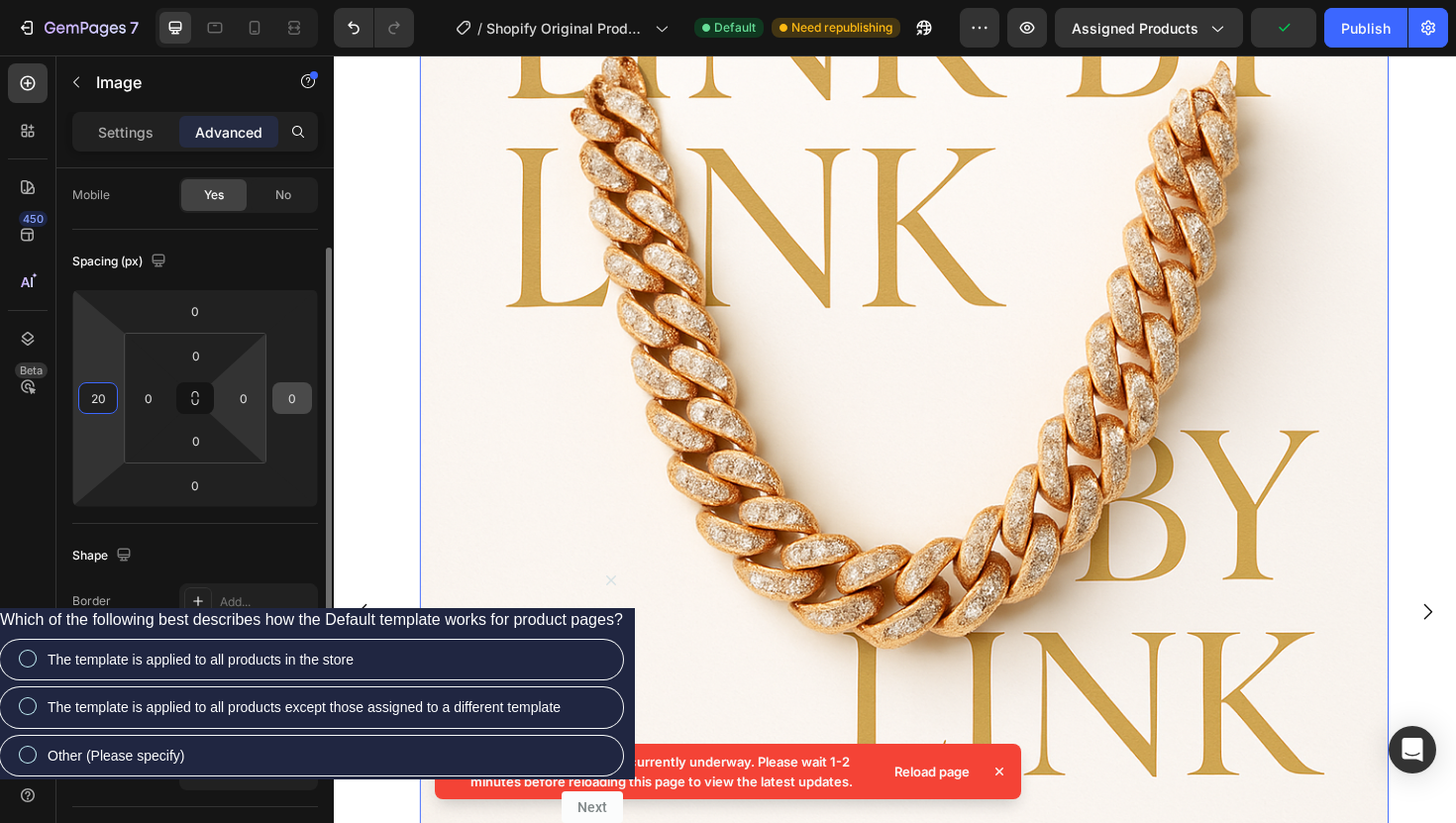 type on "20" 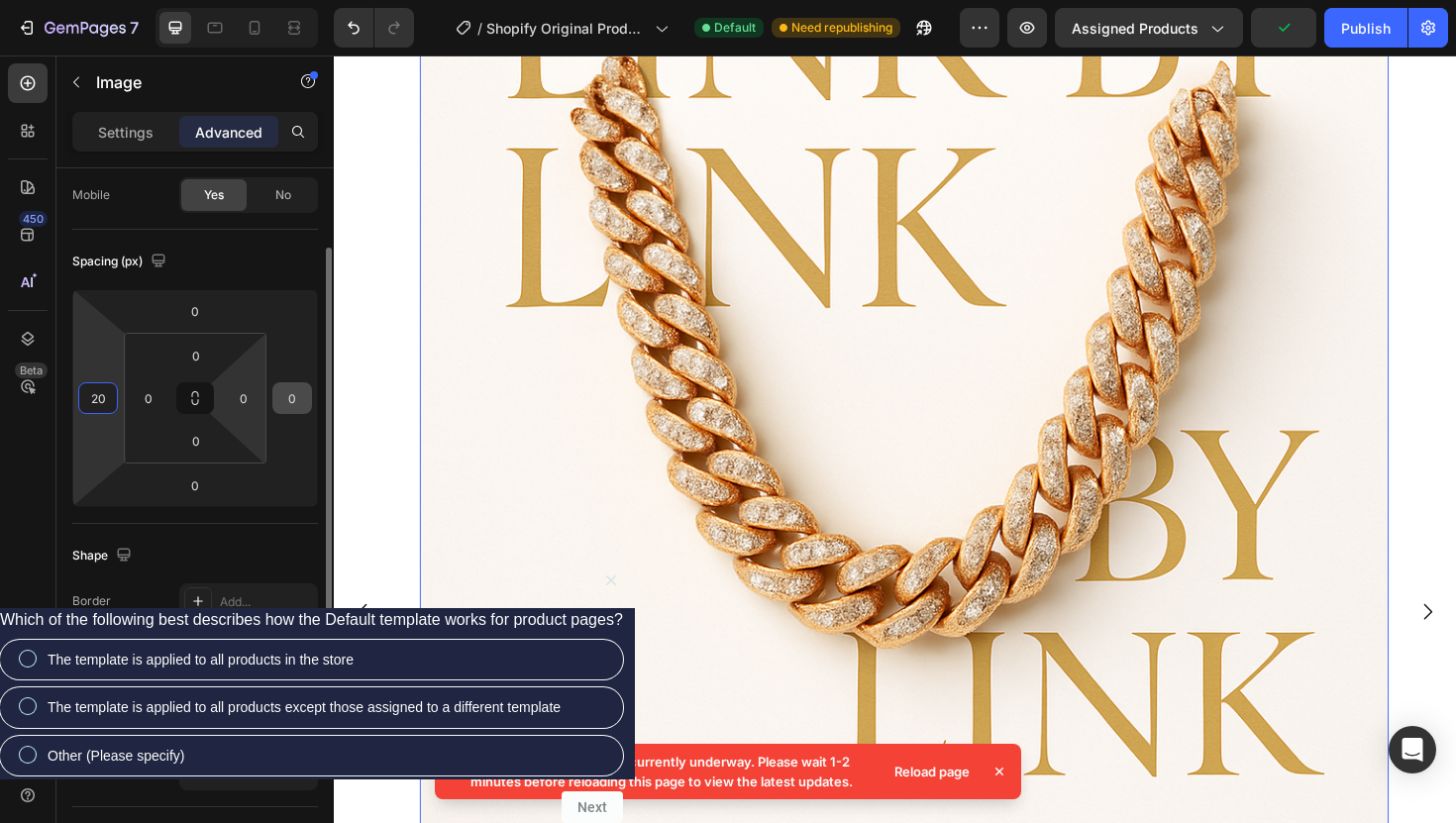 click on "0" at bounding box center [292, 398] 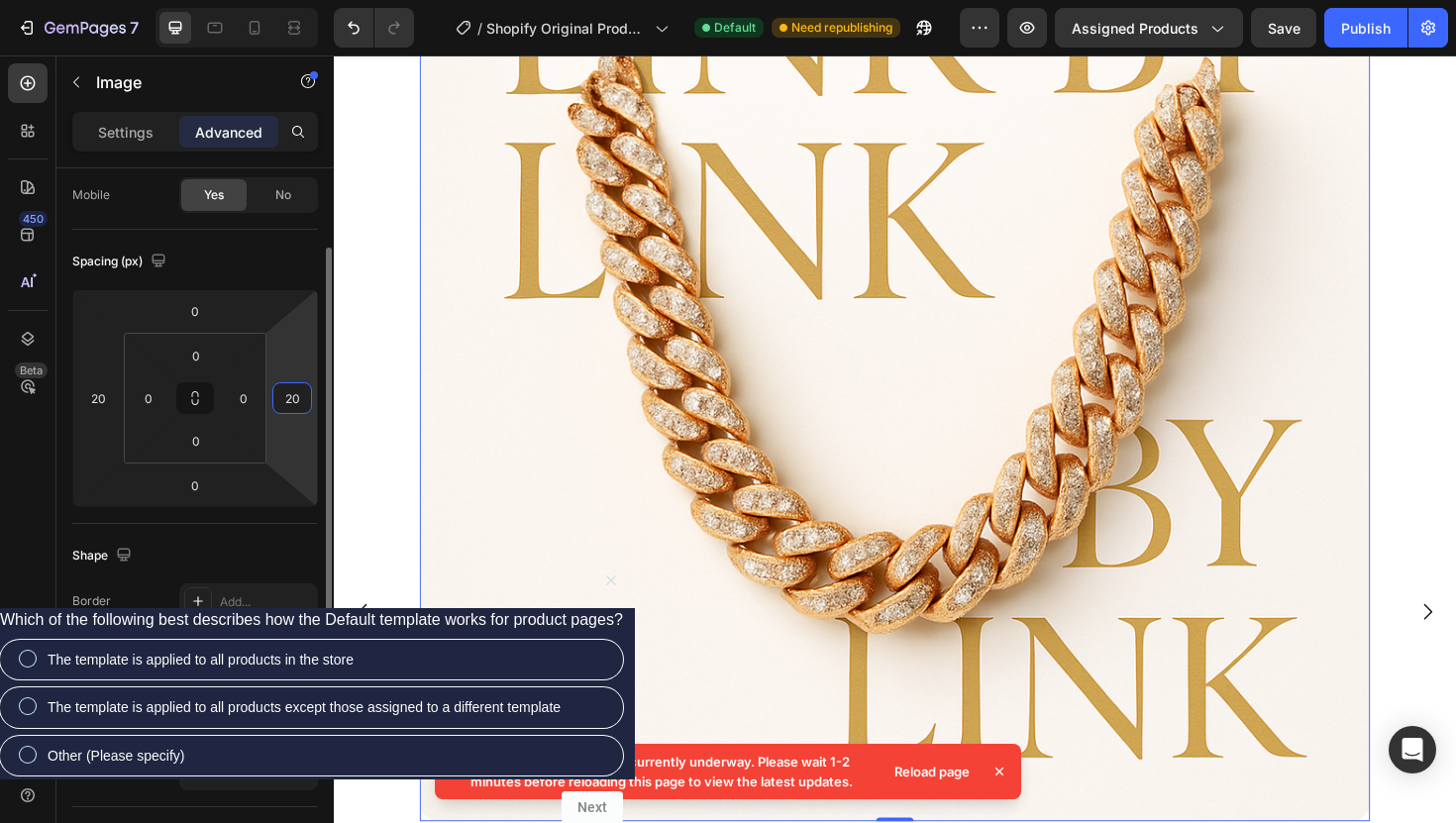 type on "20" 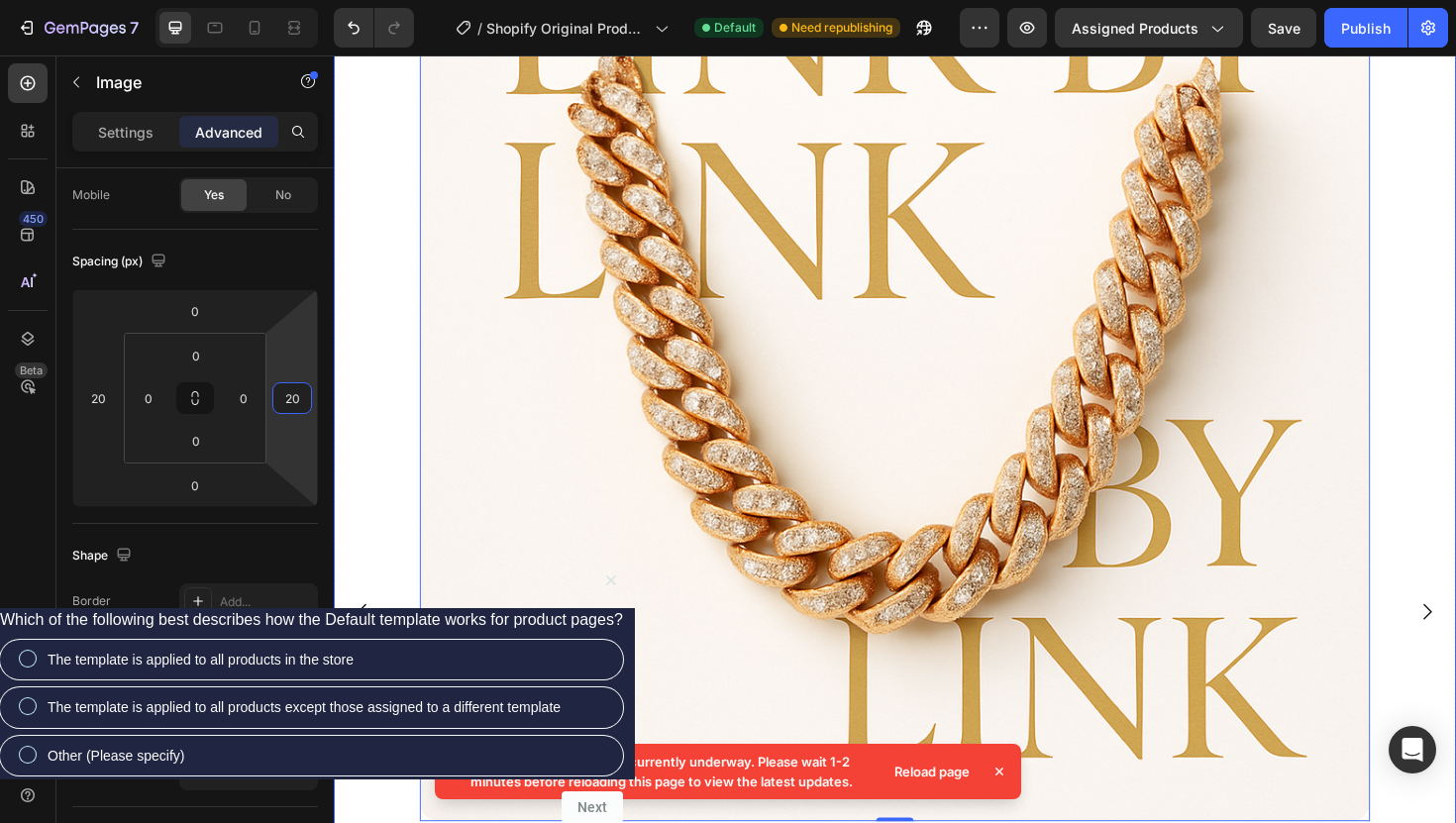 click on "Image Image Image   0" at bounding box center [928, 645] 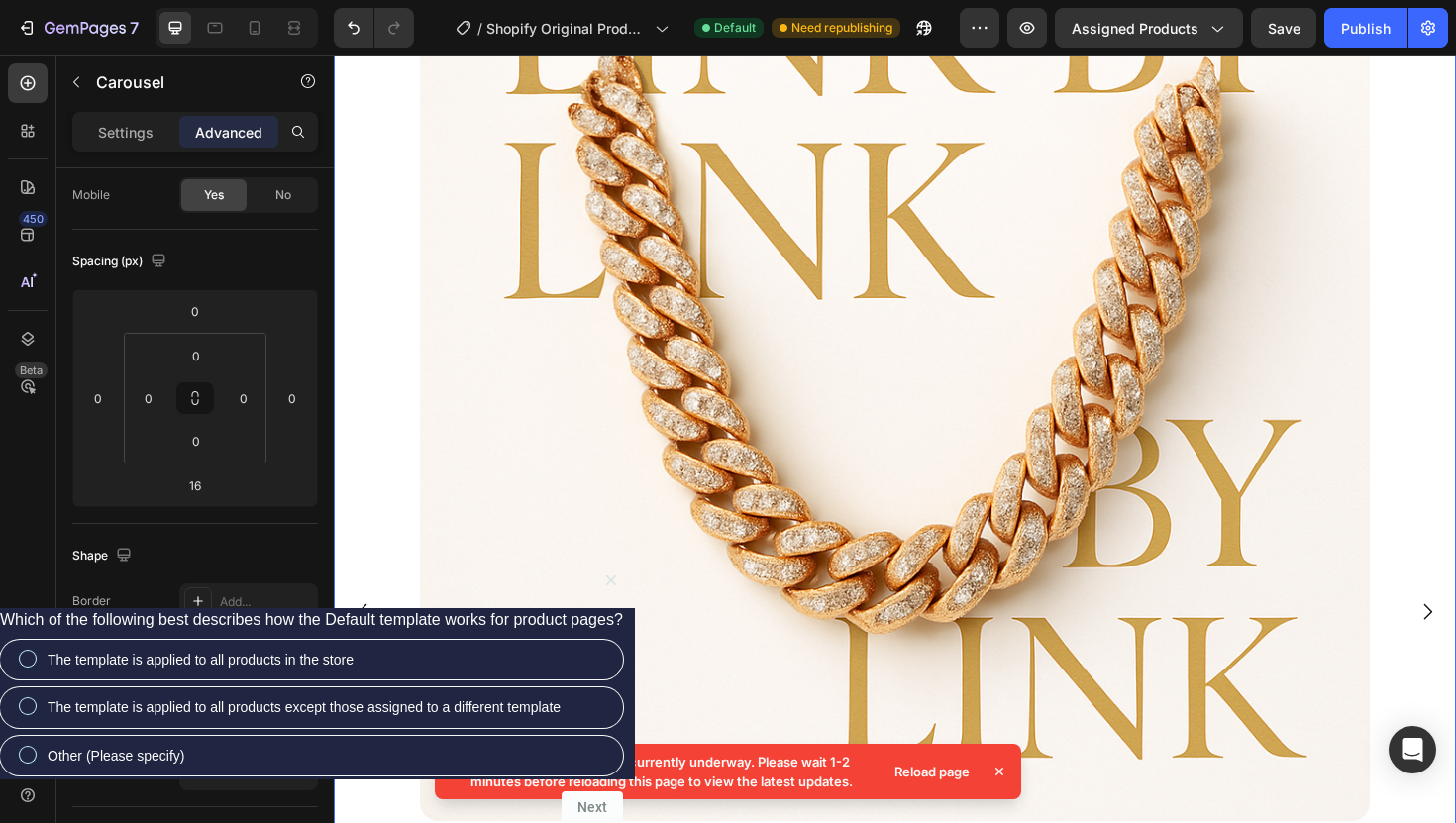 scroll, scrollTop: 0, scrollLeft: 0, axis: both 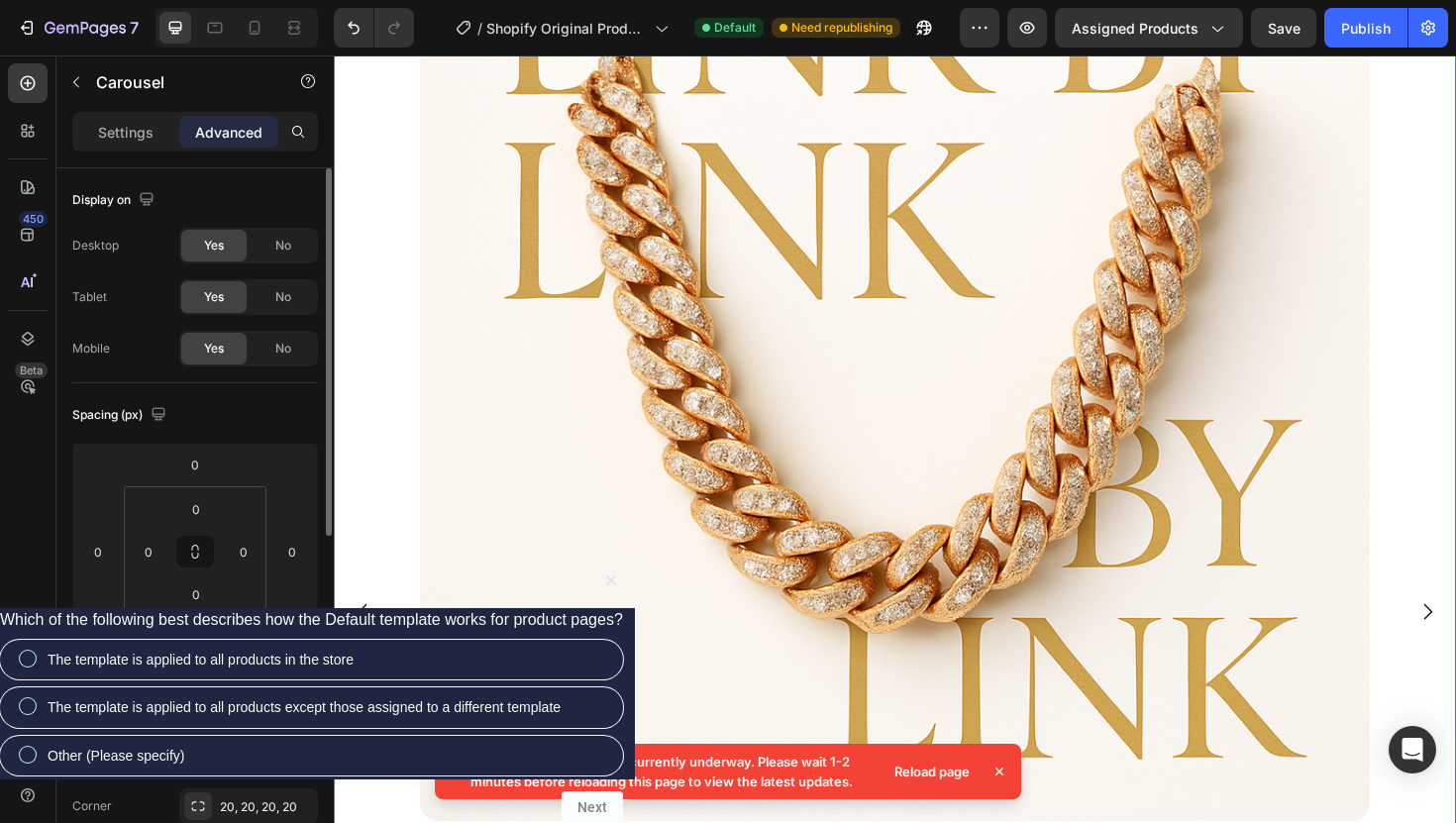 click 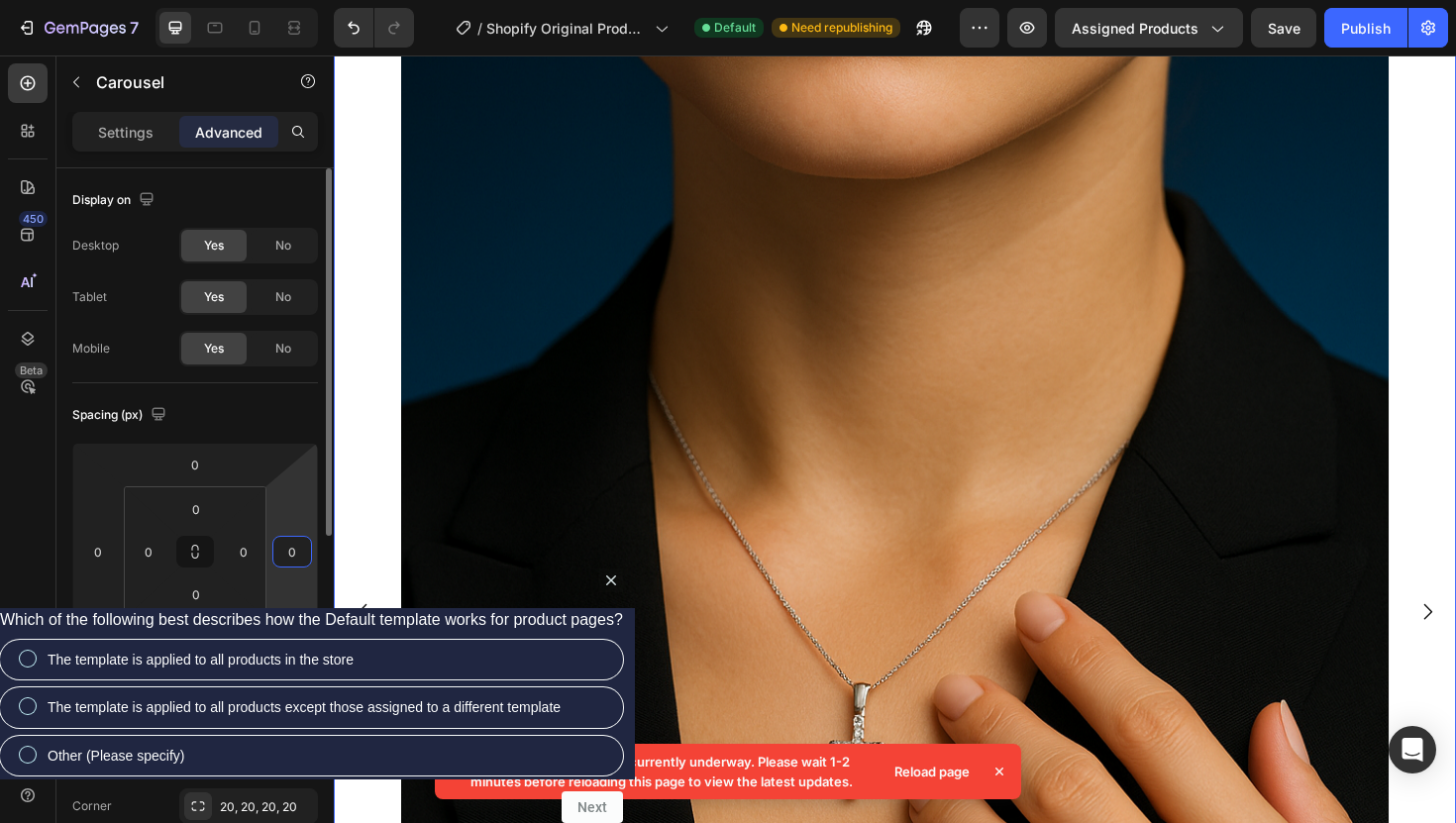 click on "0" at bounding box center [292, 552] 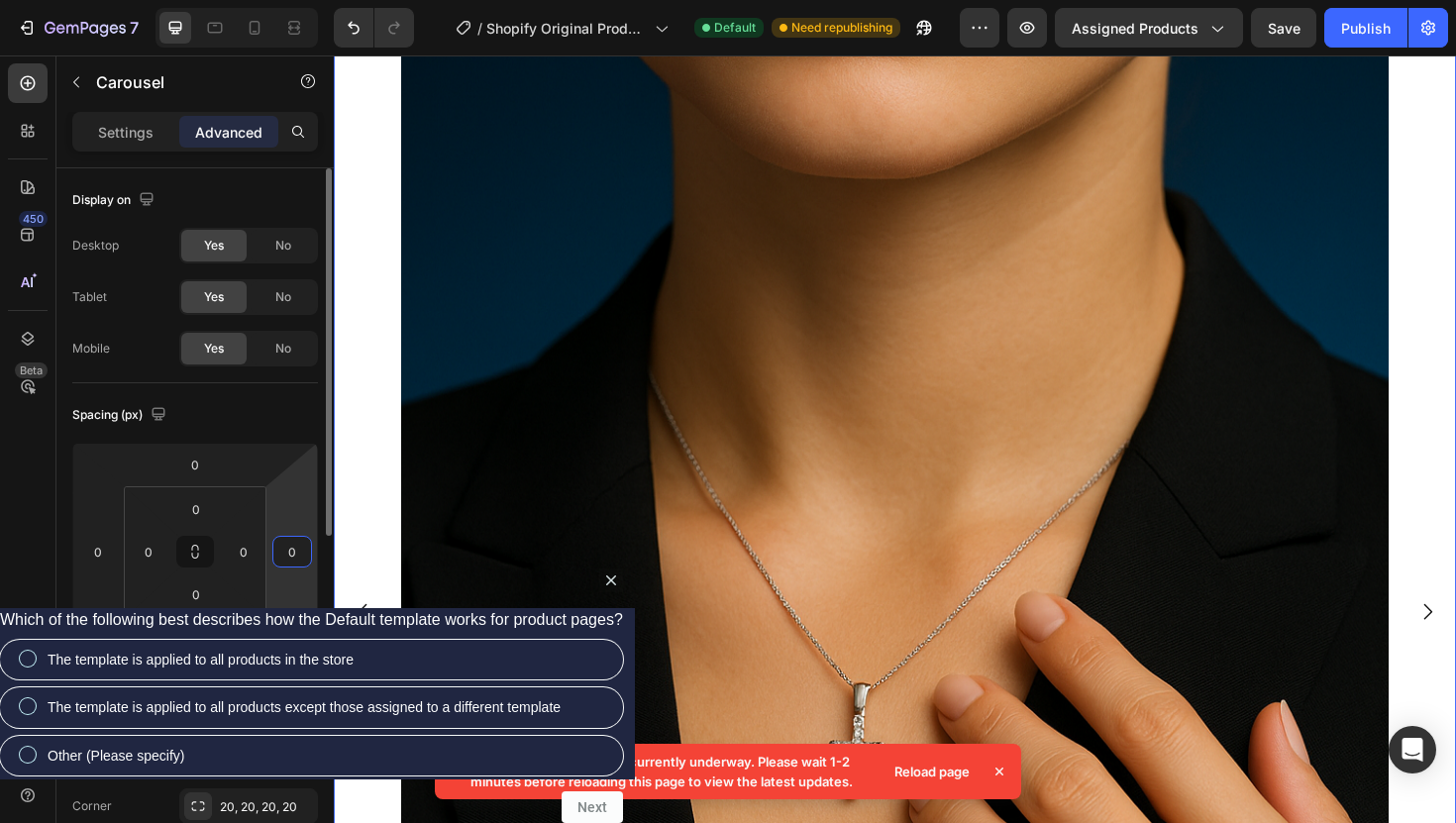 click on "0" at bounding box center [292, 552] 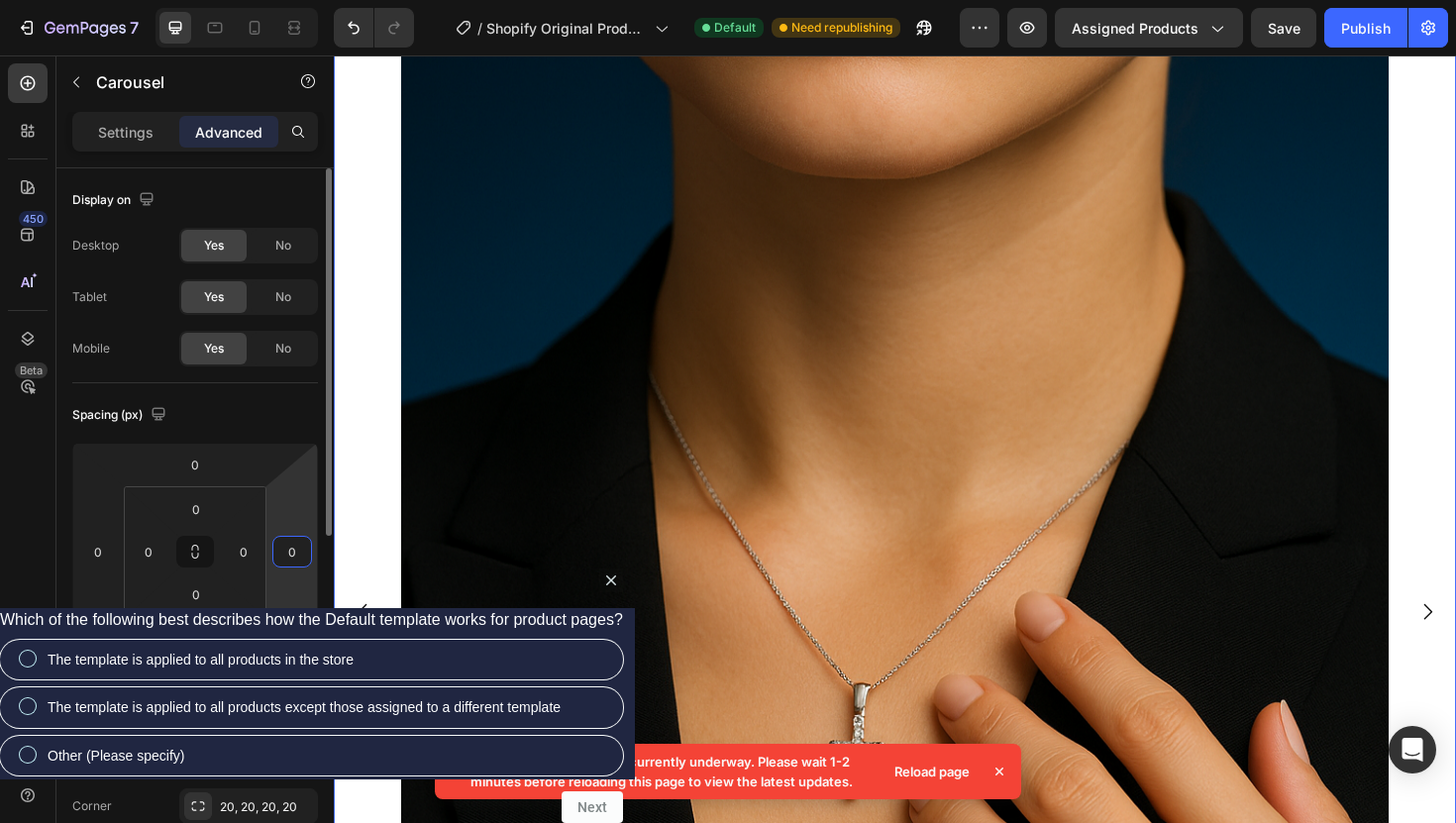 click on "0" at bounding box center (292, 552) 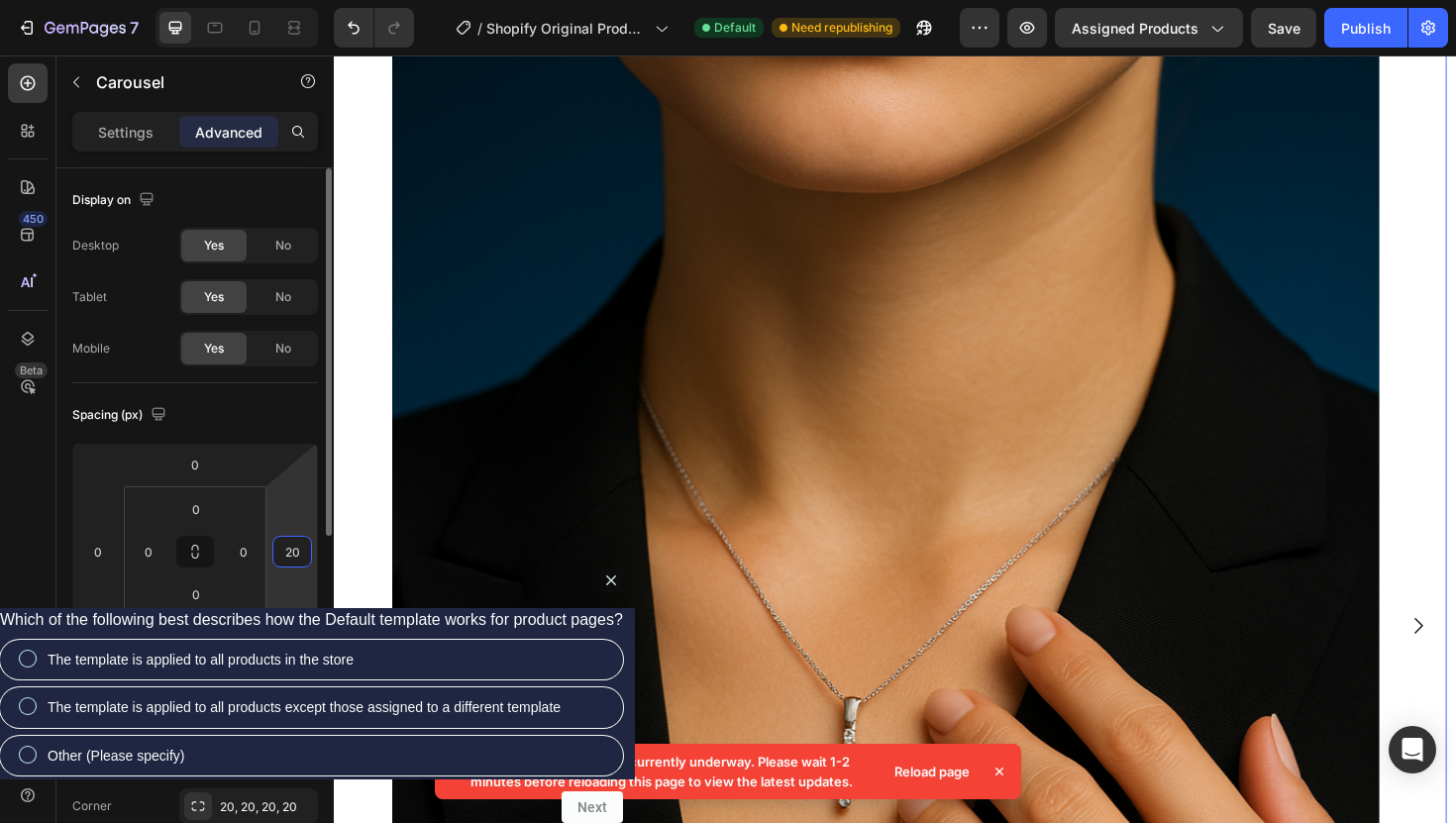 scroll, scrollTop: 267, scrollLeft: 0, axis: vertical 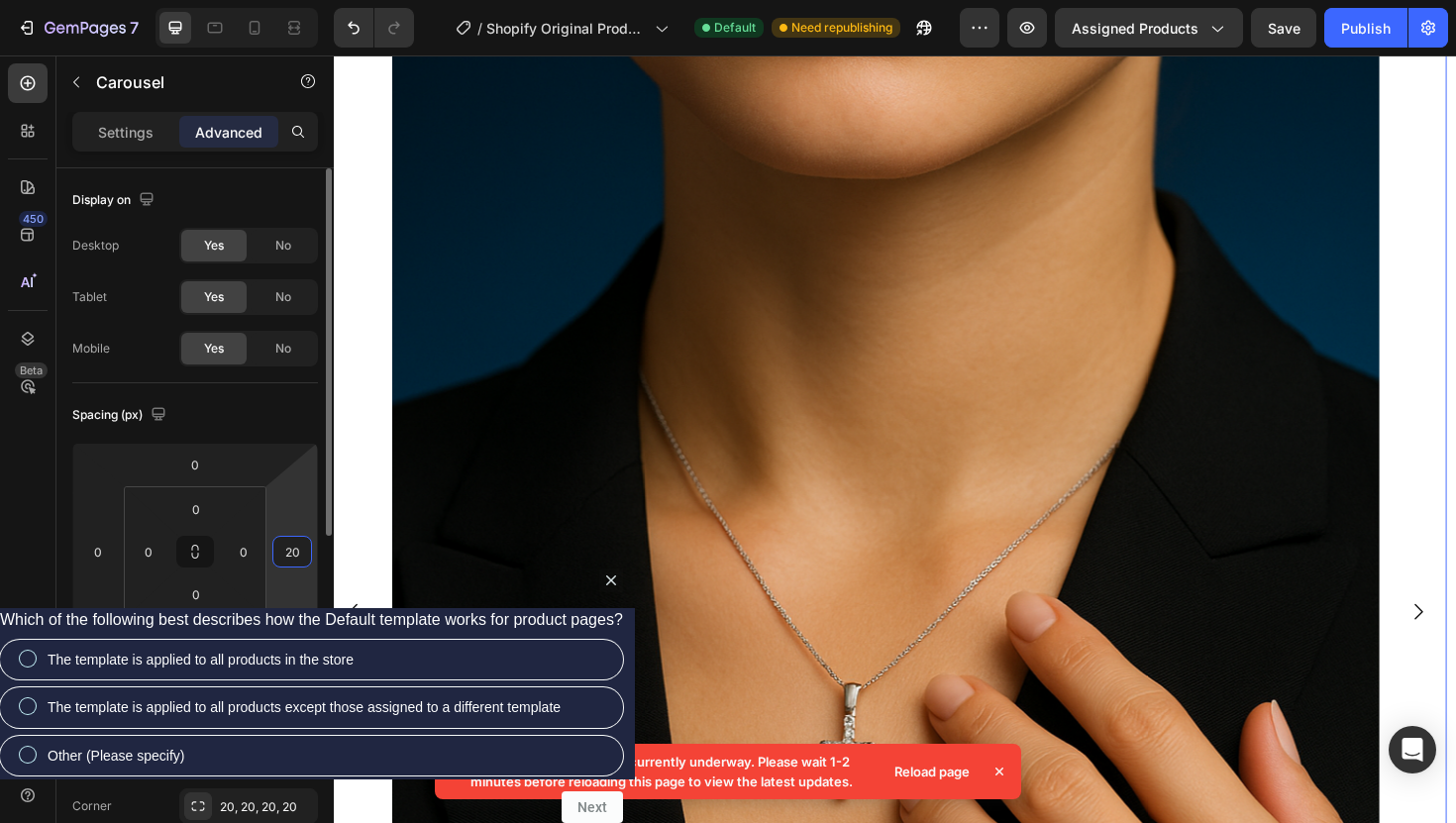 type on "20" 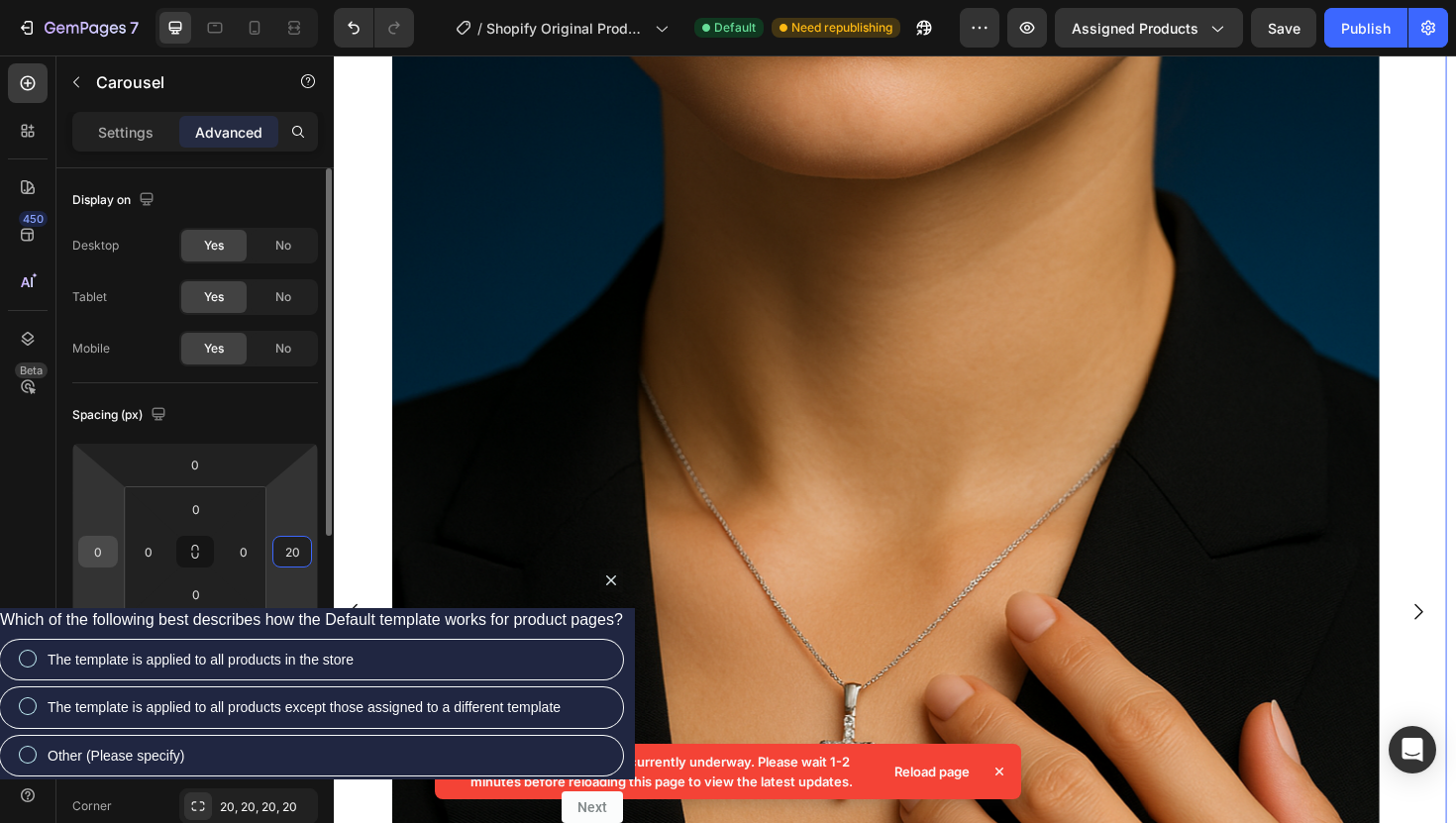 click on "0" at bounding box center (98, 552) 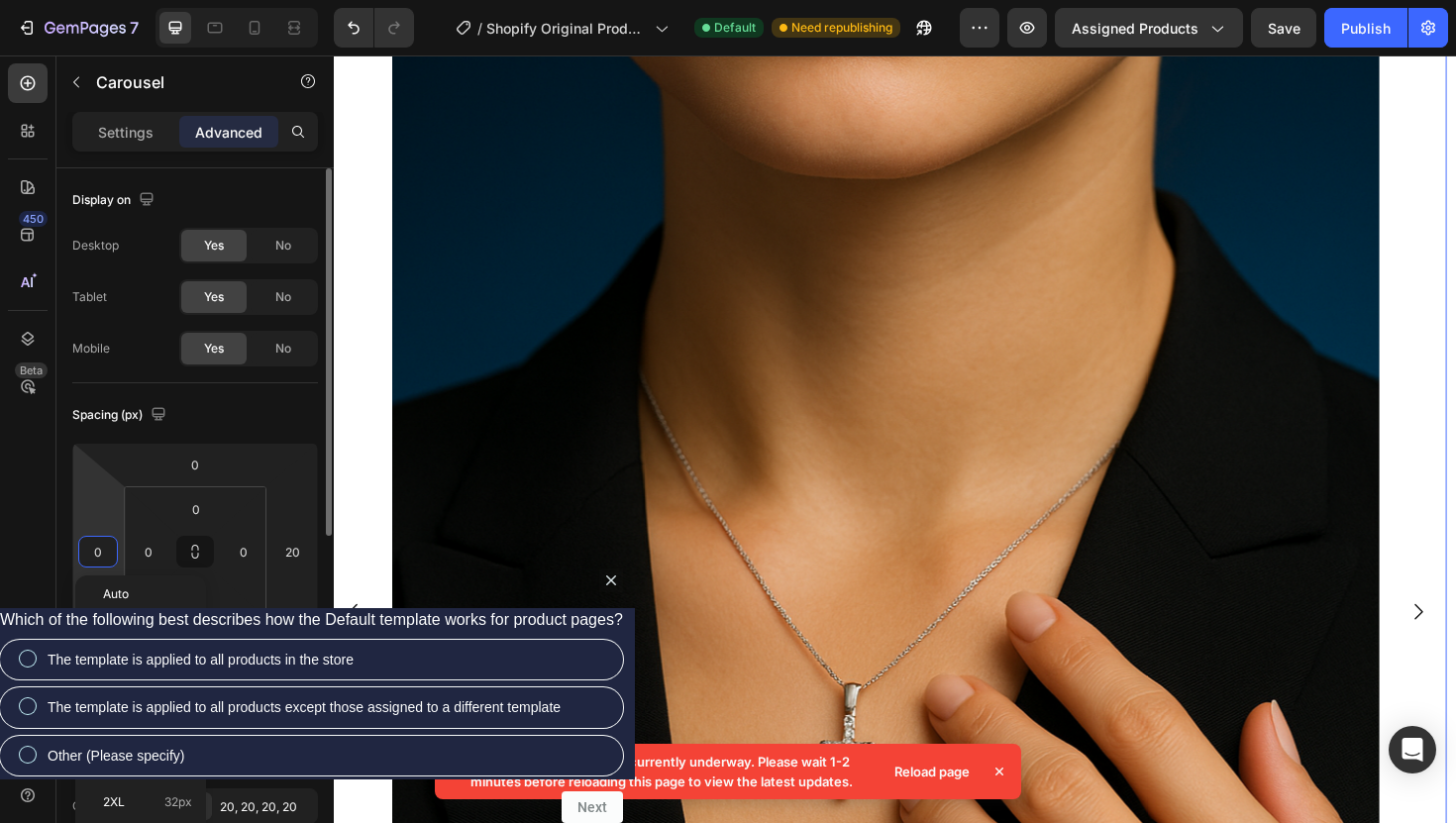 click on "0" at bounding box center [98, 552] 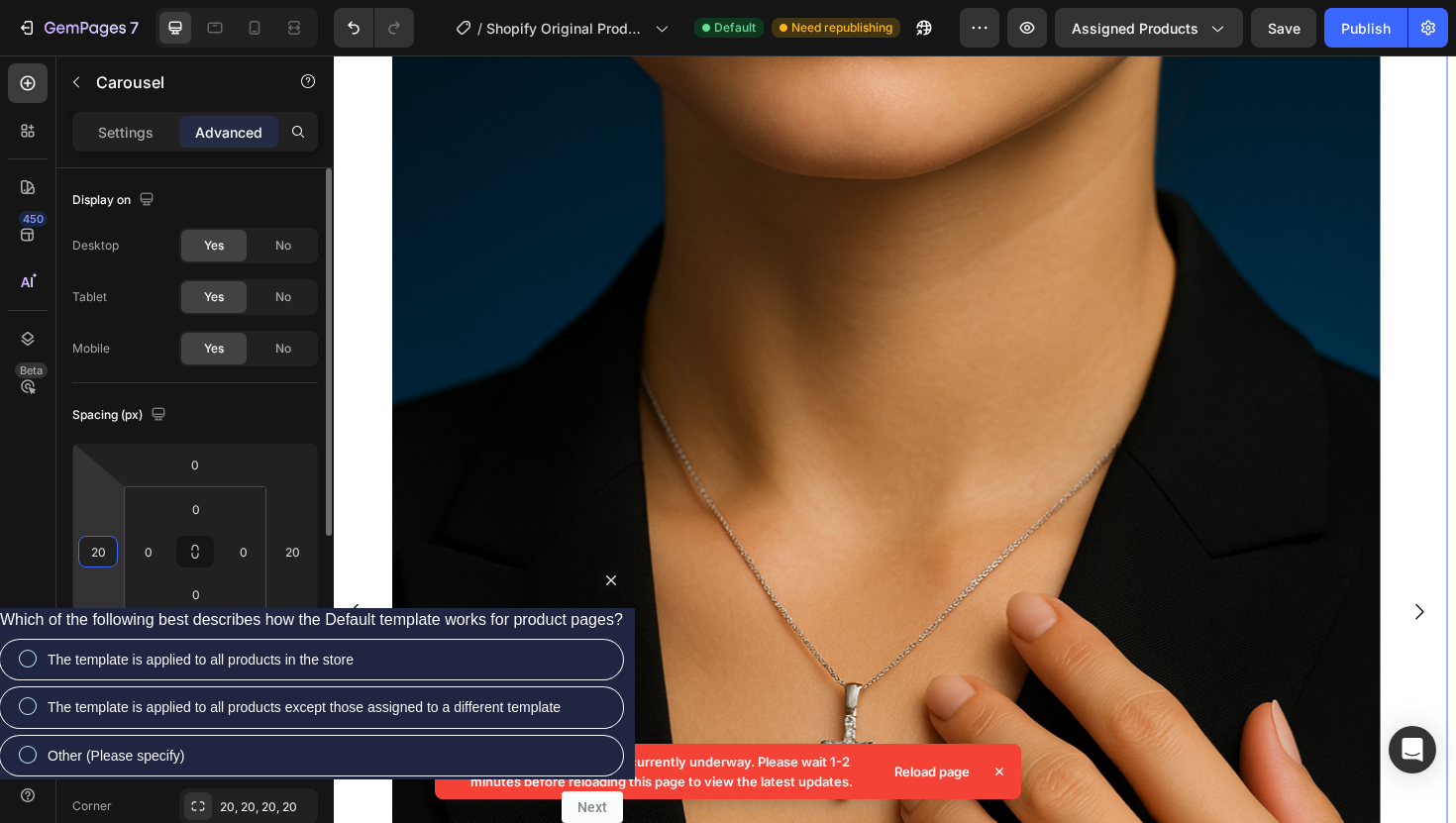 type on "20" 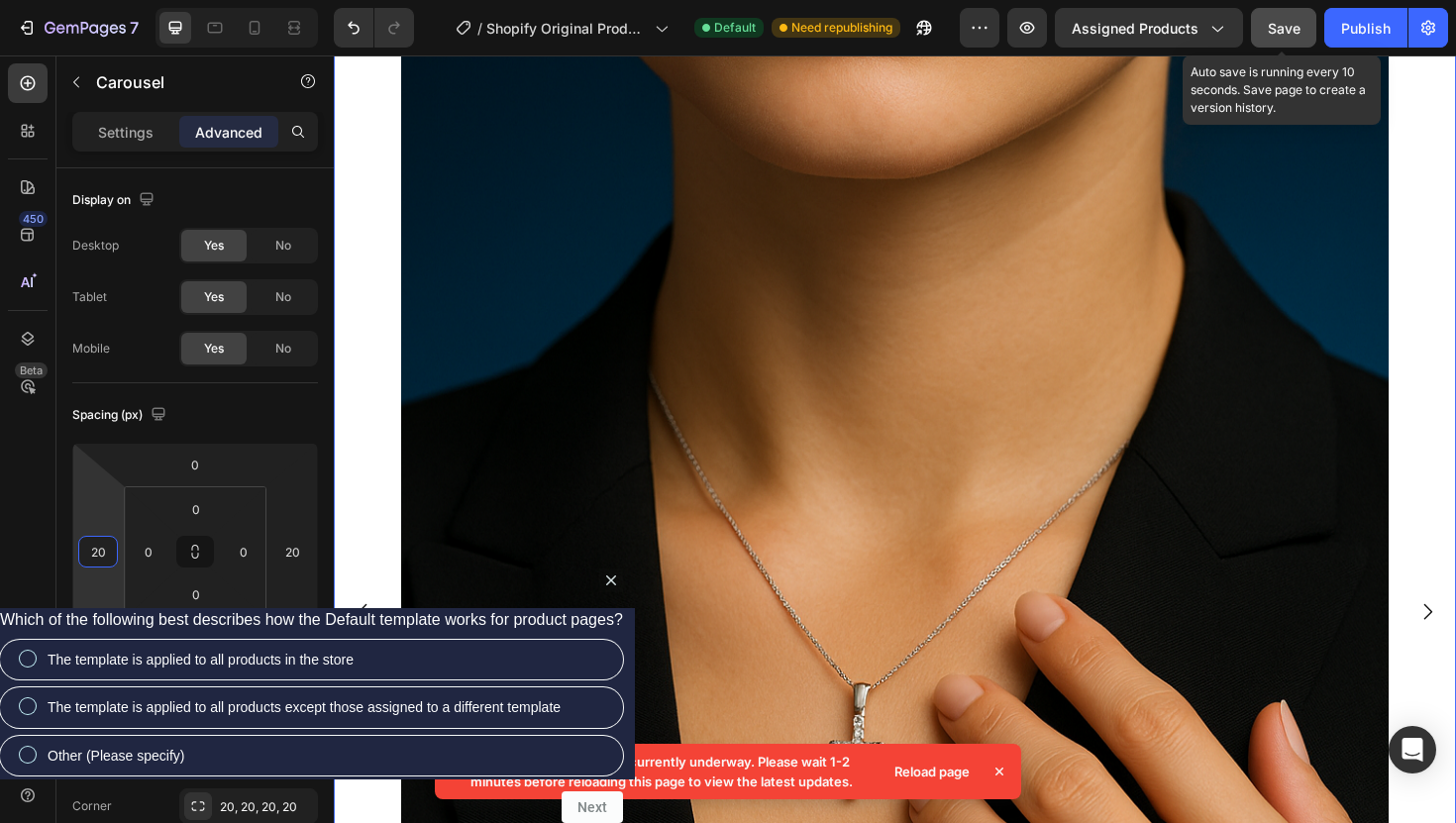 click on "Save" 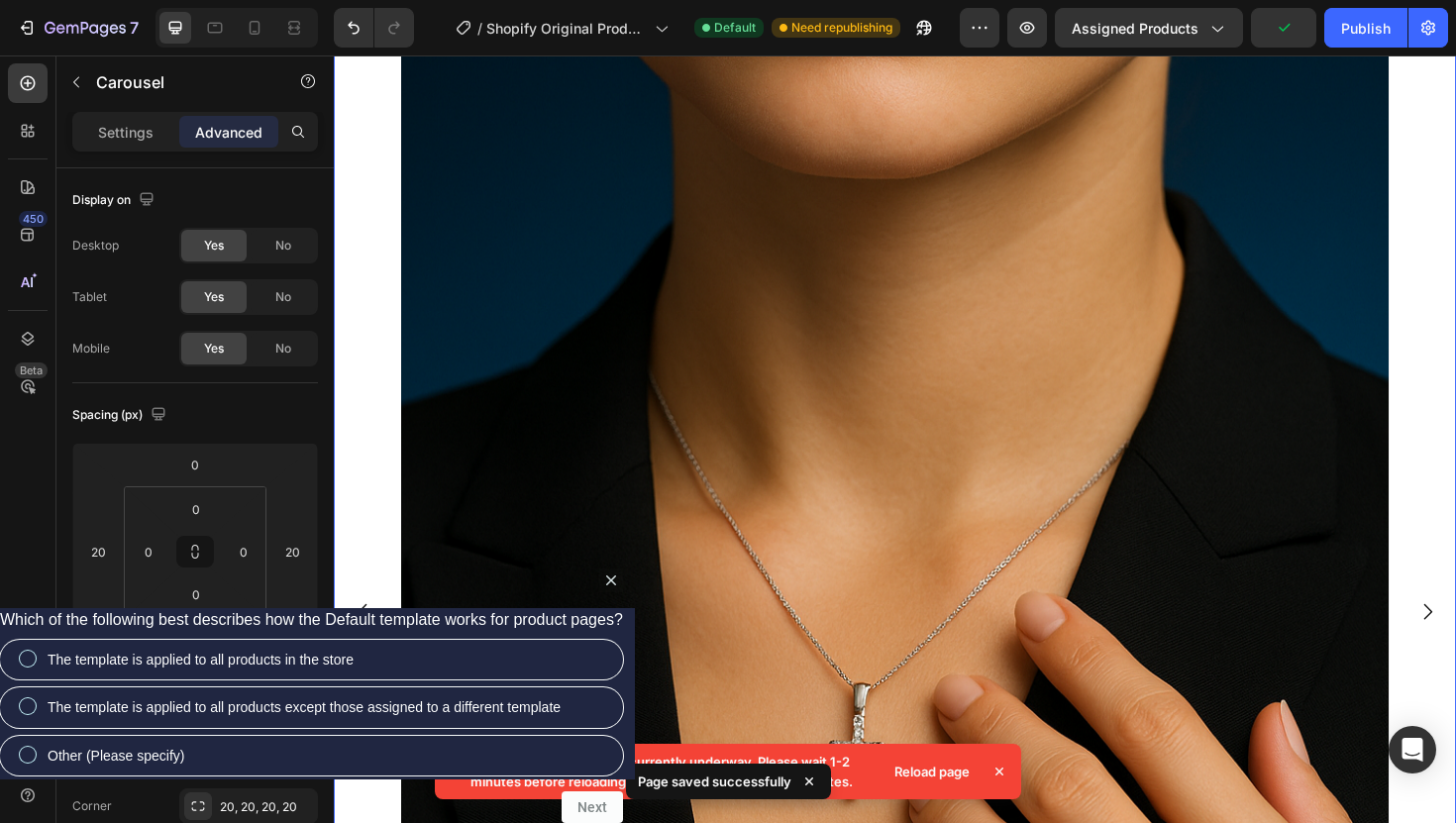 click 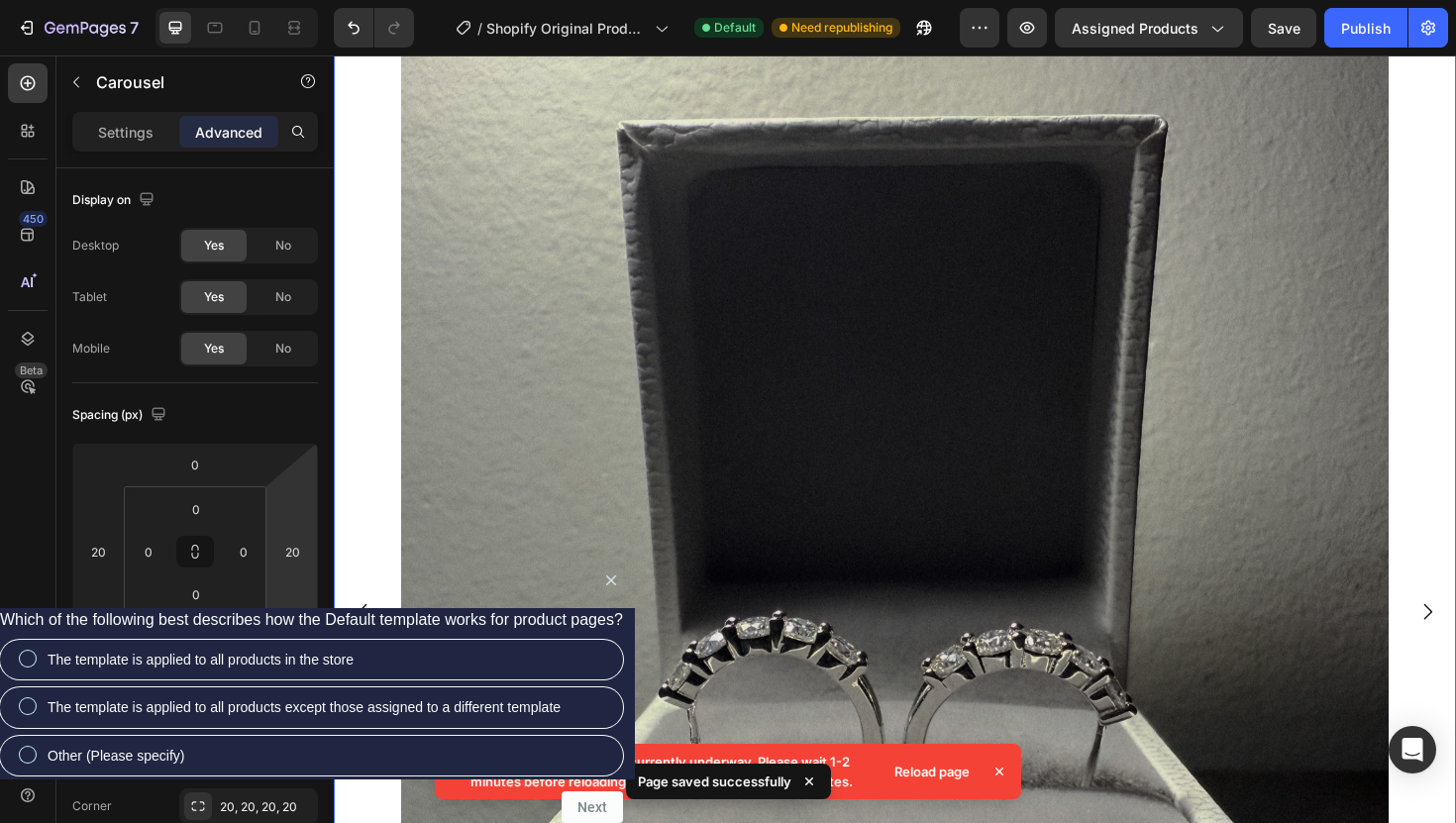 click at bounding box center (364, 645) 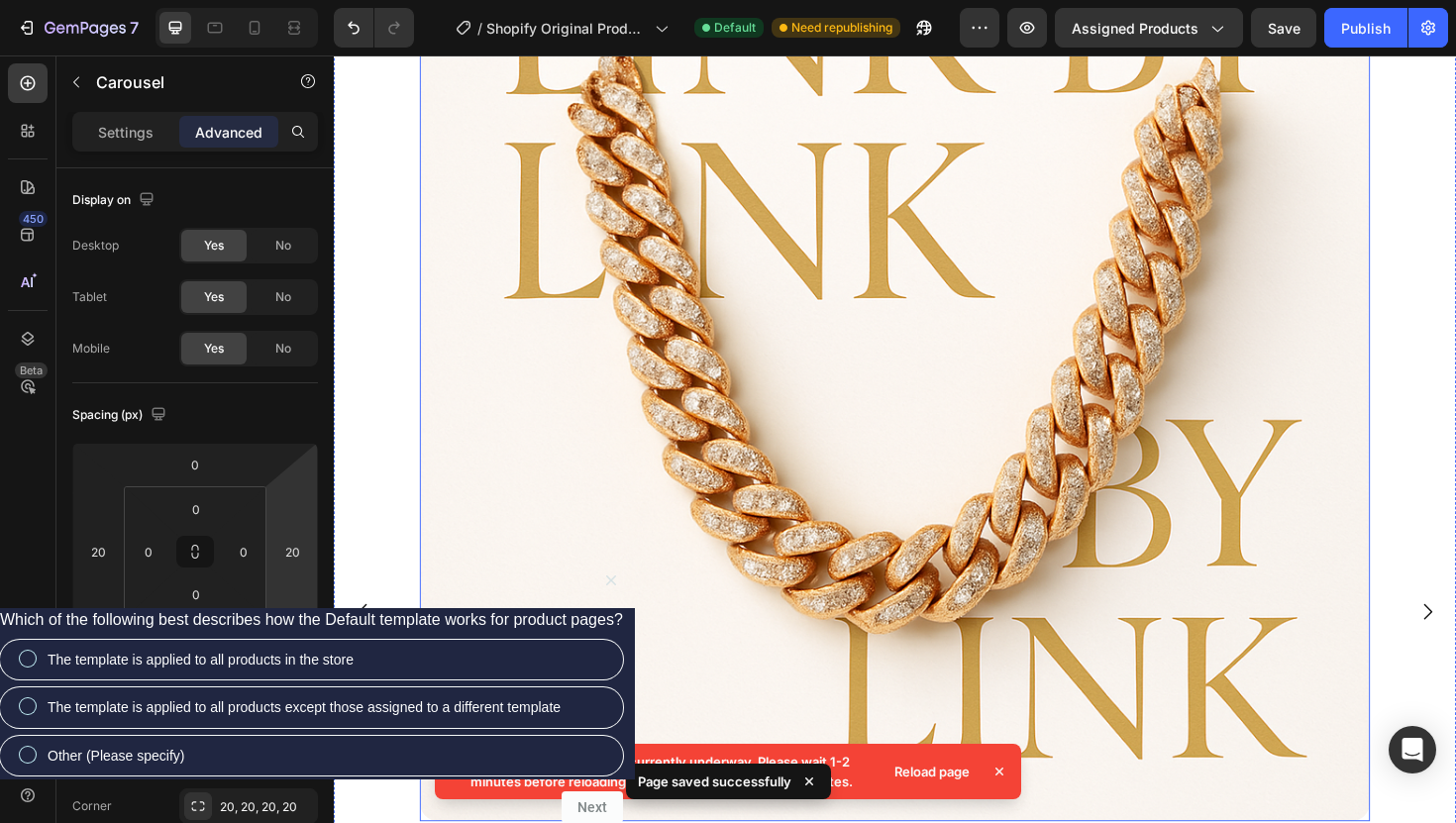 click at bounding box center (928, 363) 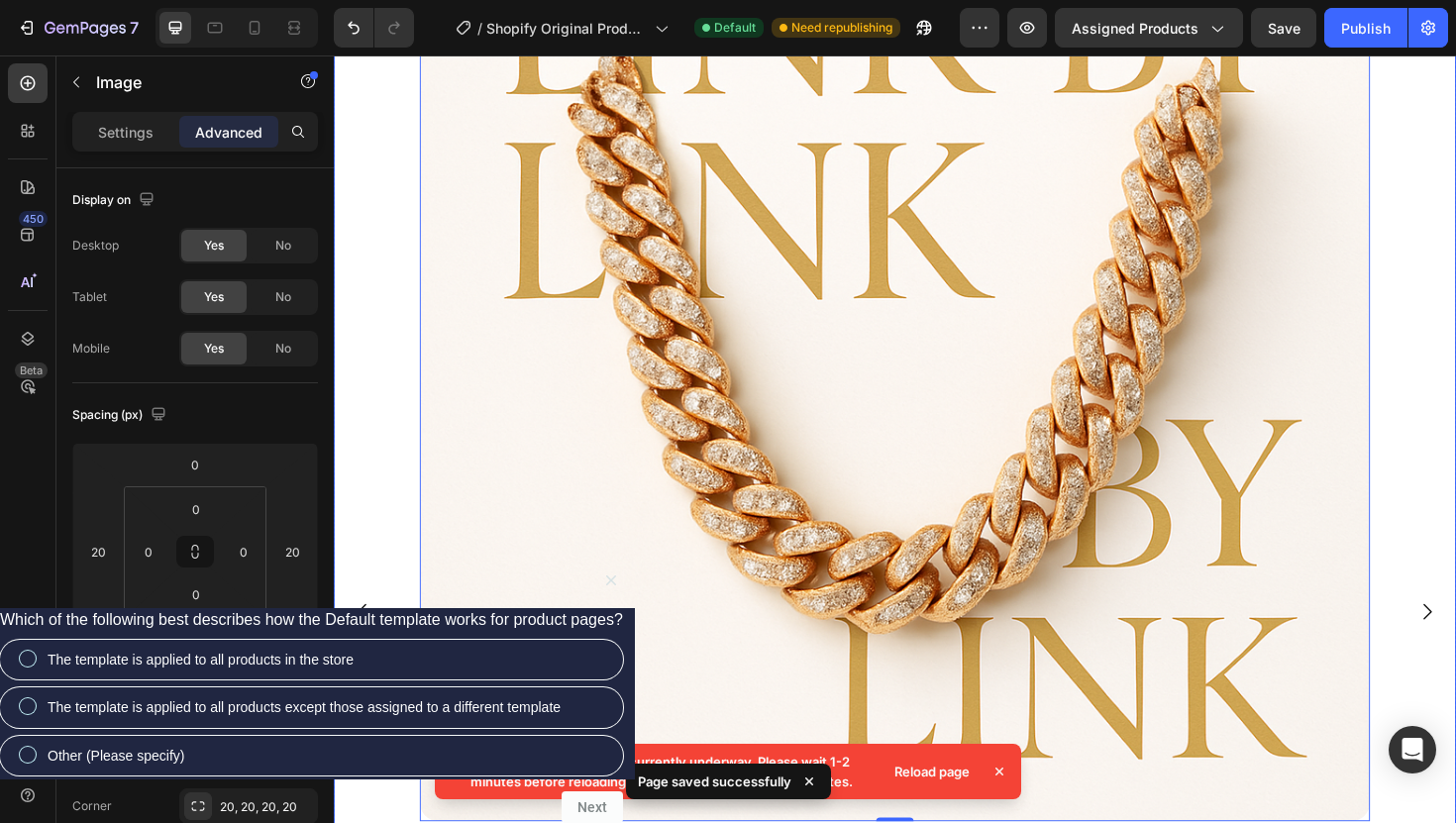 click at bounding box center [928, 363] 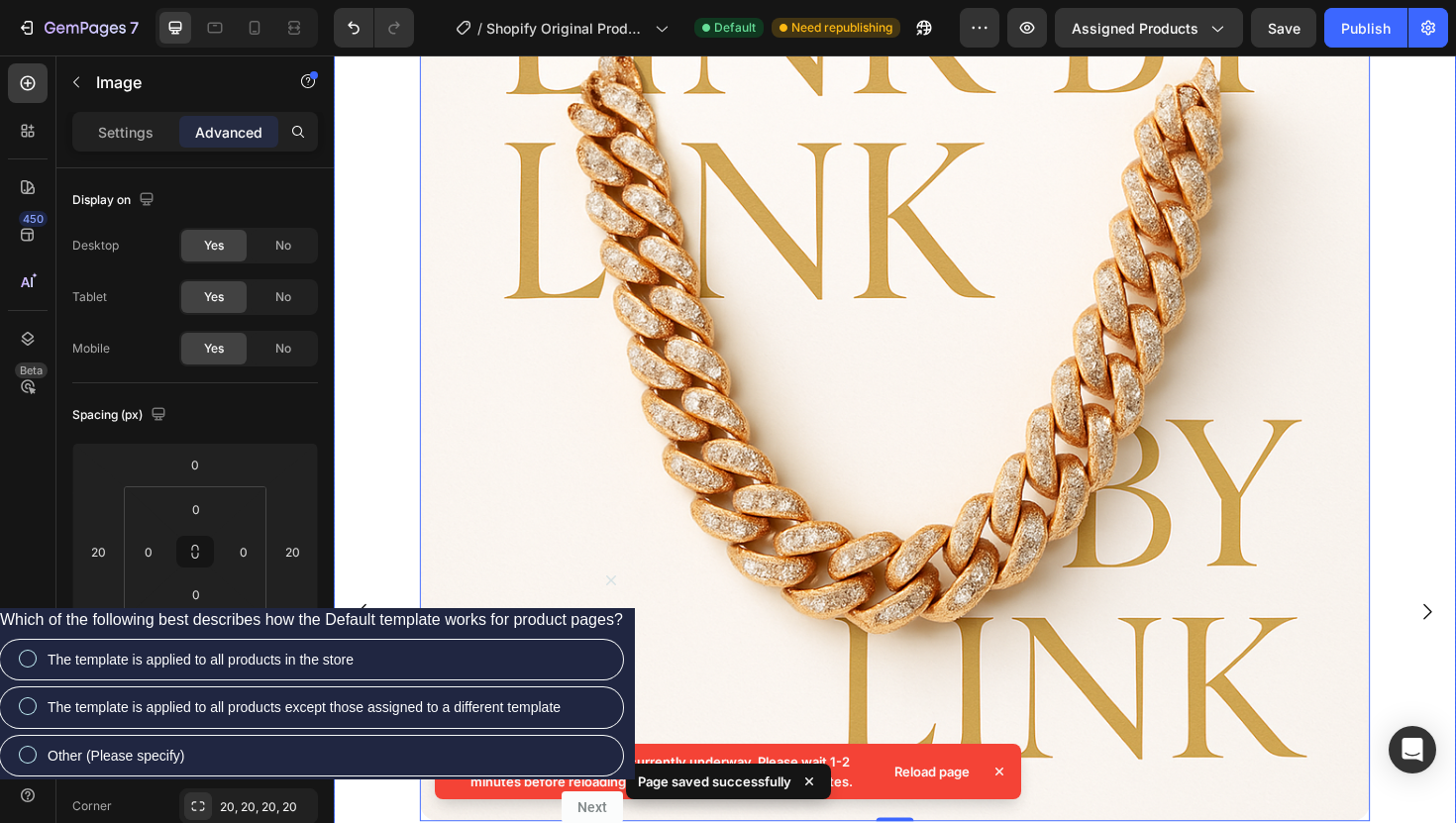 click 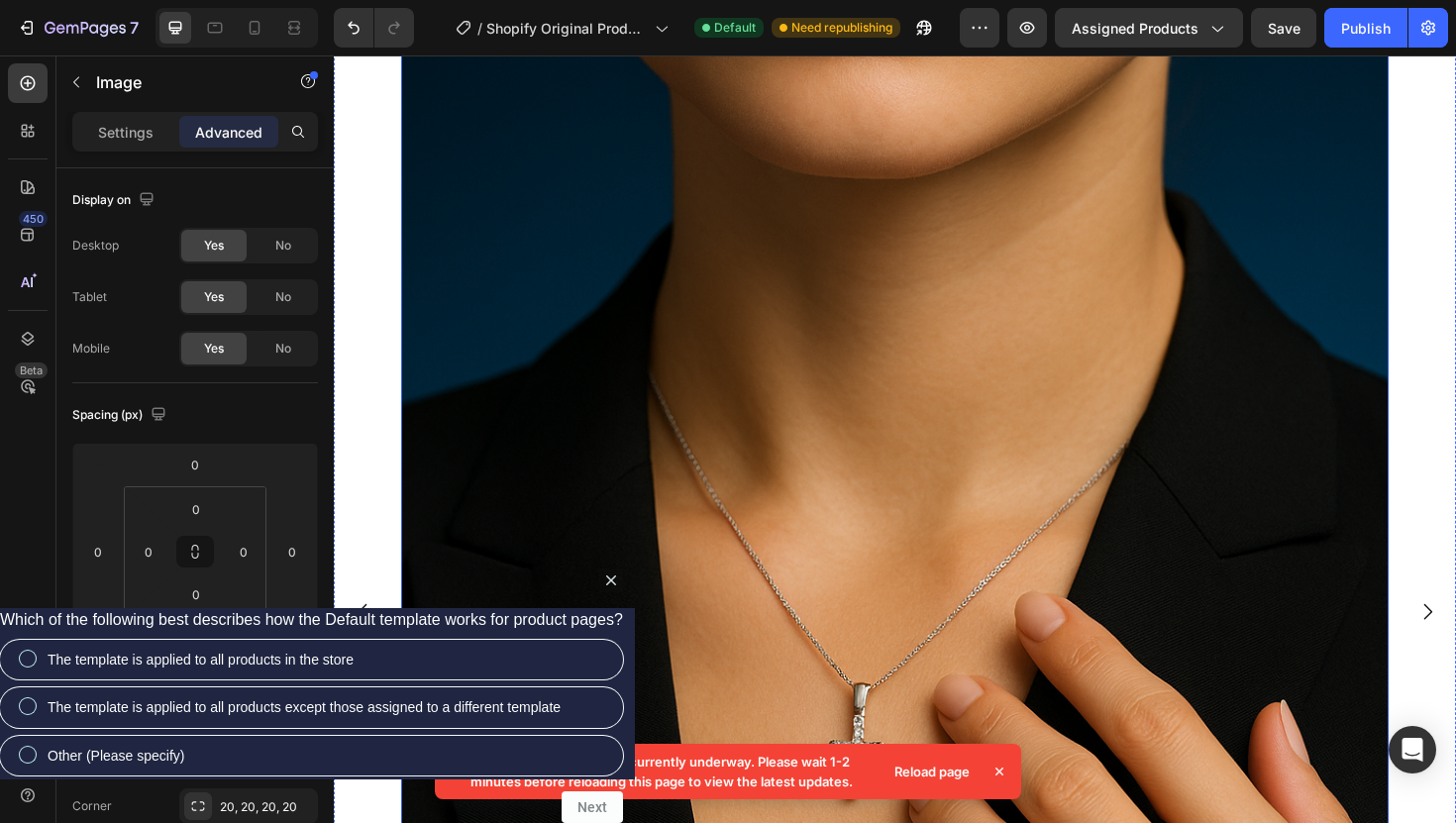 click at bounding box center [928, 645] 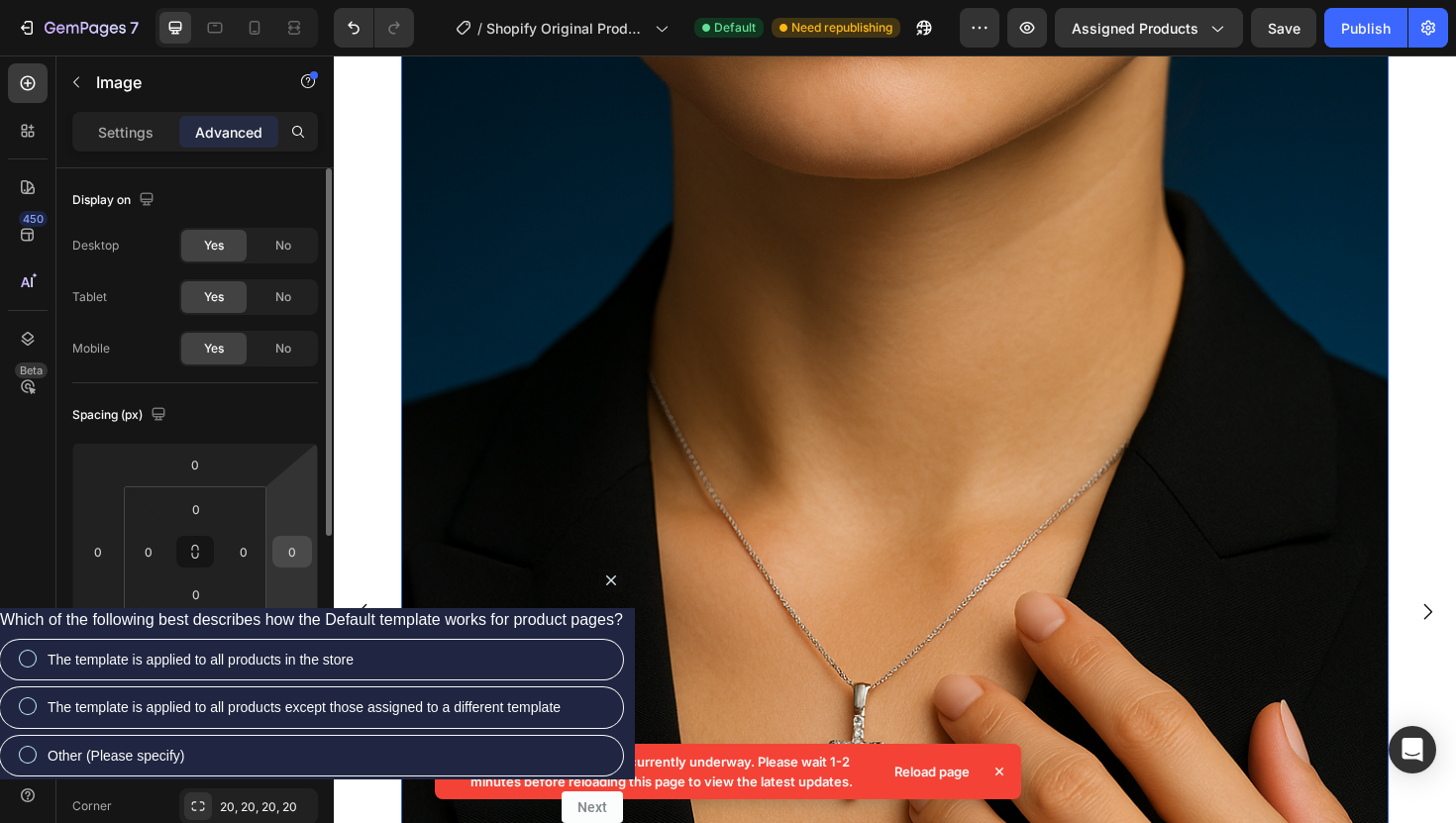 click on "0" at bounding box center (292, 552) 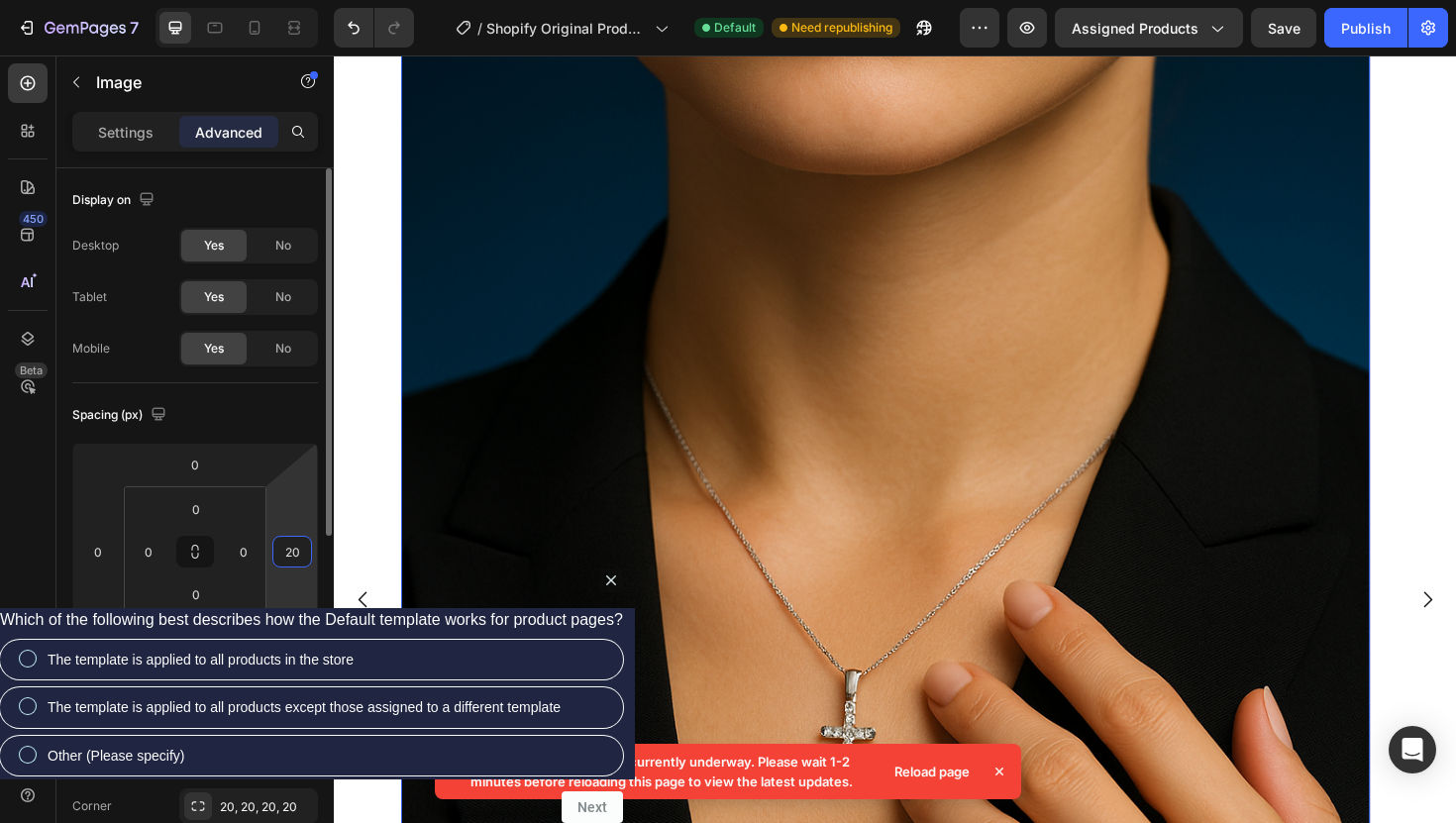 scroll, scrollTop: 253, scrollLeft: 0, axis: vertical 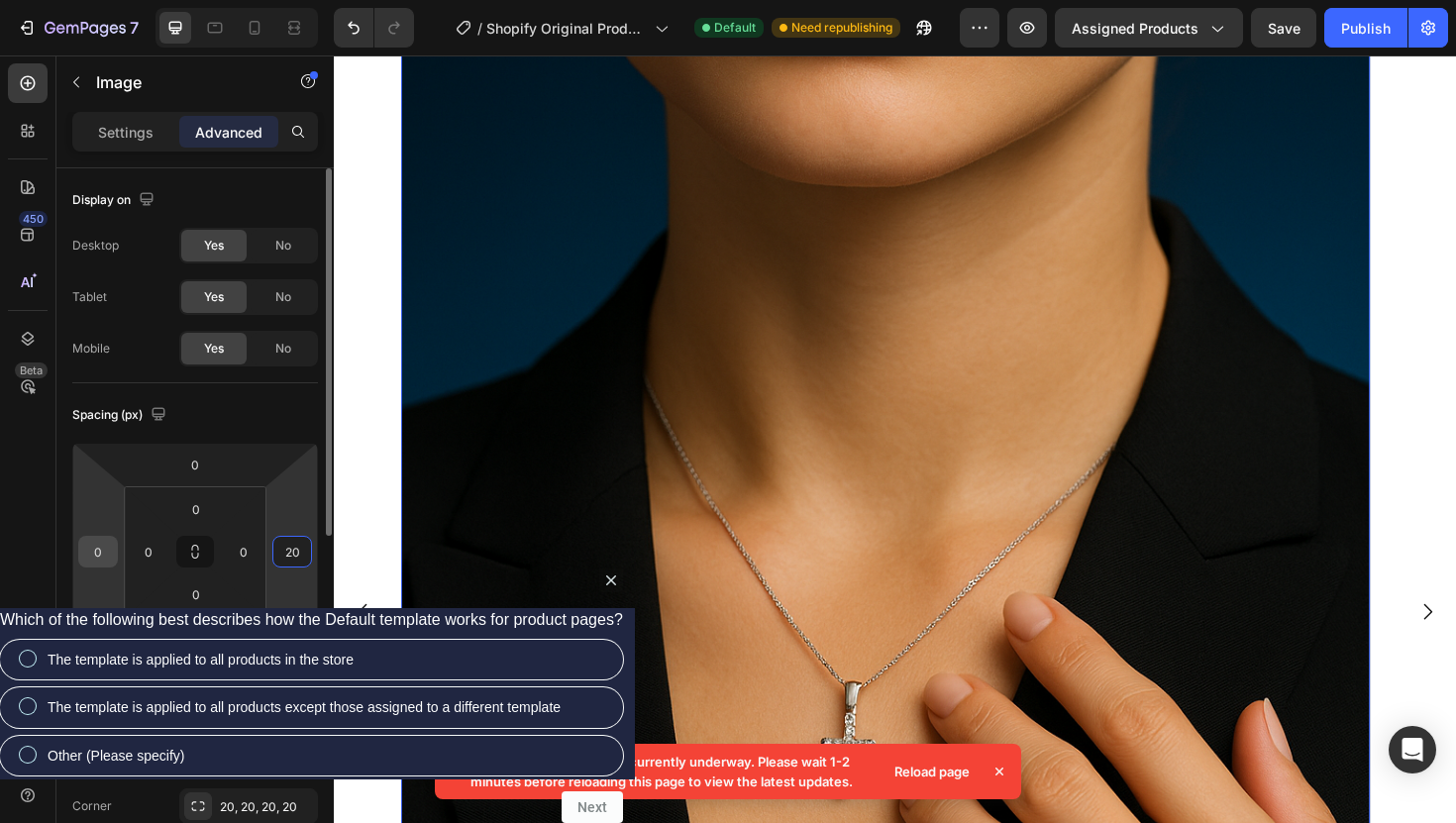 type on "20" 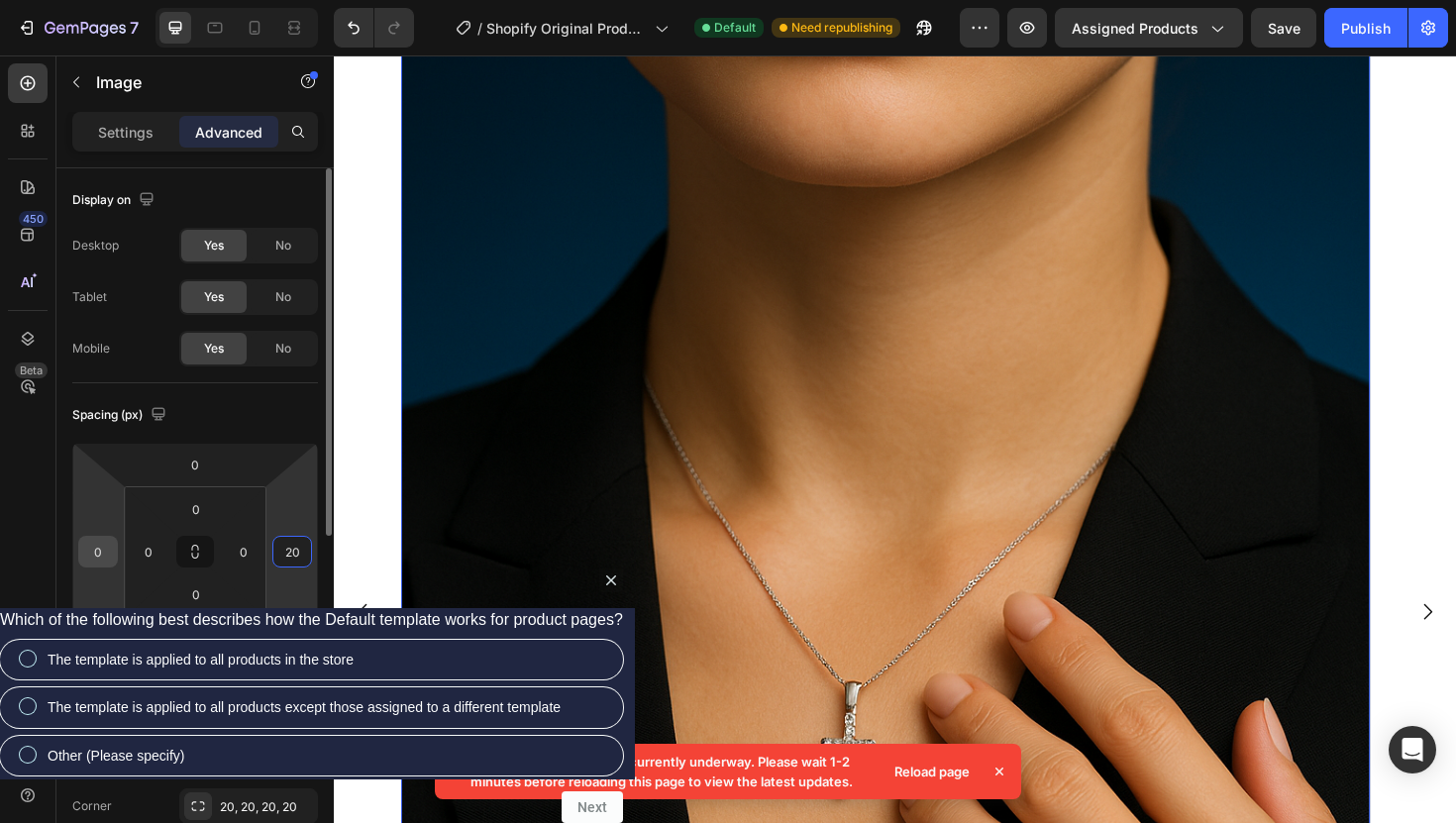 click on "0" at bounding box center [98, 552] 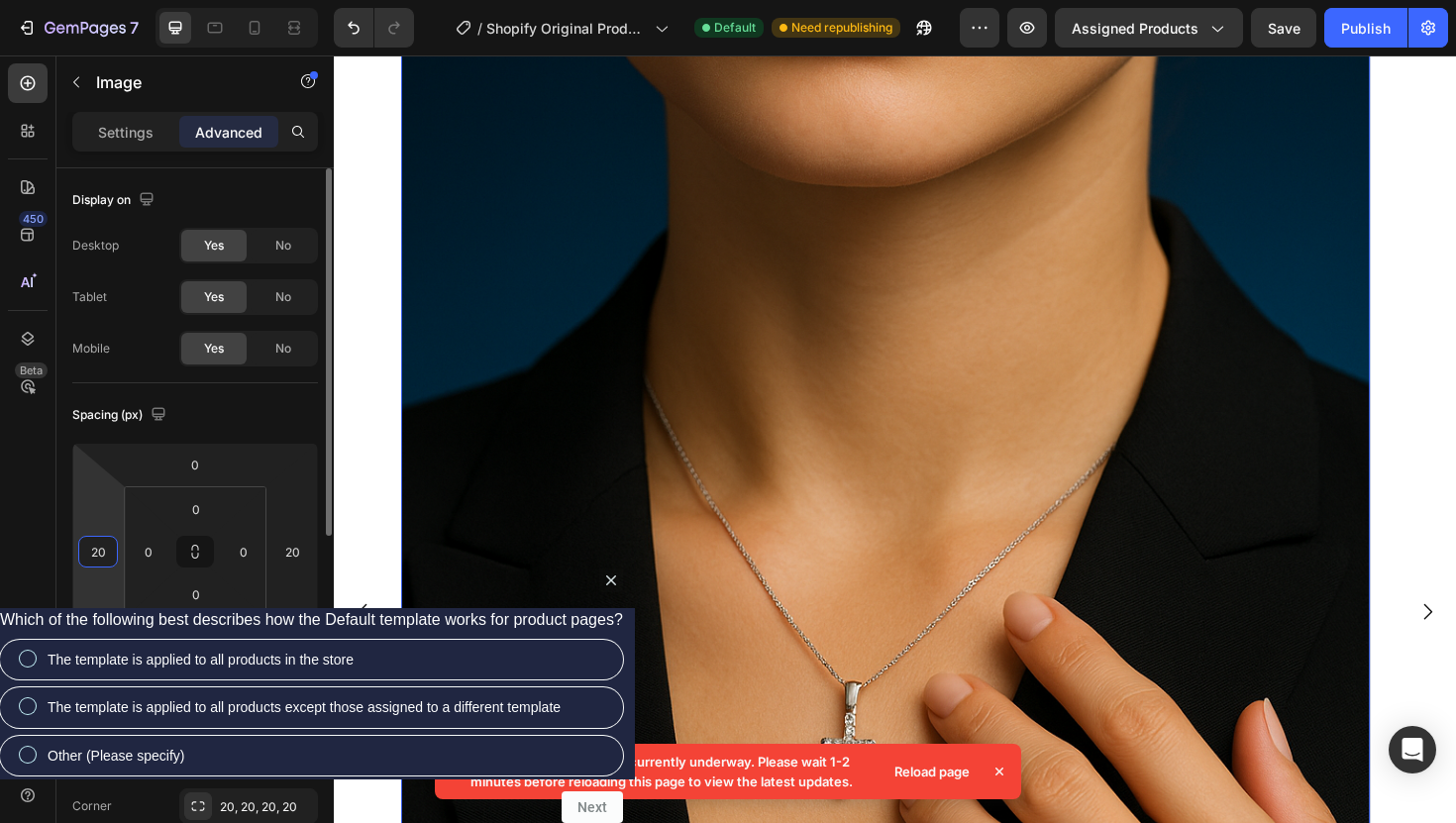 scroll, scrollTop: 238, scrollLeft: 0, axis: vertical 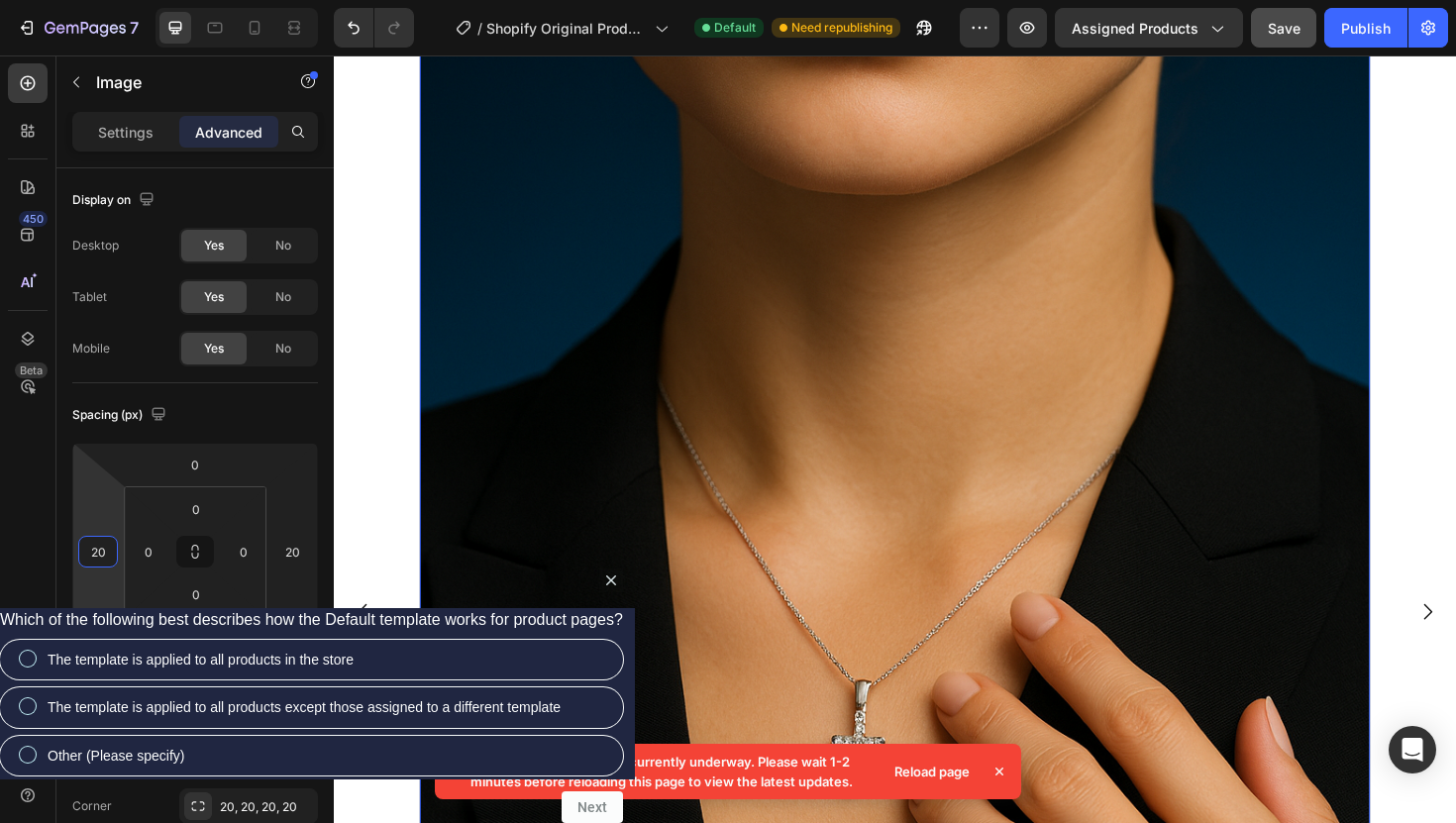 type on "20" 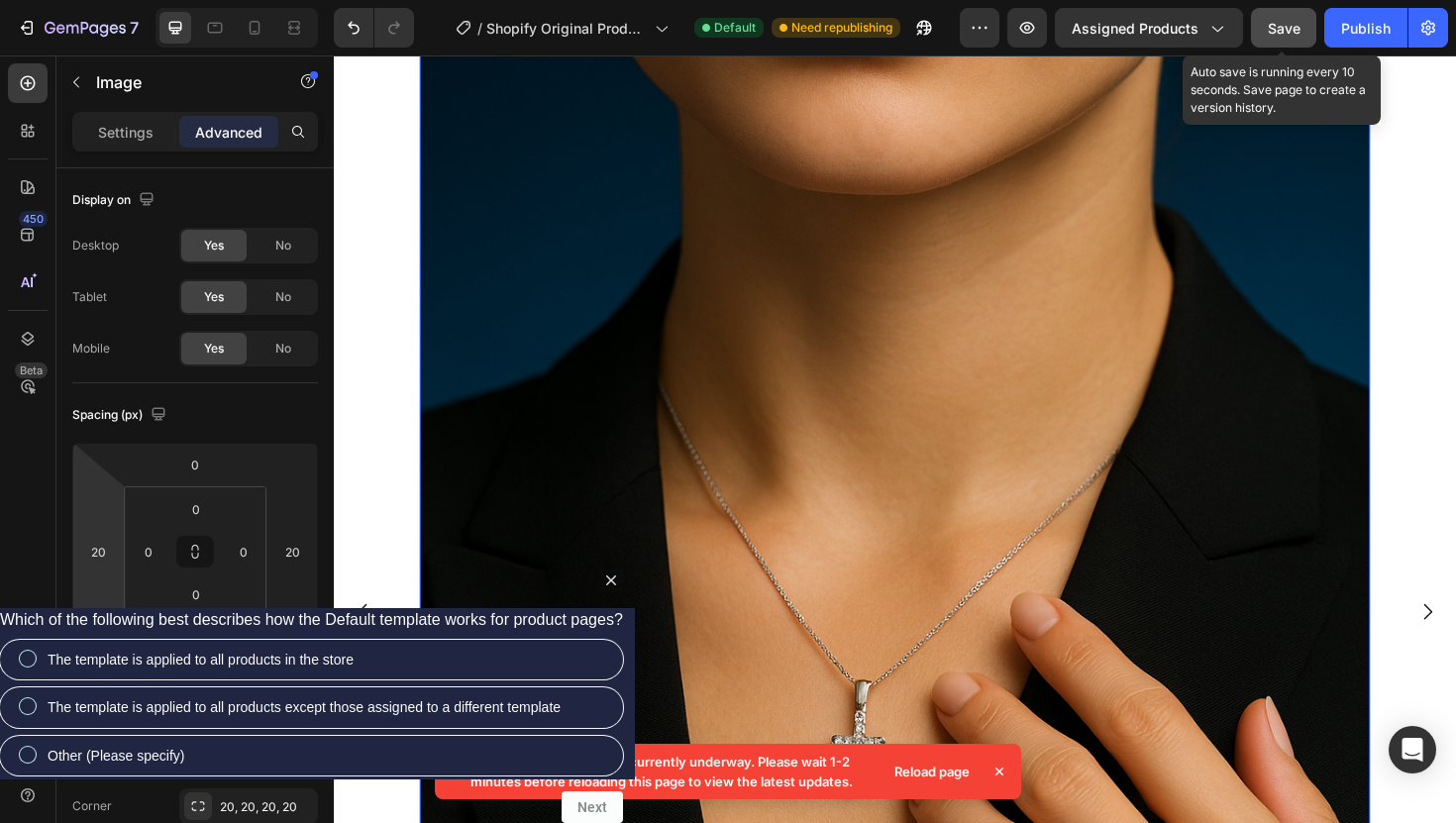 click on "Save" at bounding box center [1284, 28] 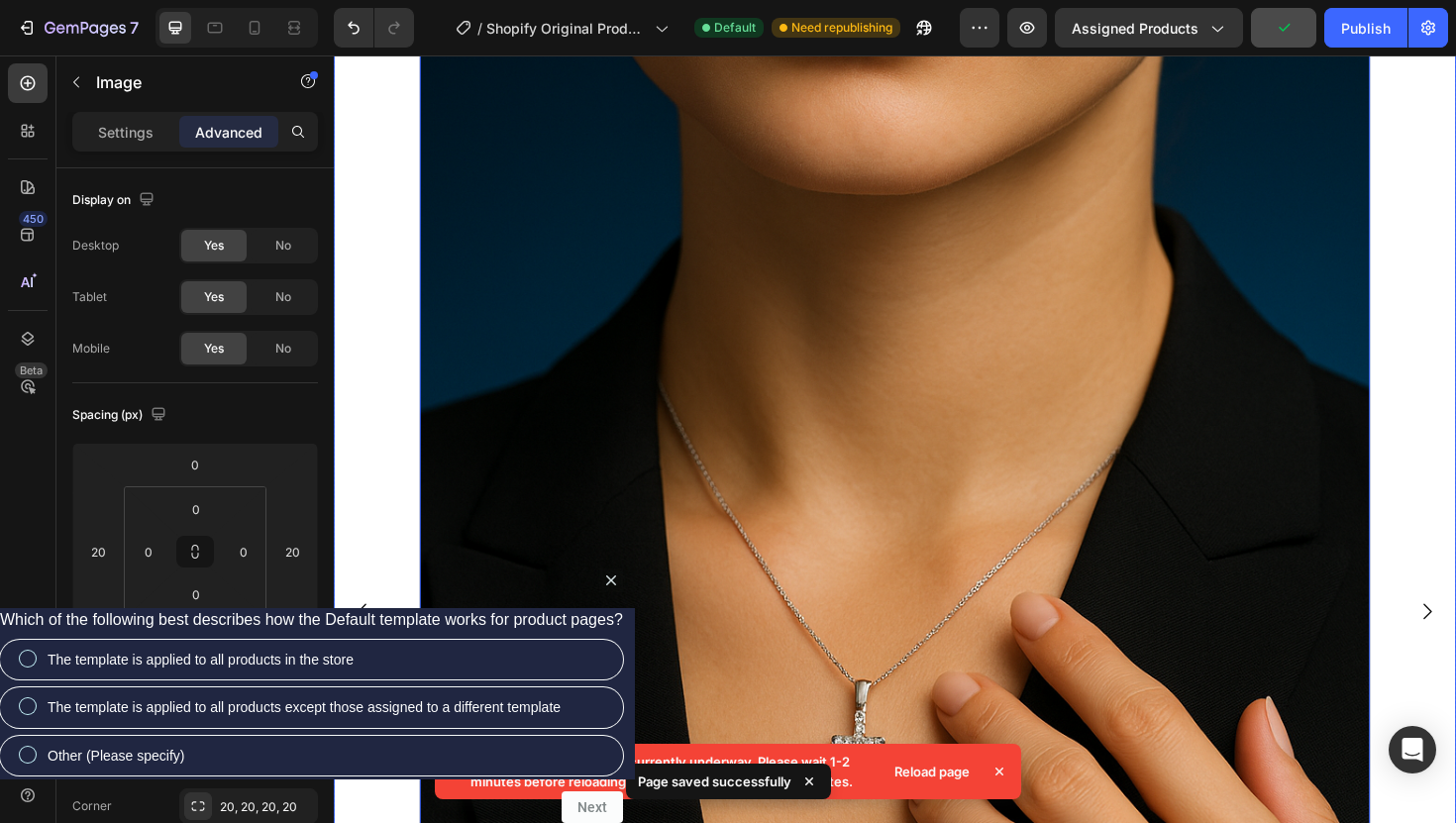click at bounding box center (364, 645) 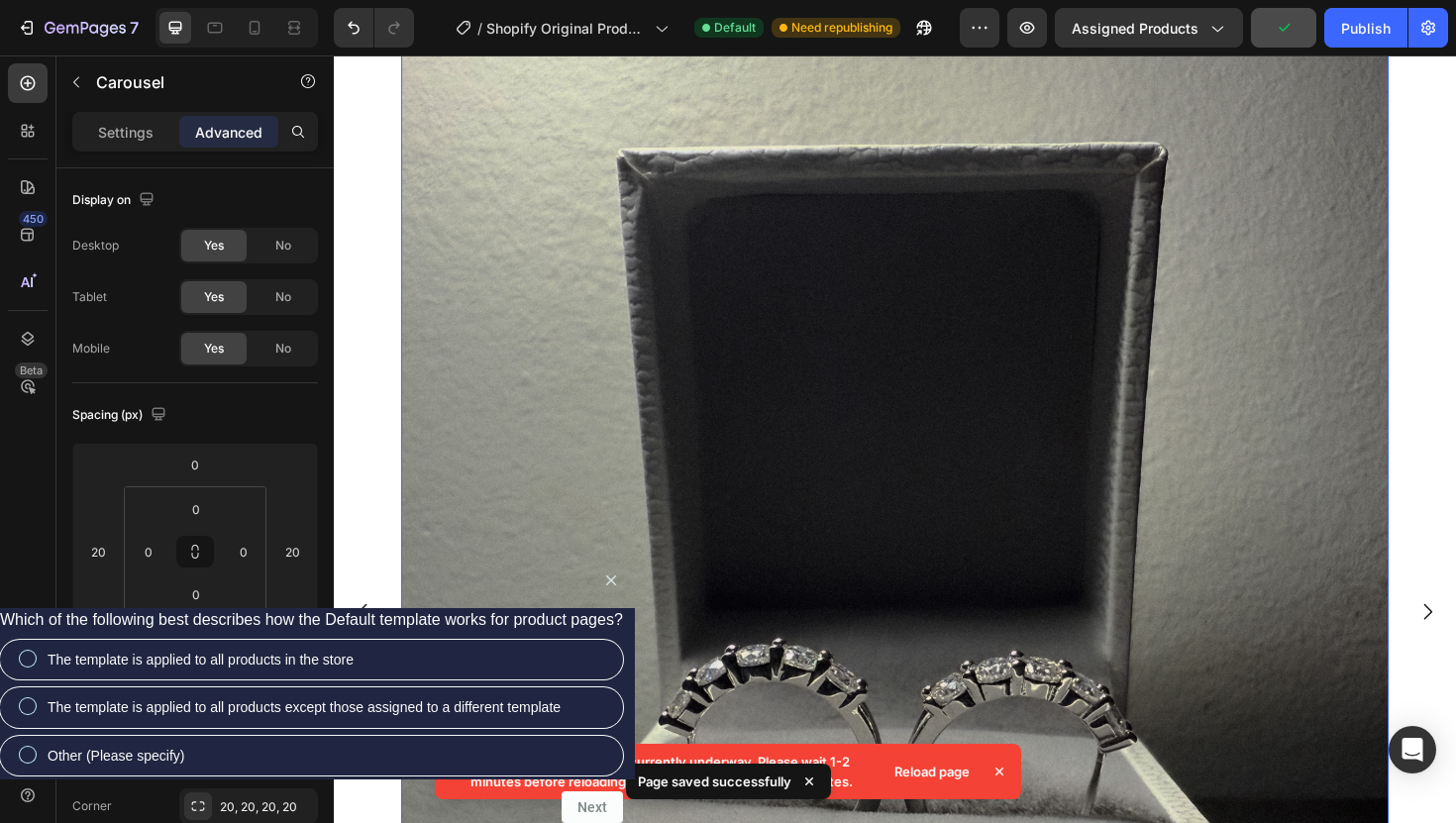 click at bounding box center (928, 626) 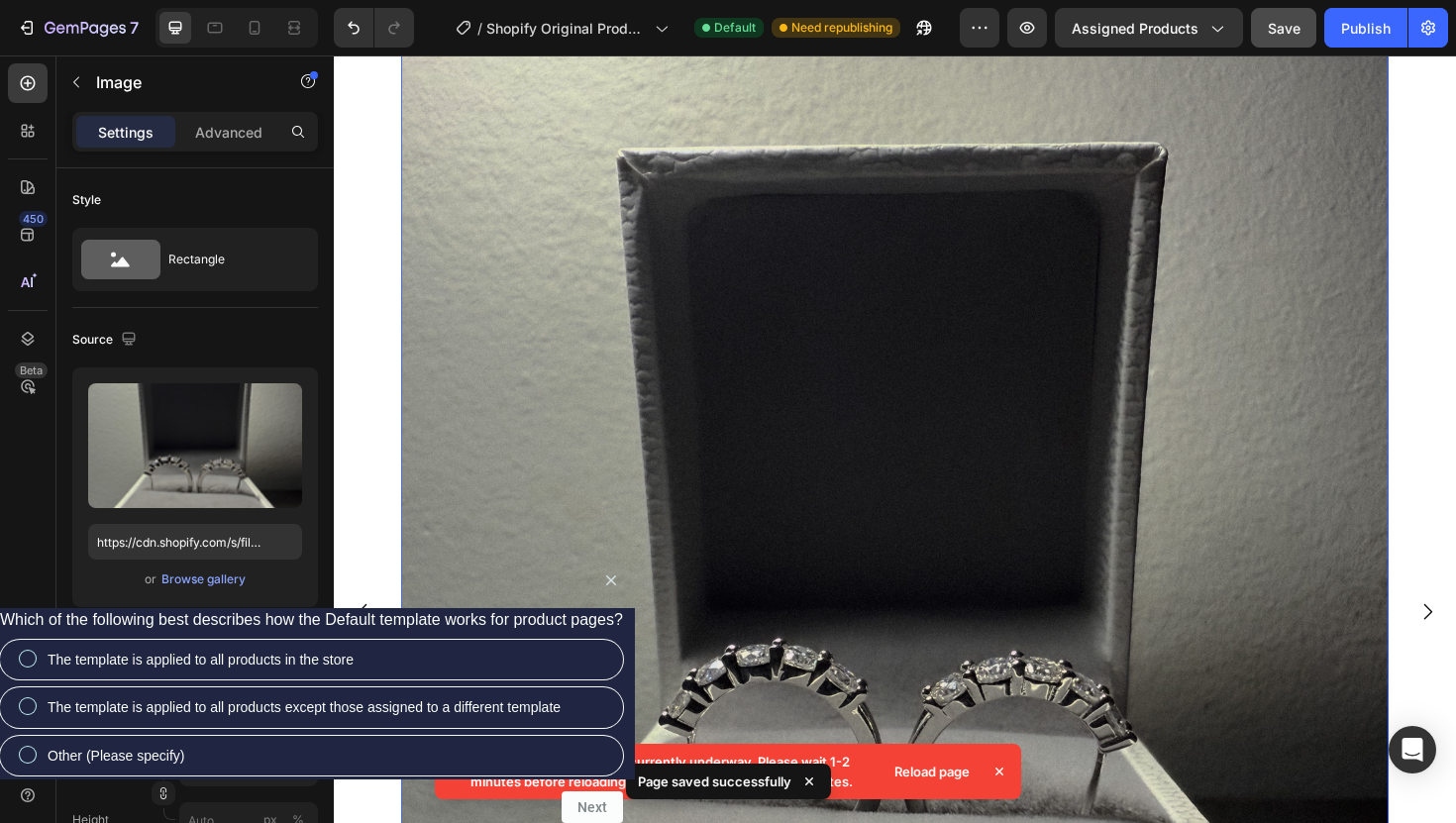 click at bounding box center (928, 626) 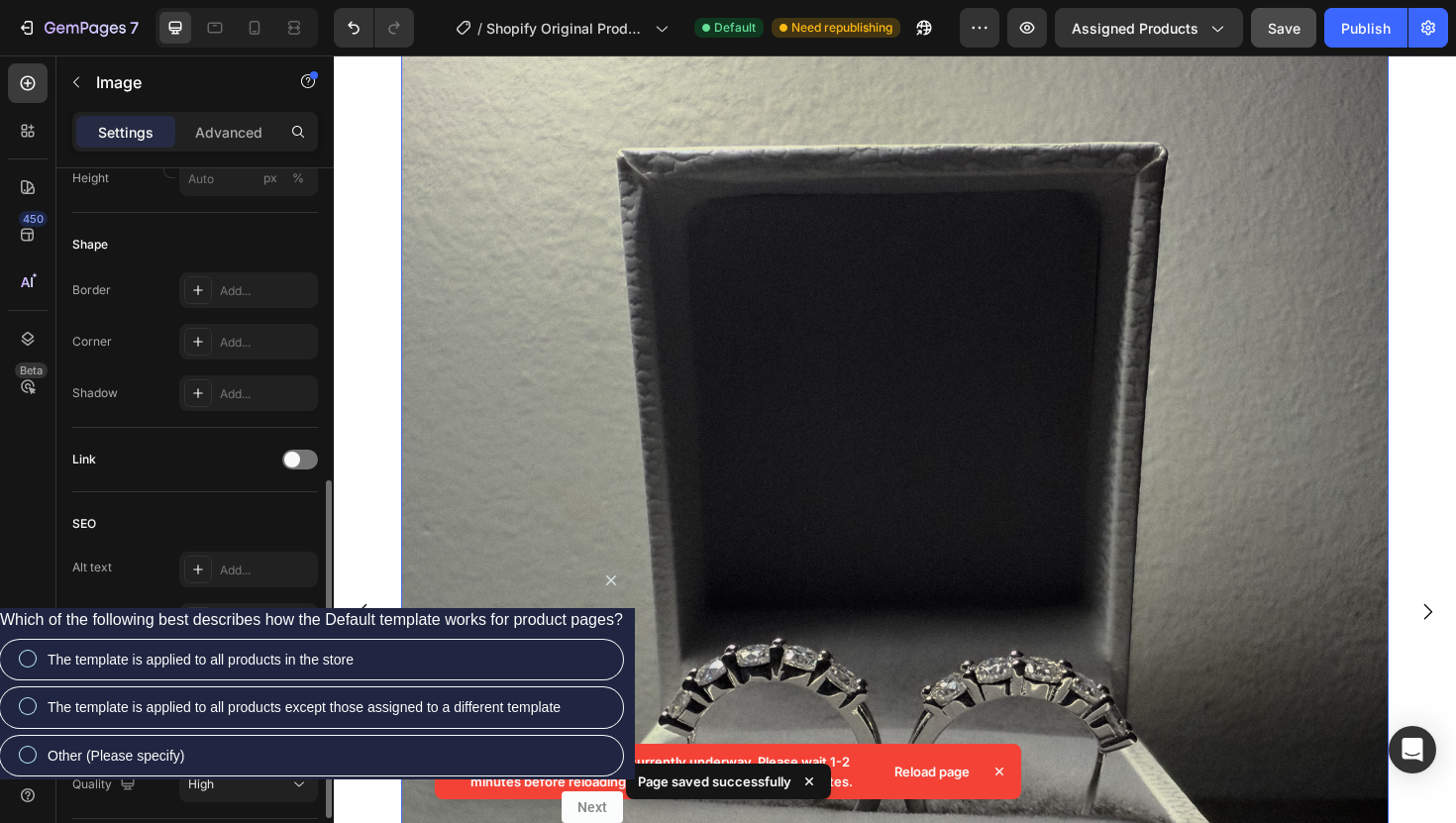 scroll, scrollTop: 647, scrollLeft: 0, axis: vertical 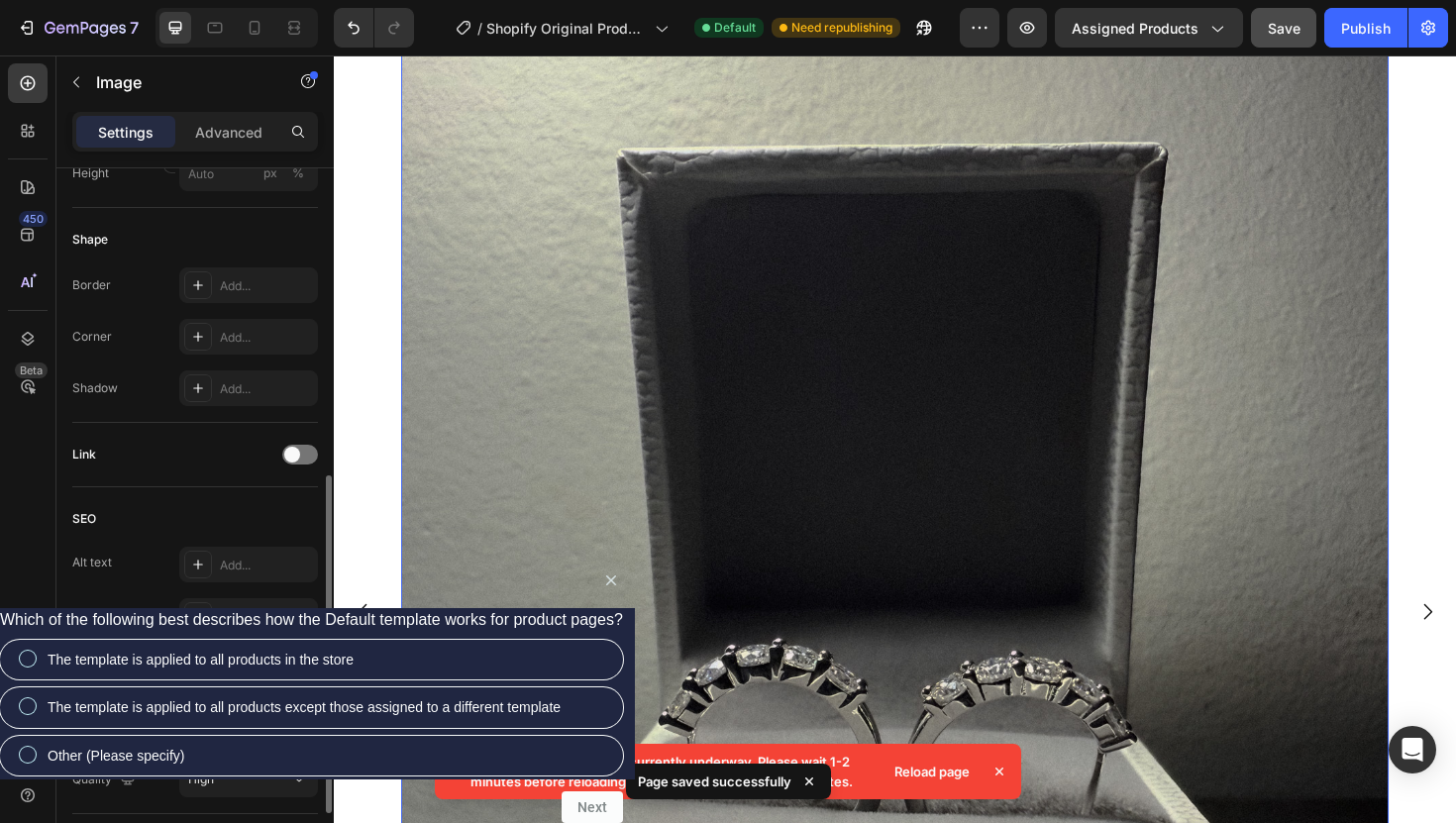 click on "Border Add... Corner Add... Shadow Add..." at bounding box center (195, 337) 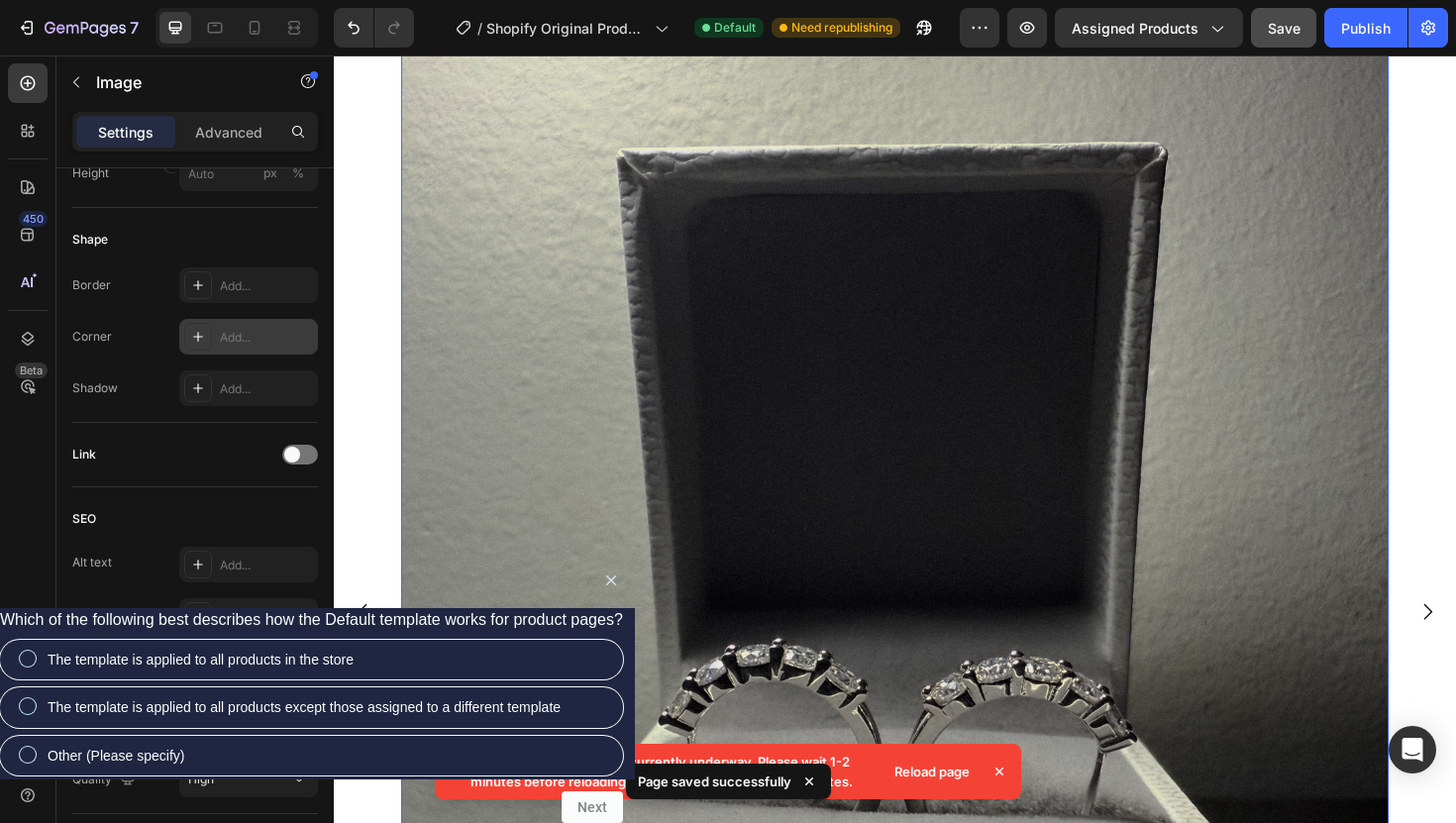click on "Add..." at bounding box center (249, 337) 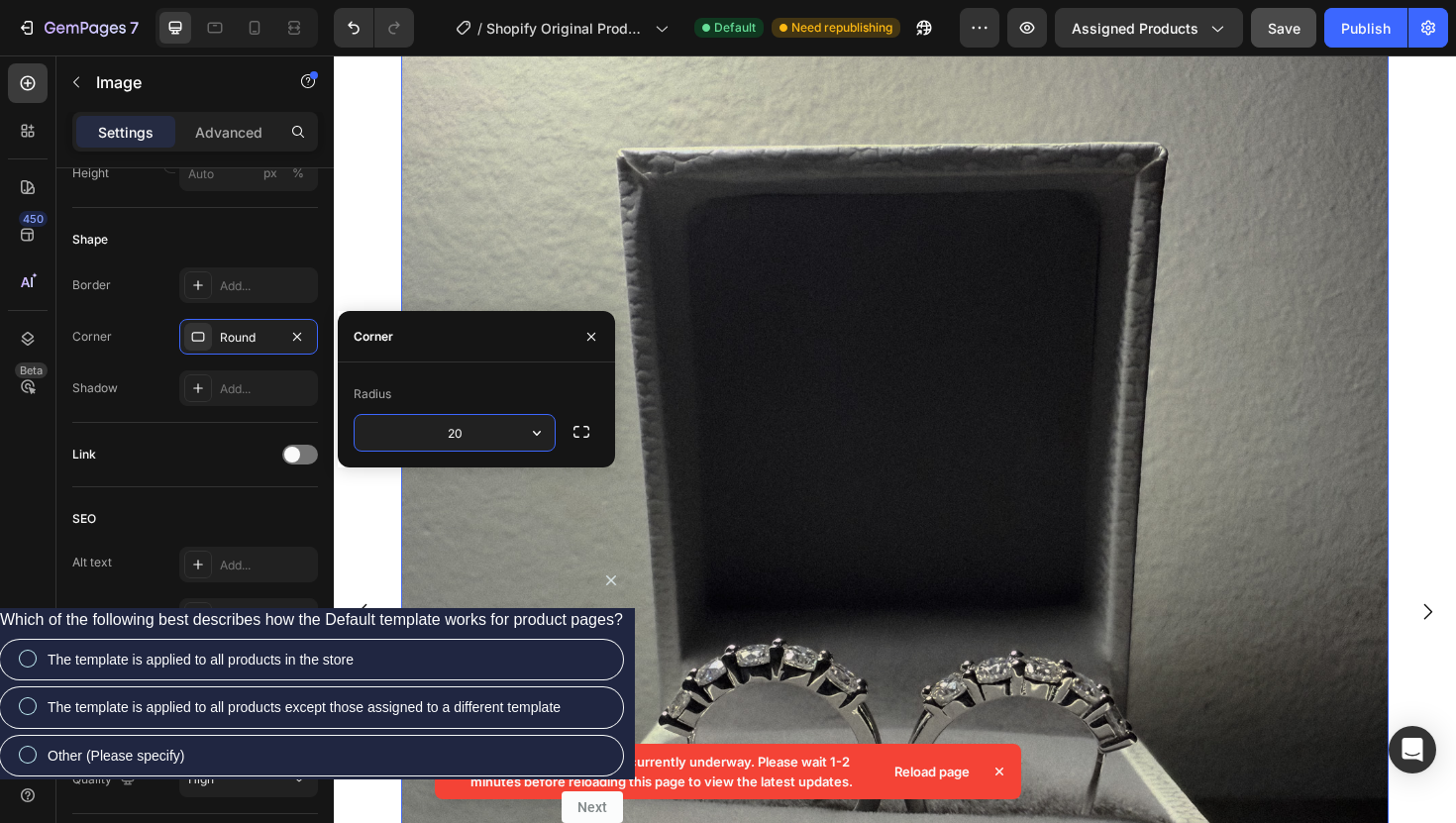 type on "20" 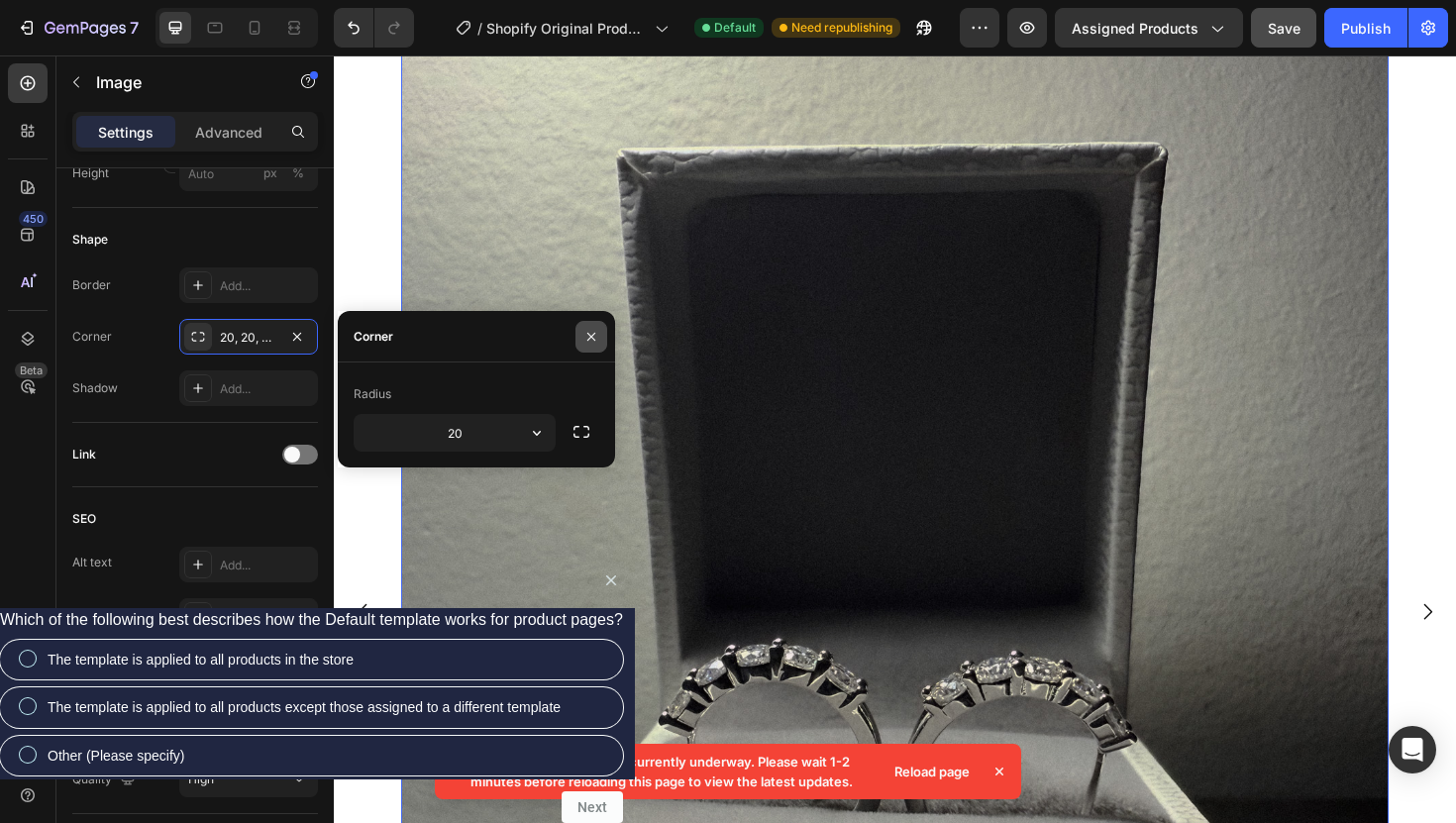 click 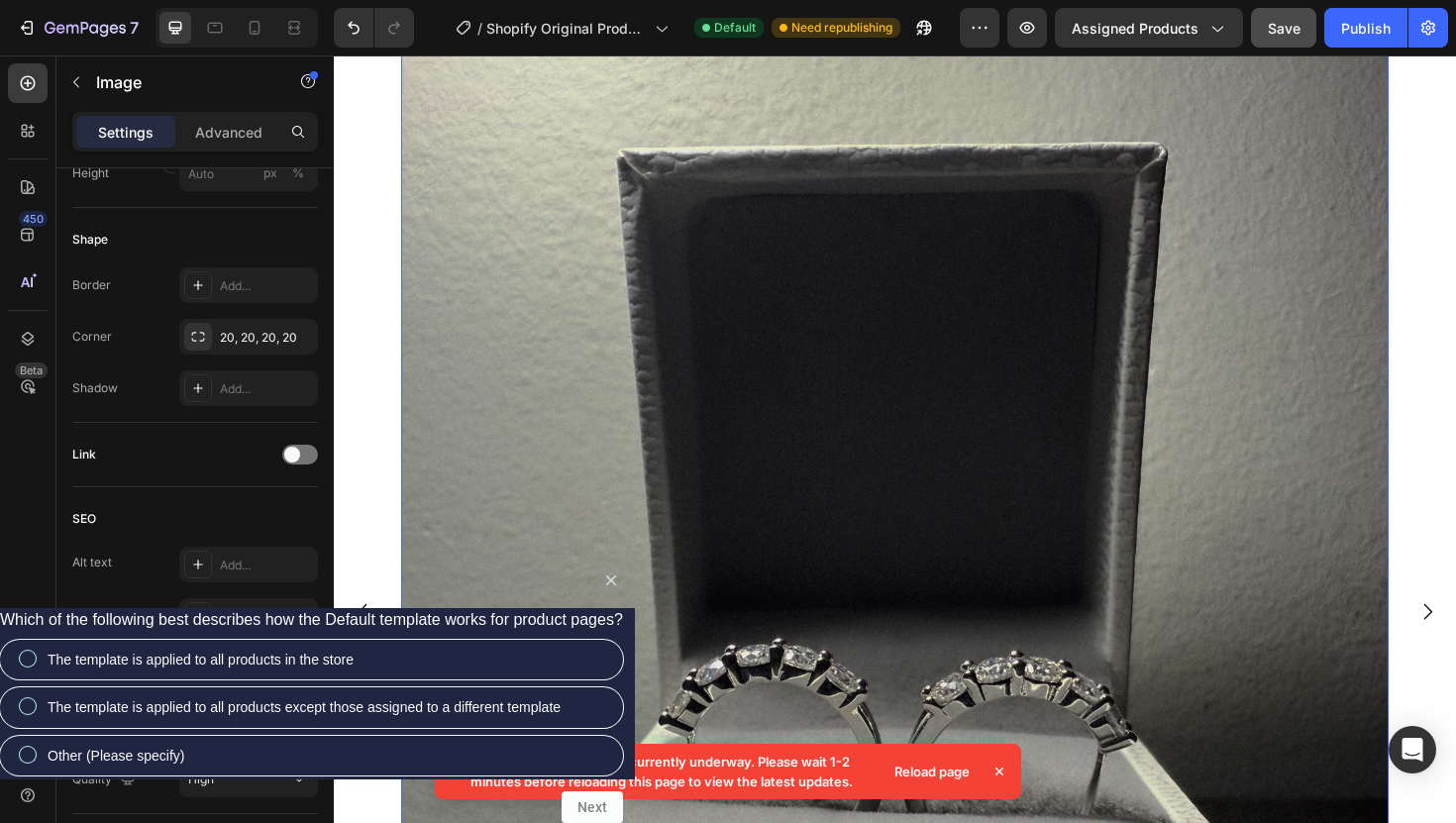 click on "Save" at bounding box center (1284, 28) 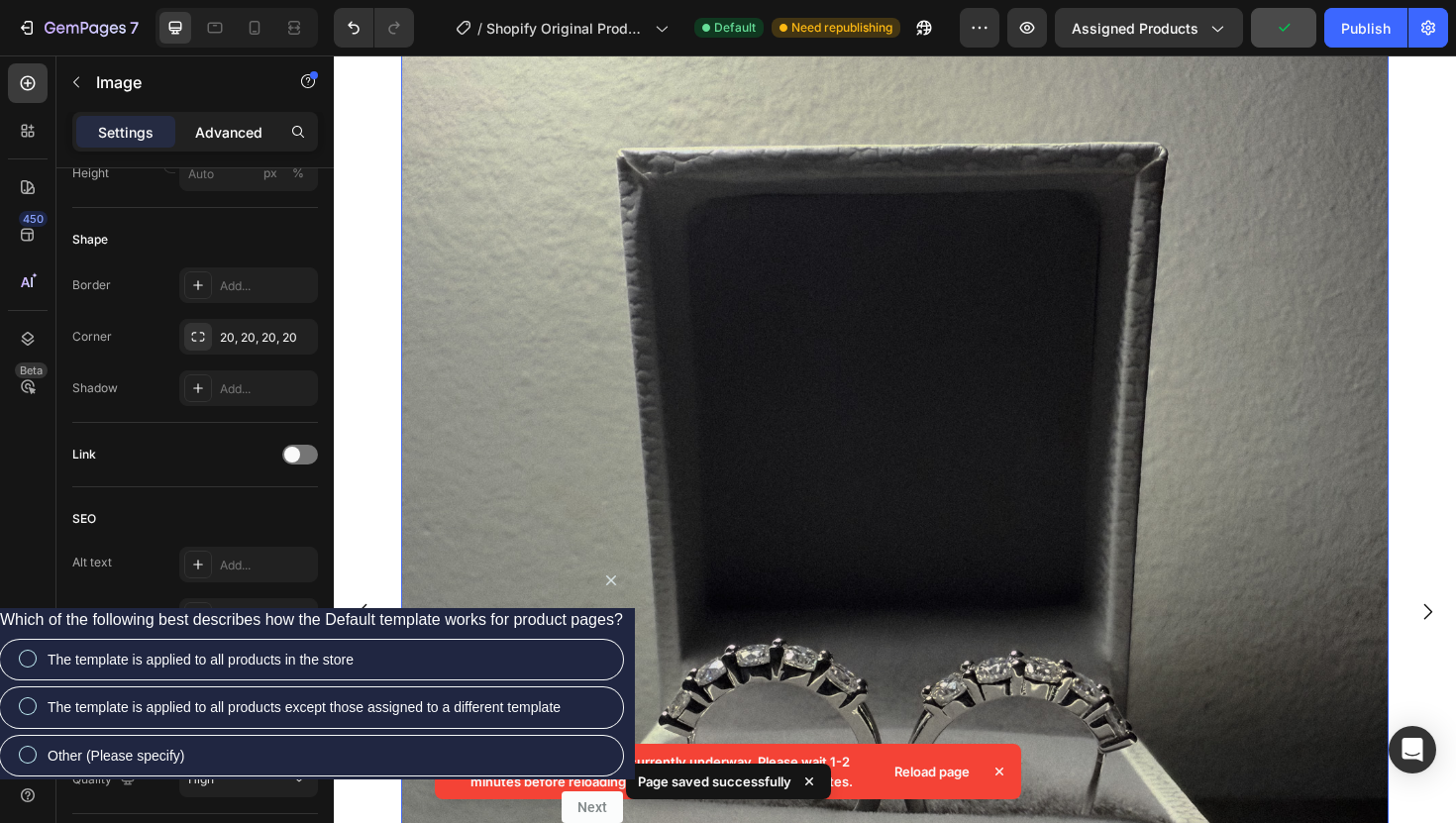 click on "Advanced" at bounding box center (229, 132) 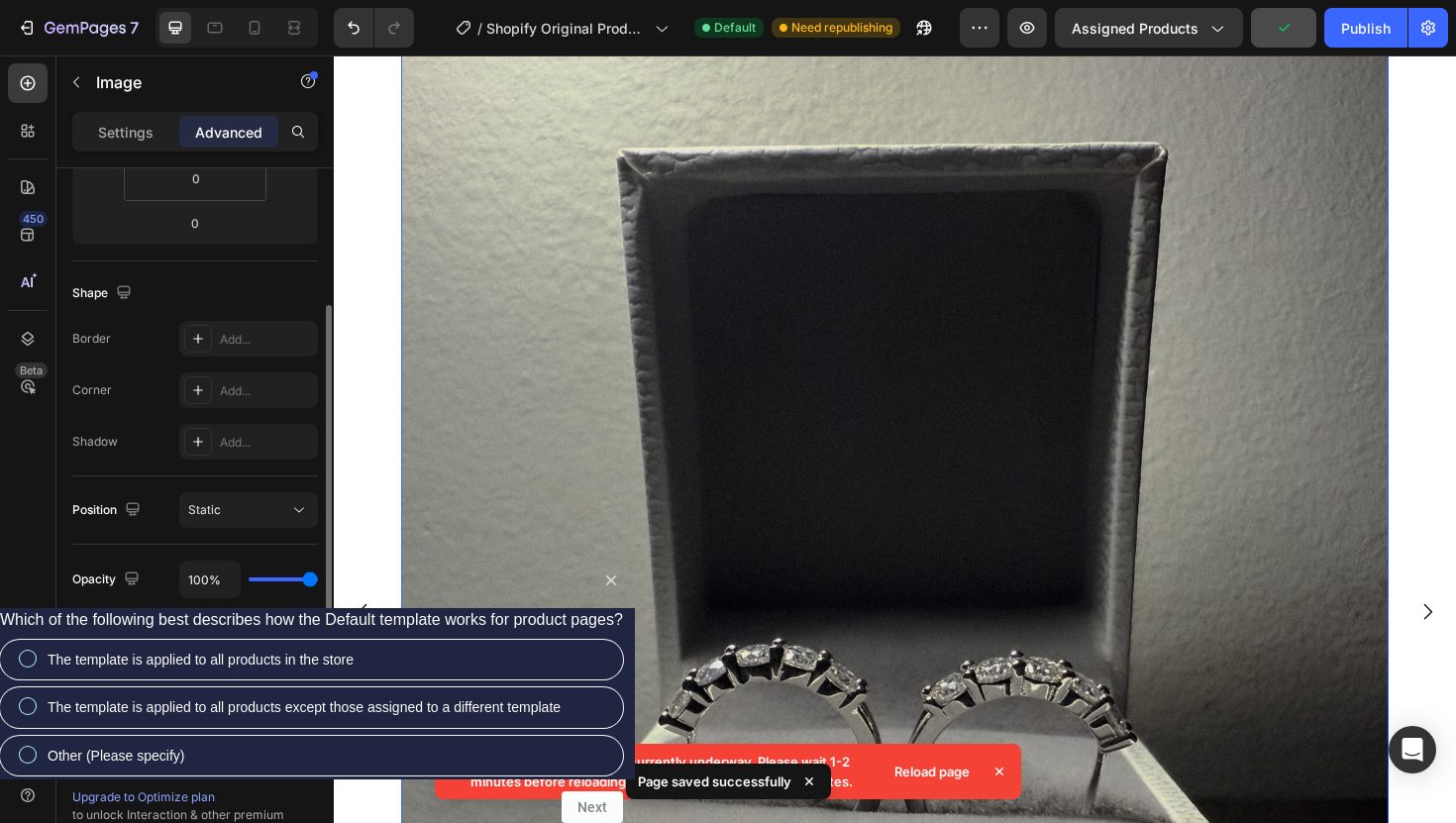 scroll, scrollTop: 339, scrollLeft: 0, axis: vertical 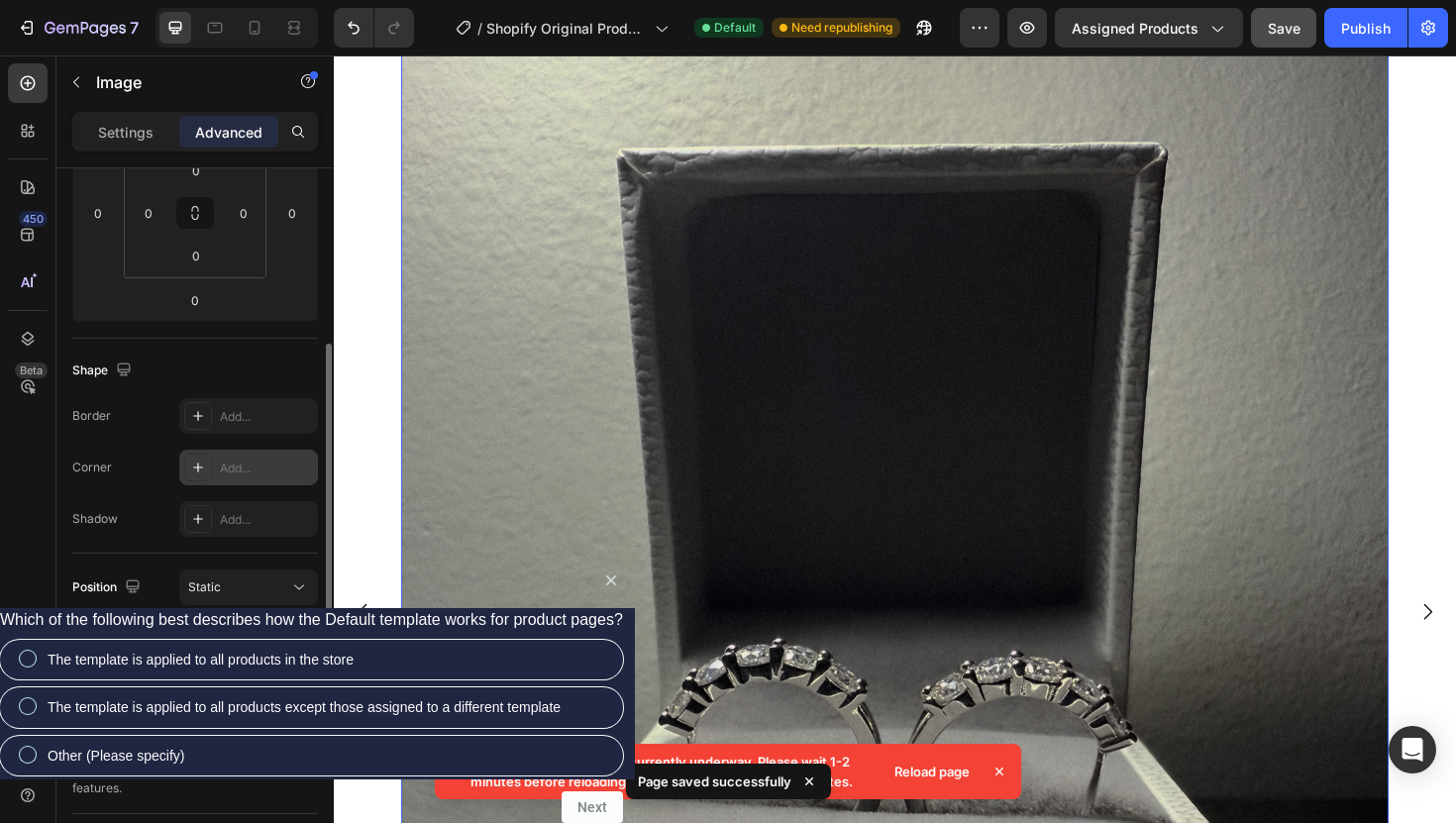 click on "Add..." at bounding box center (249, 467) 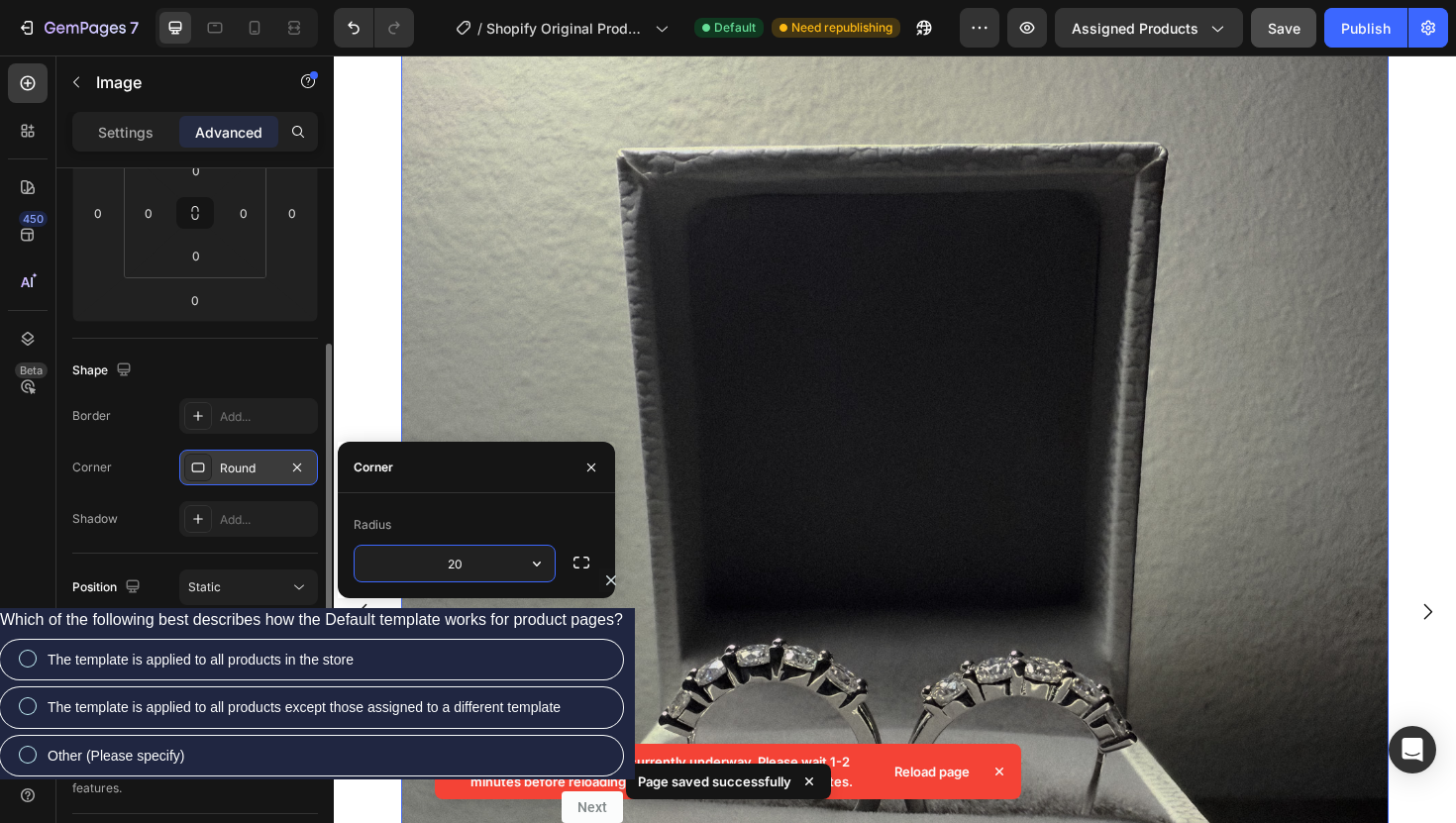 type on "20" 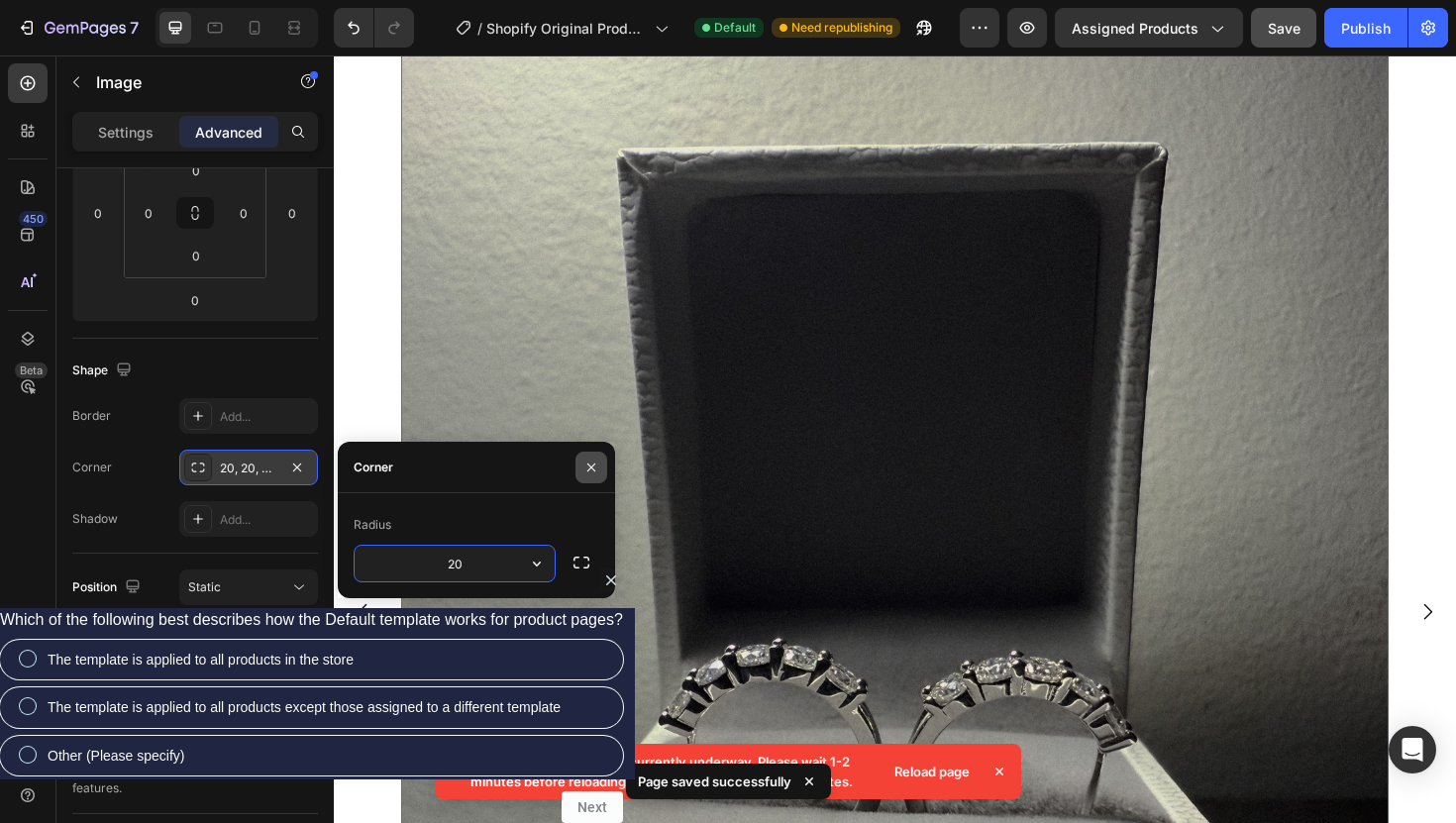 click at bounding box center [591, 467] 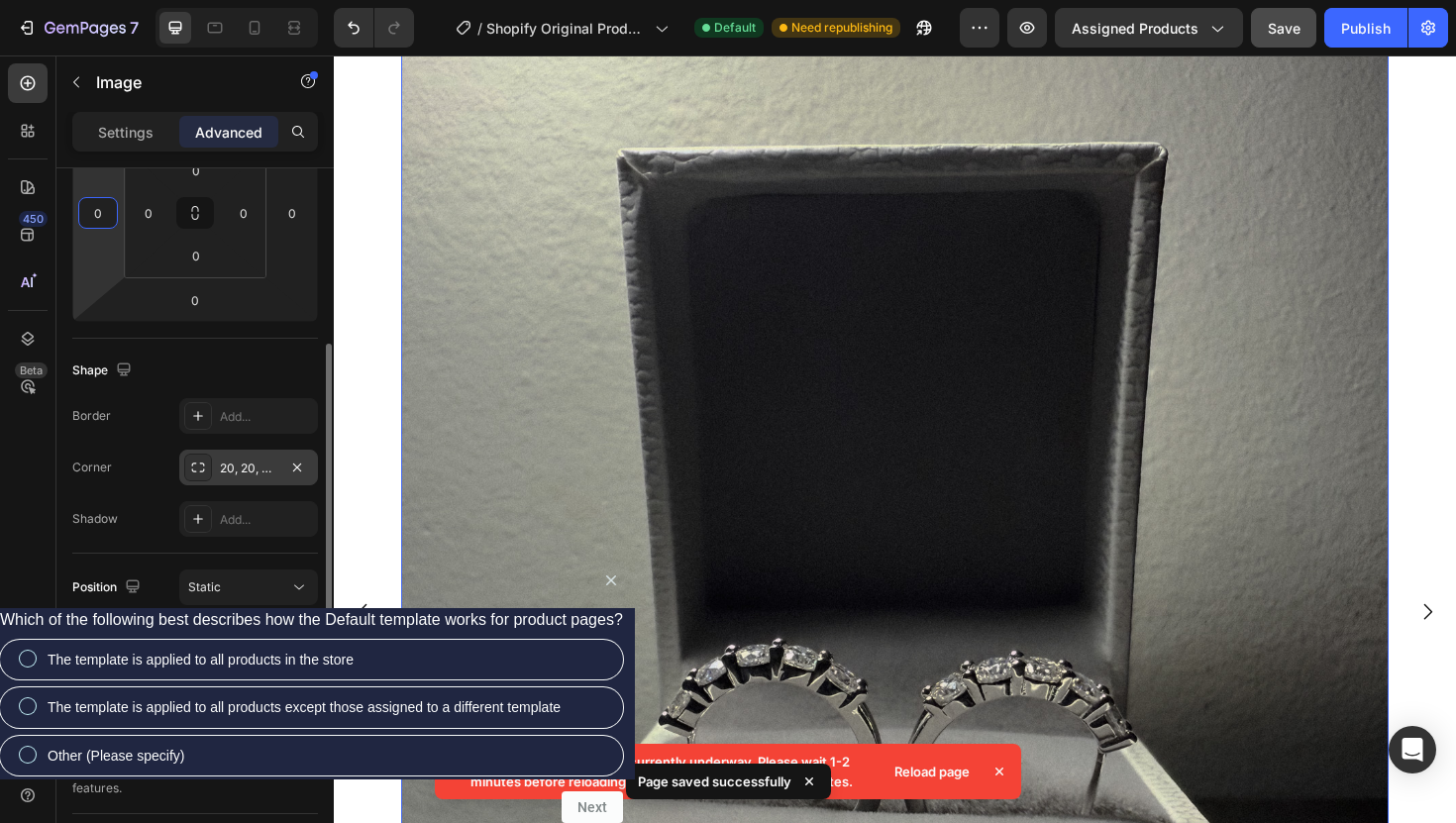 click on "0" at bounding box center (98, 213) 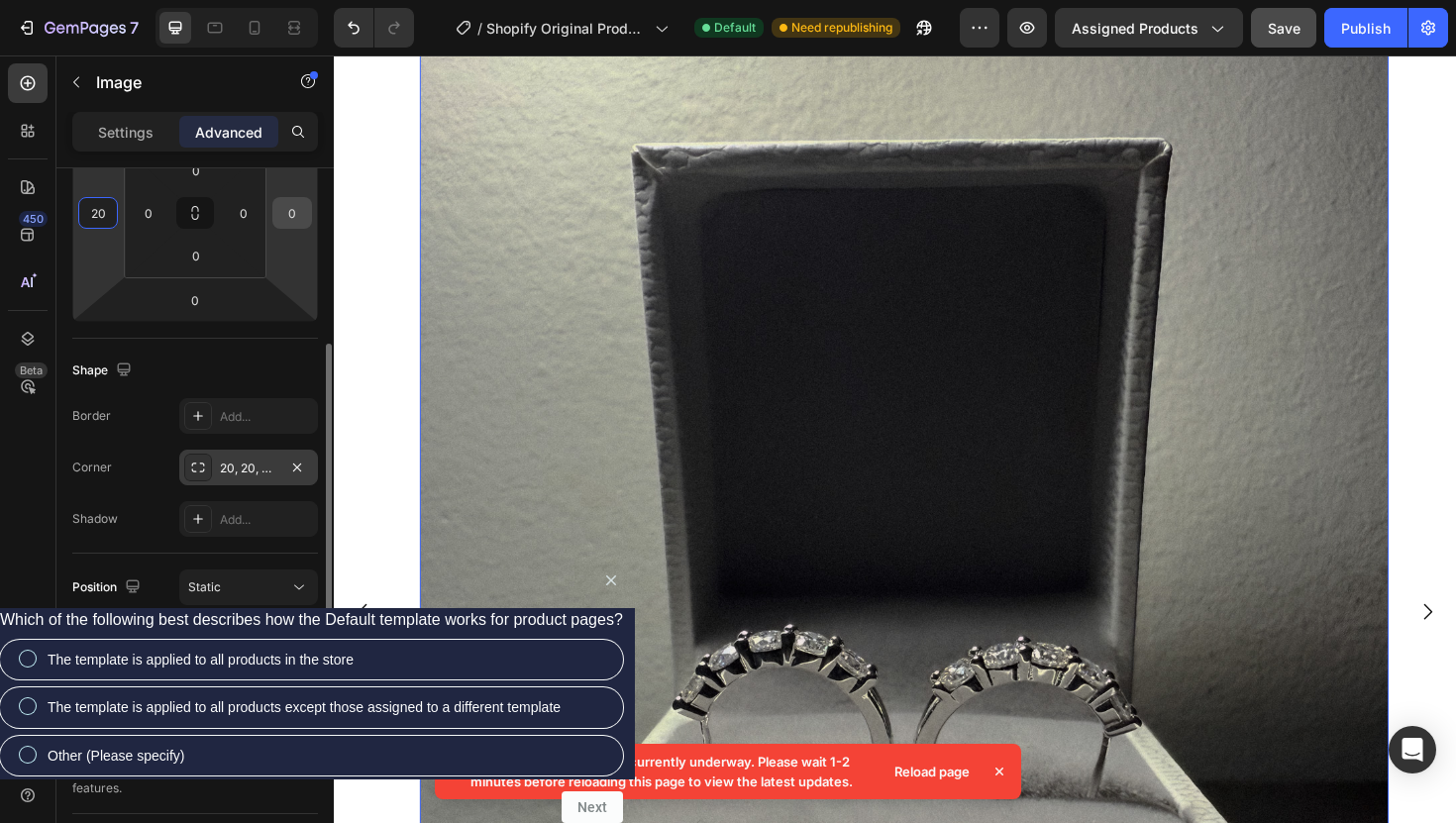 type on "20" 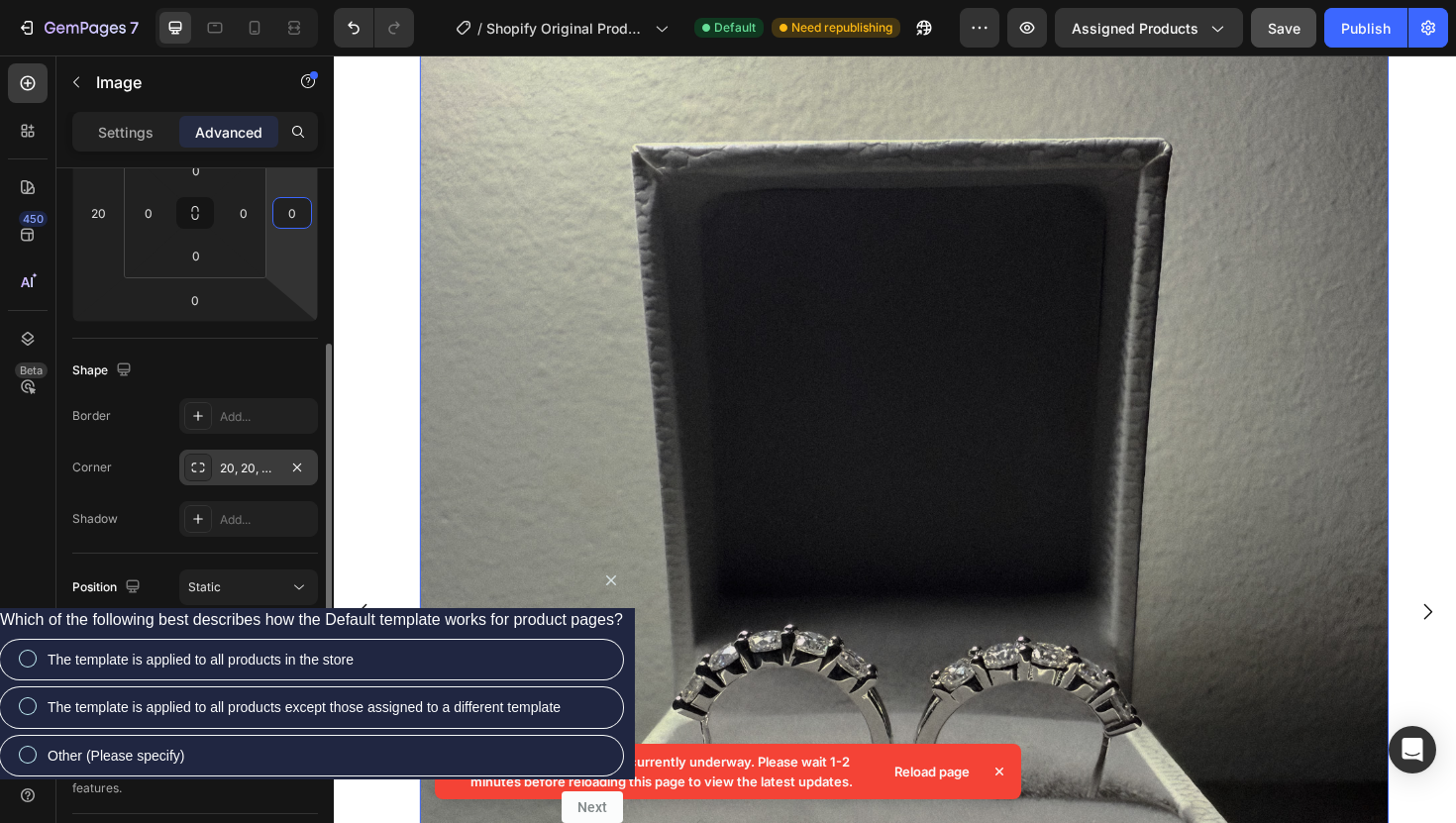 click on "0" at bounding box center (292, 213) 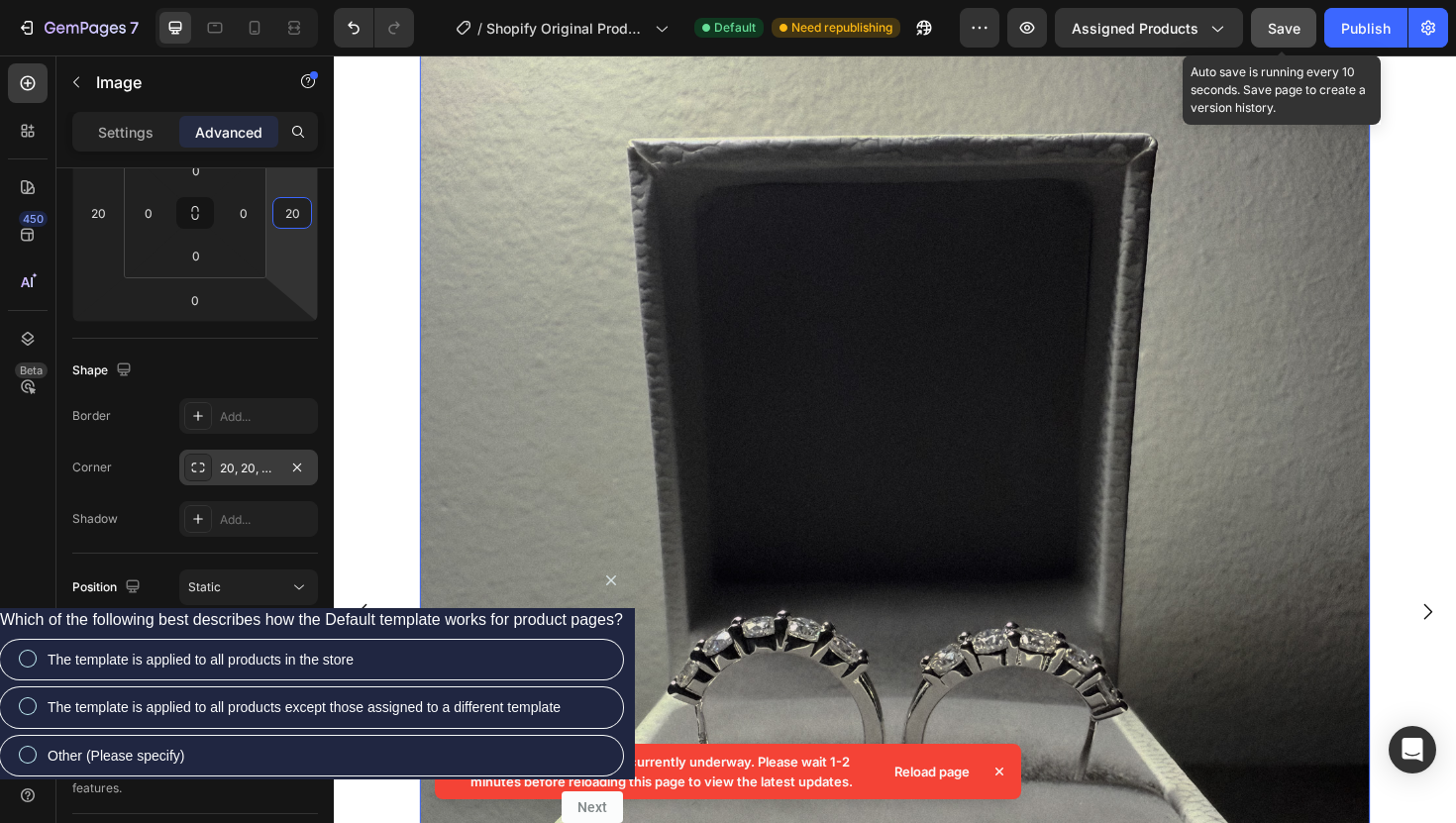 type on "20" 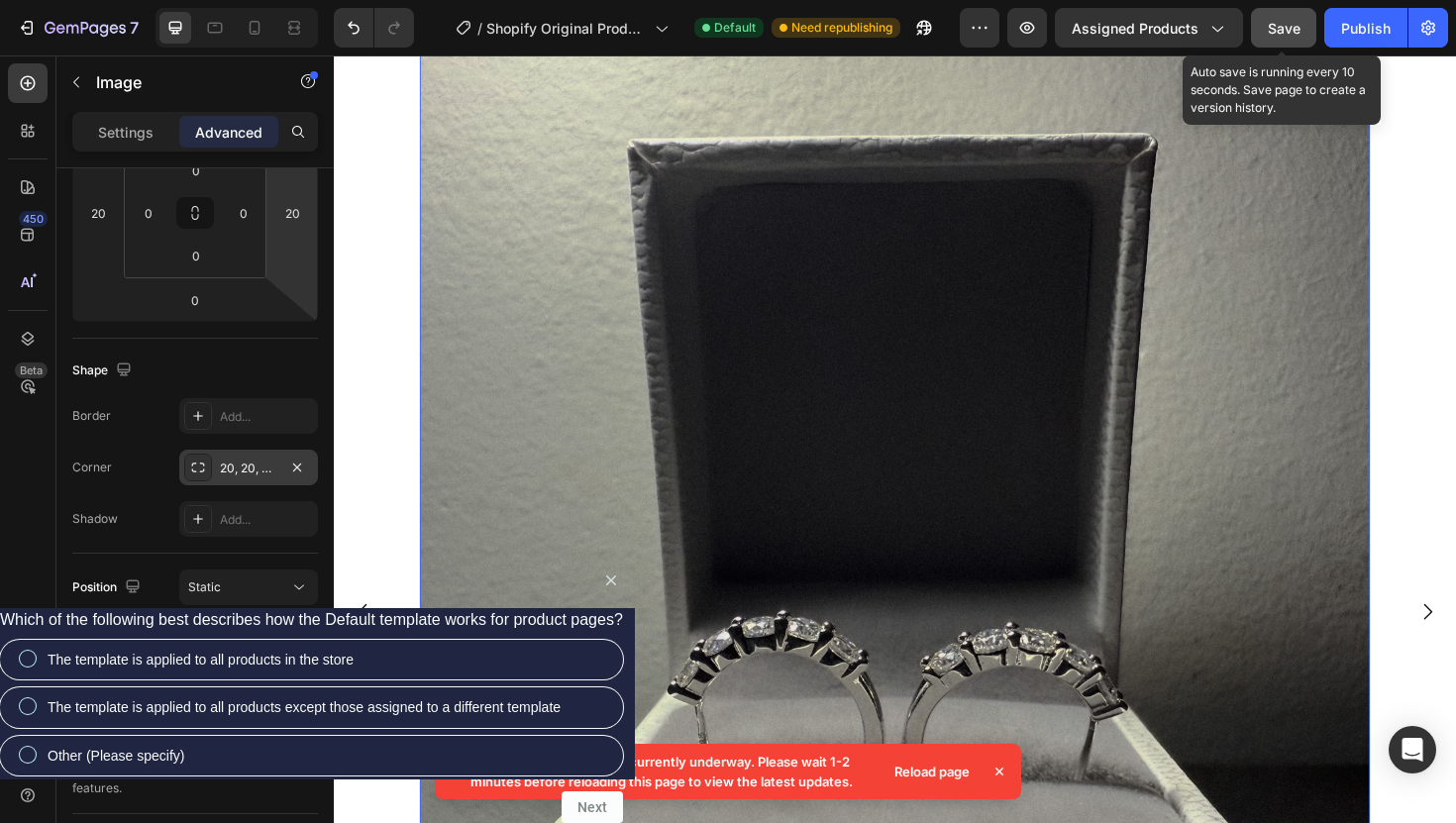click on "Save" 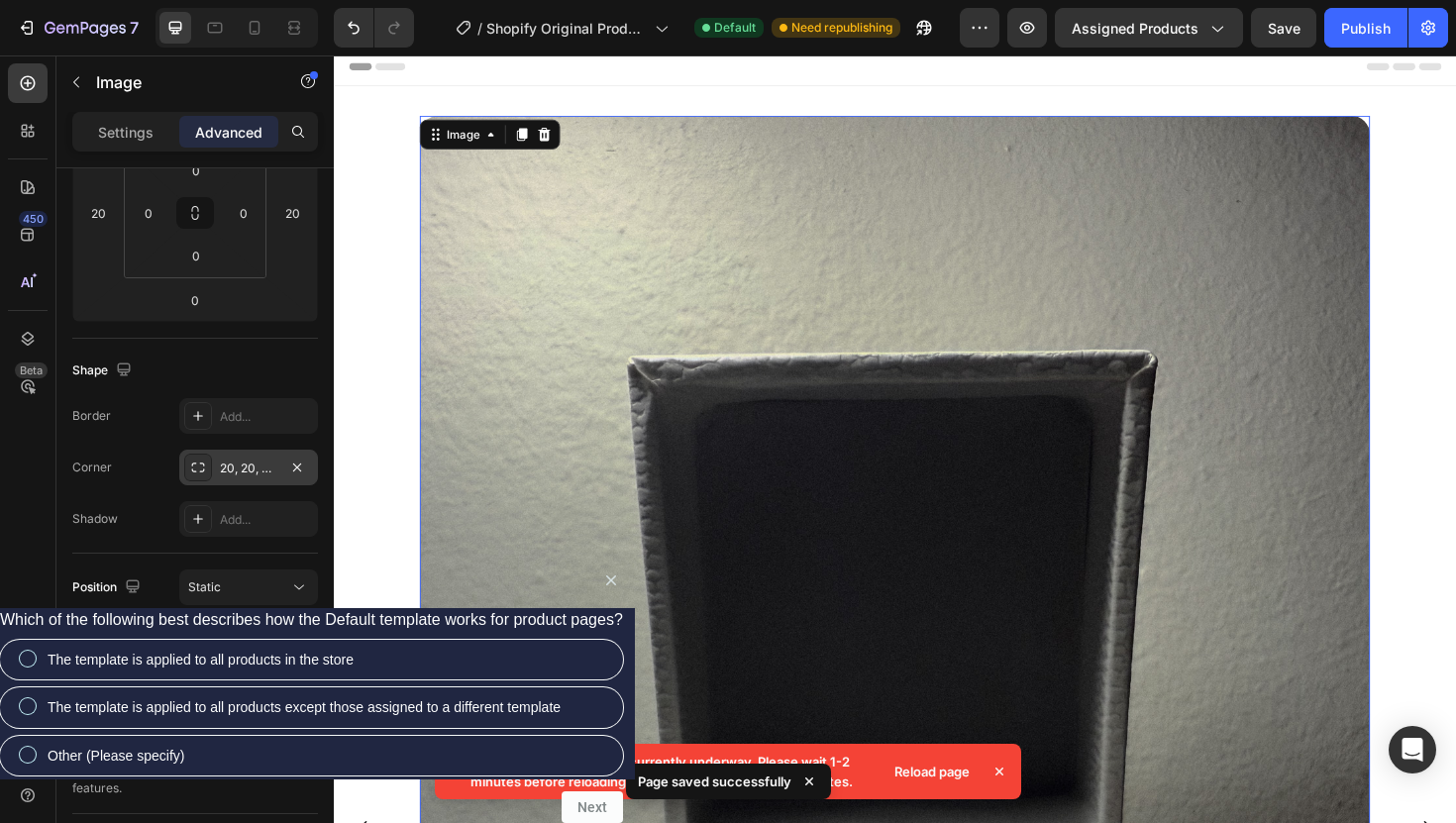scroll, scrollTop: 59, scrollLeft: 0, axis: vertical 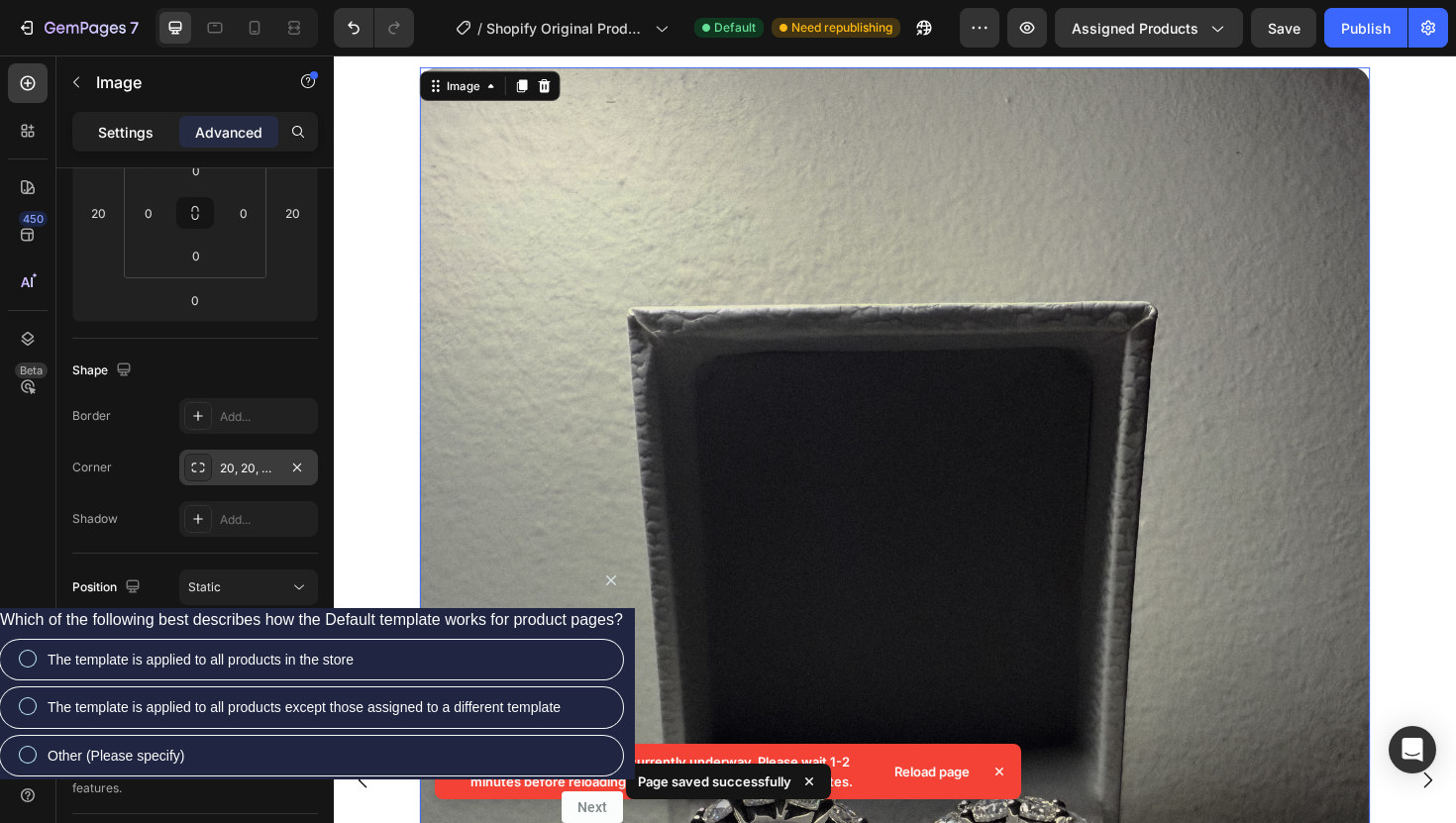 click on "Settings" 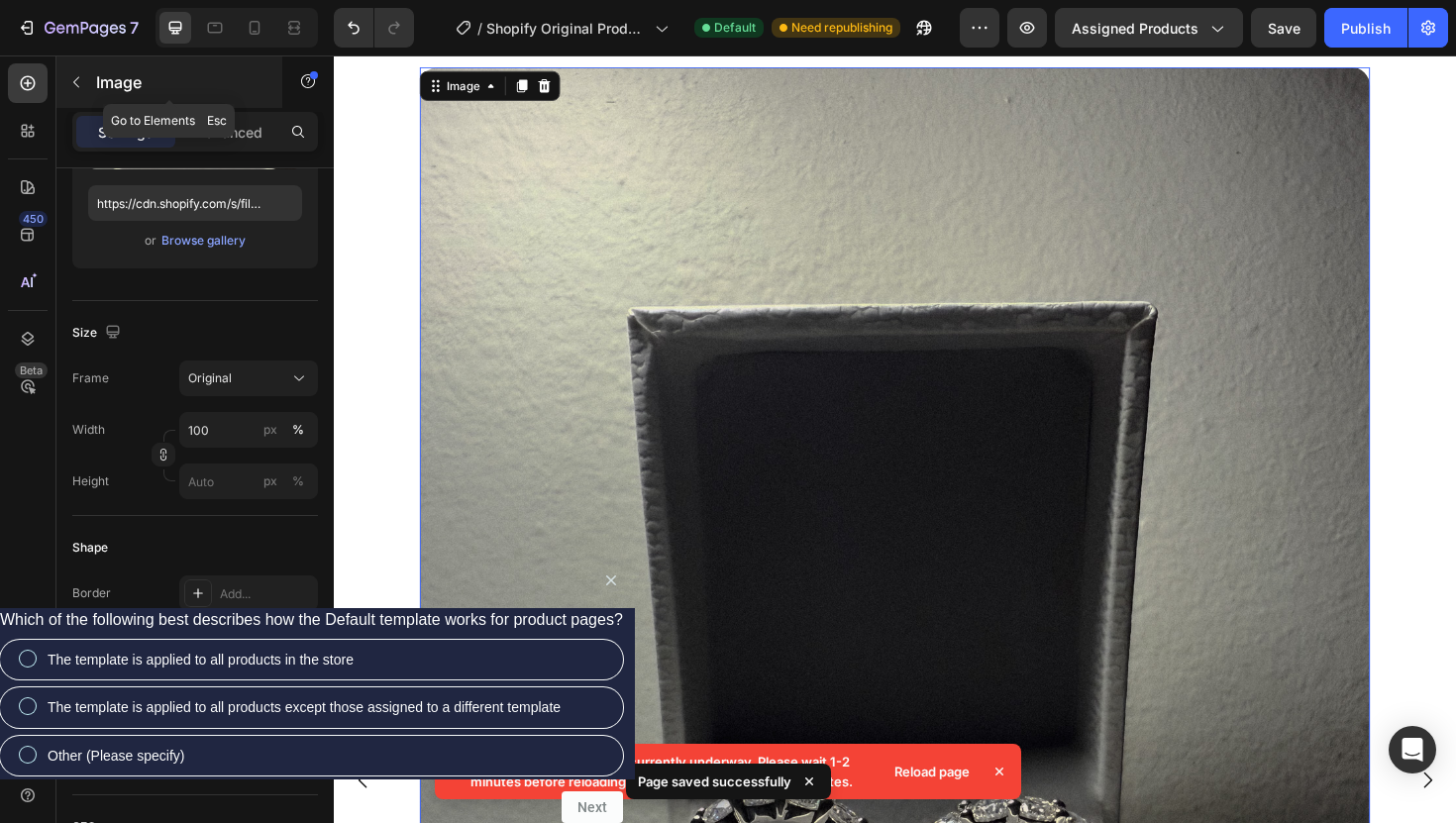 click 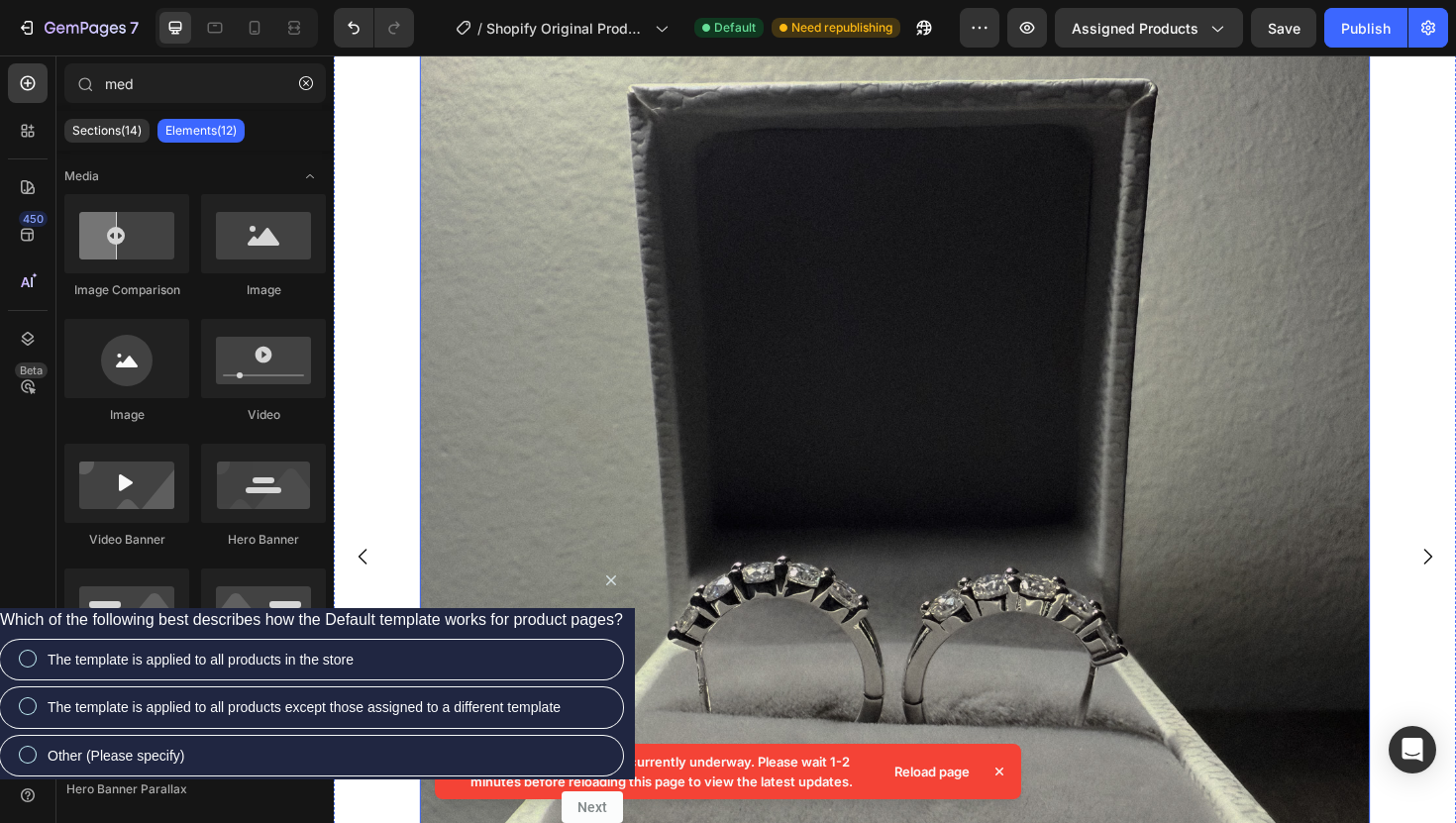 scroll, scrollTop: 320, scrollLeft: 0, axis: vertical 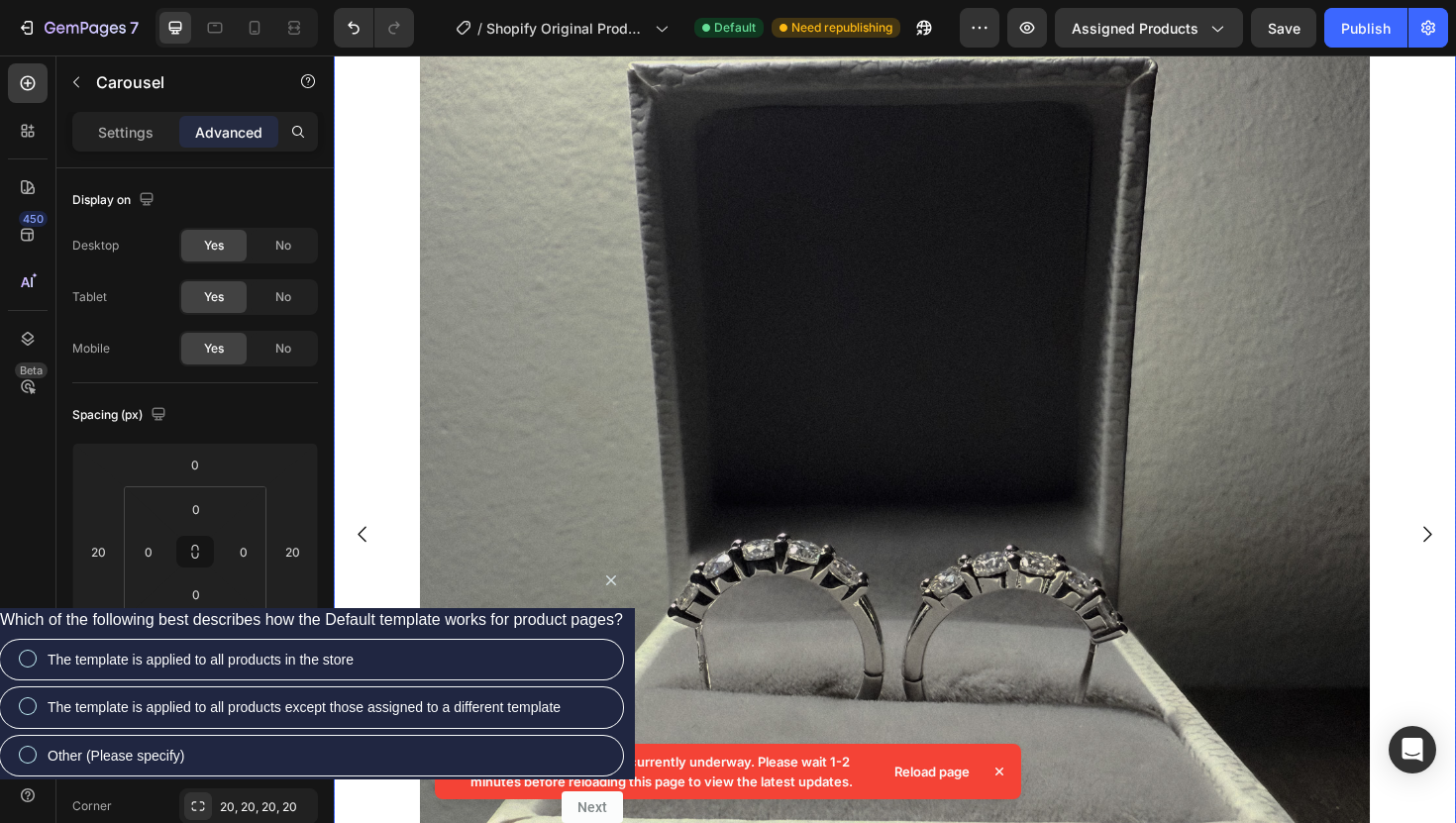 click on "Image Image Image" at bounding box center (928, 563) 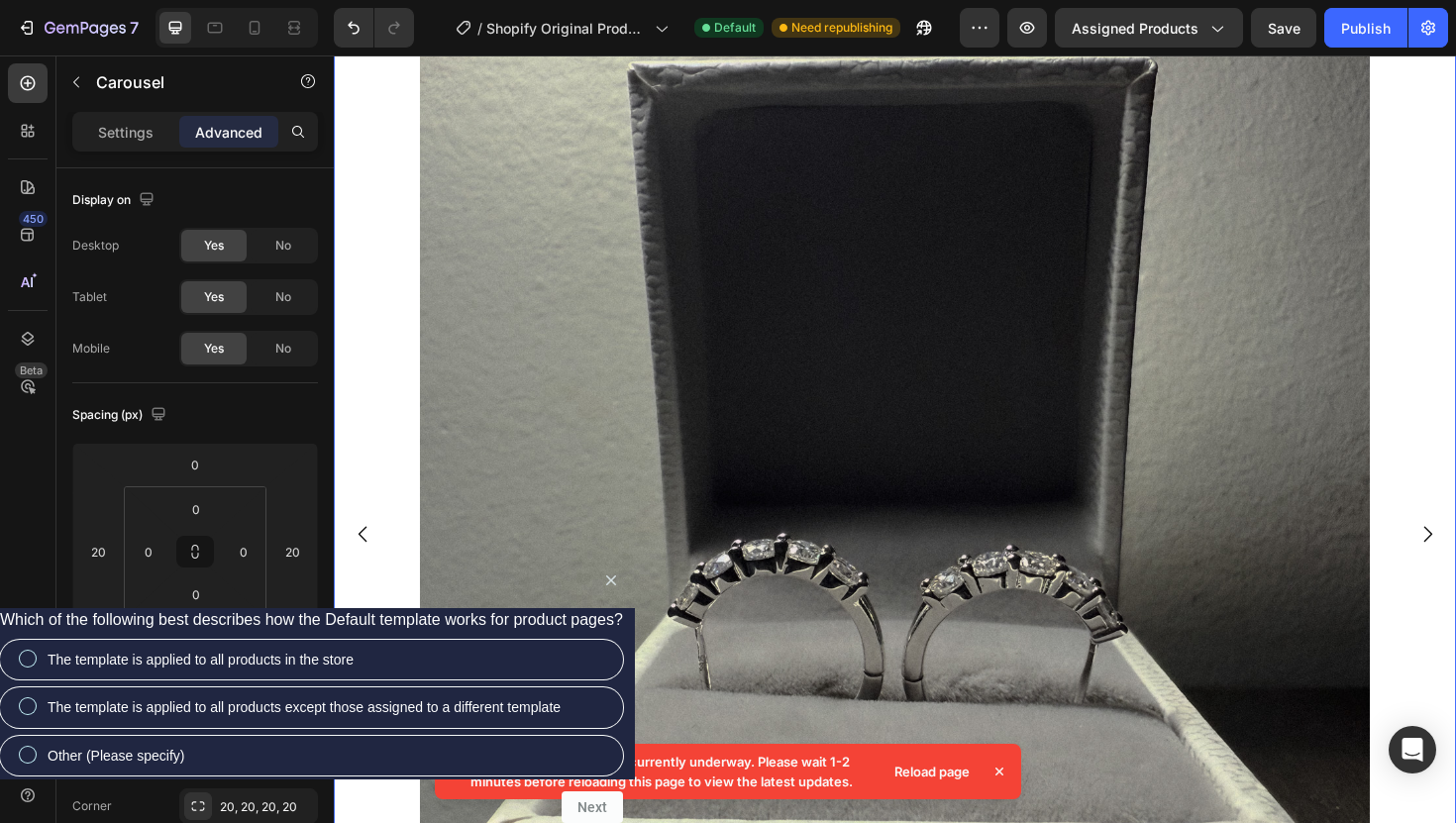 click 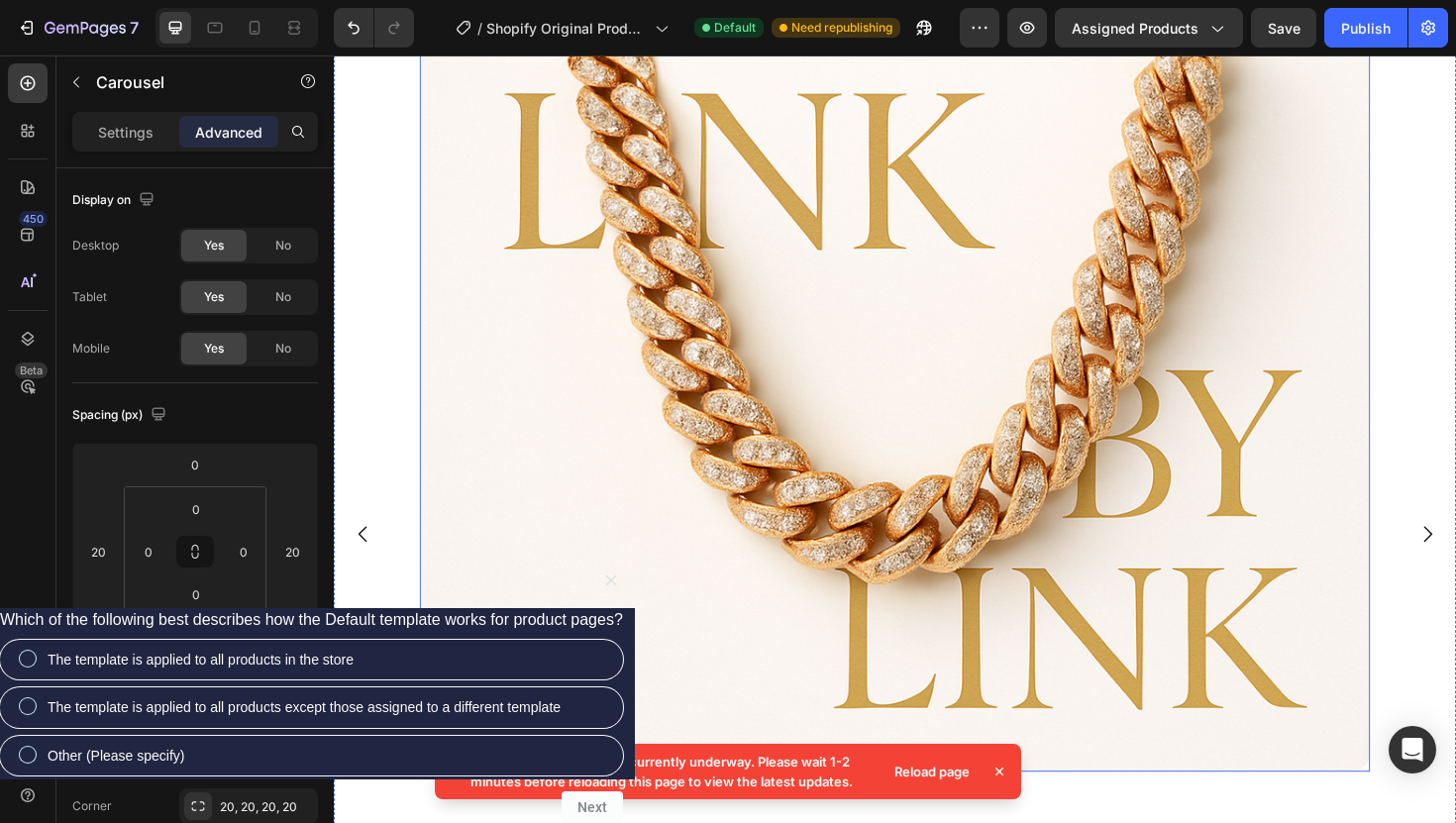 click at bounding box center [928, 311] 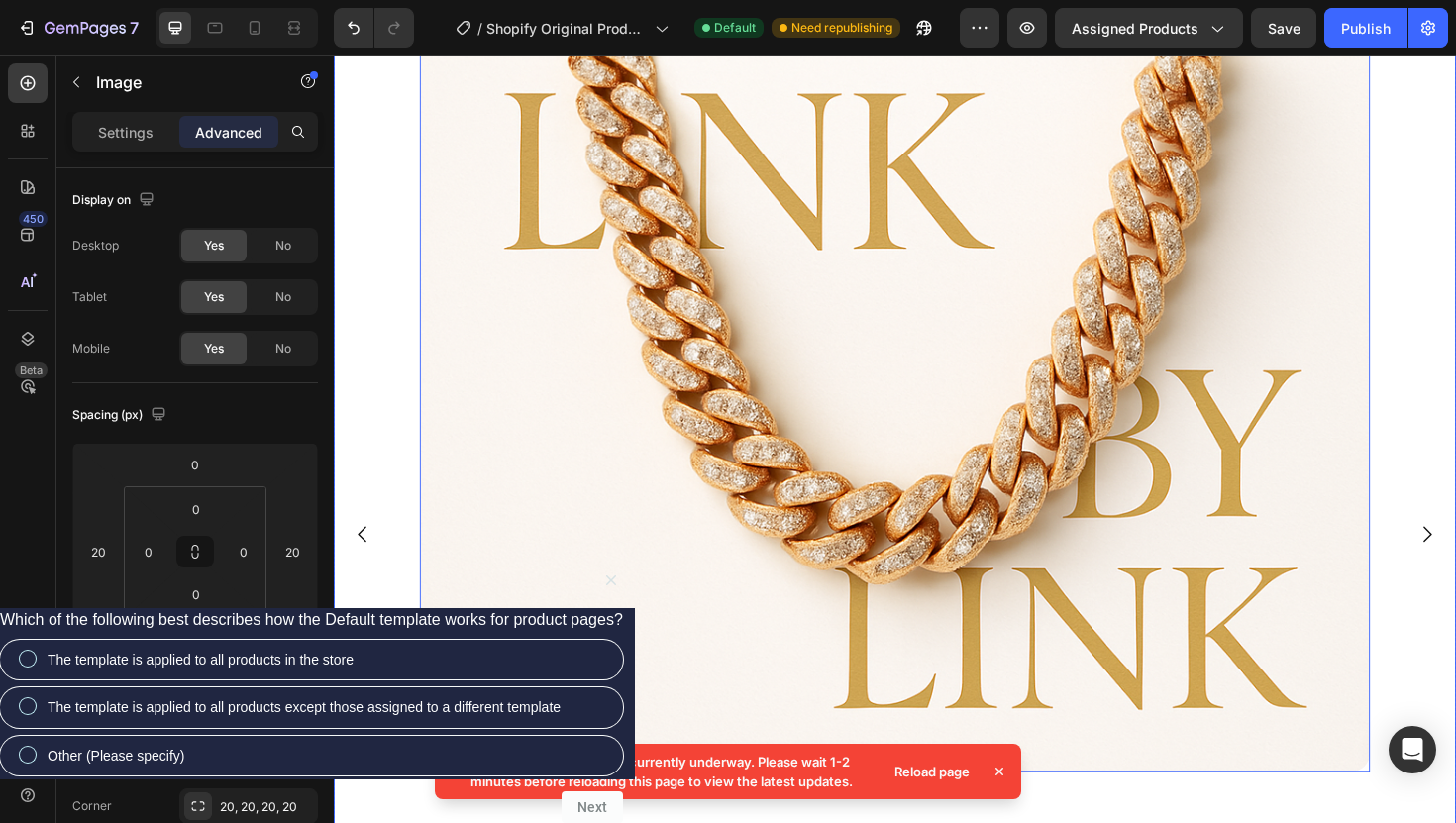 click at bounding box center (364, 563) 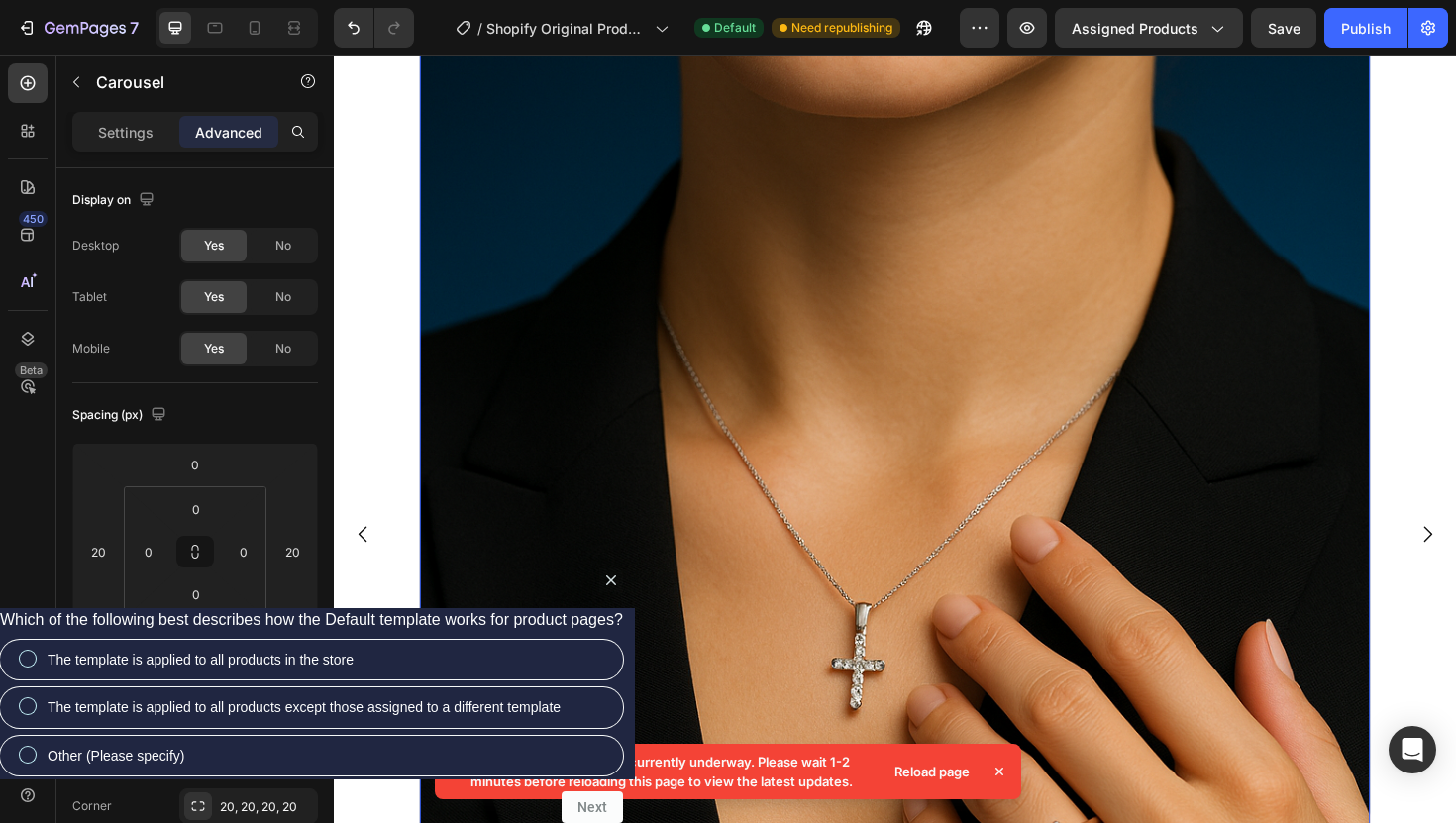 click at bounding box center (928, 563) 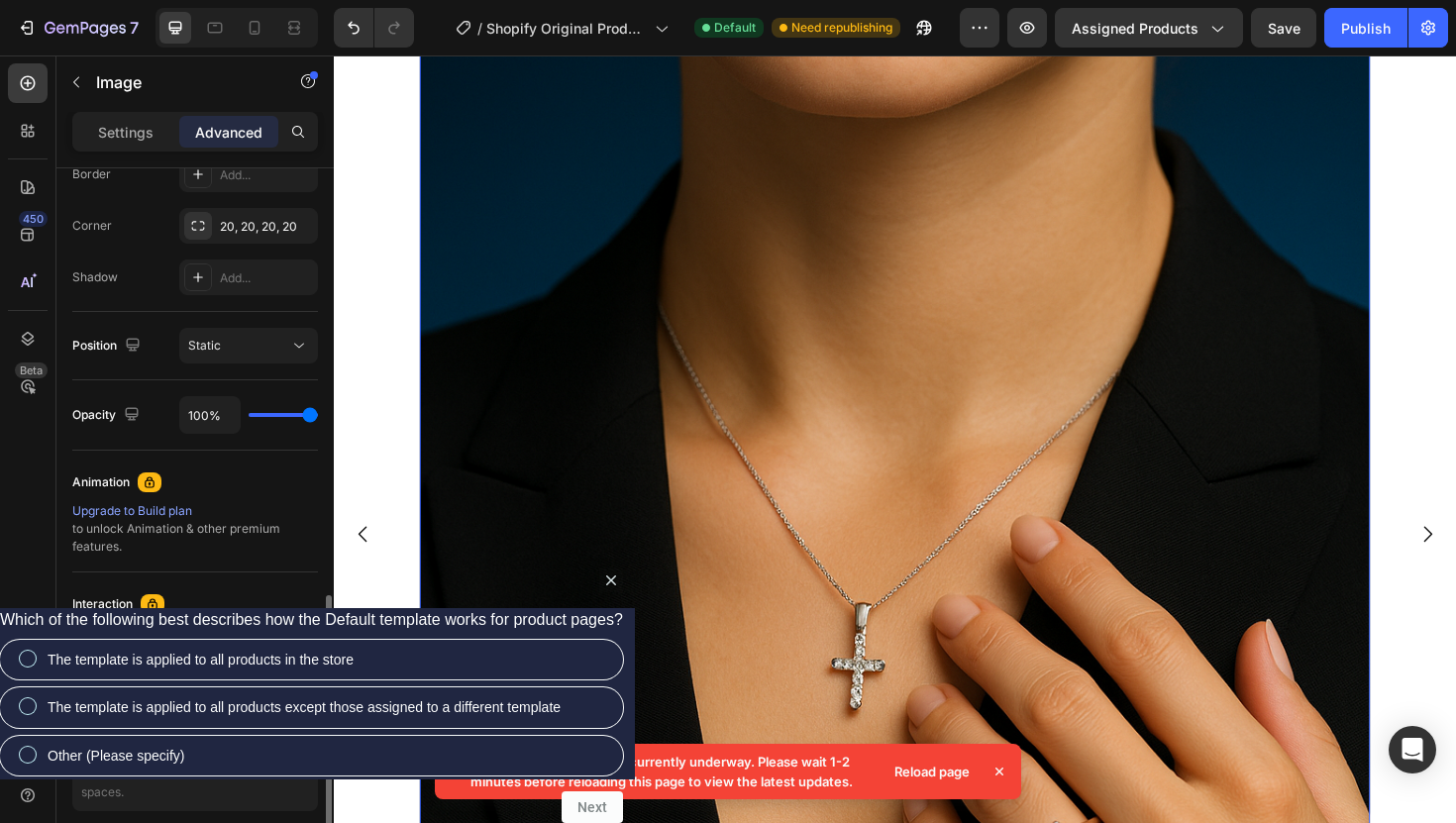 scroll, scrollTop: 664, scrollLeft: 0, axis: vertical 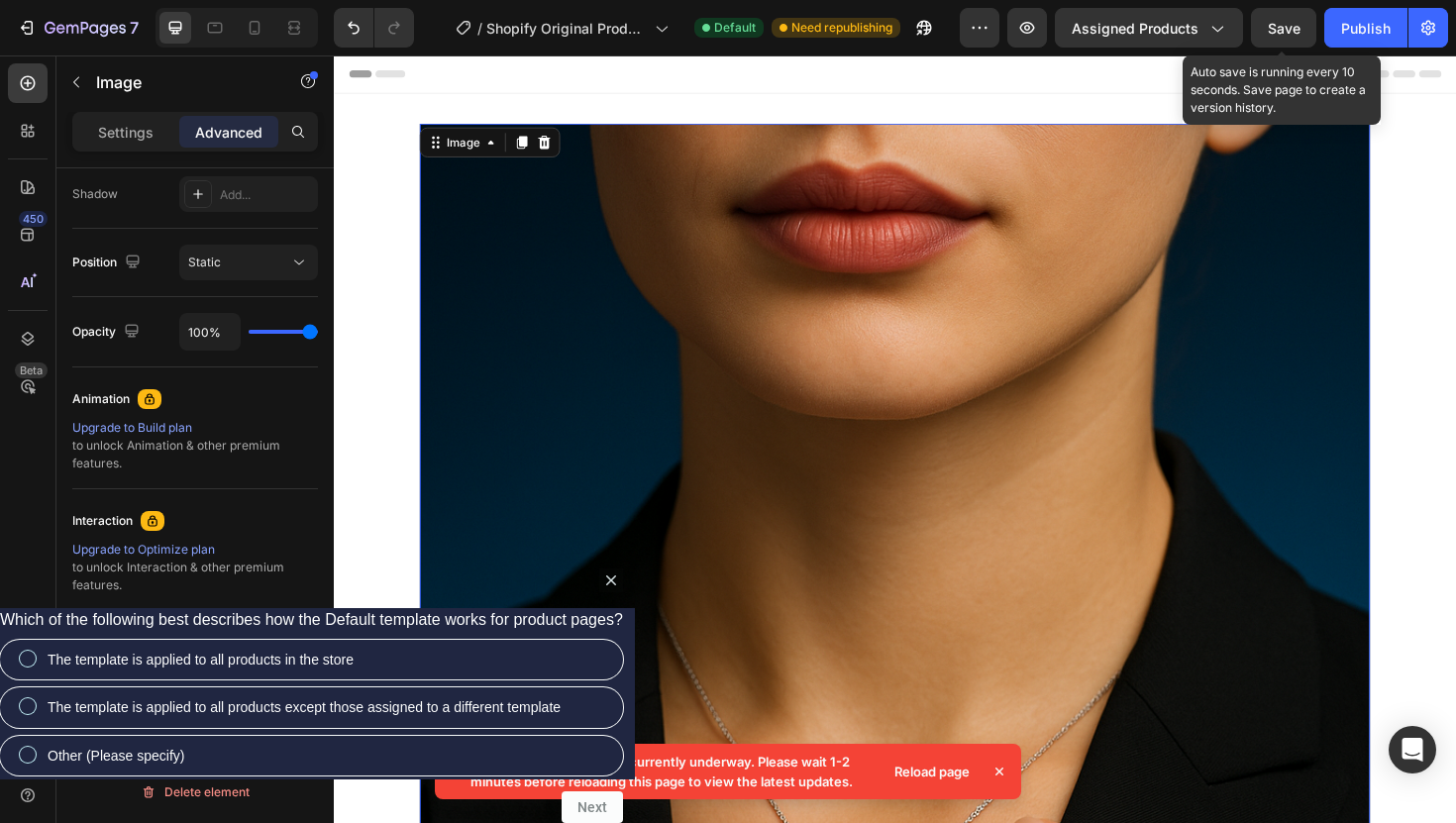 click on "Save" at bounding box center [1284, 28] 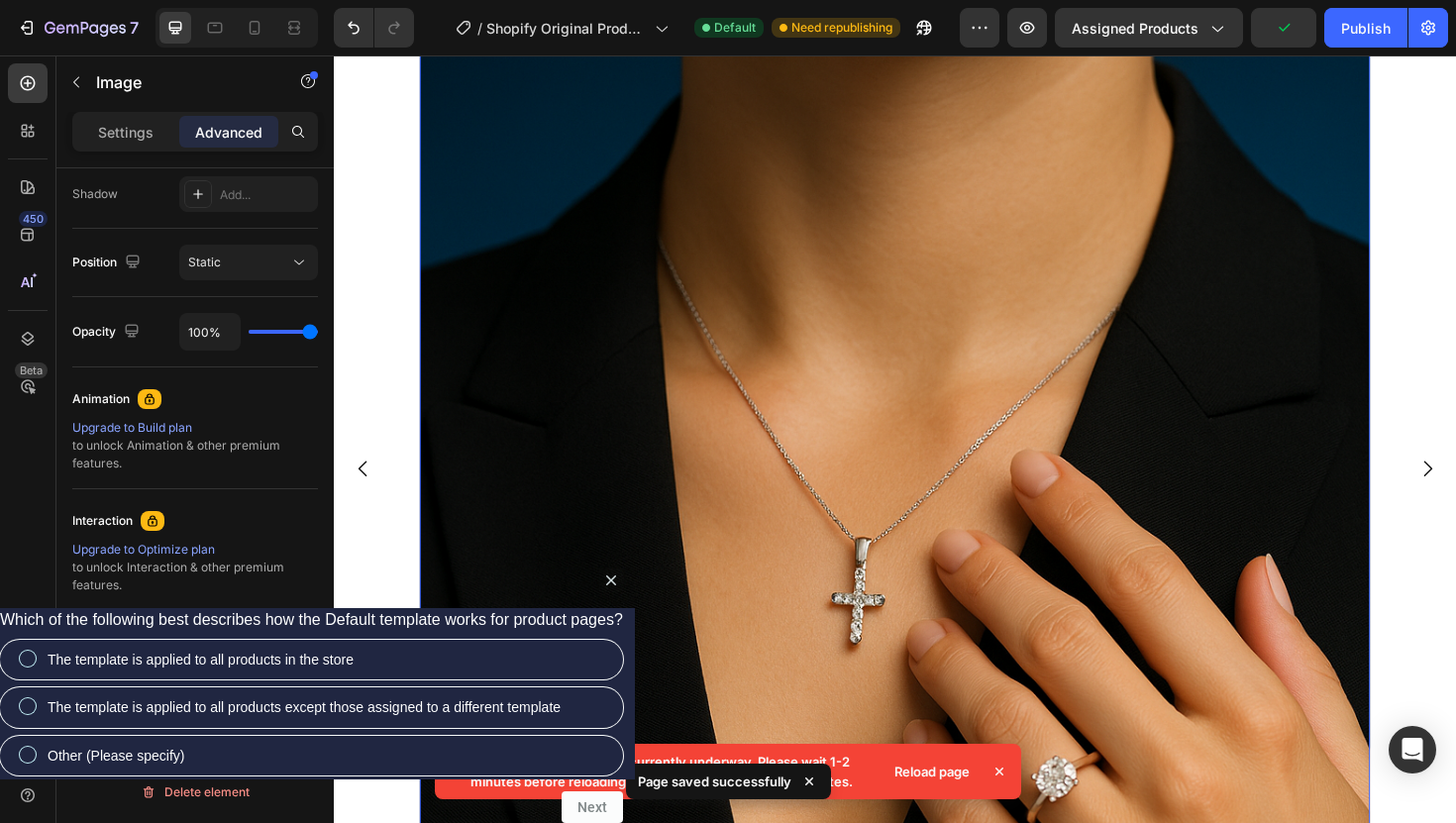 scroll, scrollTop: 392, scrollLeft: 0, axis: vertical 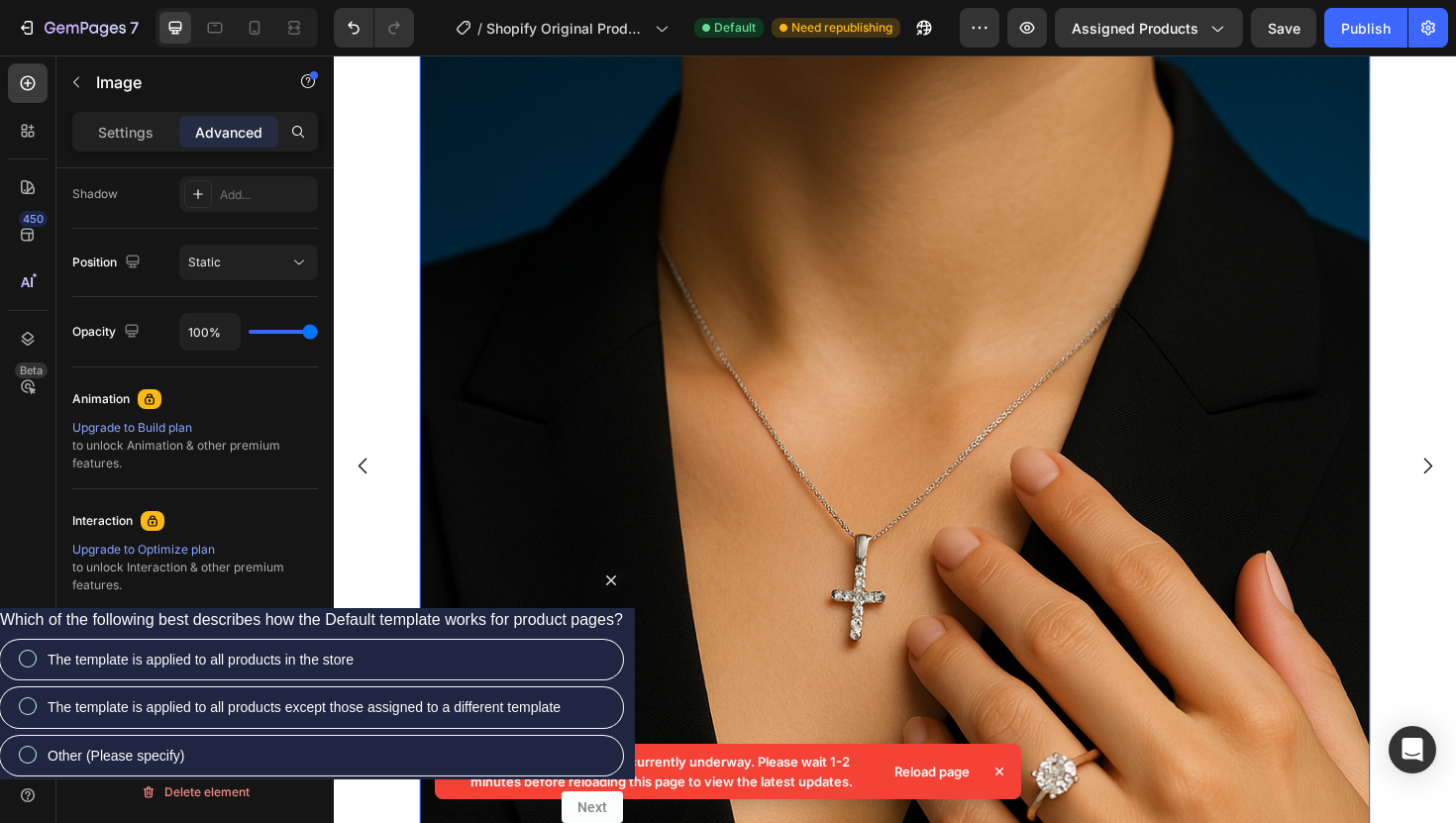 type 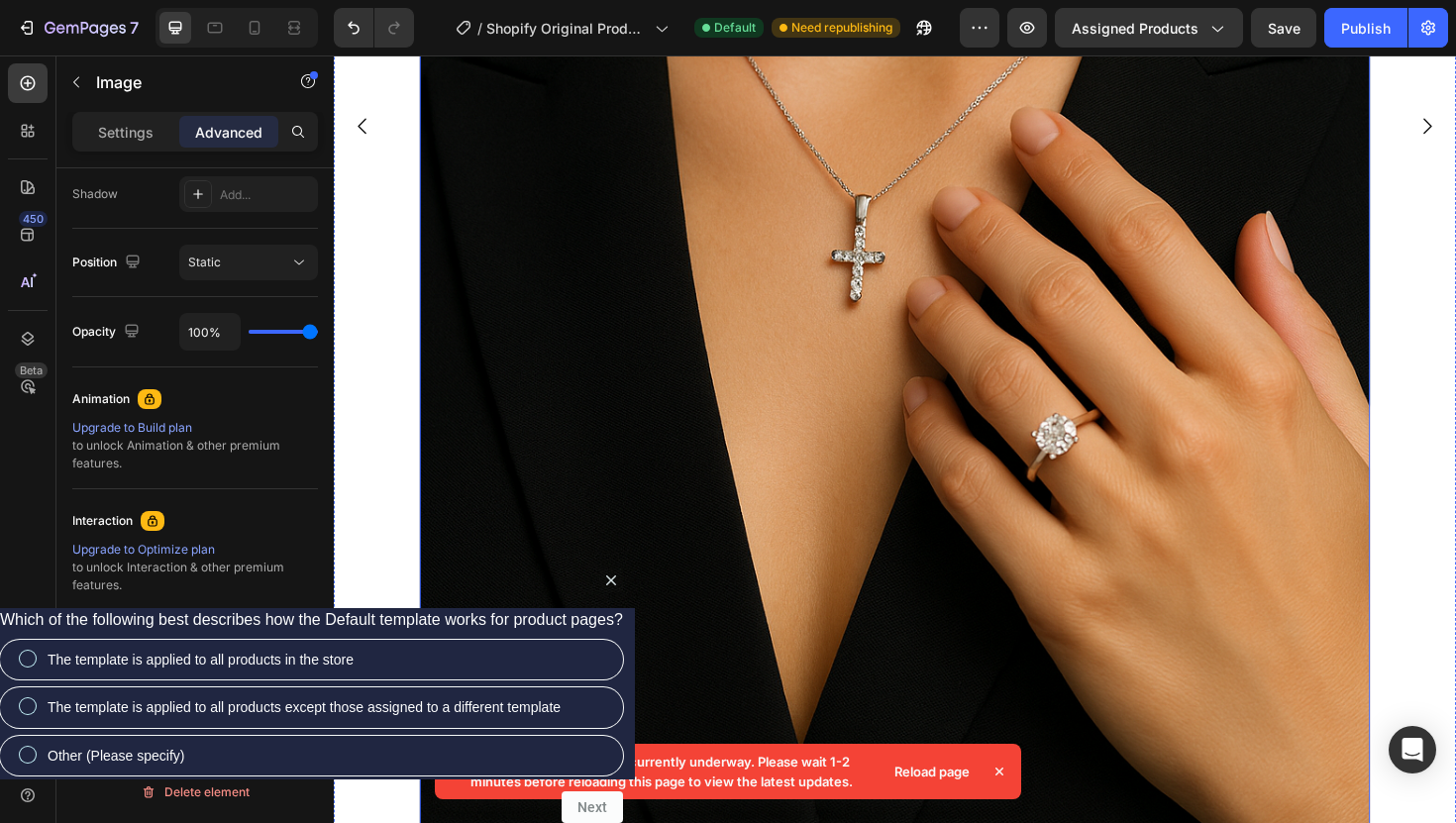 scroll, scrollTop: 0, scrollLeft: 0, axis: both 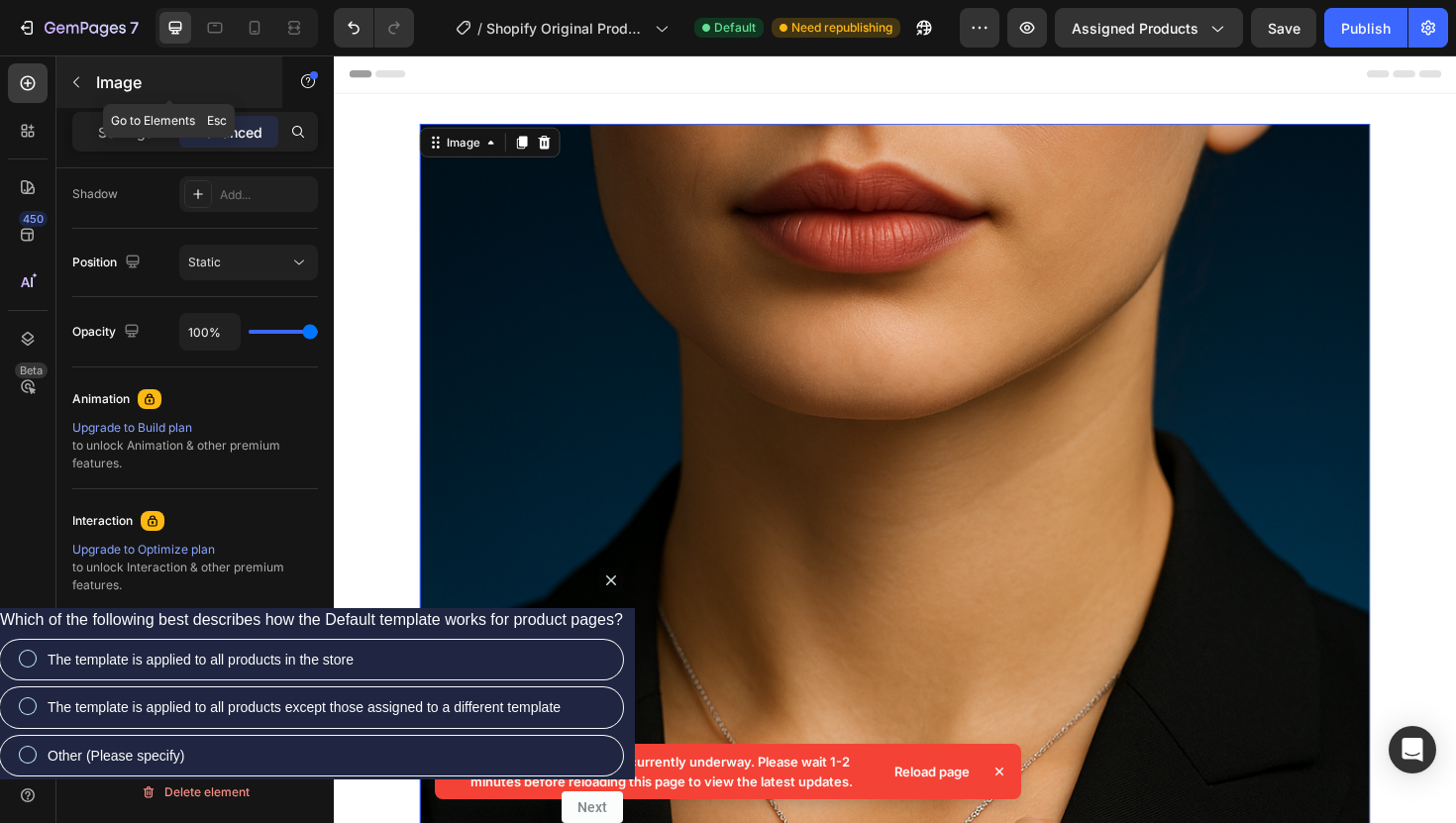 click at bounding box center [76, 82] 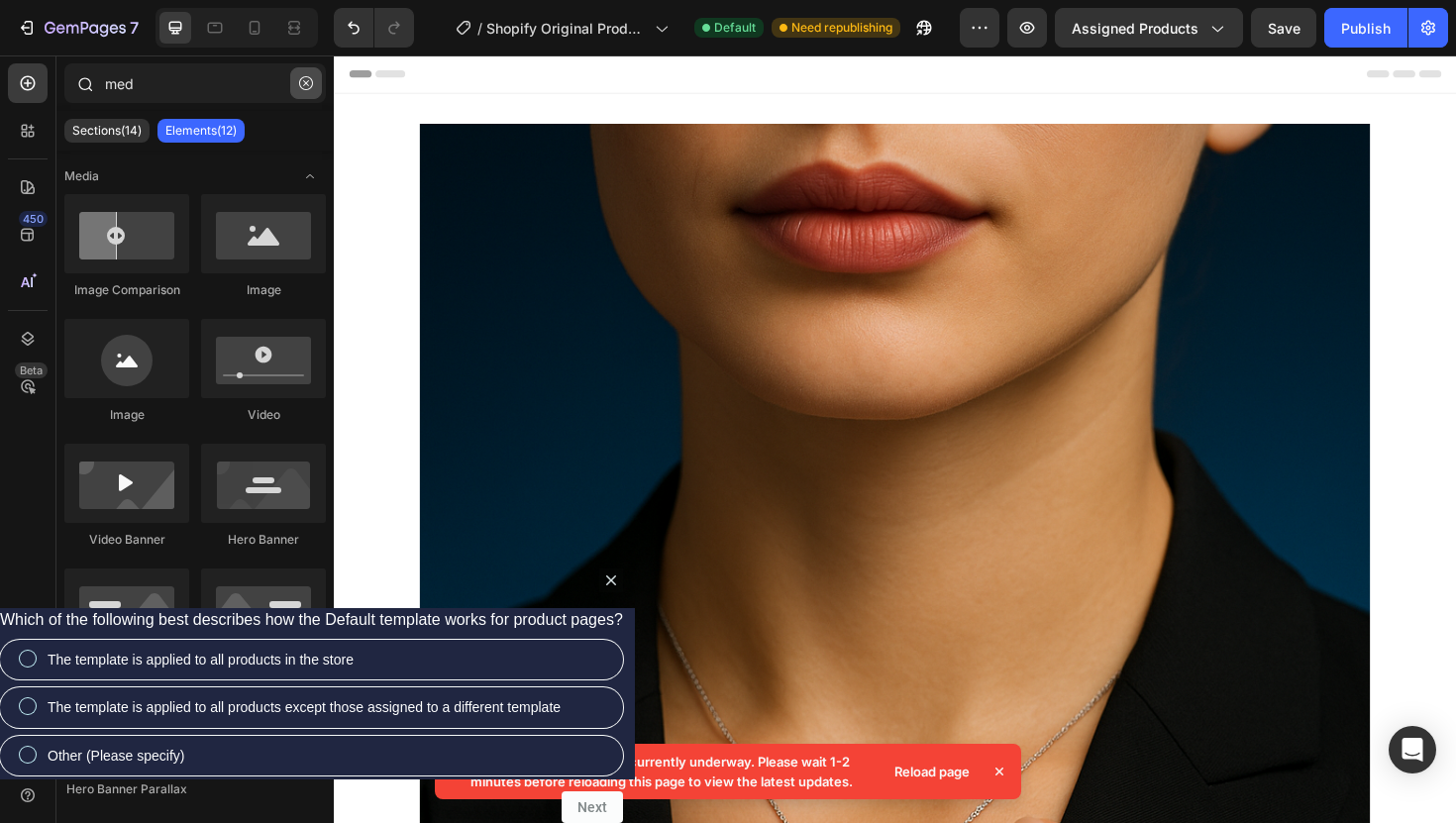 click at bounding box center [306, 83] 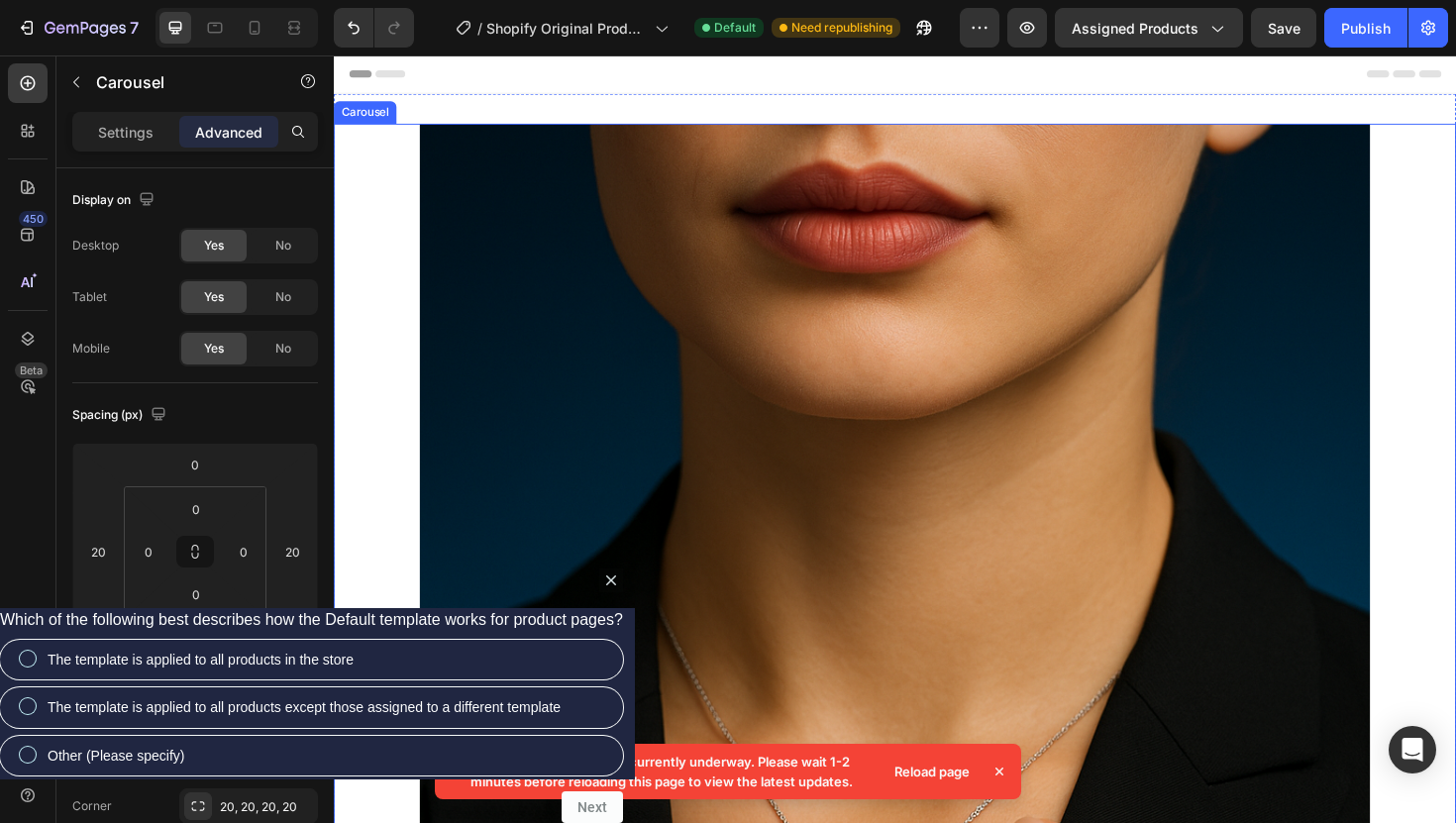 click on "Image Image Image" at bounding box center (928, 882) 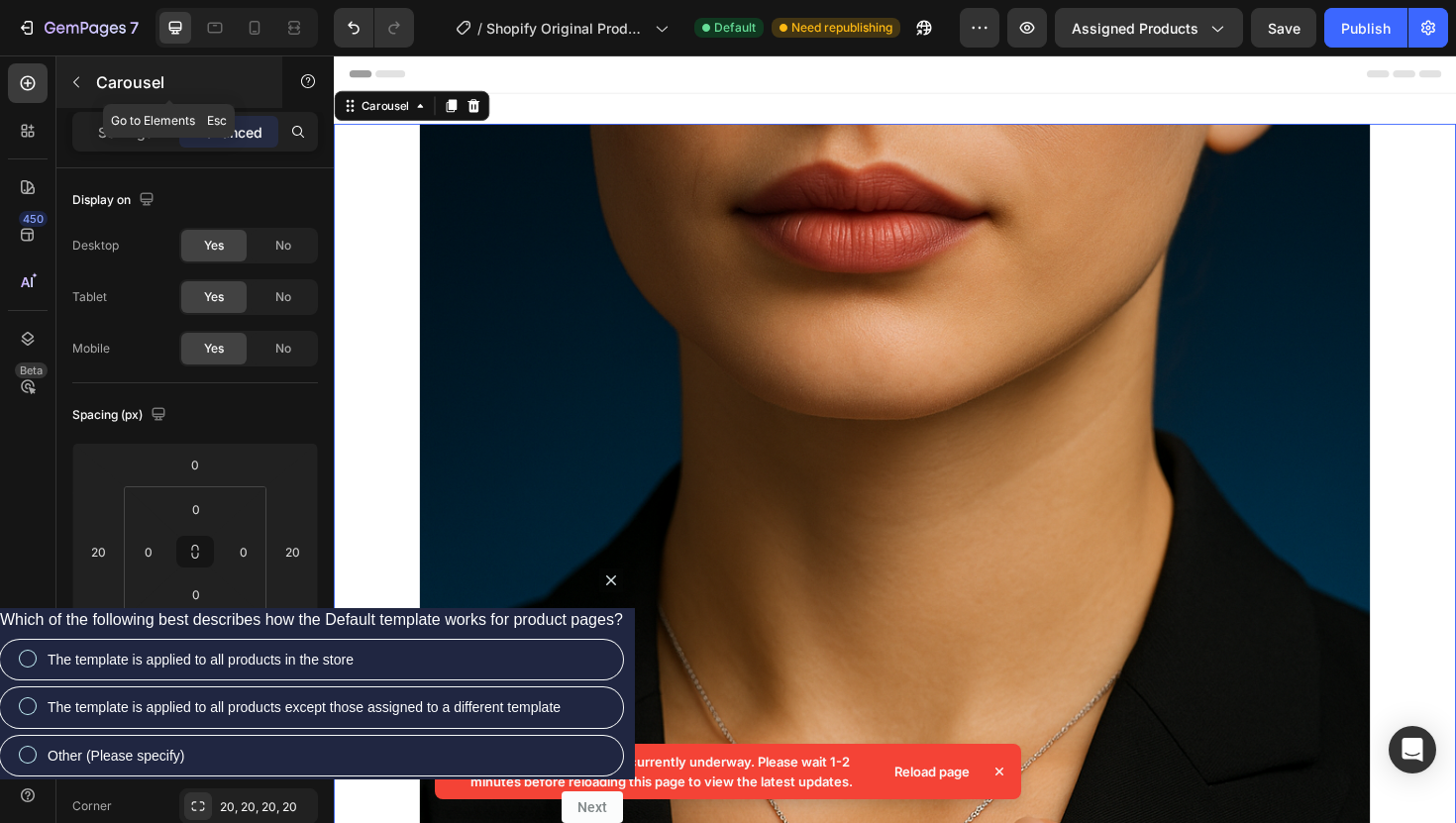 click on "Carousel" at bounding box center [180, 82] 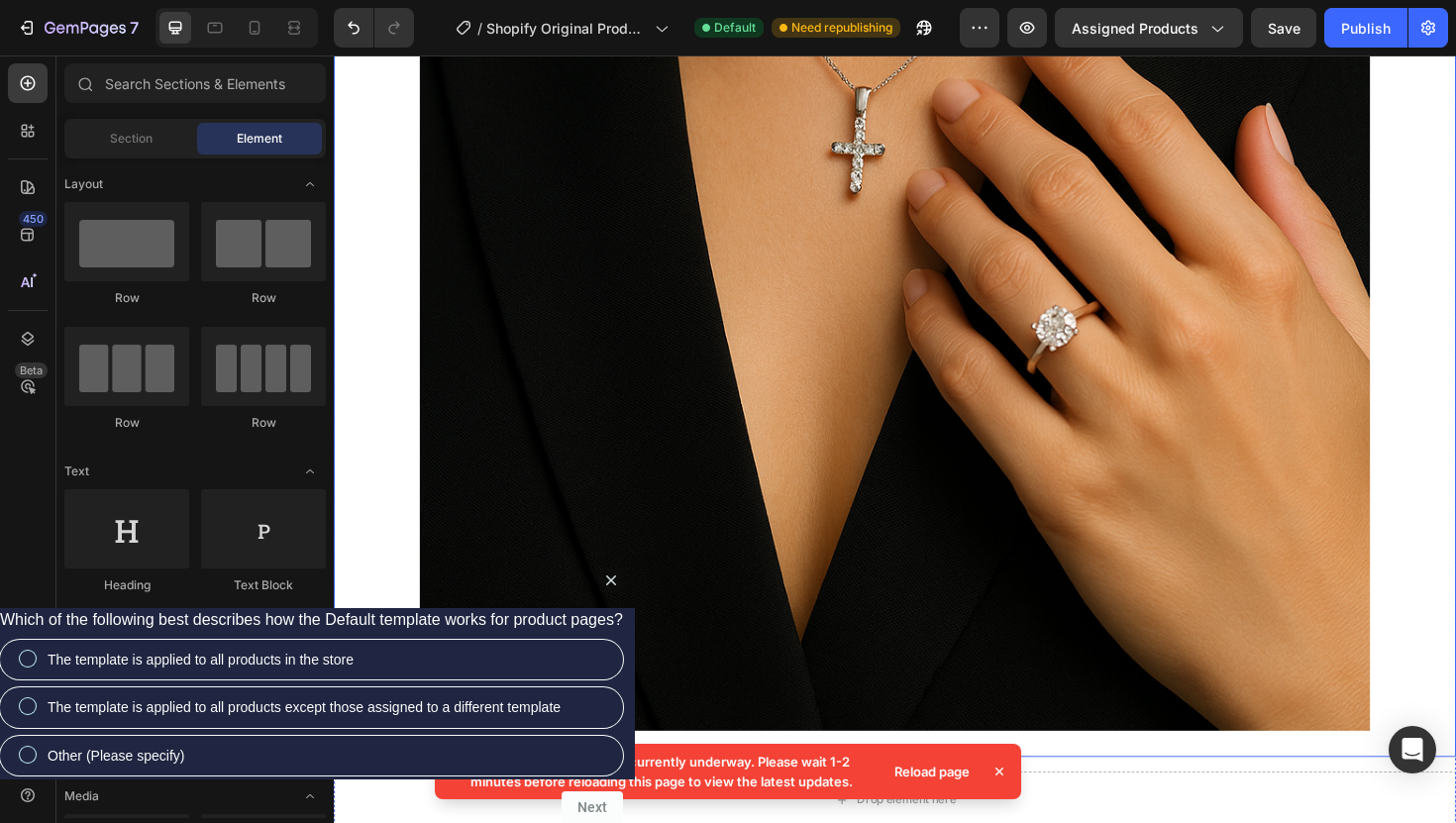 scroll, scrollTop: 0, scrollLeft: 0, axis: both 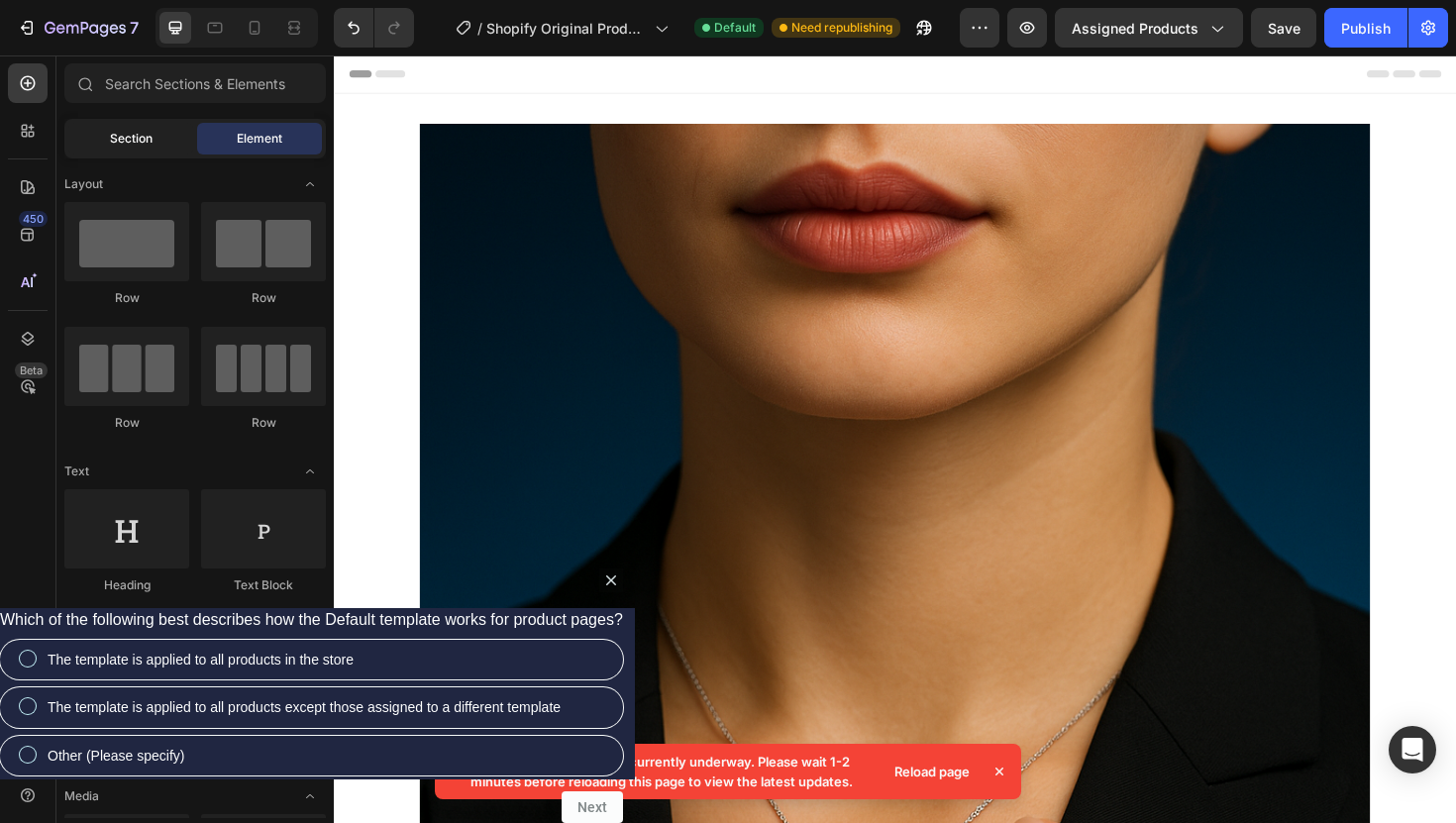 click on "Section" 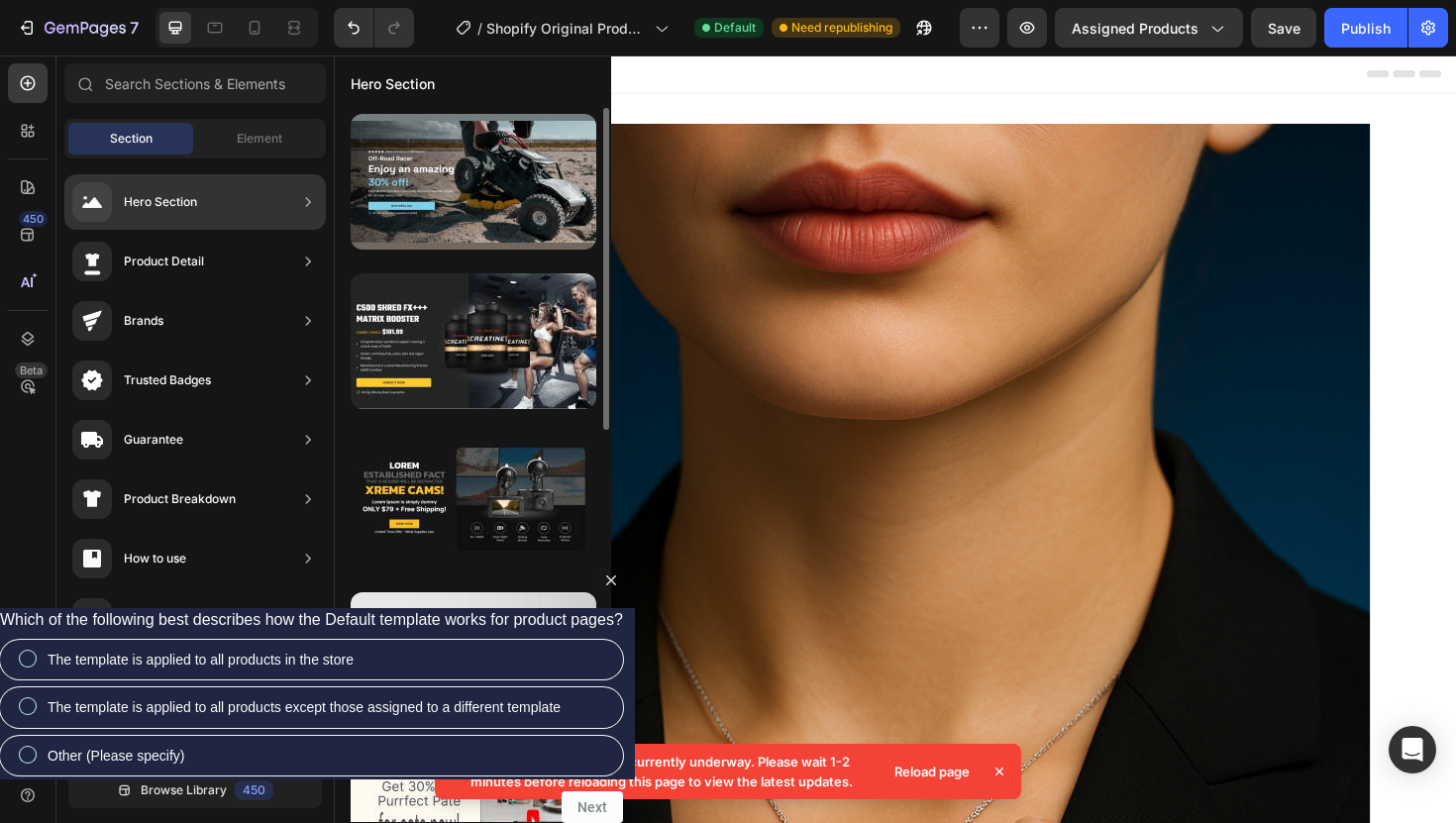 click at bounding box center (472, 899) 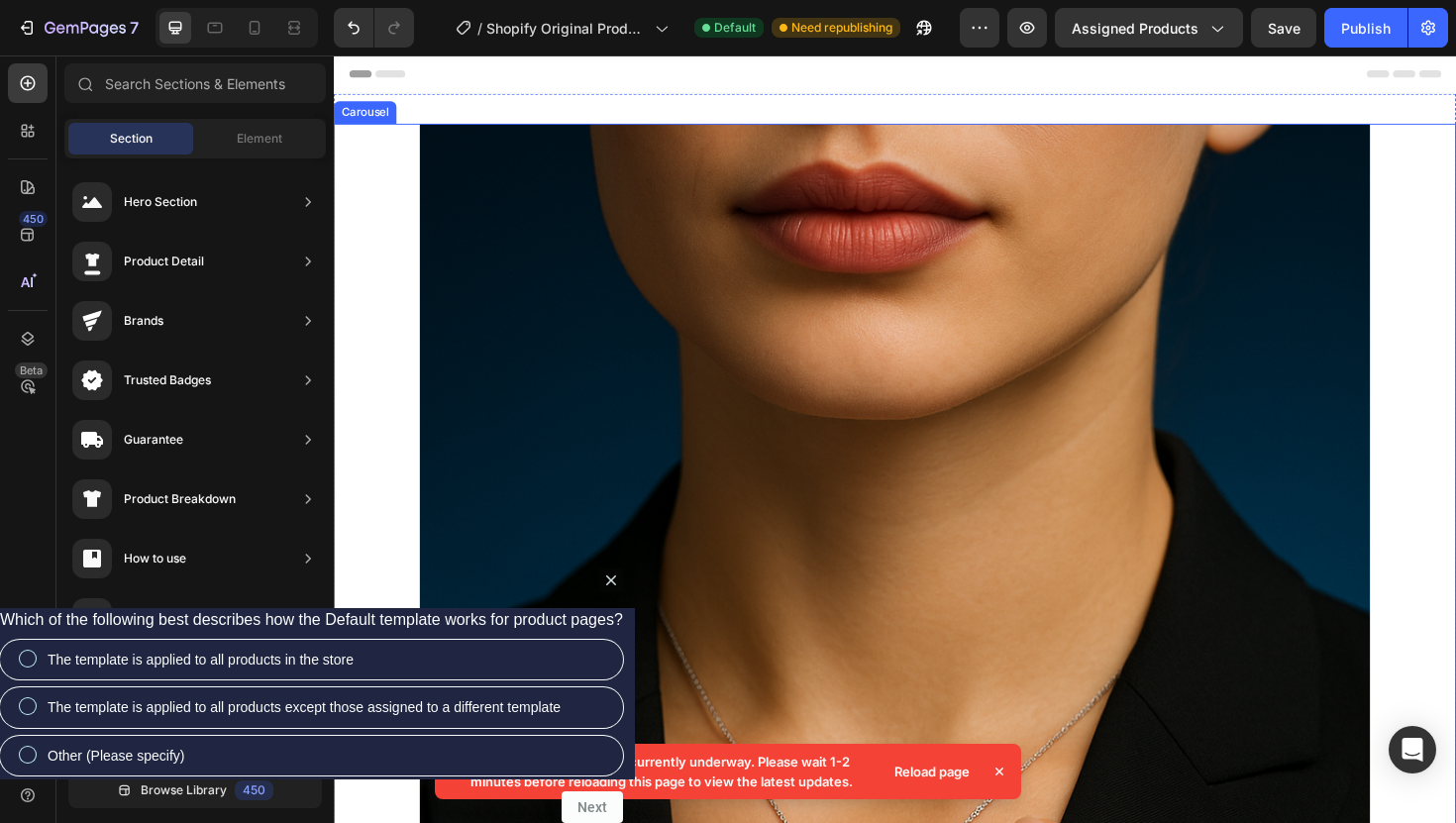 click on "Image Image Image" at bounding box center (928, 882) 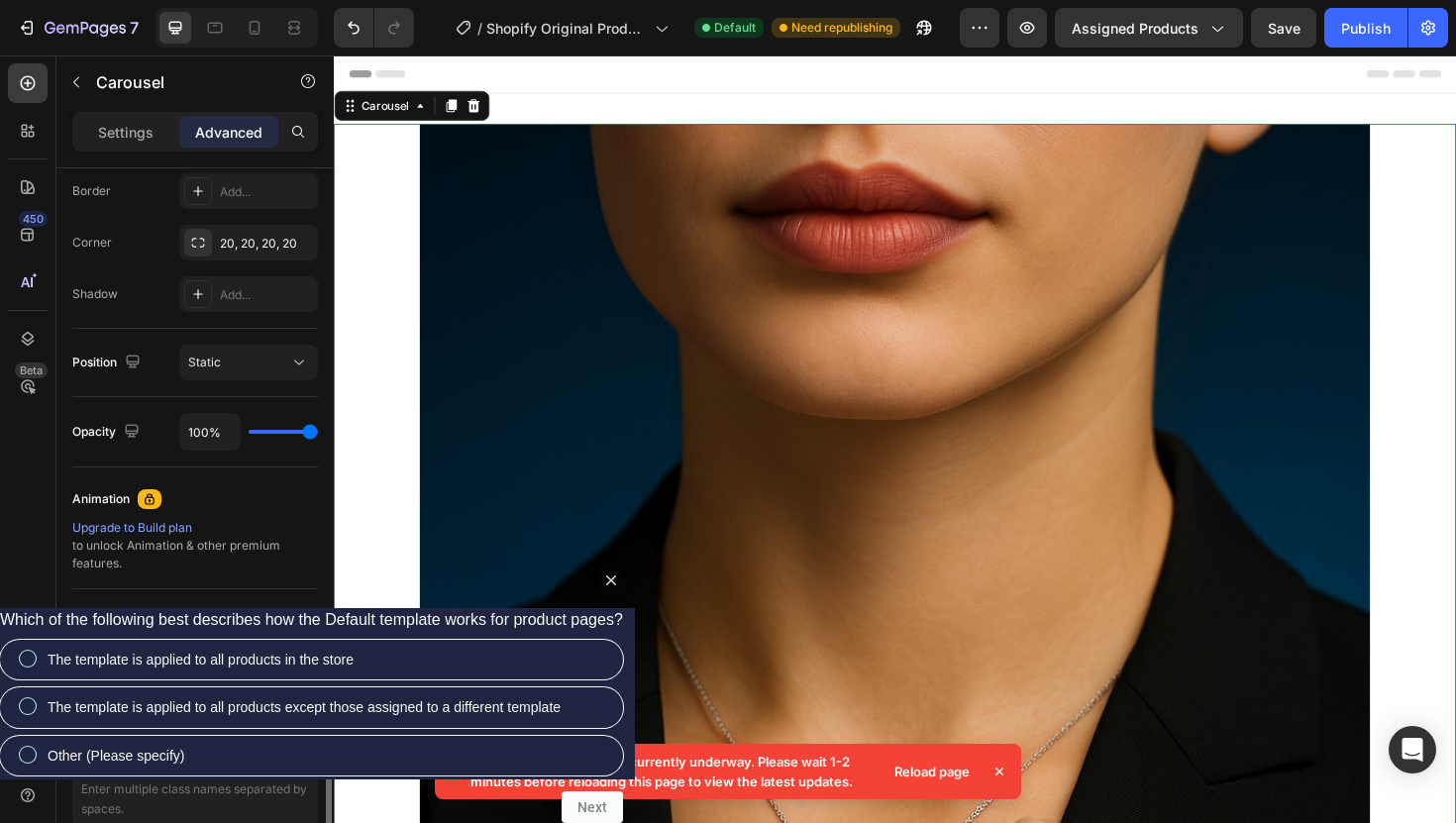 scroll, scrollTop: 664, scrollLeft: 0, axis: vertical 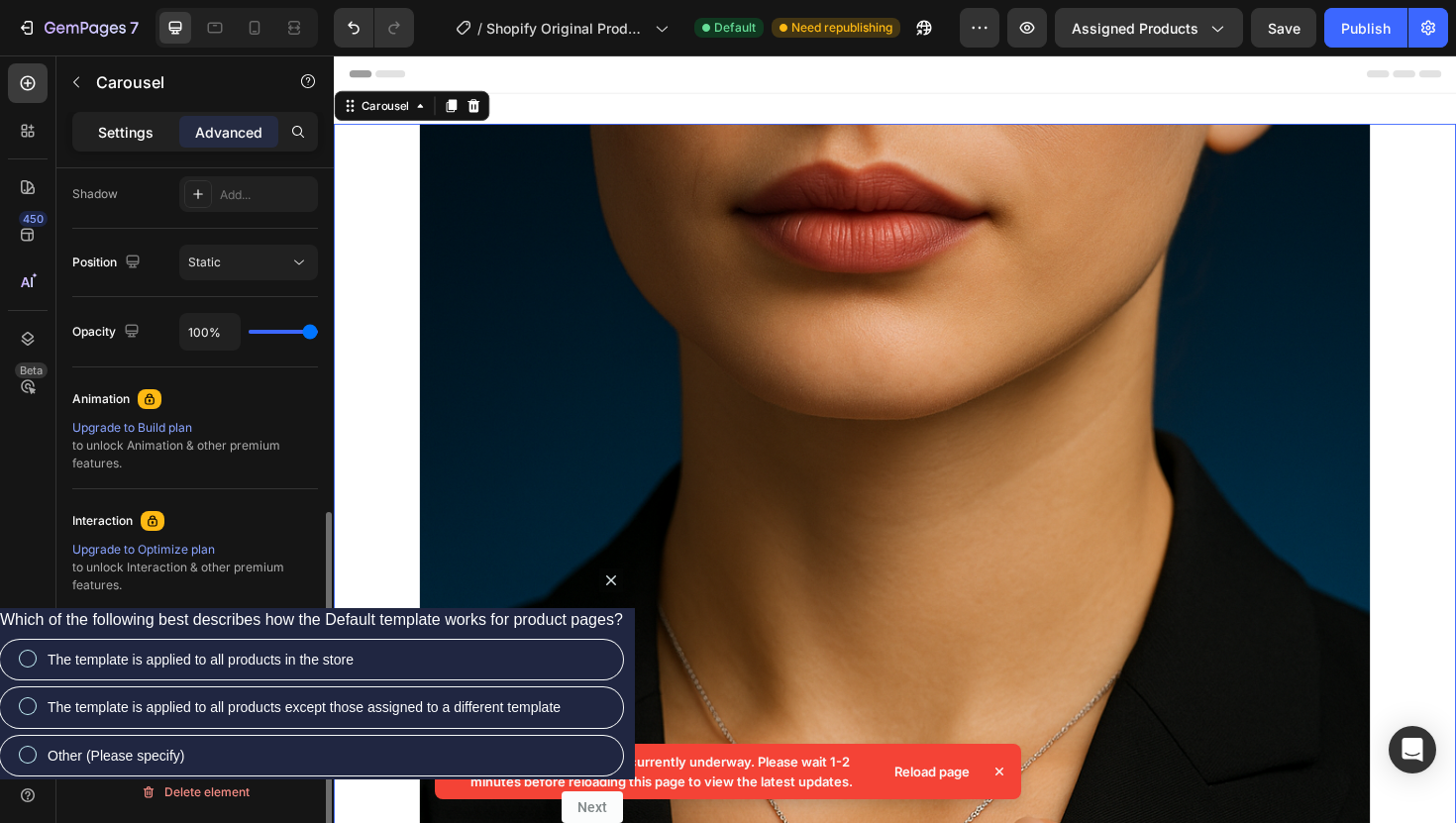 click on "Settings" at bounding box center [126, 132] 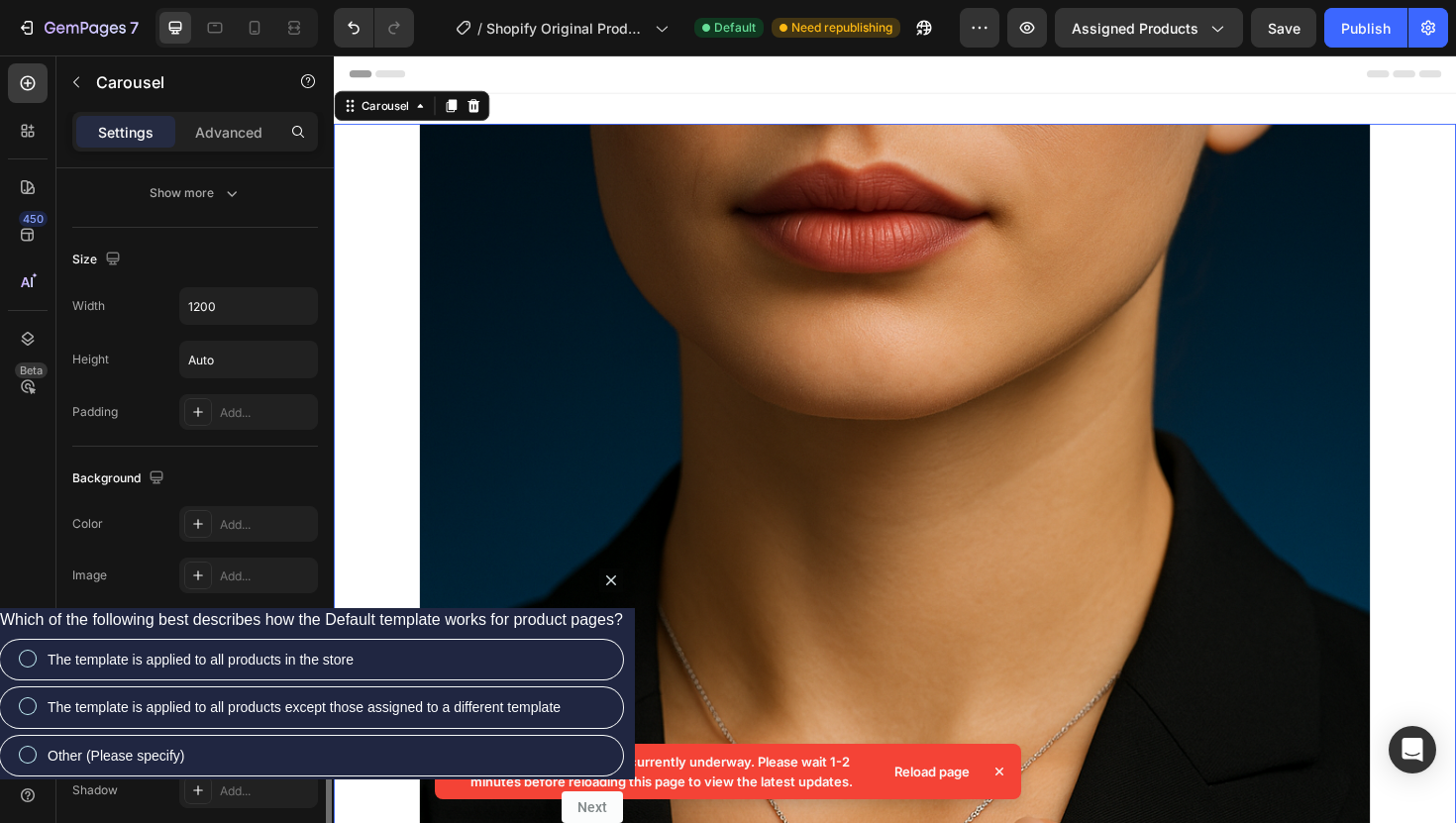 scroll, scrollTop: 1690, scrollLeft: 0, axis: vertical 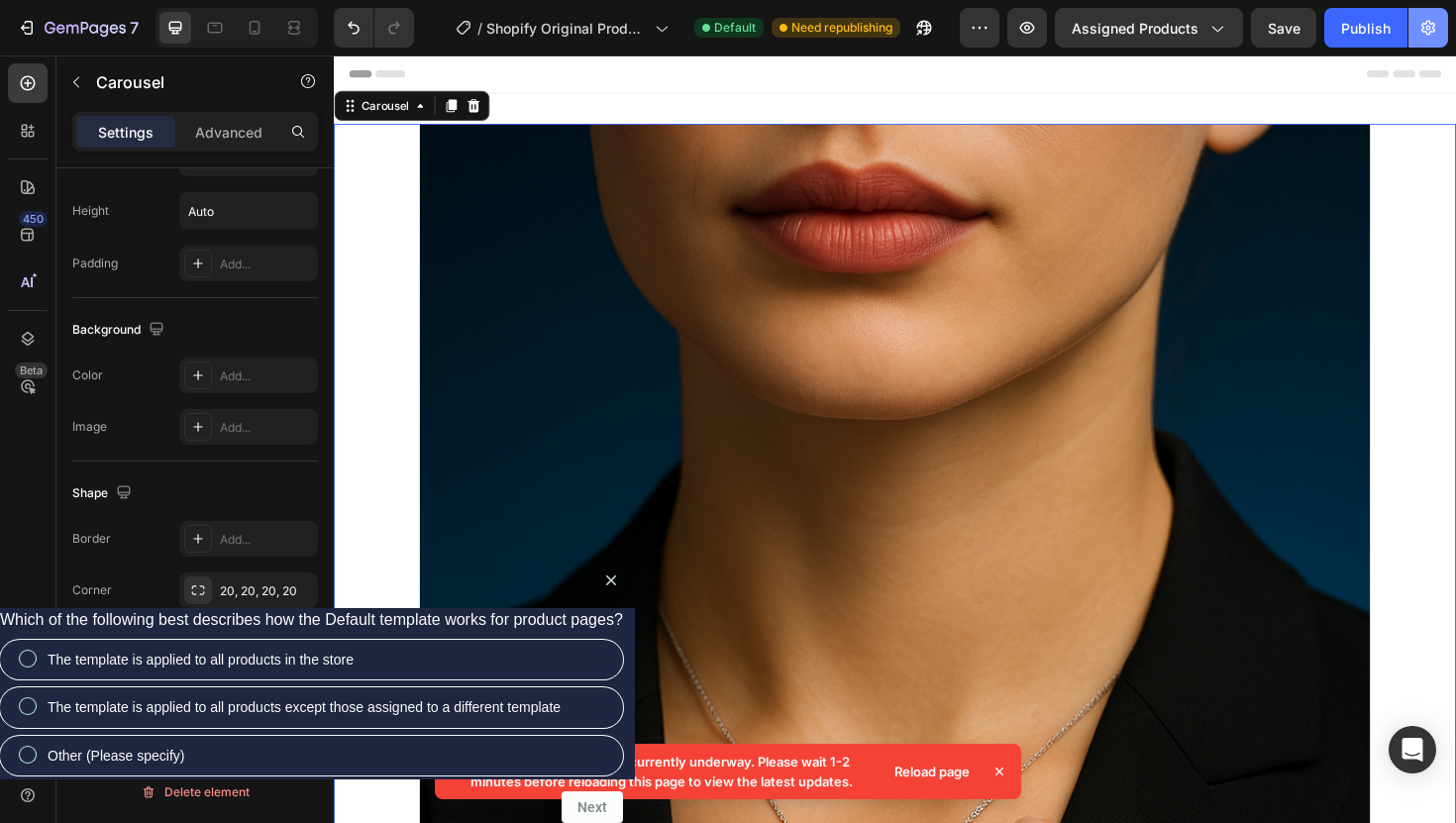 click 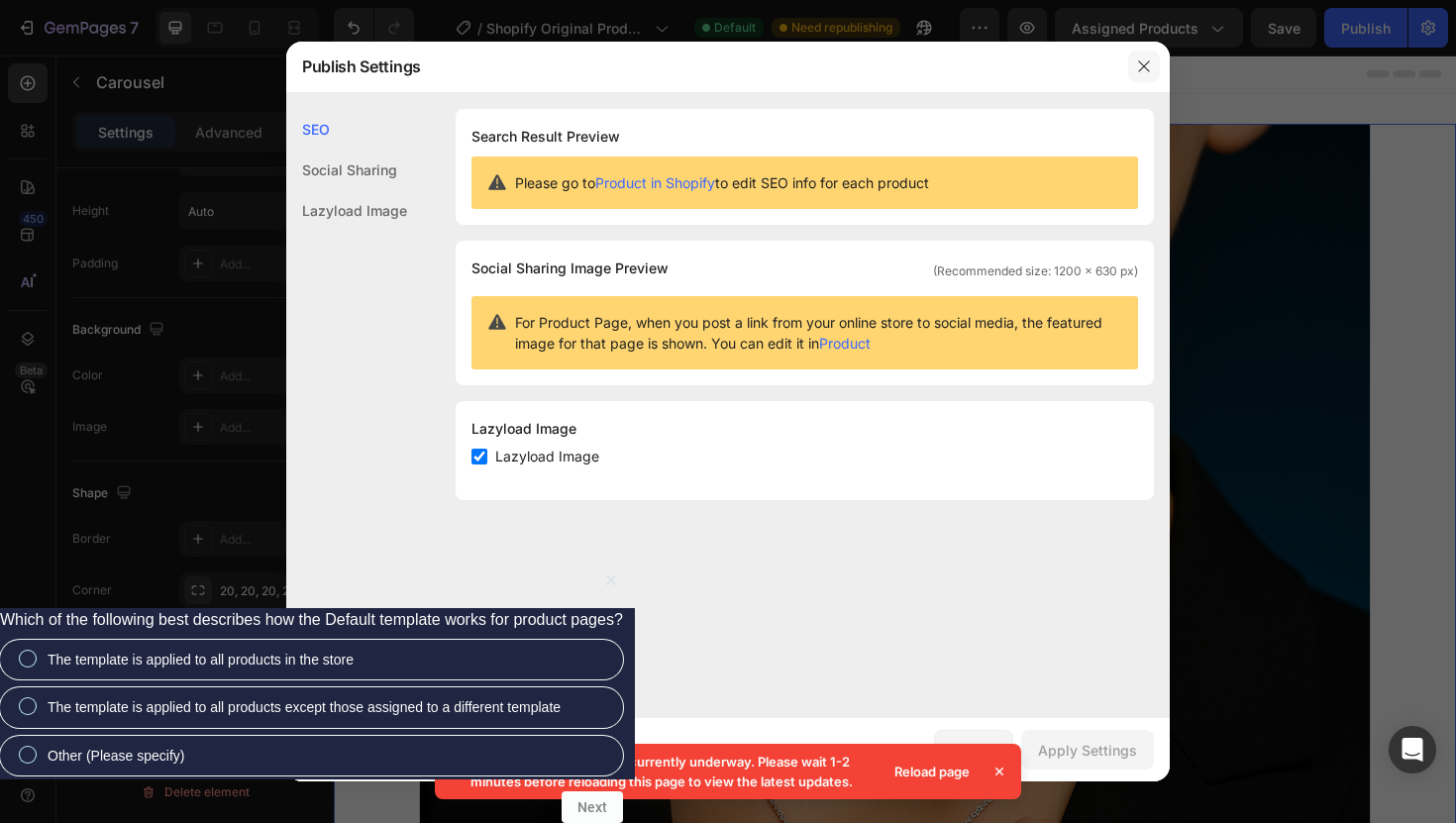 click at bounding box center [1144, 66] 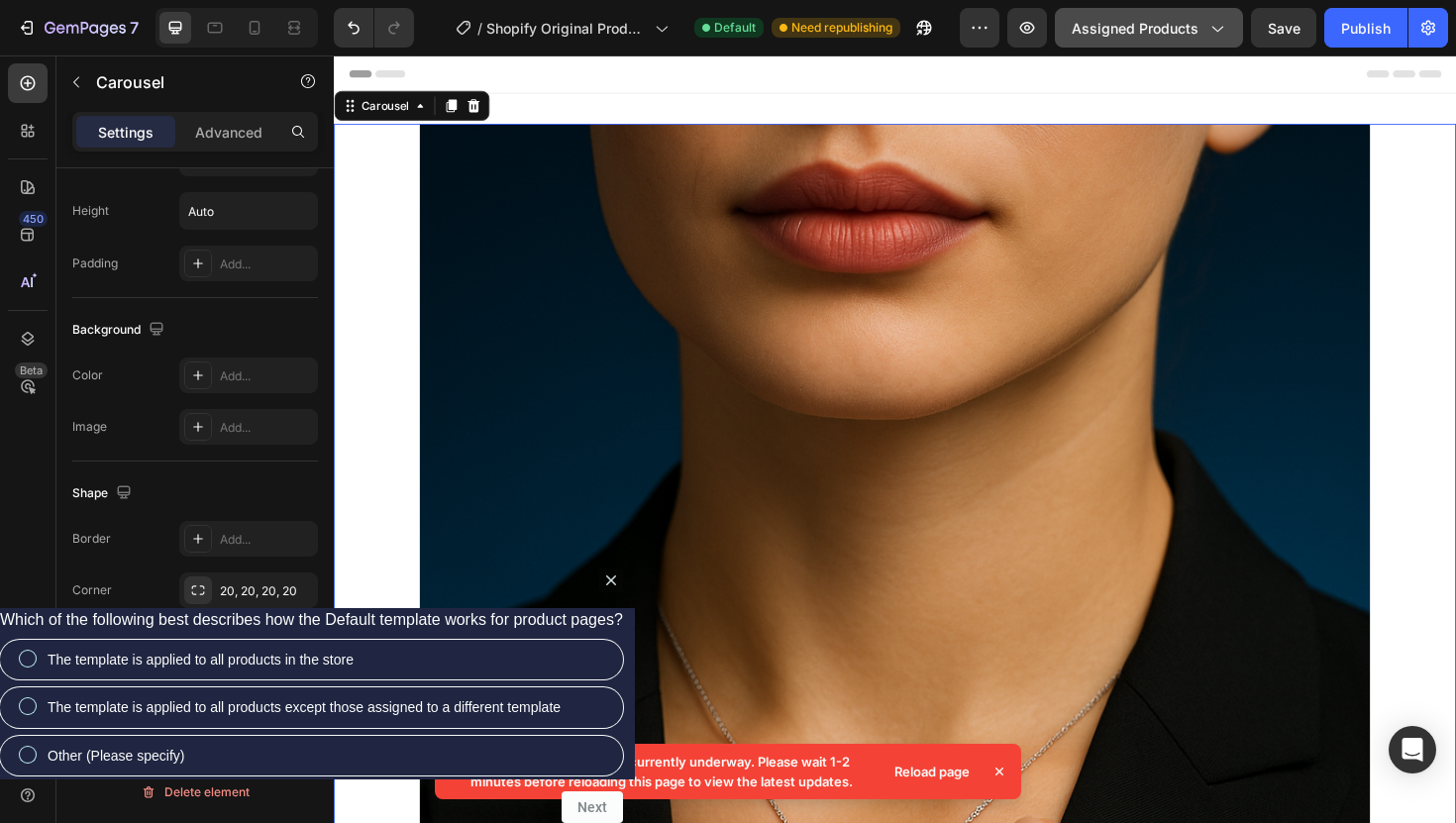 click 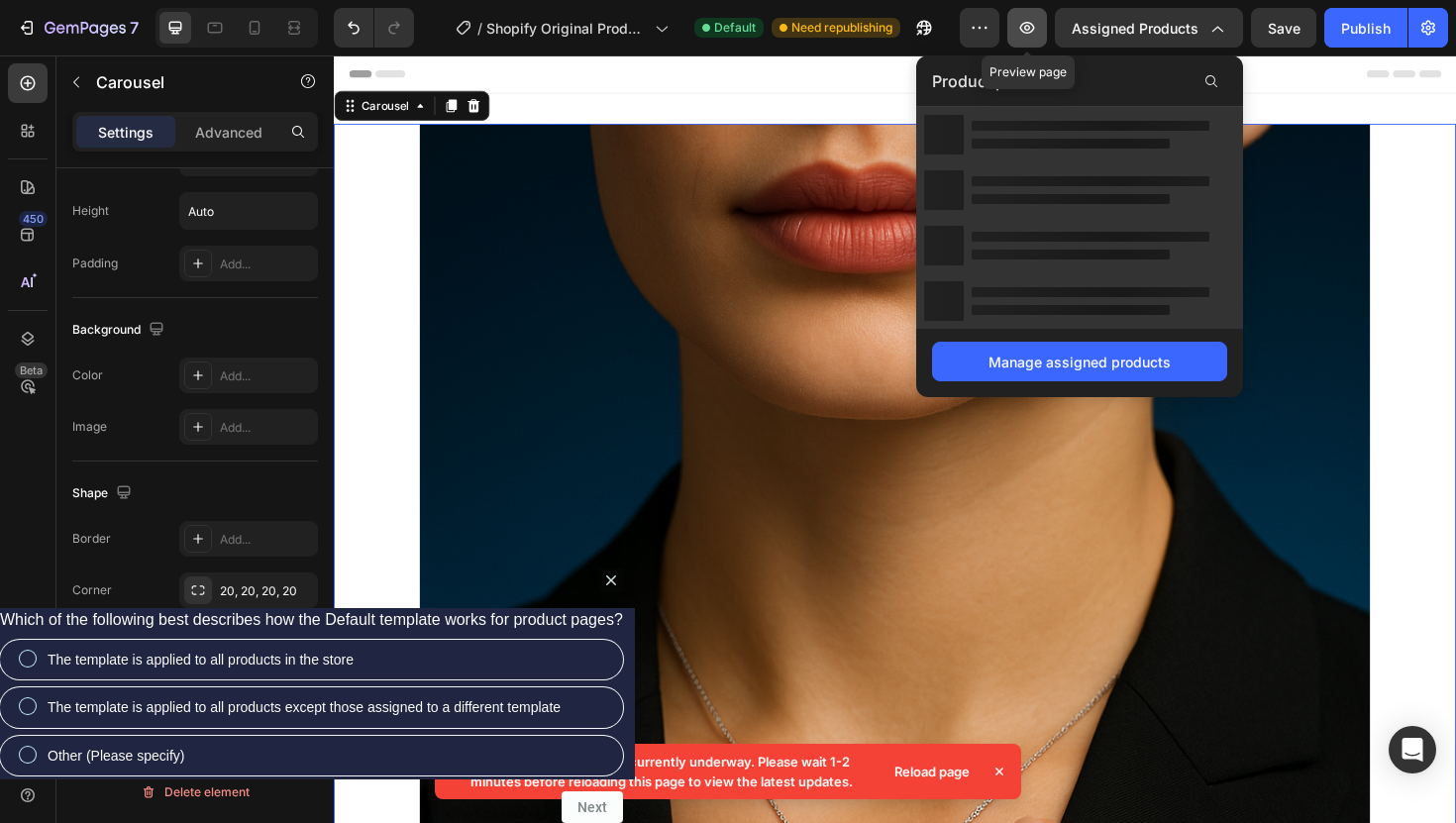click 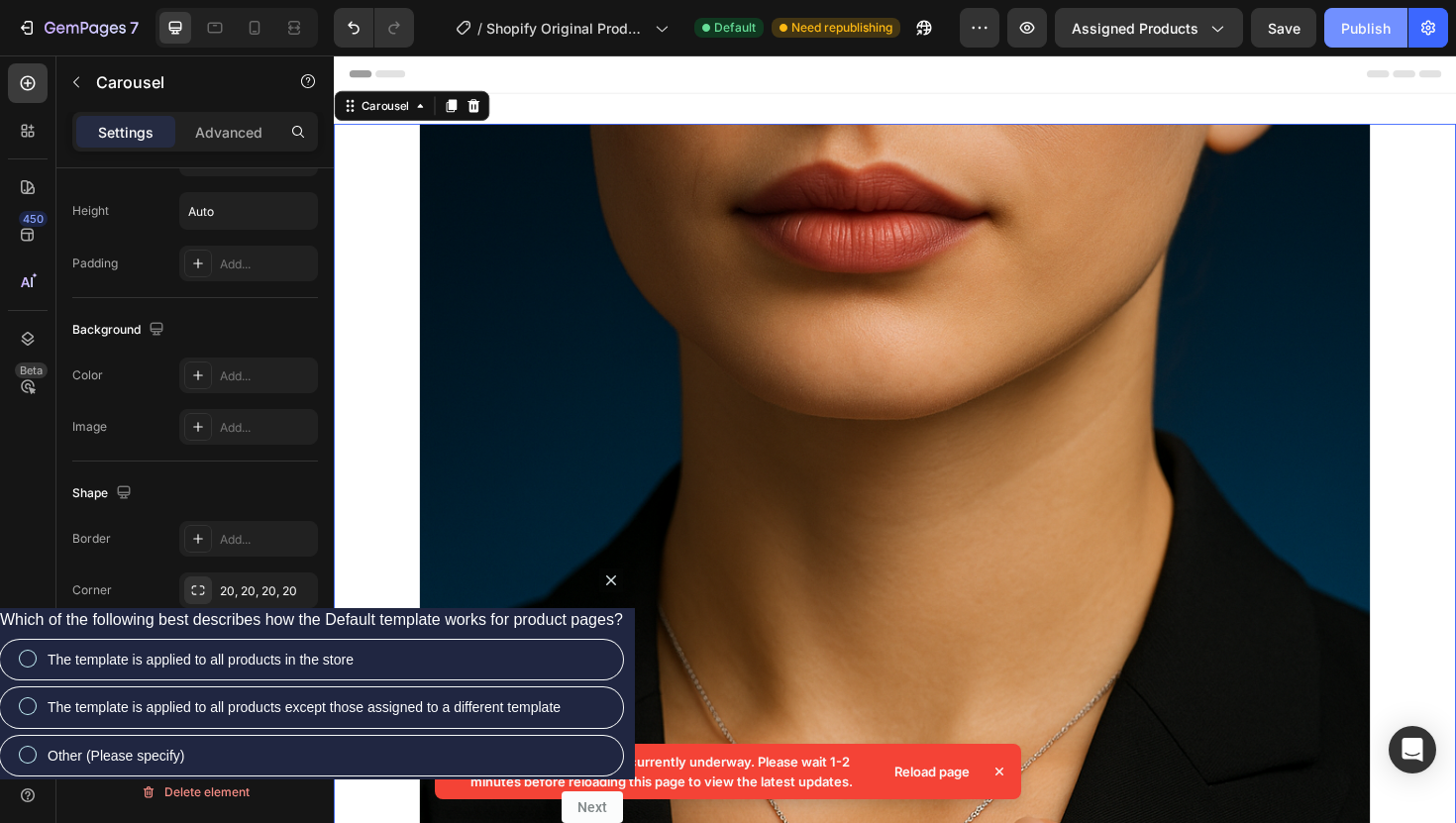 click on "Publish" 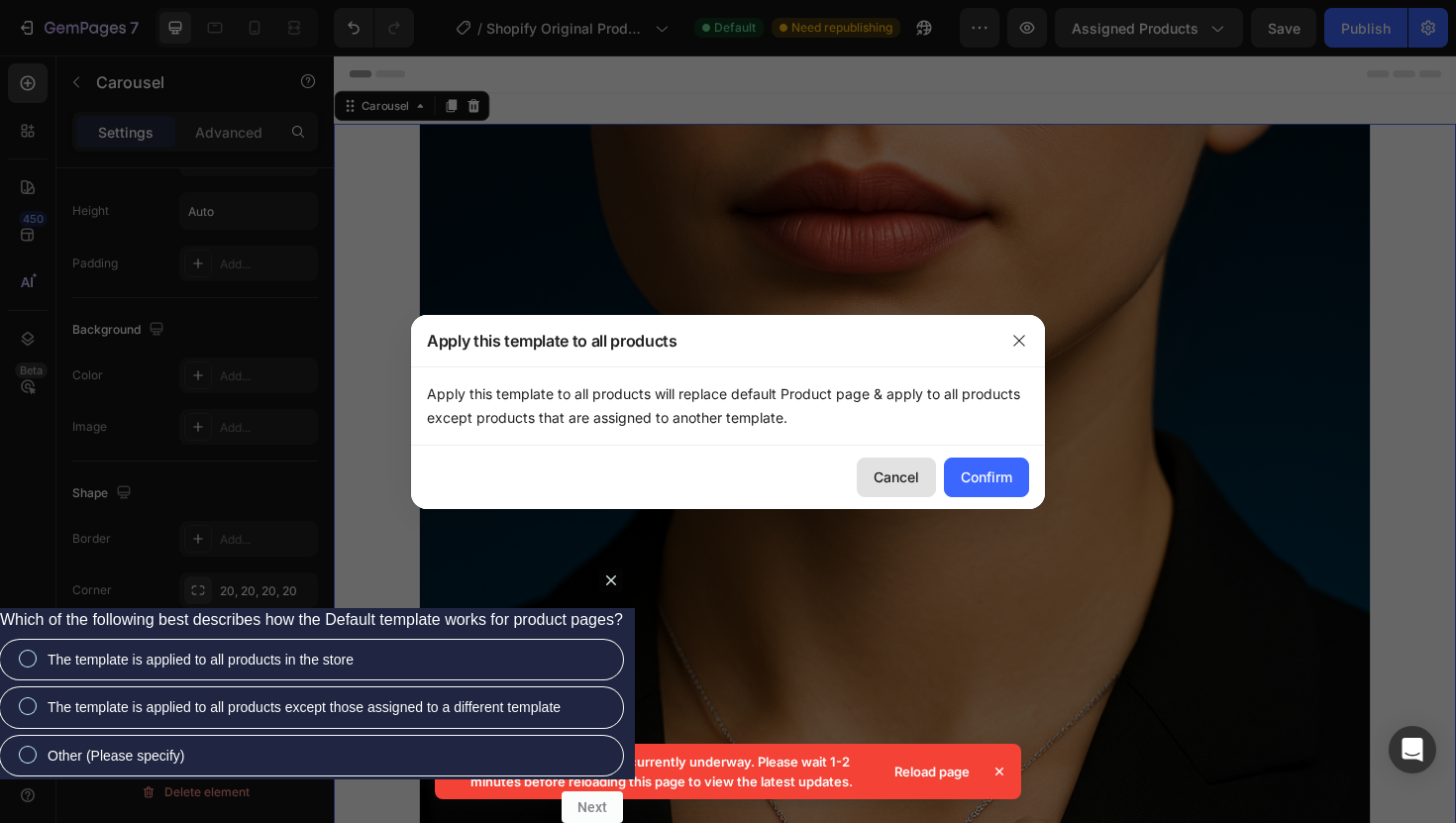 click on "Cancel" 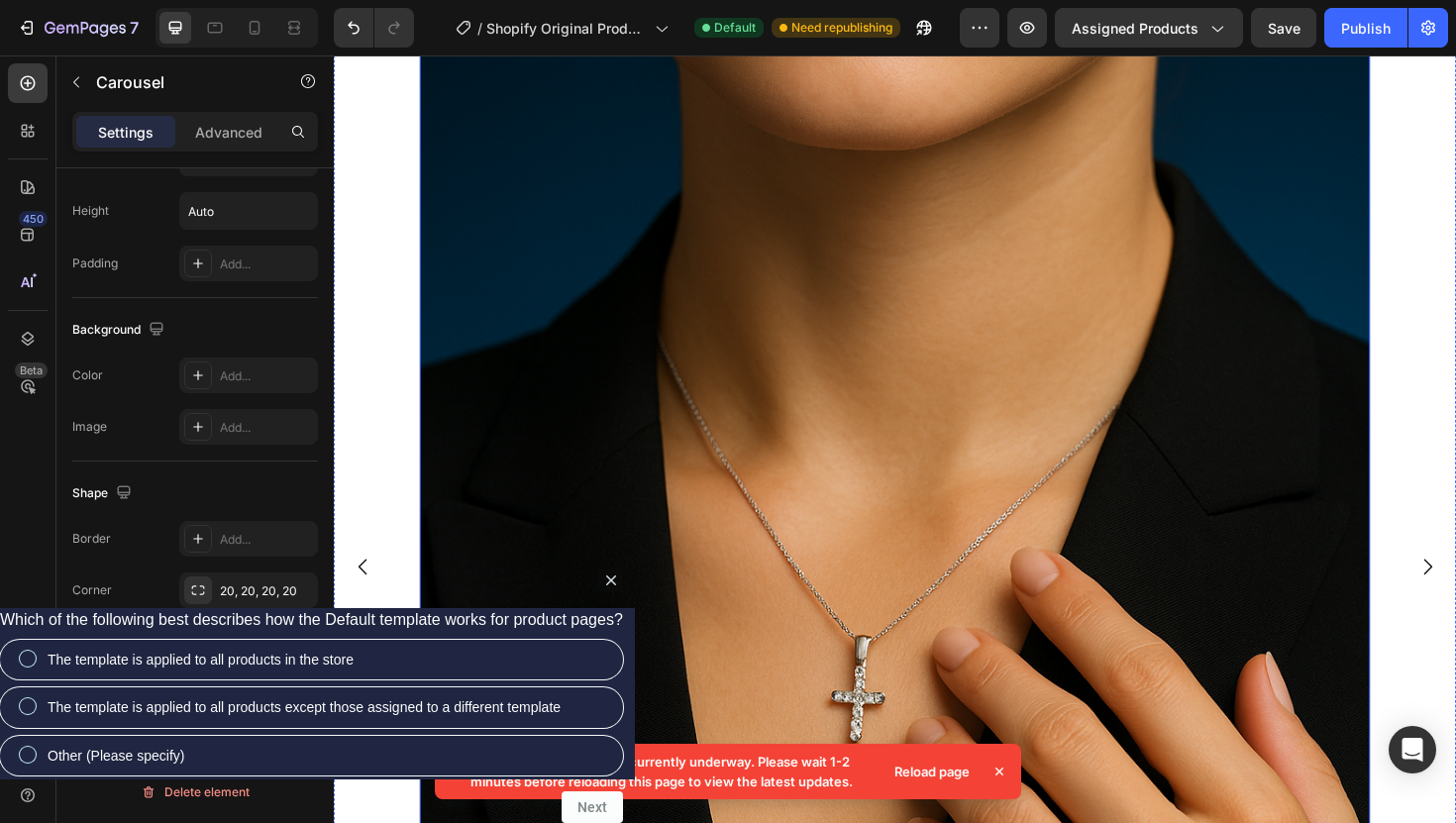 scroll, scrollTop: 0, scrollLeft: 0, axis: both 